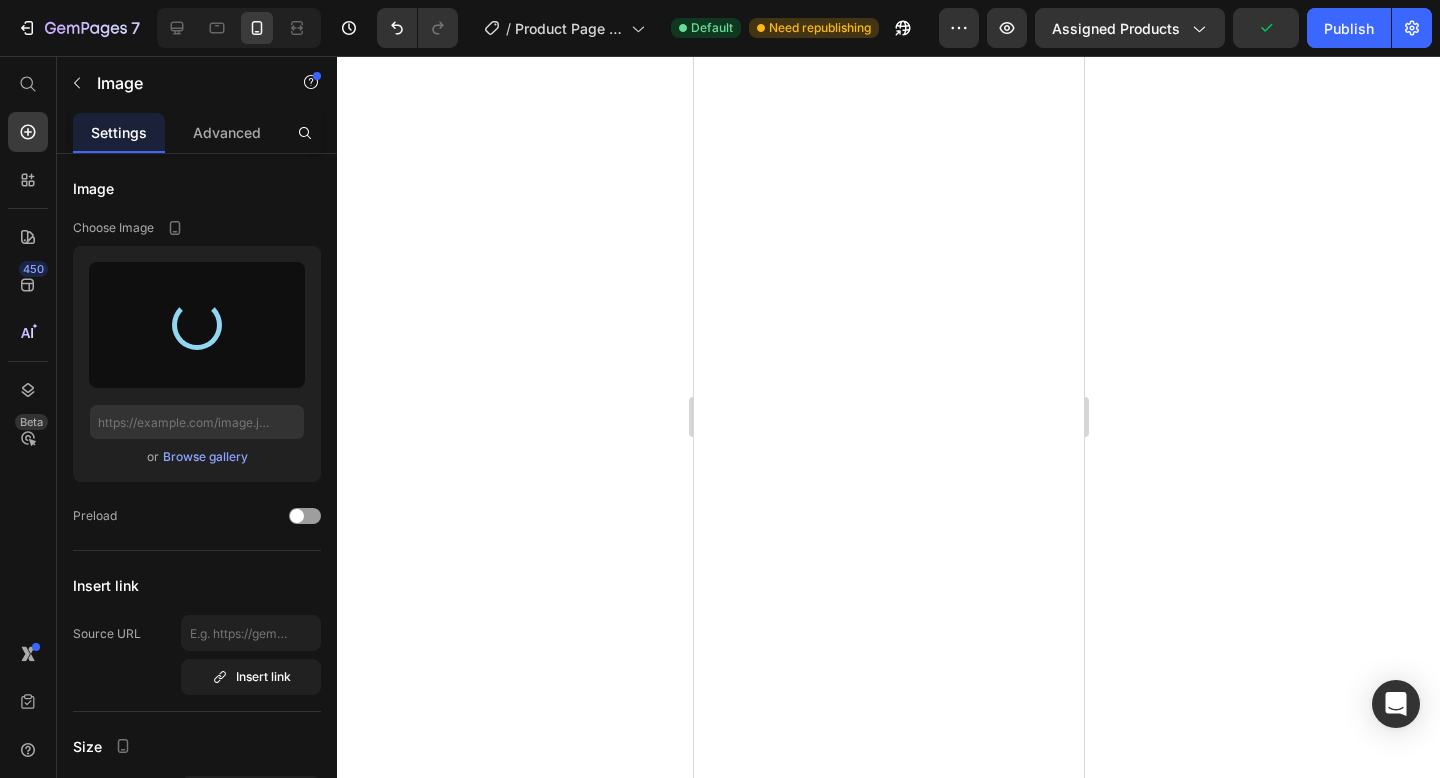 scroll, scrollTop: 0, scrollLeft: 0, axis: both 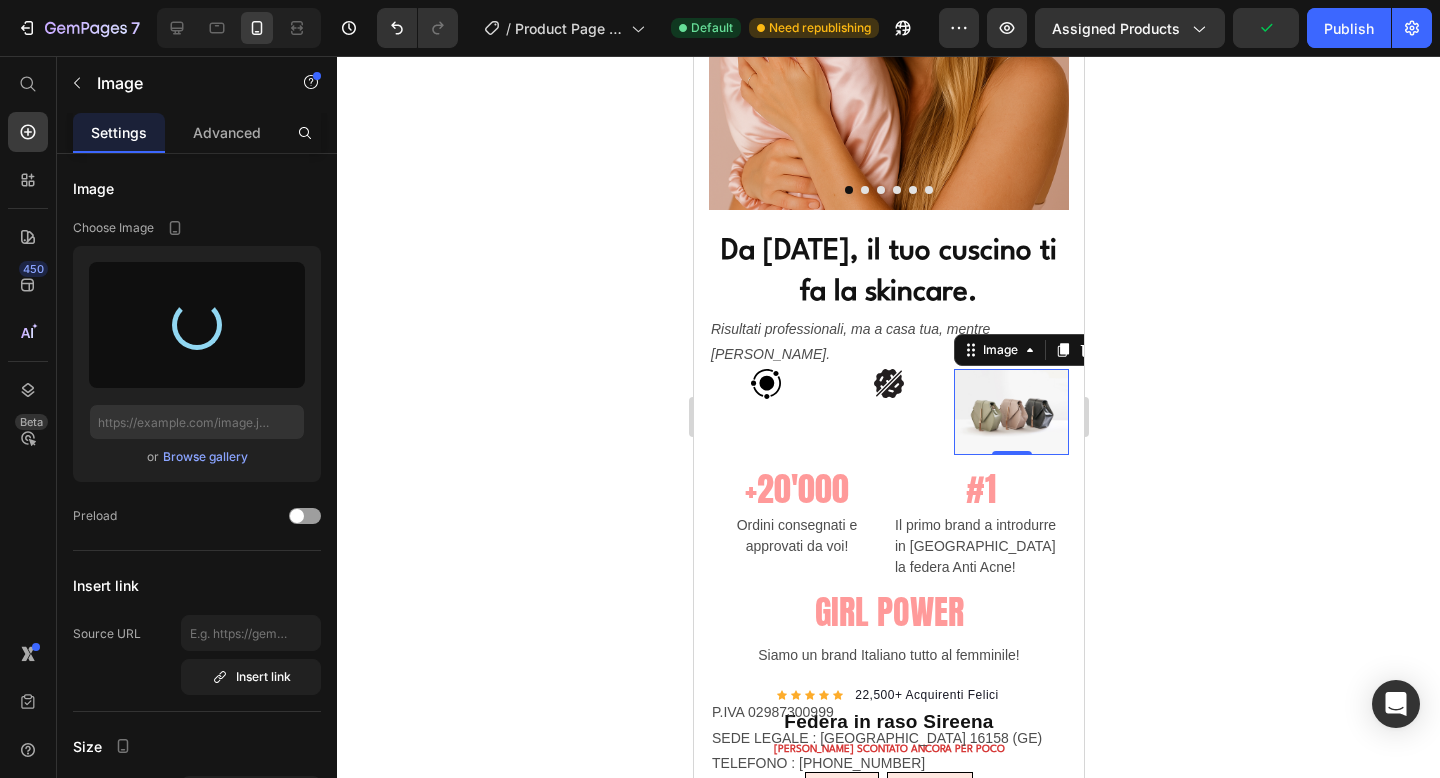 type on "[URL][DOMAIN_NAME]" 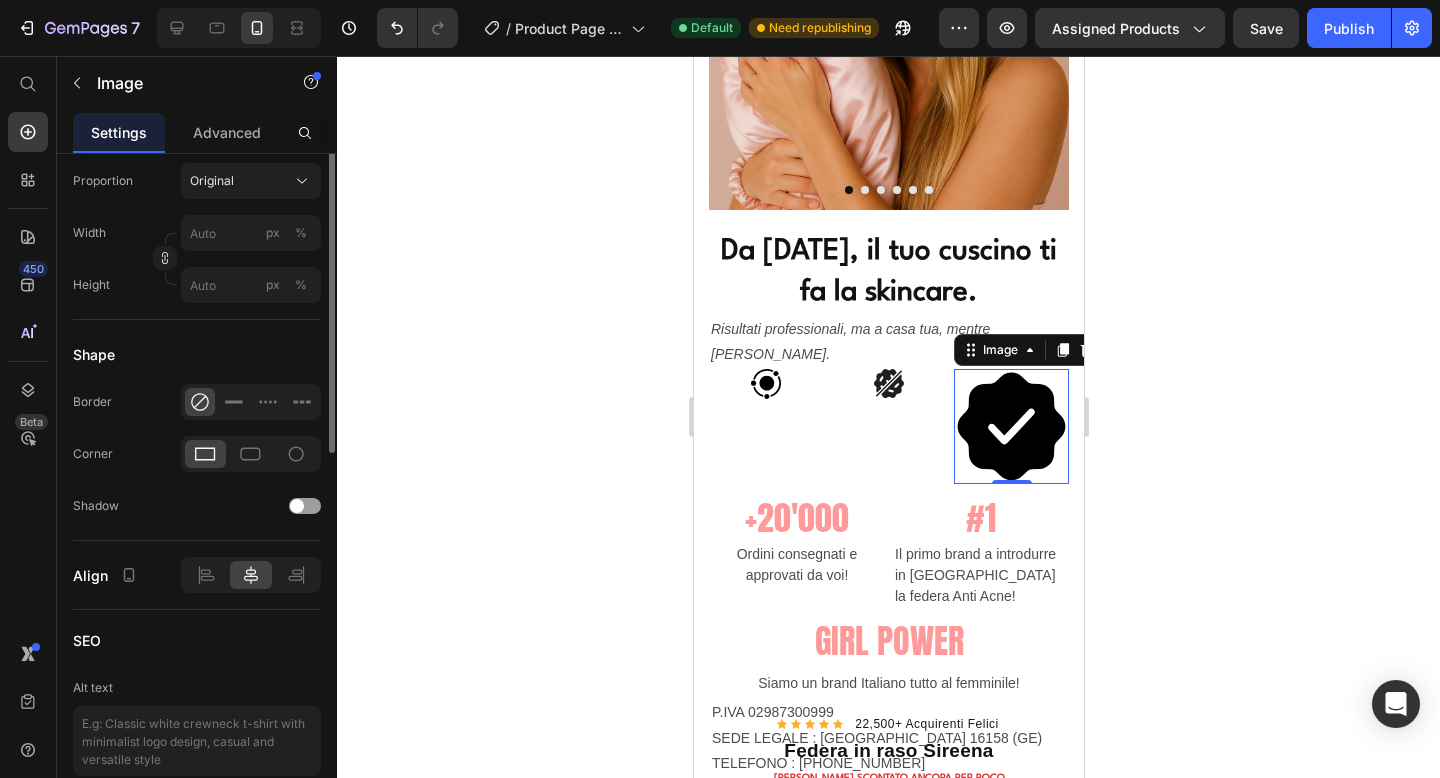 scroll, scrollTop: 323, scrollLeft: 0, axis: vertical 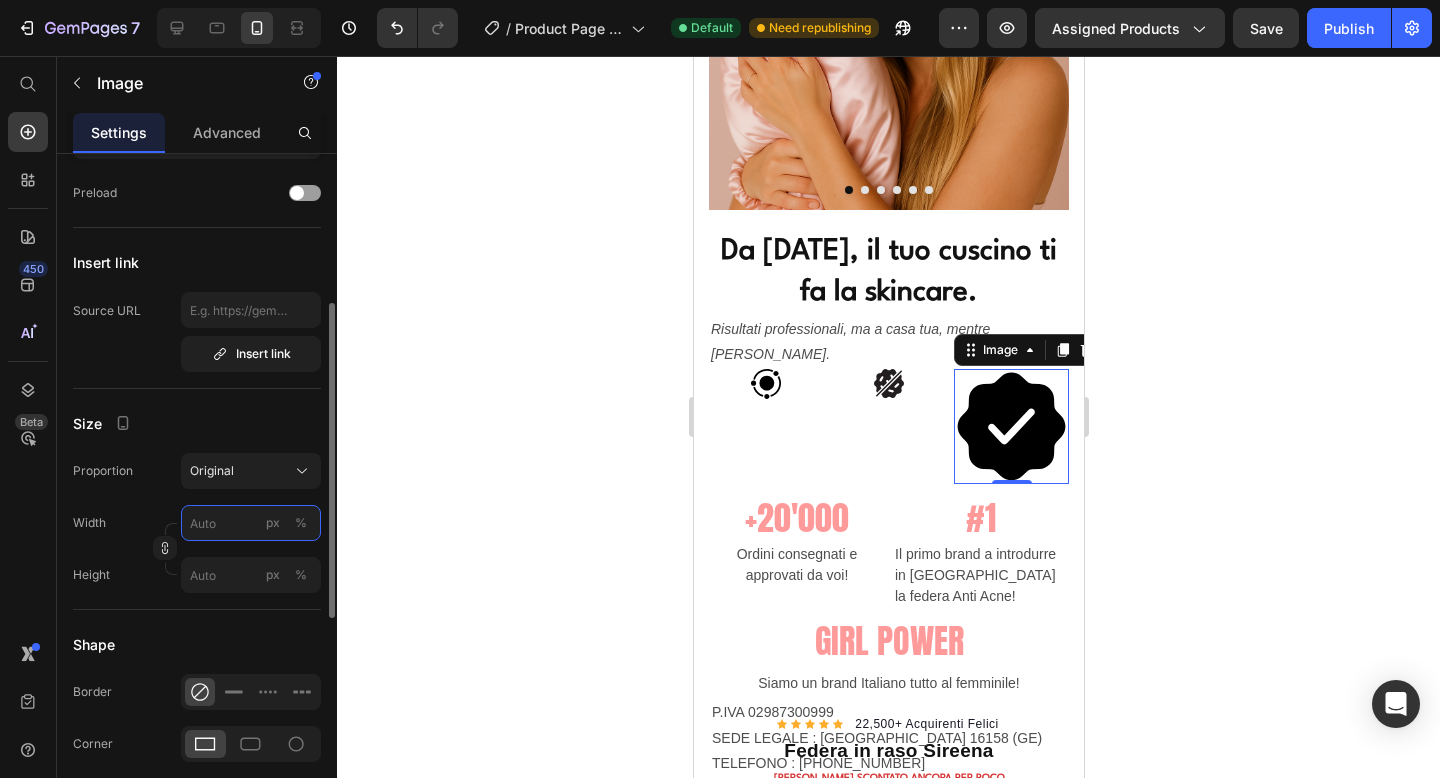 click on "px %" at bounding box center (251, 523) 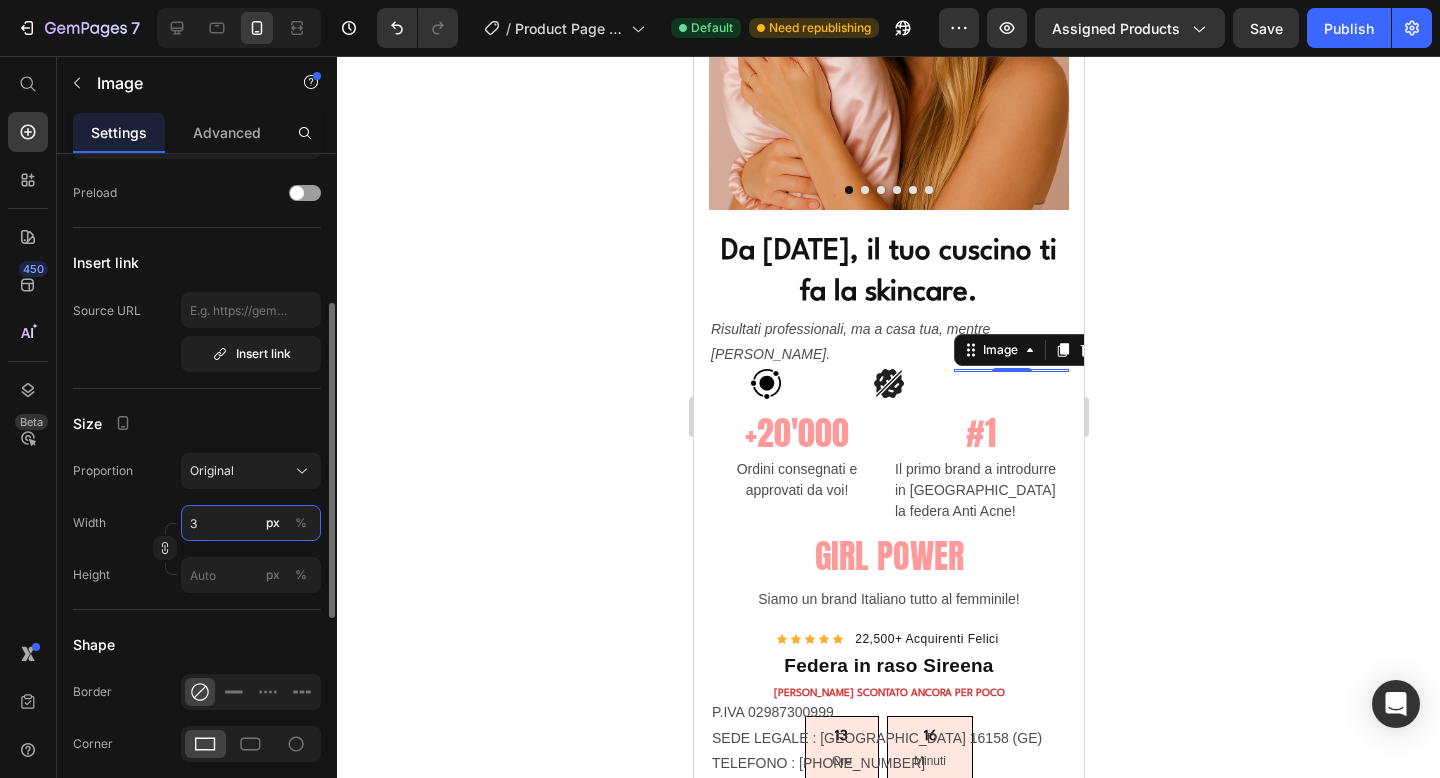 type on "30" 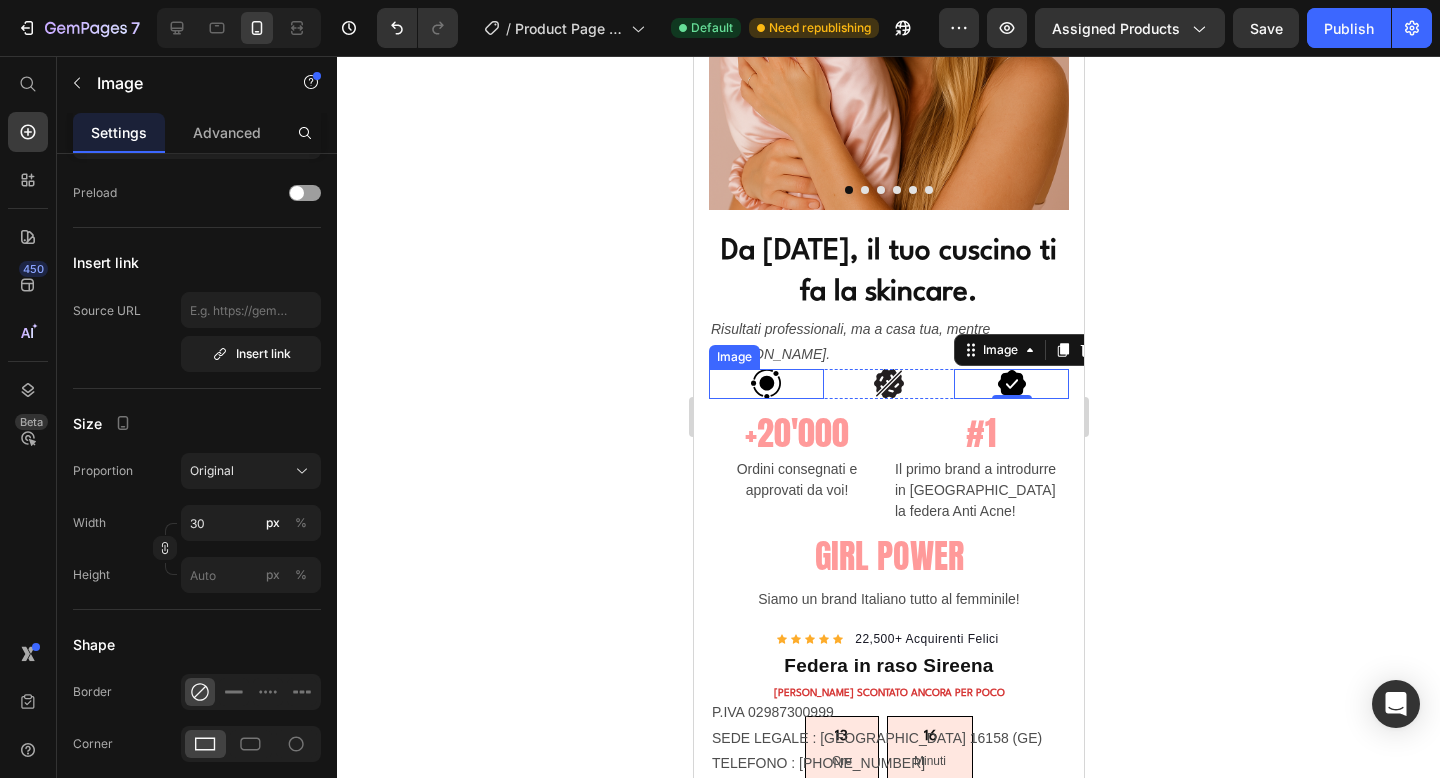 click at bounding box center [765, 384] 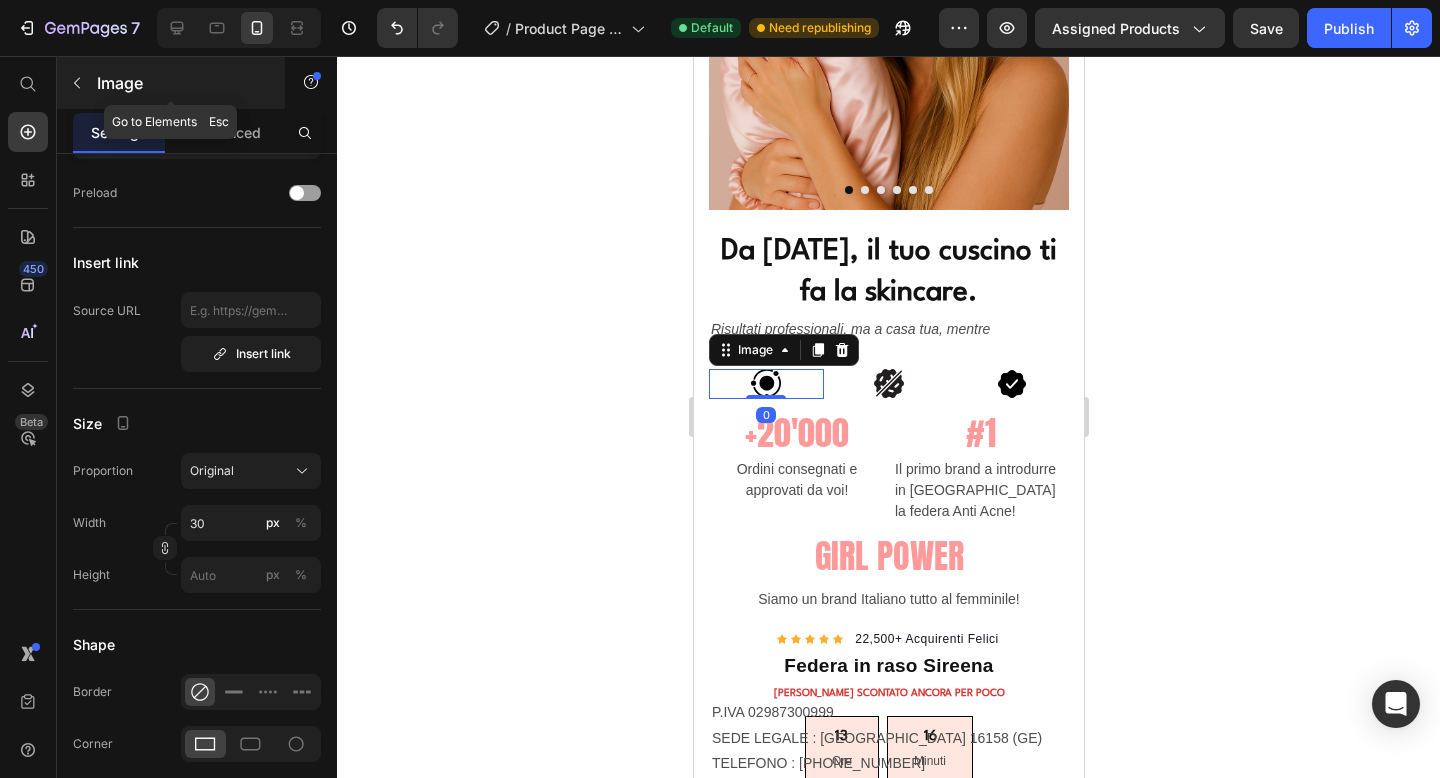 click at bounding box center (77, 83) 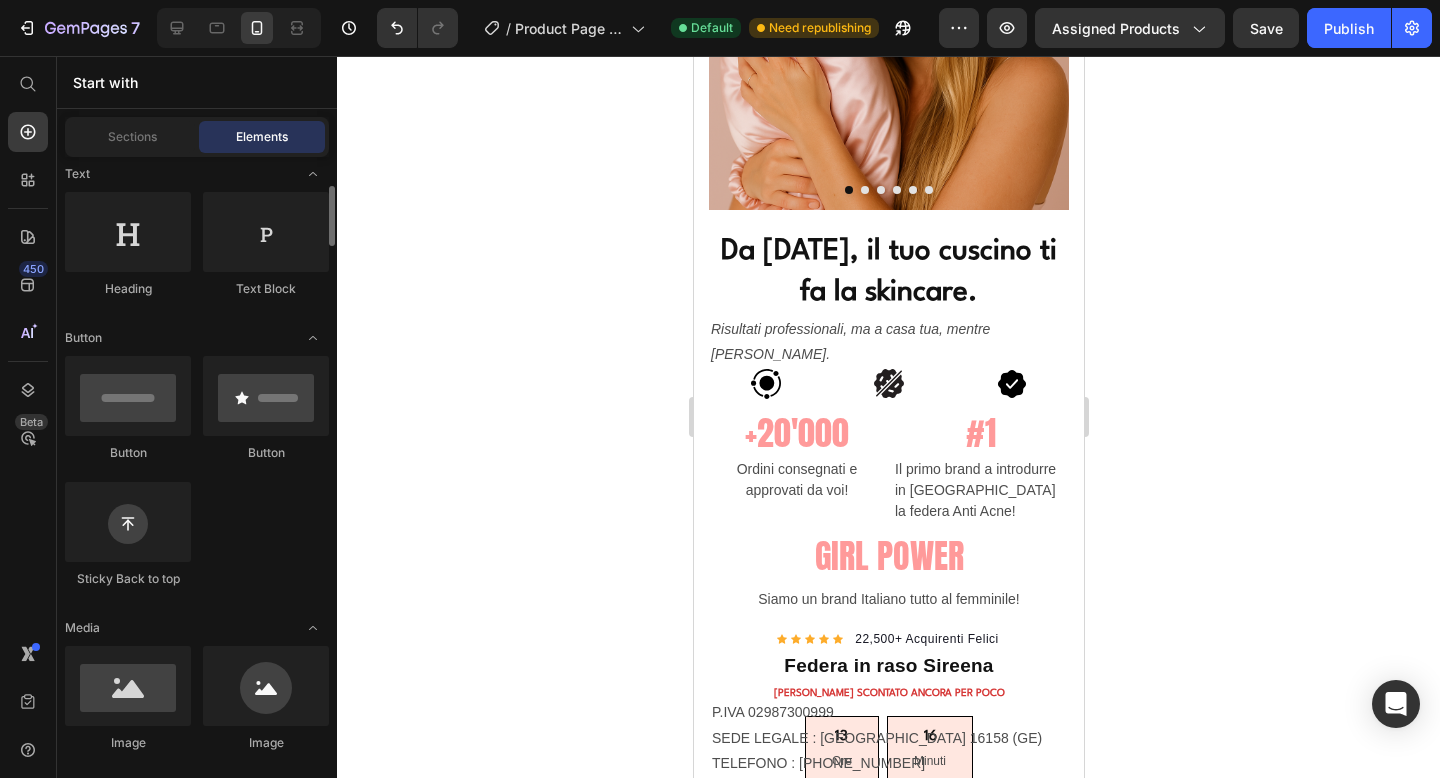 scroll, scrollTop: 0, scrollLeft: 0, axis: both 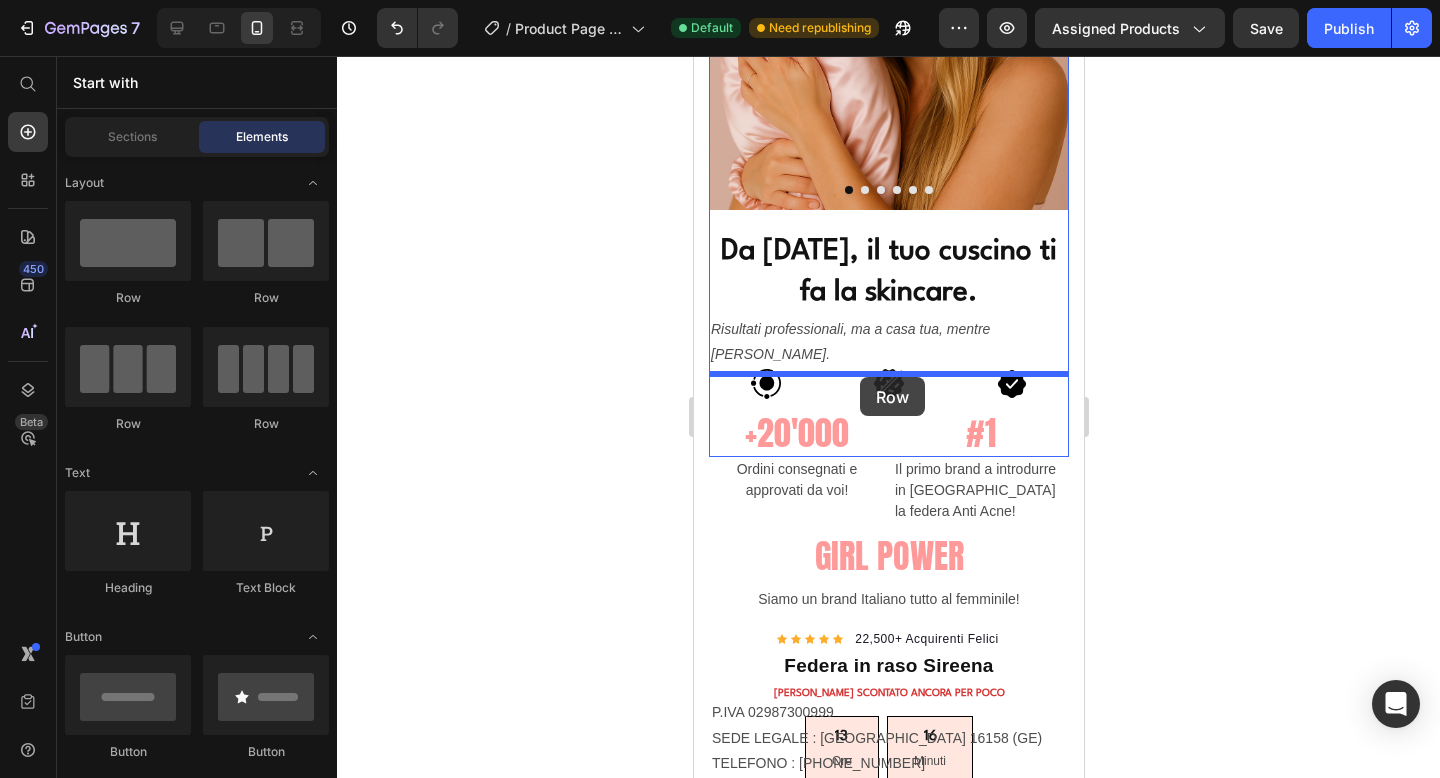 drag, startPoint x: 817, startPoint y: 428, endPoint x: 859, endPoint y: 377, distance: 66.068146 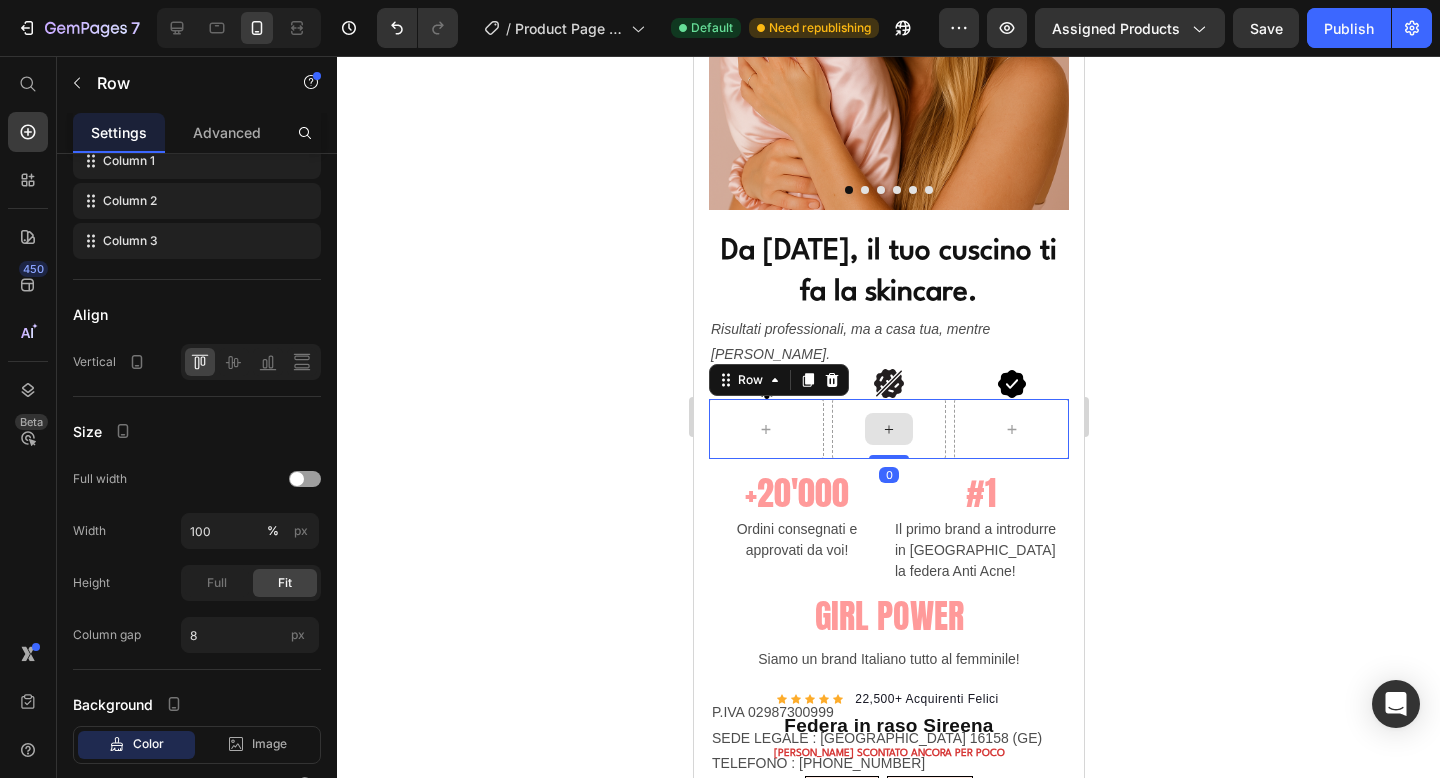 scroll, scrollTop: 0, scrollLeft: 0, axis: both 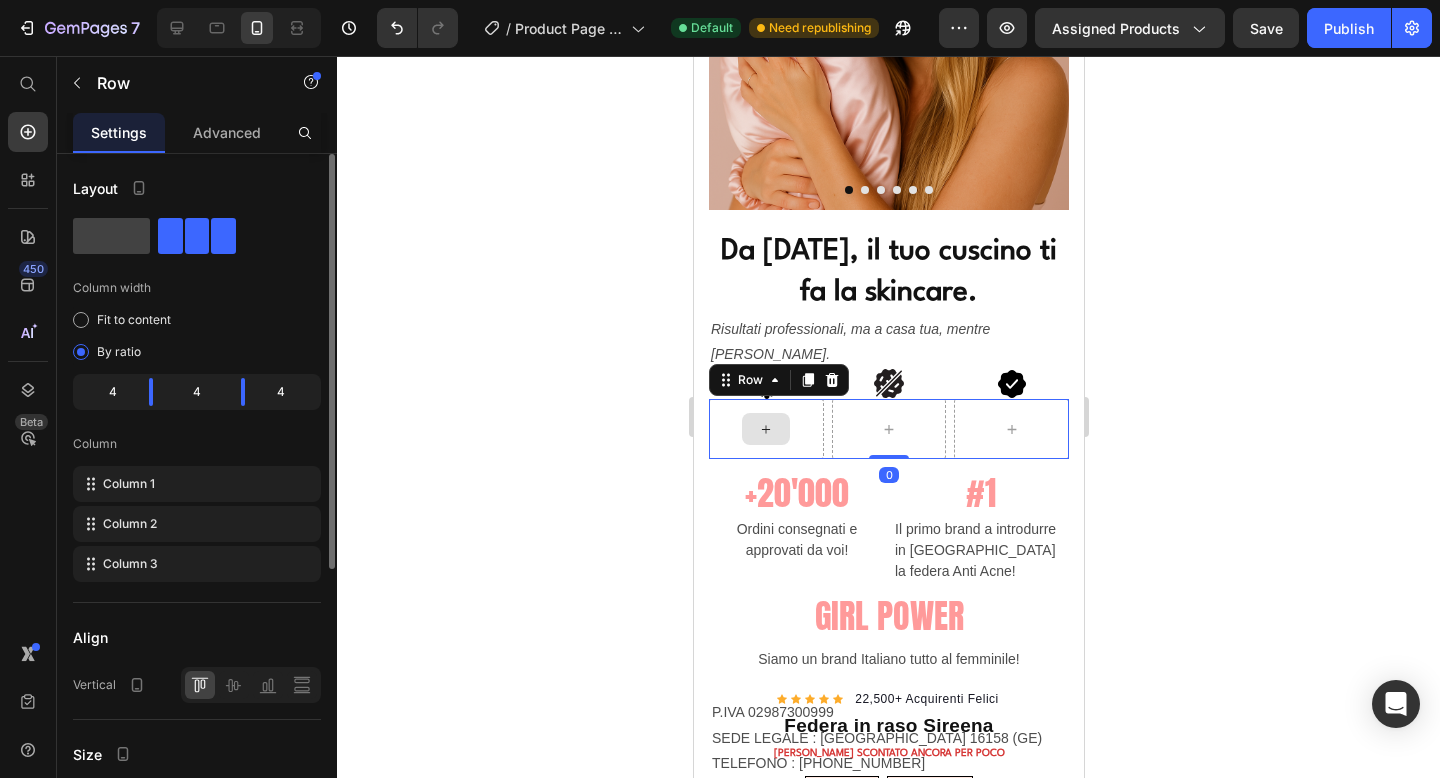 click at bounding box center [765, 429] 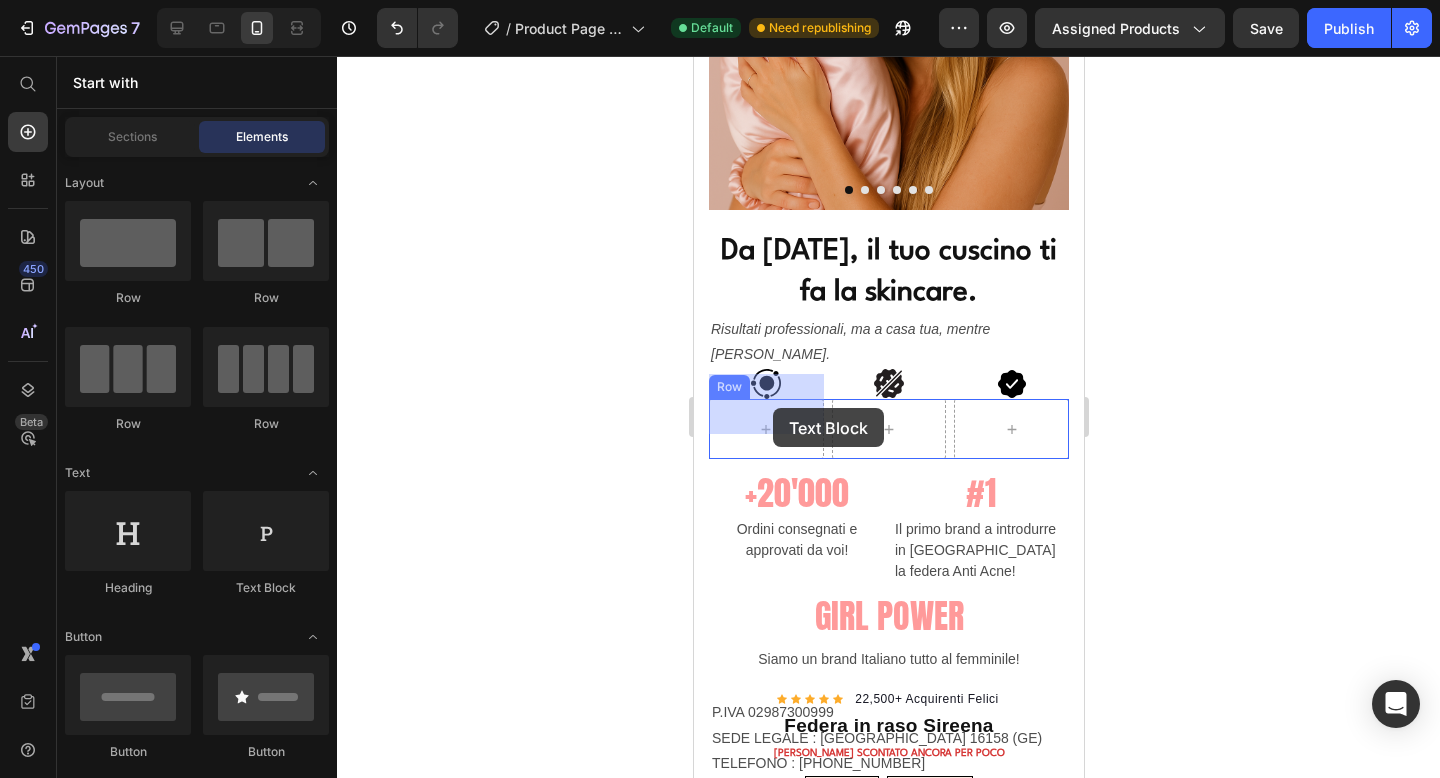drag, startPoint x: 944, startPoint y: 593, endPoint x: 772, endPoint y: 408, distance: 252.60443 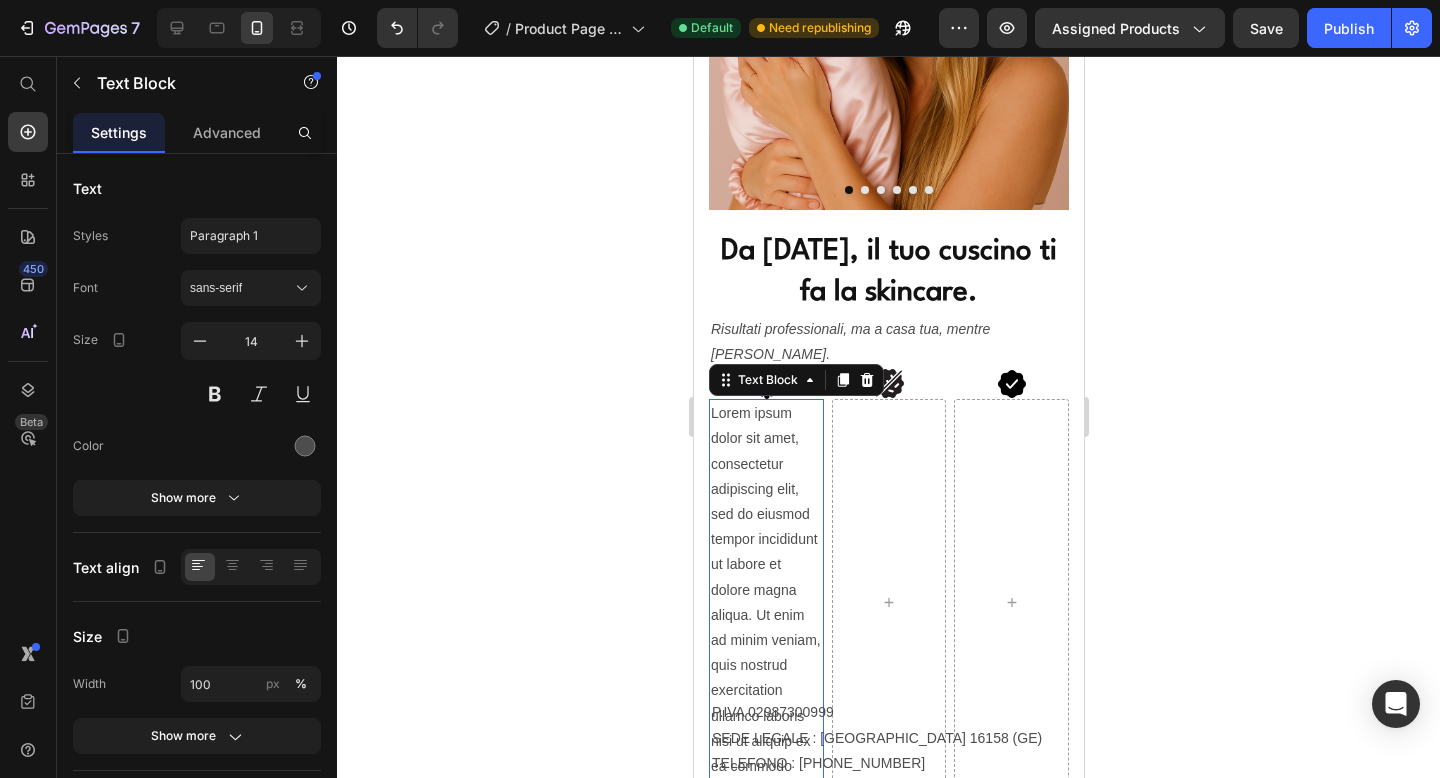 click on "Lorem ipsum dolor sit amet, consectetur adipiscing elit, sed do eiusmod tempor incididunt ut labore et dolore magna aliqua. Ut enim ad minim veniam, quis nostrud exercitation ullamco laboris nisi ut aliquip ex ea commodo consequat." at bounding box center [765, 602] 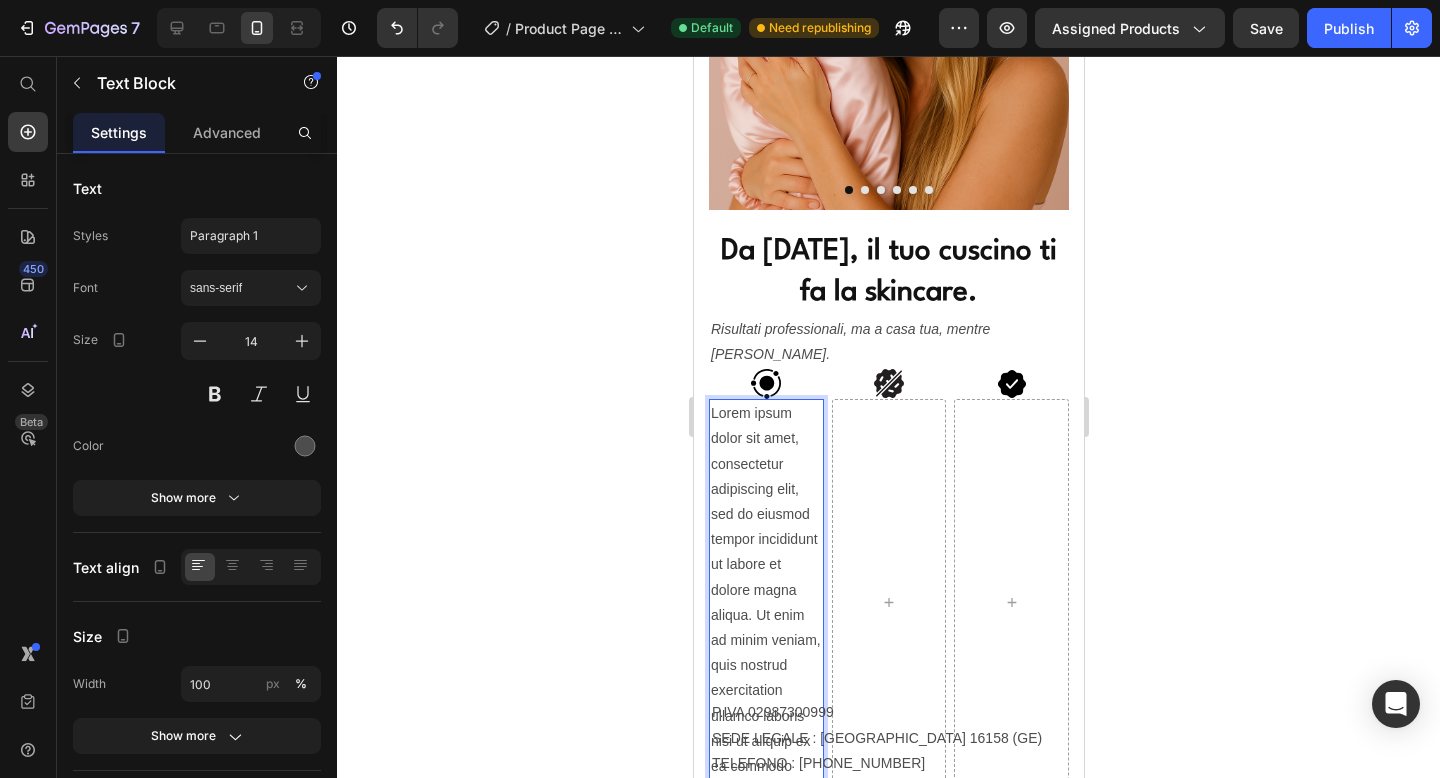 click on "Lorem ipsum dolor sit amet, consectetur adipiscing elit, sed do eiusmod tempor incididunt ut labore et dolore magna aliqua. Ut enim ad minim veniam, quis nostrud exercitation ullamco laboris nisi ut aliquip ex ea commodo consequat." at bounding box center (765, 602) 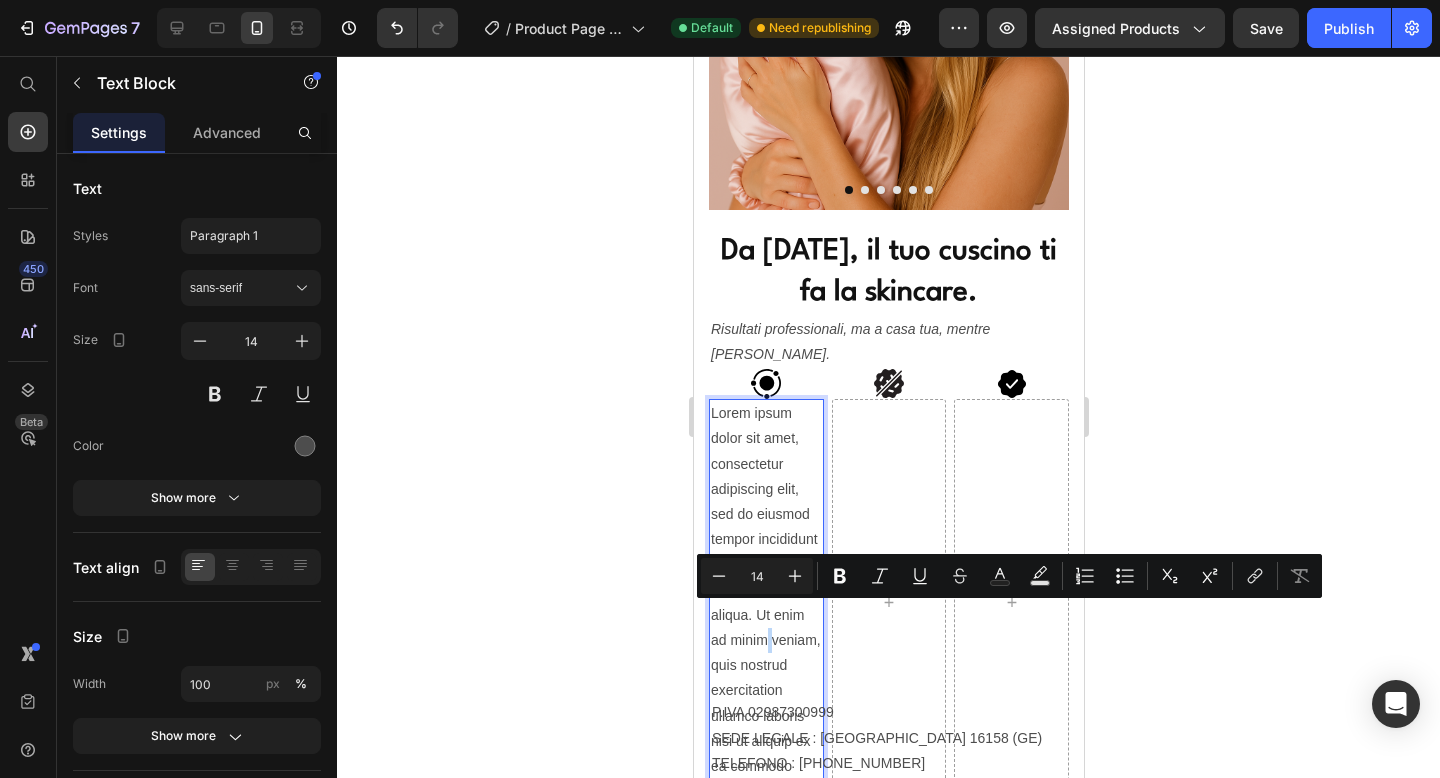 scroll, scrollTop: 721, scrollLeft: 0, axis: vertical 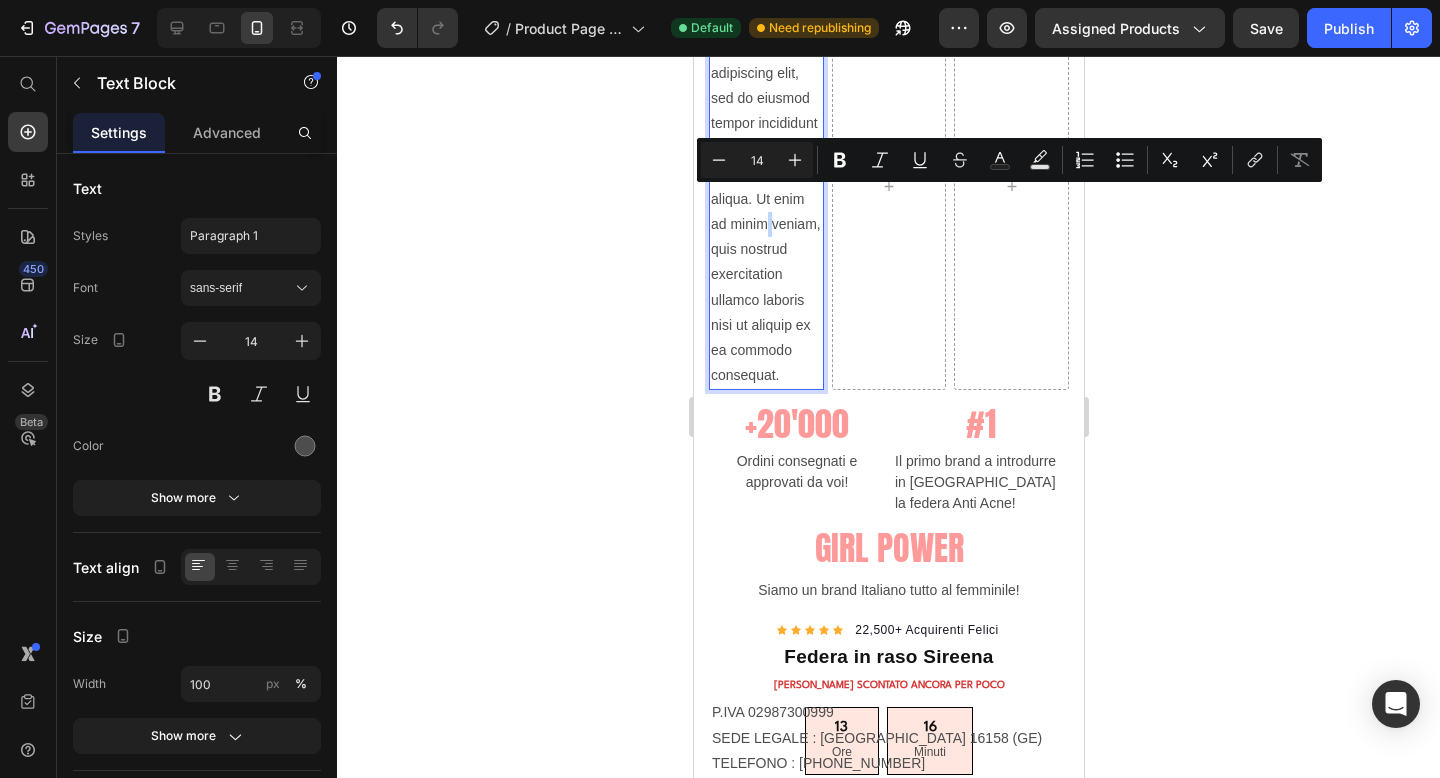 click on "Lorem ipsum dolor sit amet, consectetur adipiscing elit, sed do eiusmod tempor incididunt ut labore et dolore magna aliqua. Ut enim ad minim veniam, quis nostrud exercitation ullamco laboris nisi ut aliquip ex ea commodo consequat." at bounding box center (765, 186) 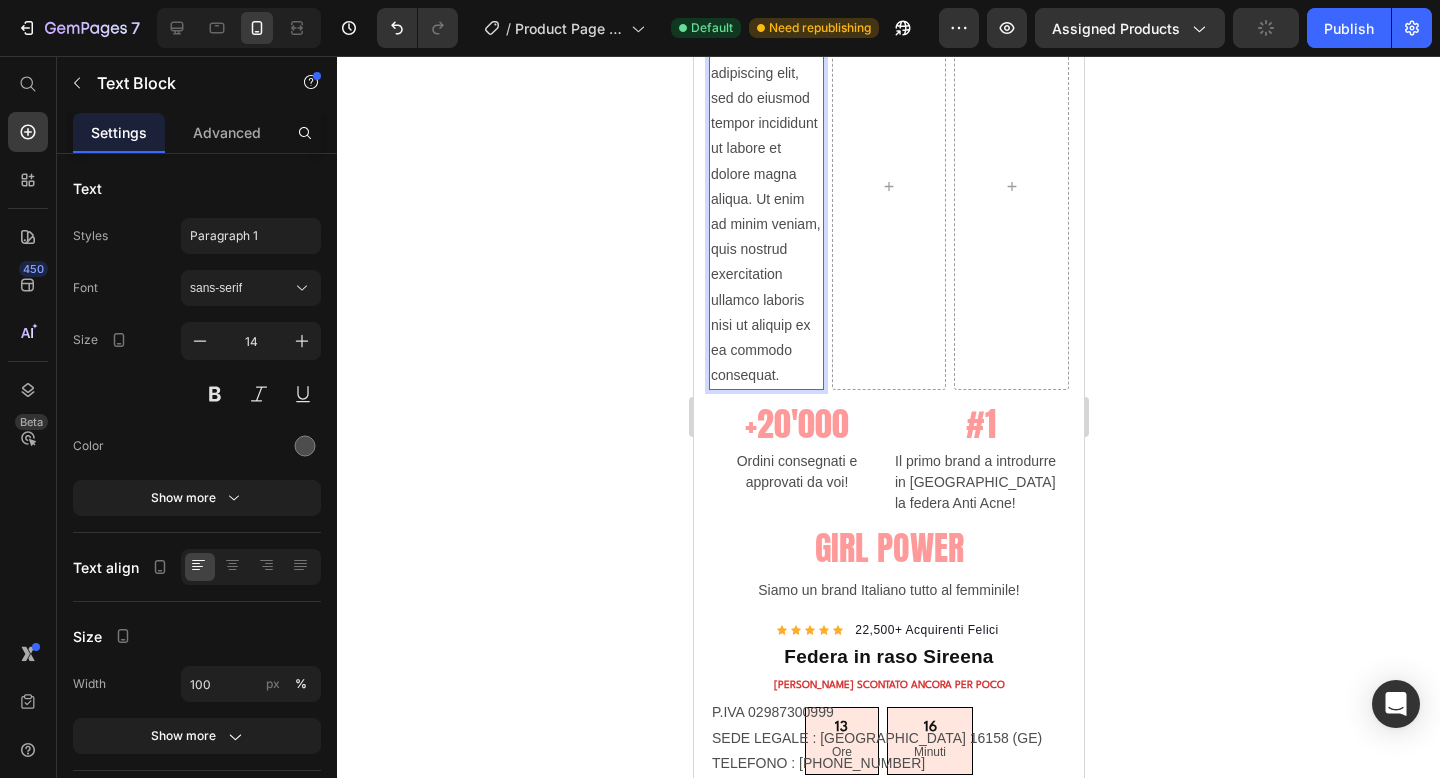 click on "Lorem ipsum dolor sit amet, consectetur adipiscing elit, sed do eiusmod tempor incididunt ut labore et dolore magna aliqua. Ut enim ad minim veniam, quis nostrud exercitation ullamco laboris nisi ut aliquip ex ea commodo consequat." at bounding box center (765, 186) 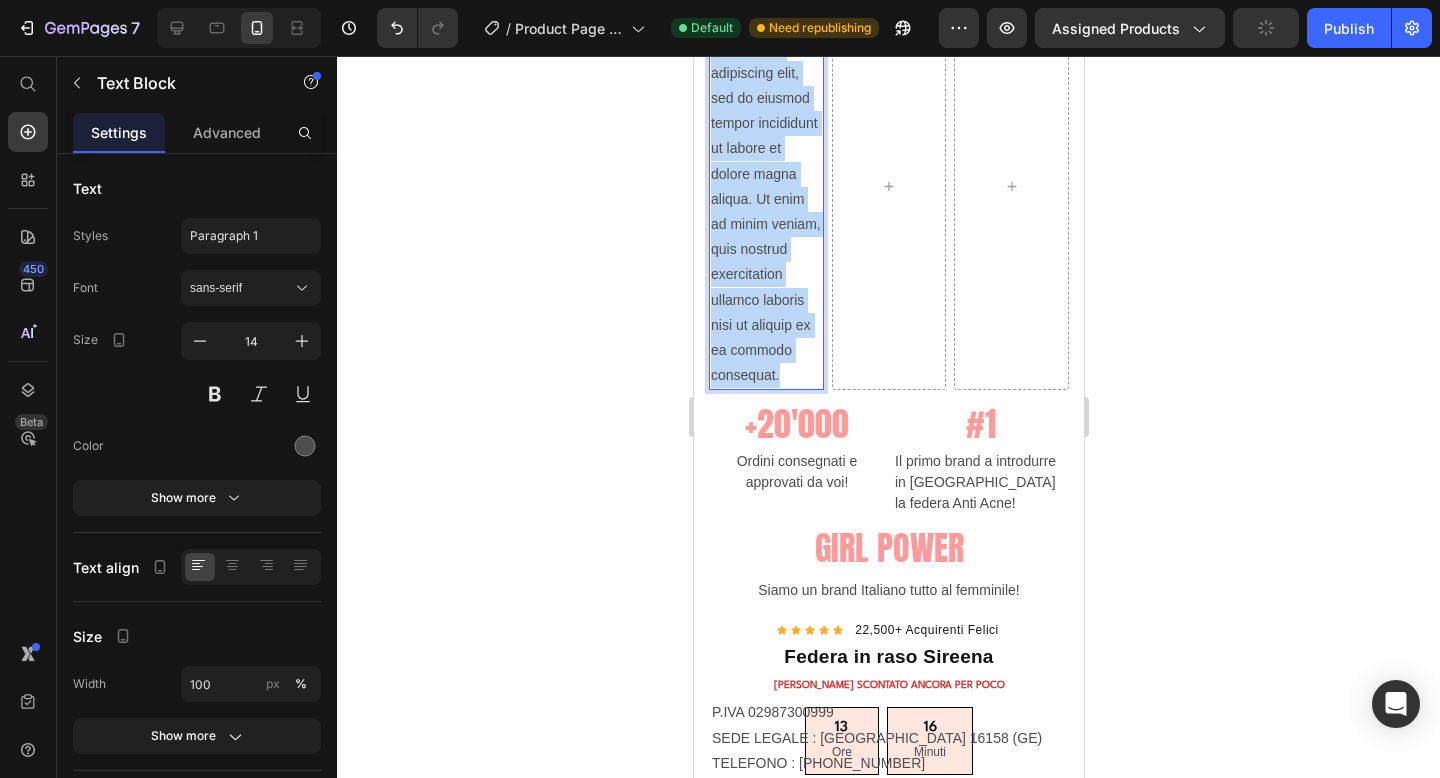 click on "Lorem ipsum dolor sit amet, consectetur adipiscing elit, sed do eiusmod tempor incididunt ut labore et dolore magna aliqua. Ut enim ad minim veniam, quis nostrud exercitation ullamco laboris nisi ut aliquip ex ea commodo consequat." at bounding box center (765, 186) 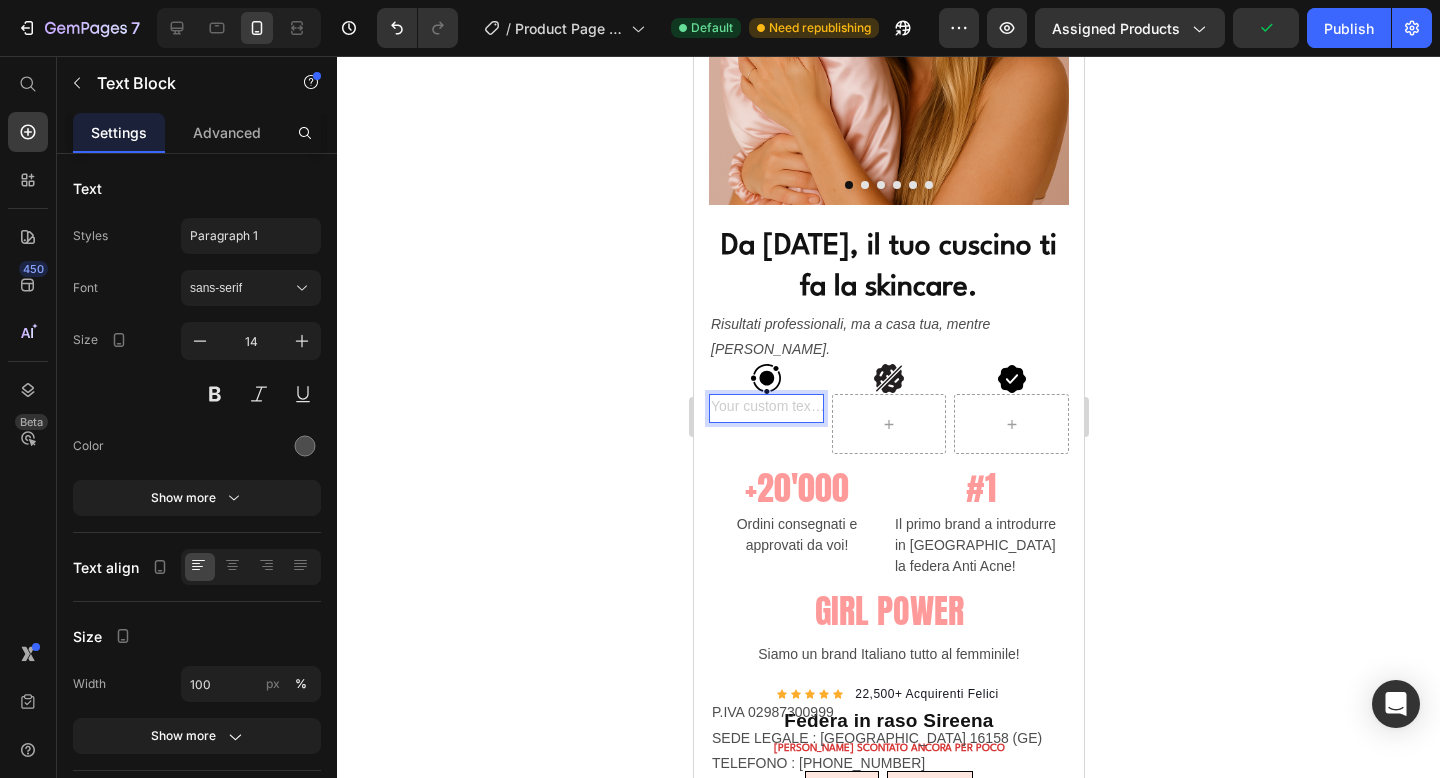 scroll, scrollTop: 308, scrollLeft: 0, axis: vertical 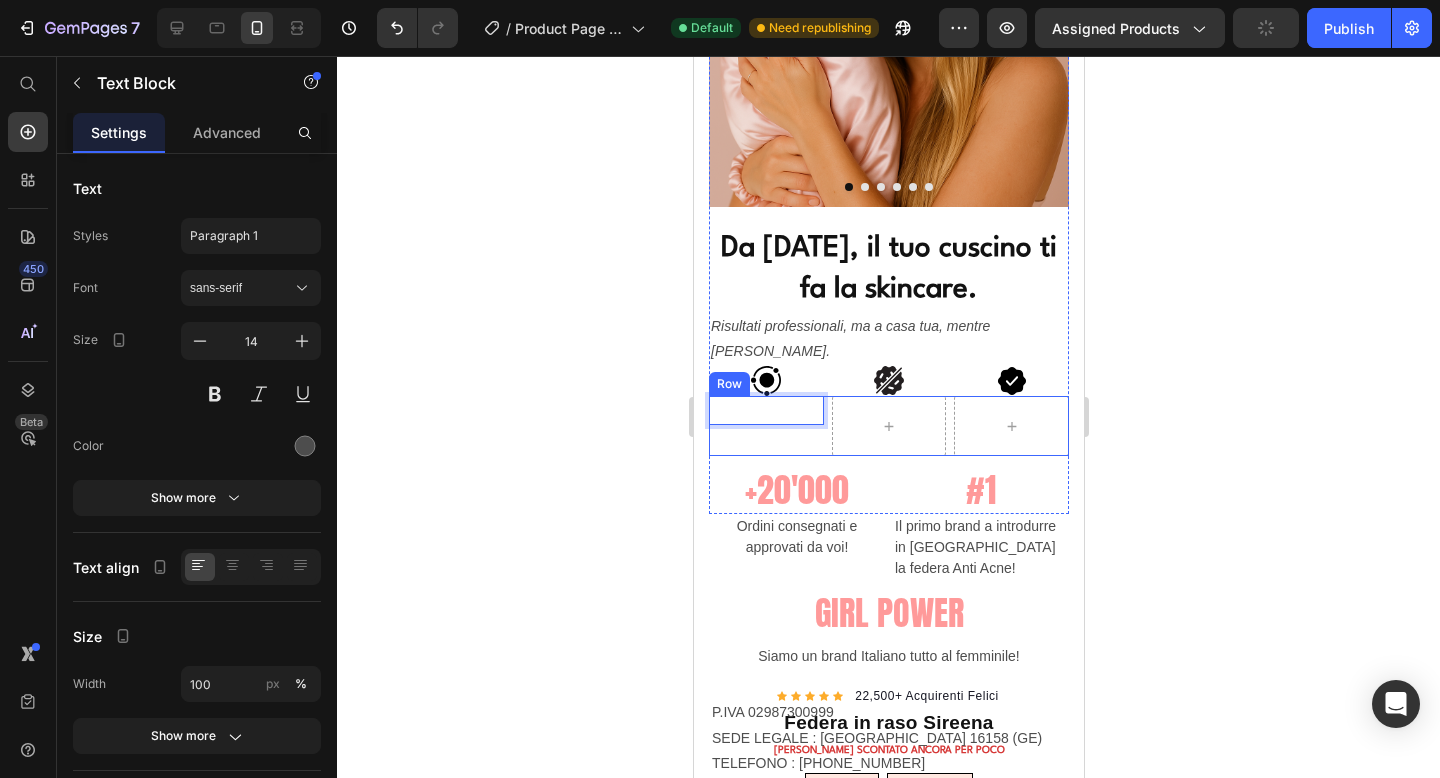 click at bounding box center (888, 426) 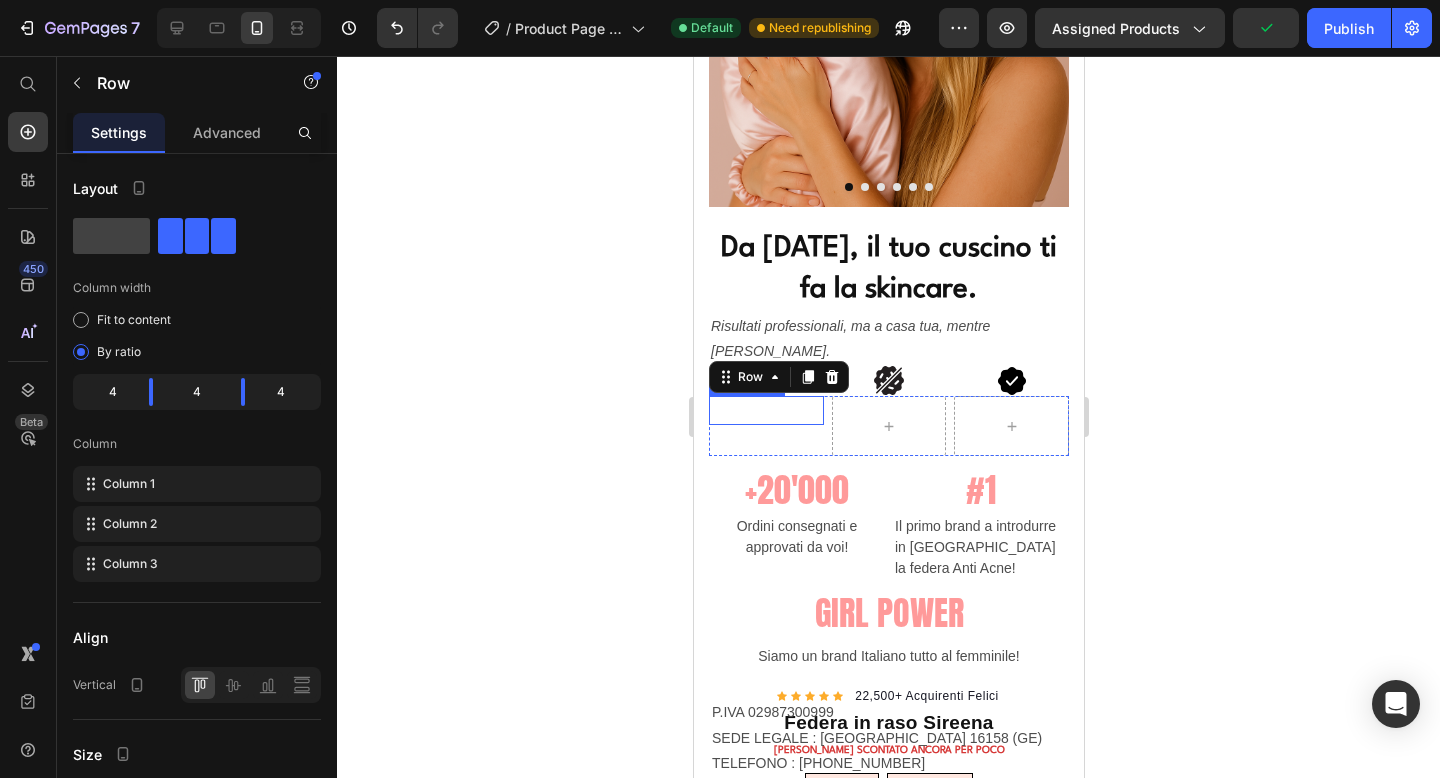 click at bounding box center [765, 410] 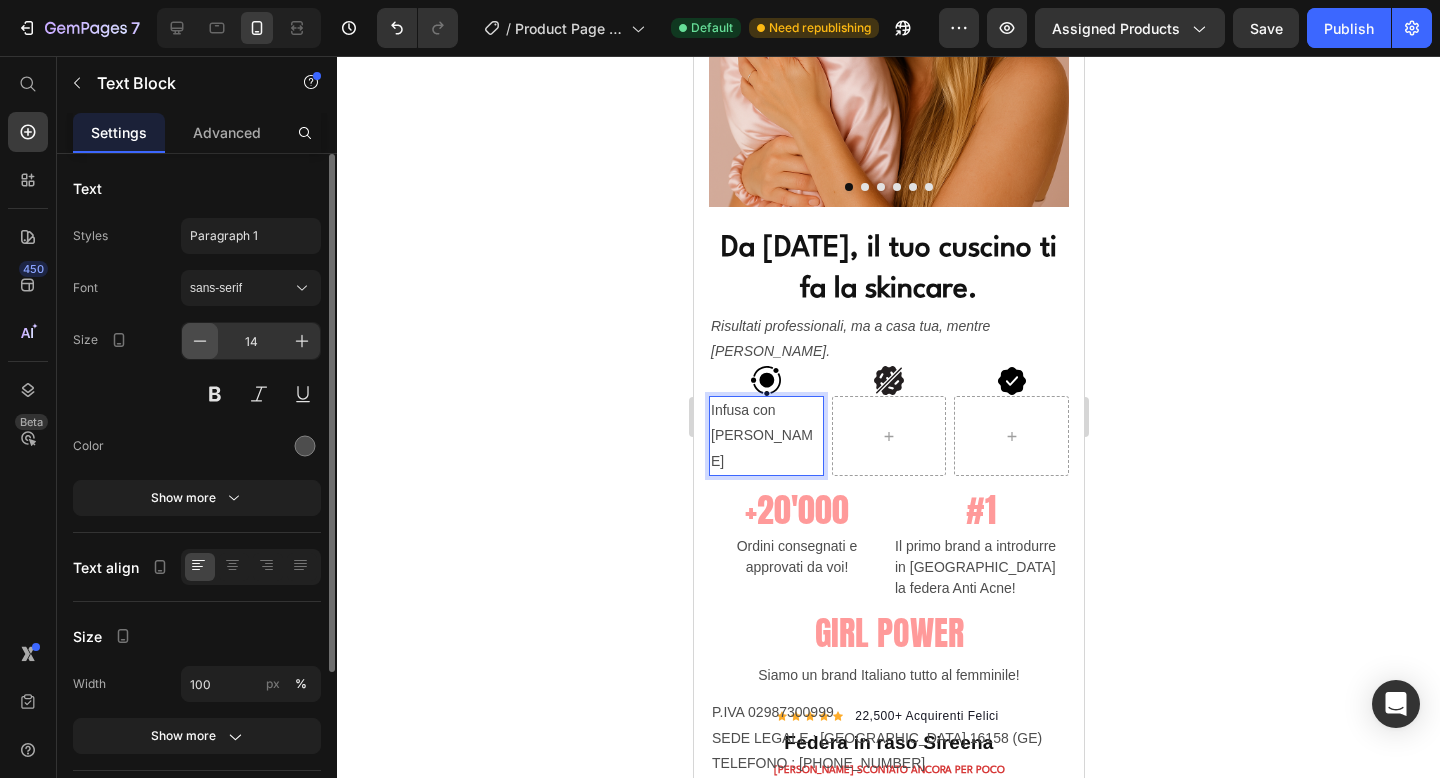 click 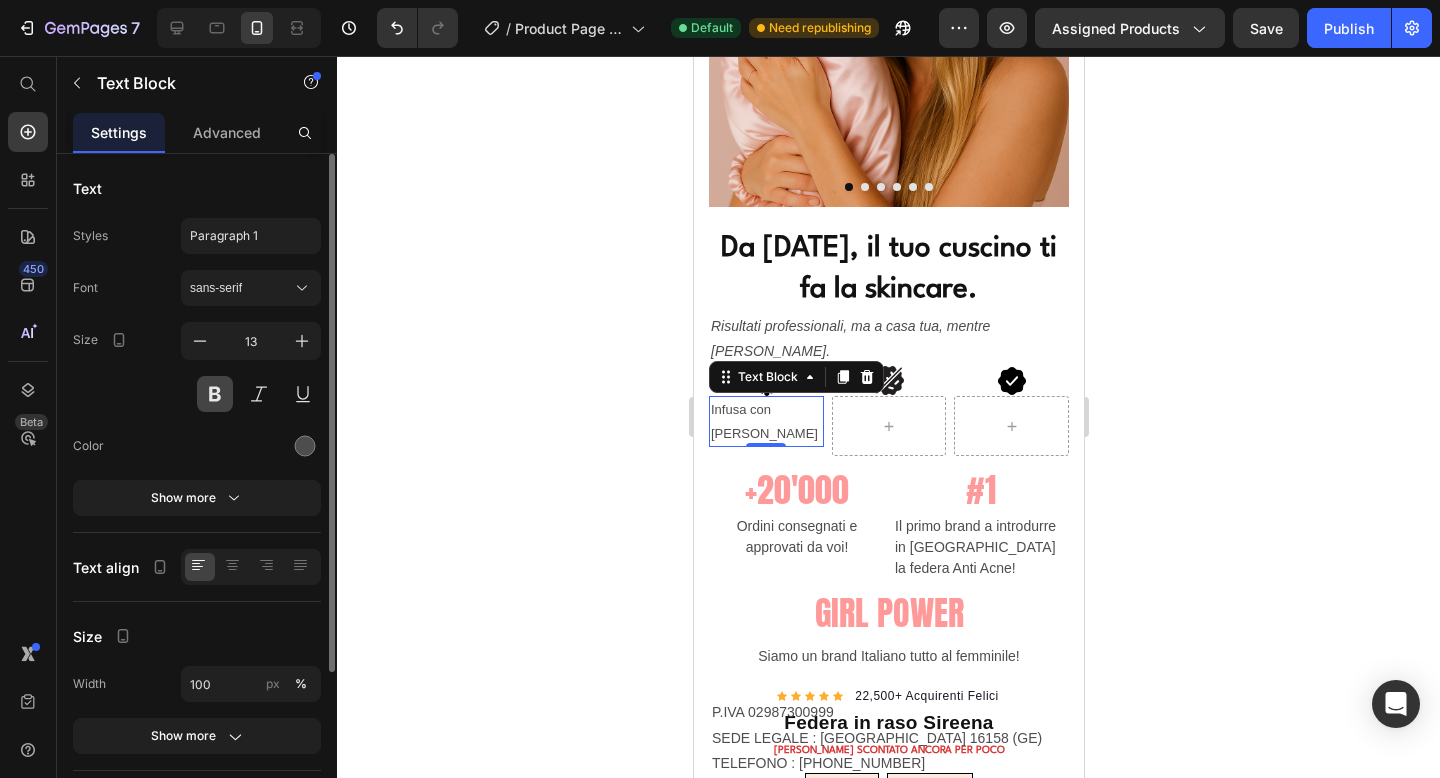 click at bounding box center [215, 394] 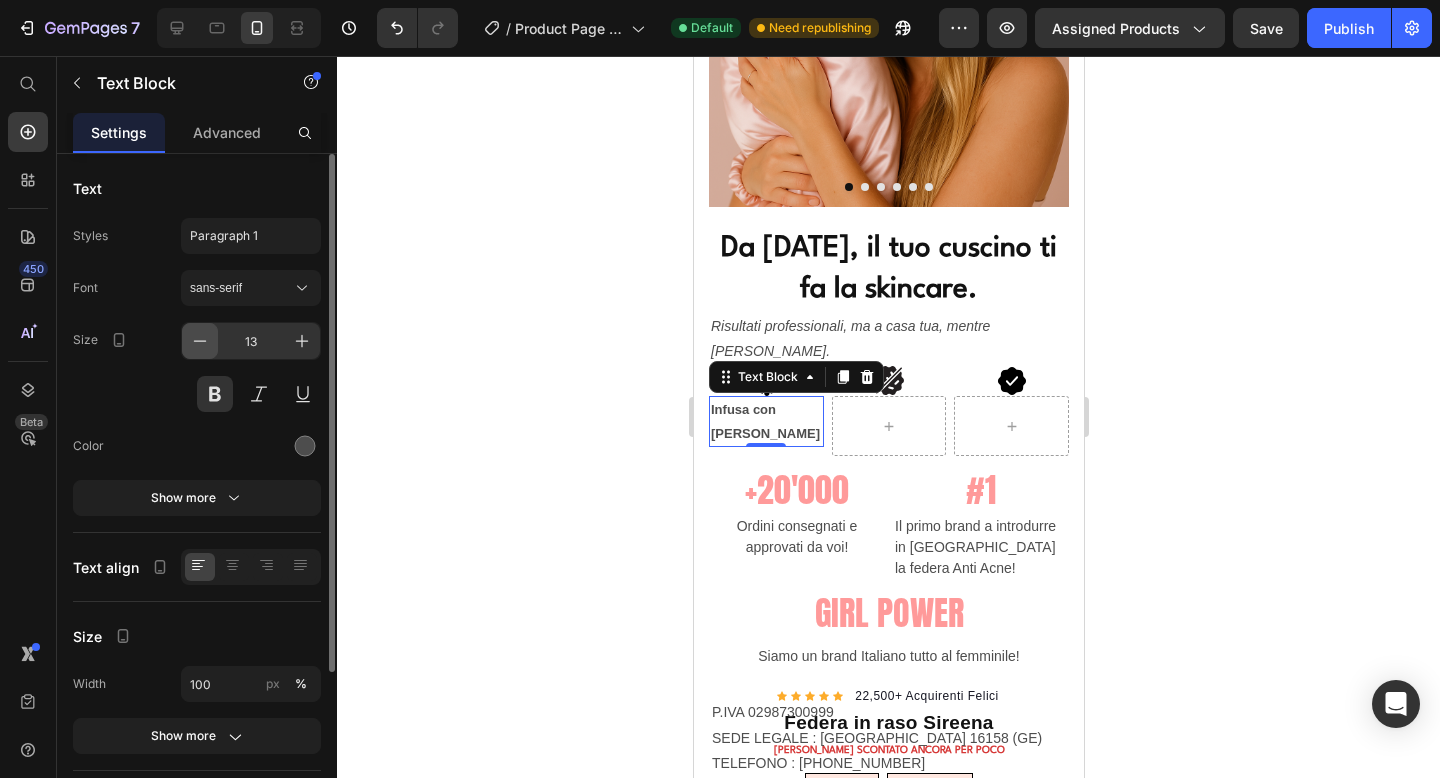 click 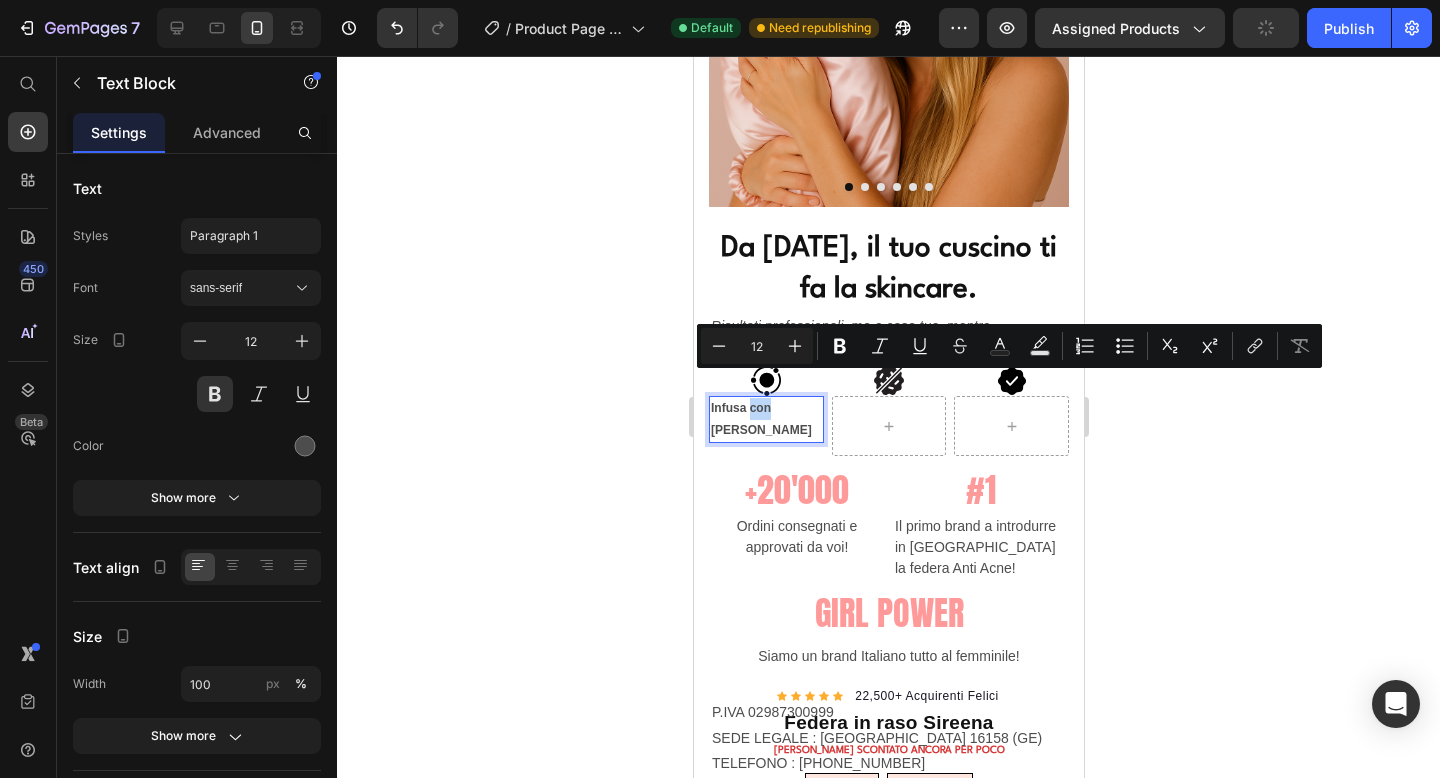 click on "Infusa con [PERSON_NAME]" at bounding box center (765, 419) 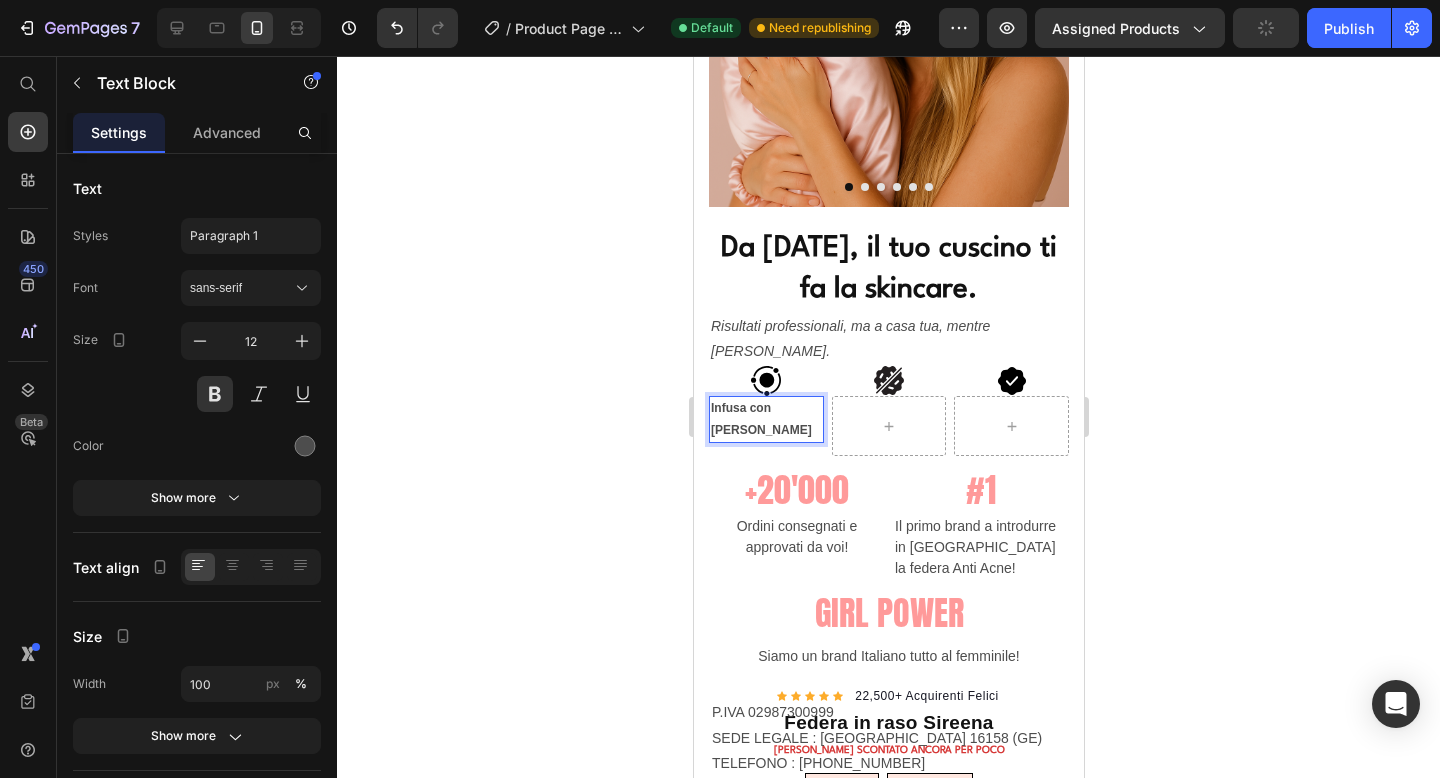 click on "Infusa con [PERSON_NAME]" at bounding box center (765, 419) 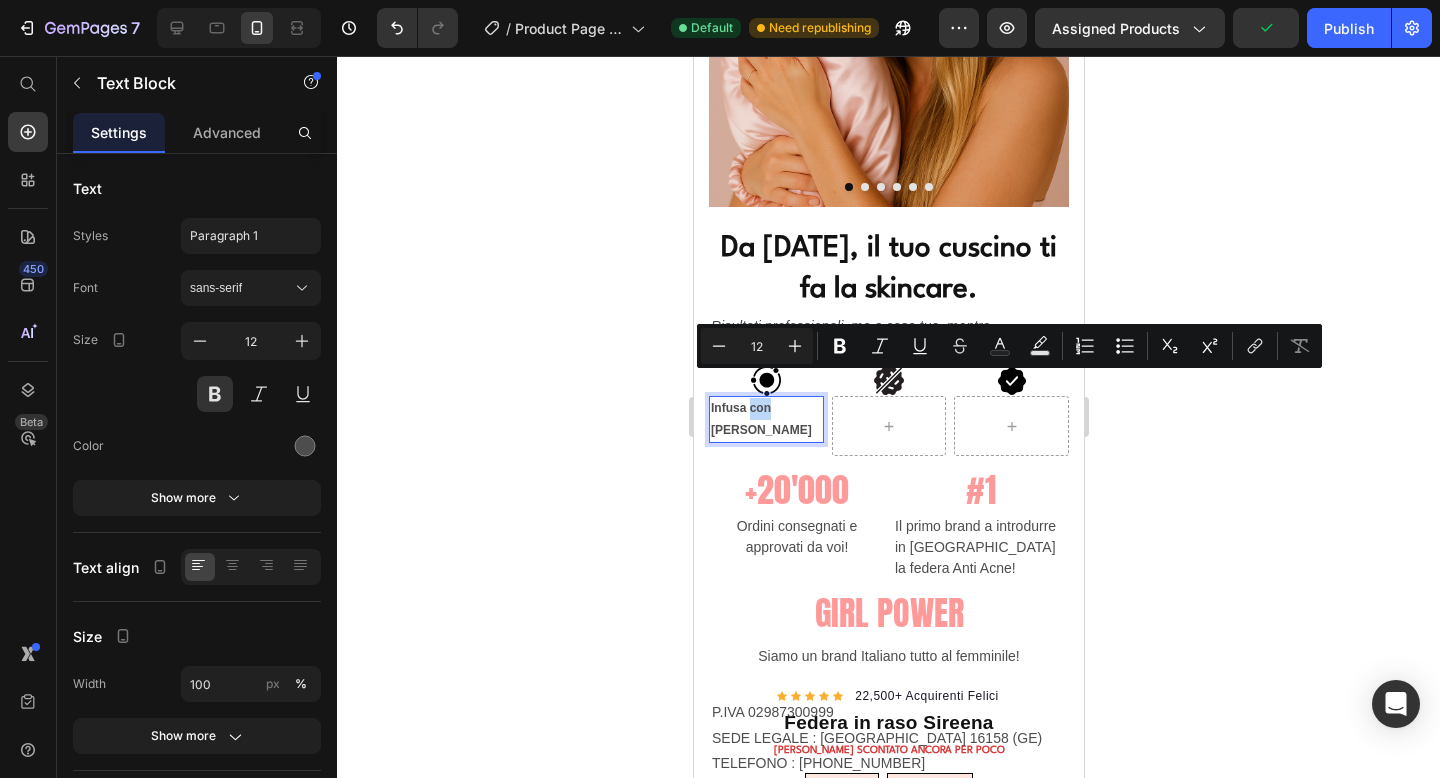 click on "Infusa con [PERSON_NAME]" at bounding box center [765, 419] 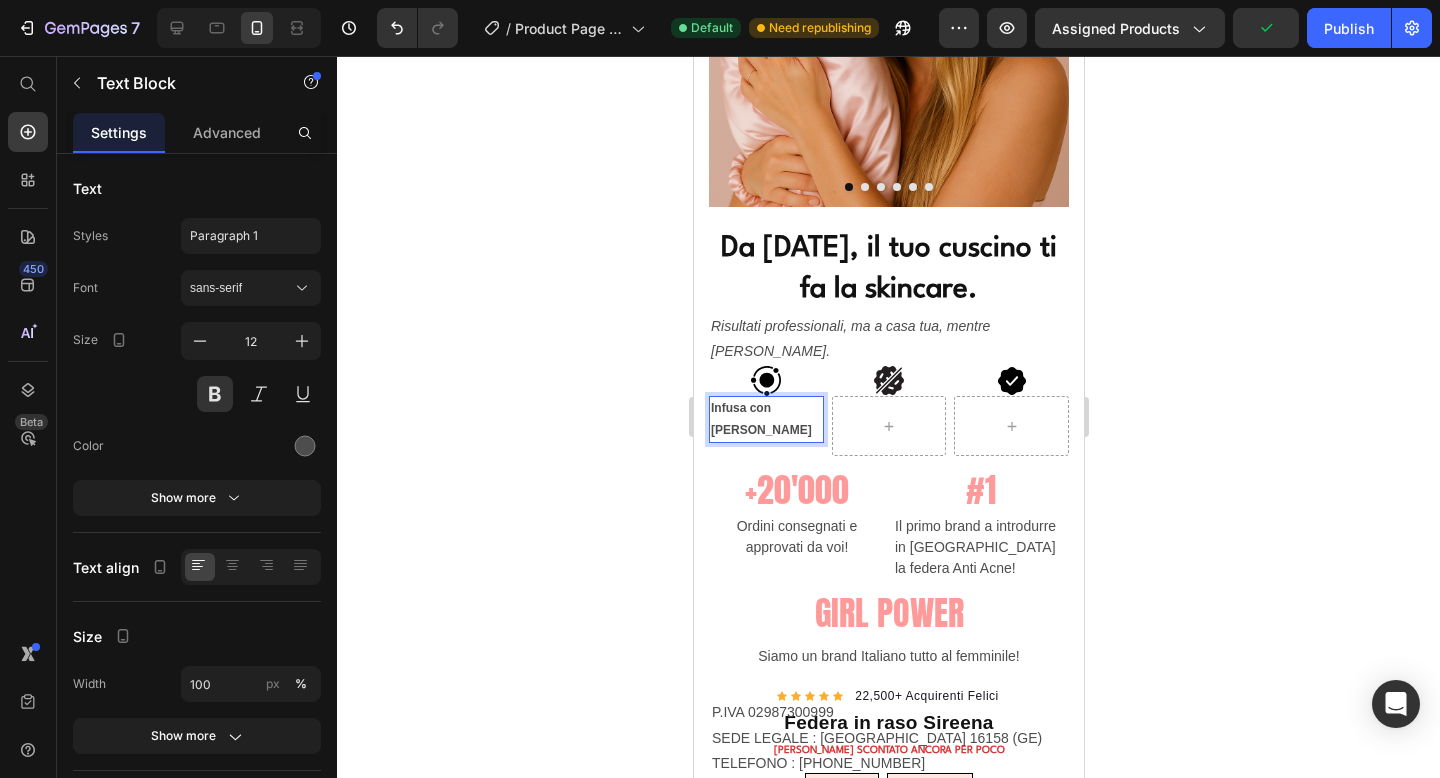 click on "Infusa con [PERSON_NAME]" at bounding box center [765, 419] 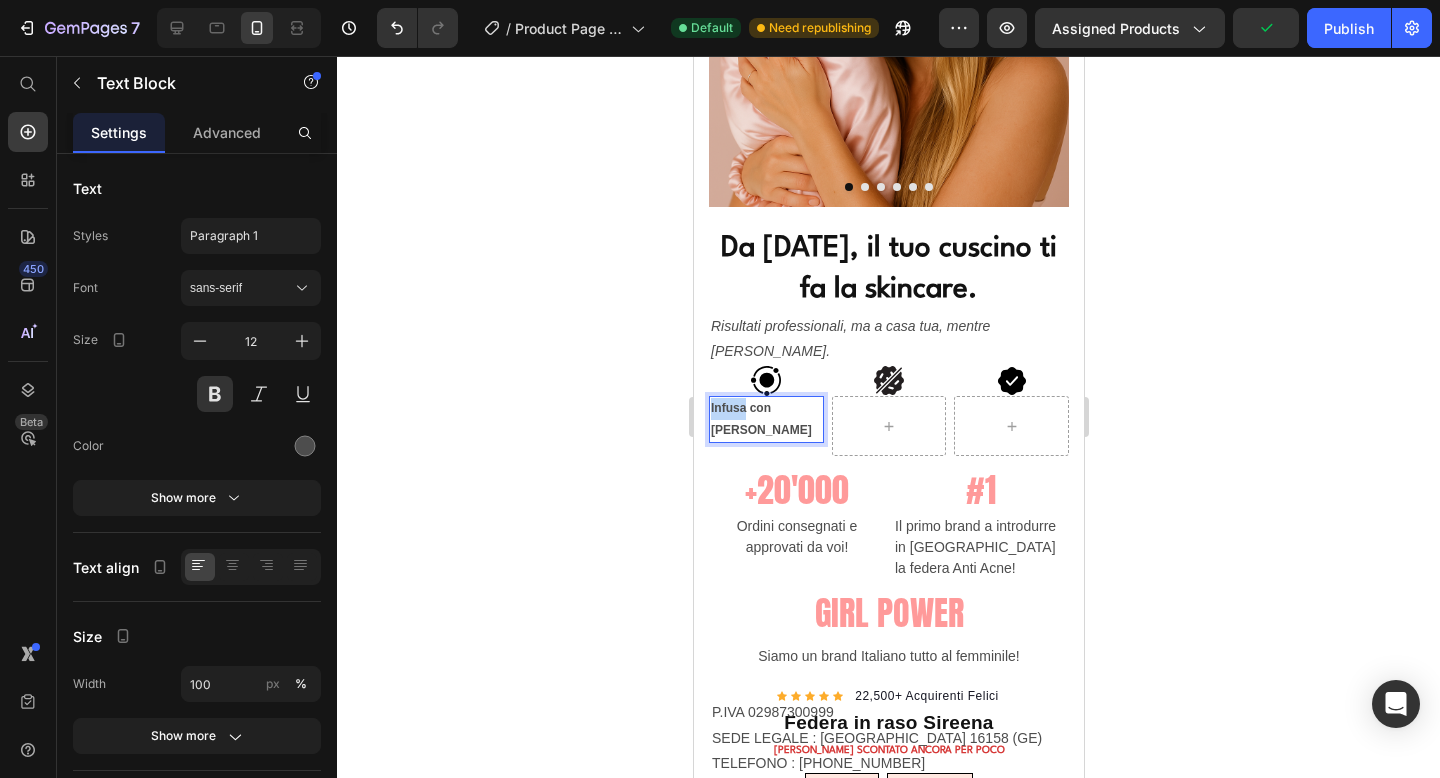 click on "Infusa con [PERSON_NAME]" at bounding box center [765, 419] 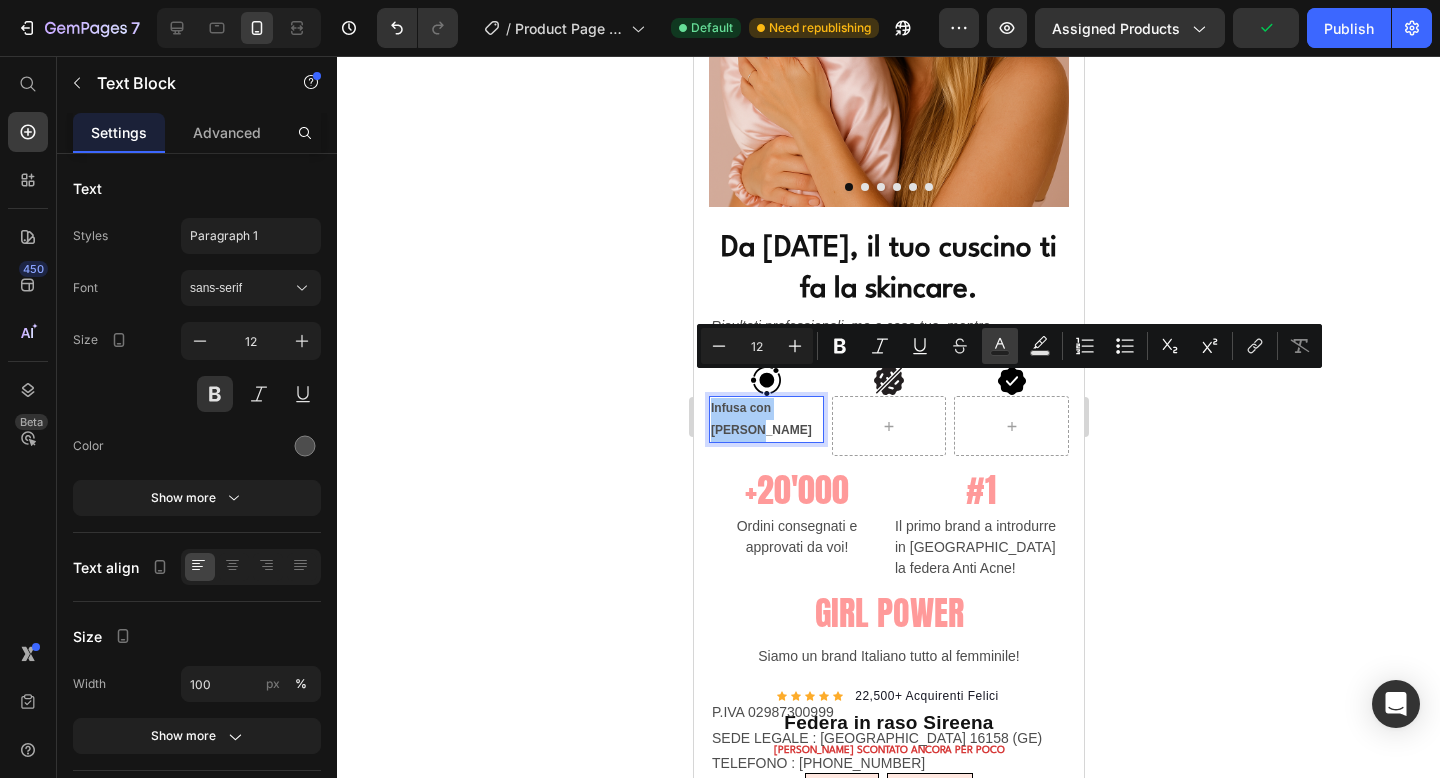 click on "Text Color" at bounding box center (1000, 346) 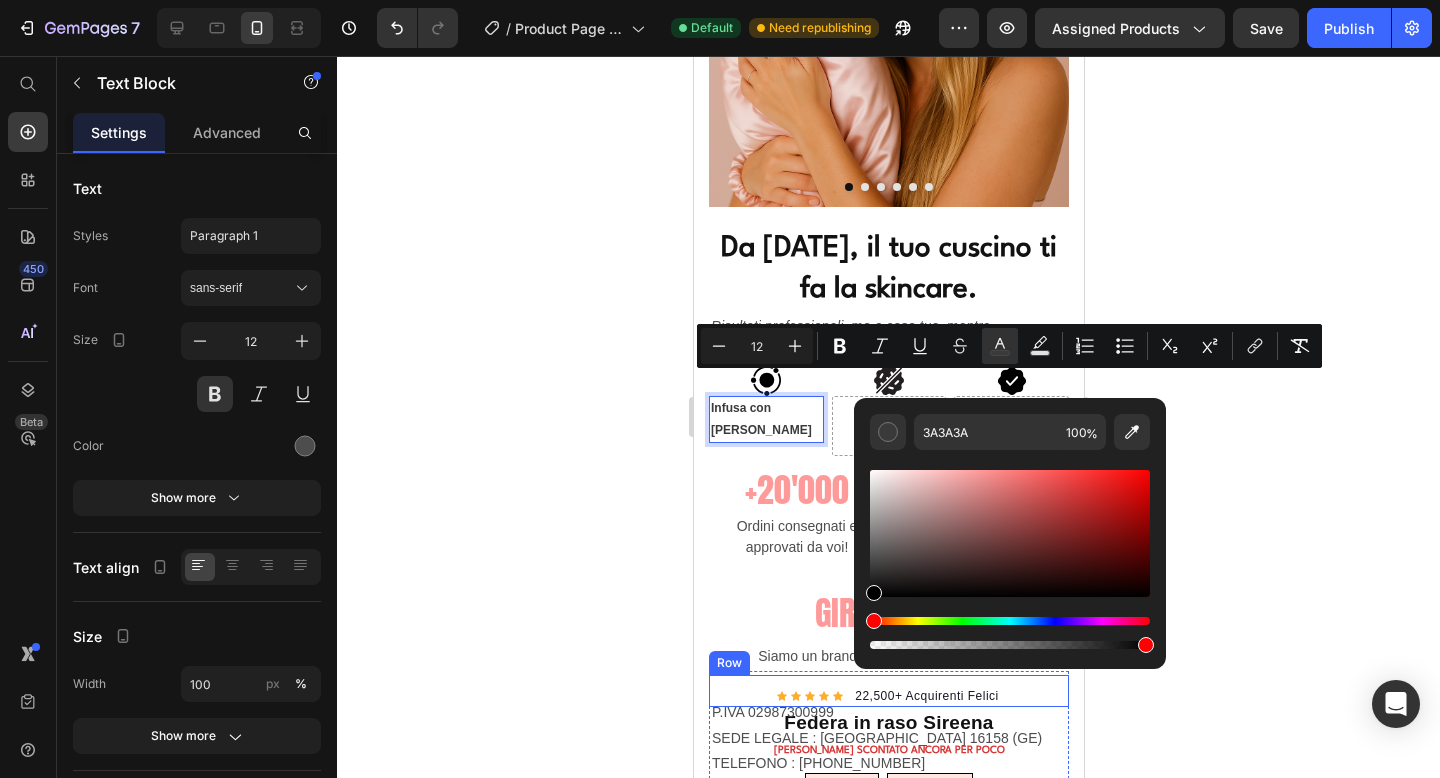 drag, startPoint x: 1567, startPoint y: 623, endPoint x: 792, endPoint y: 642, distance: 775.23285 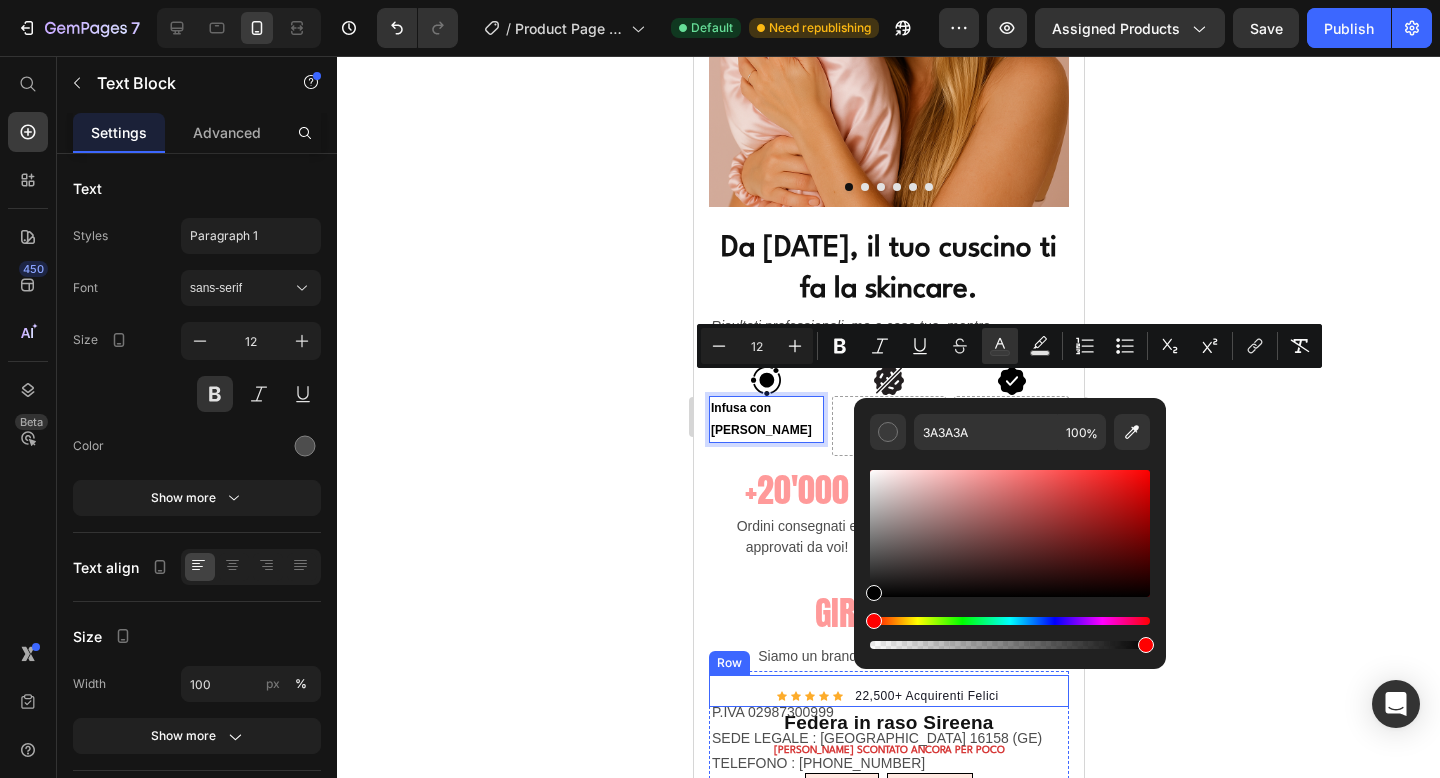 type on "000000" 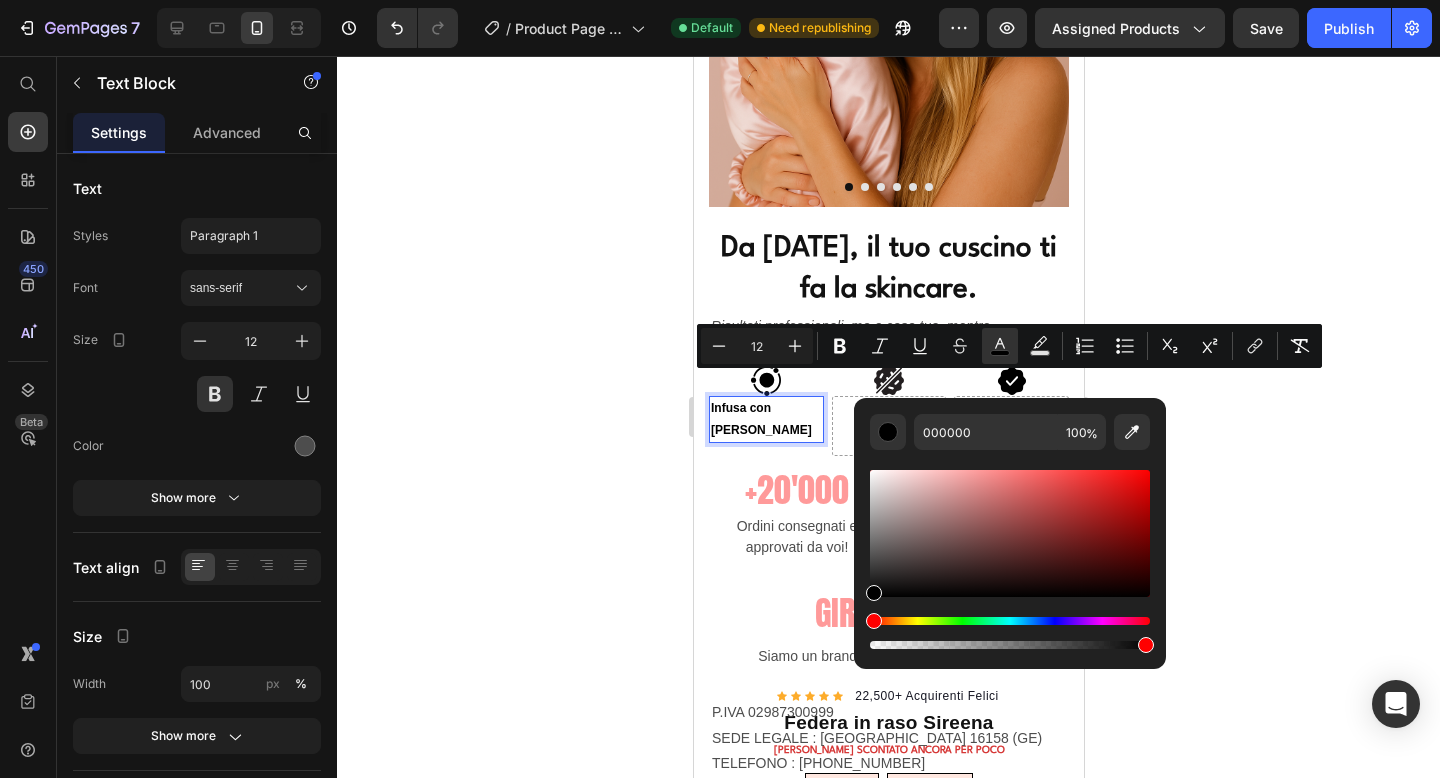 click 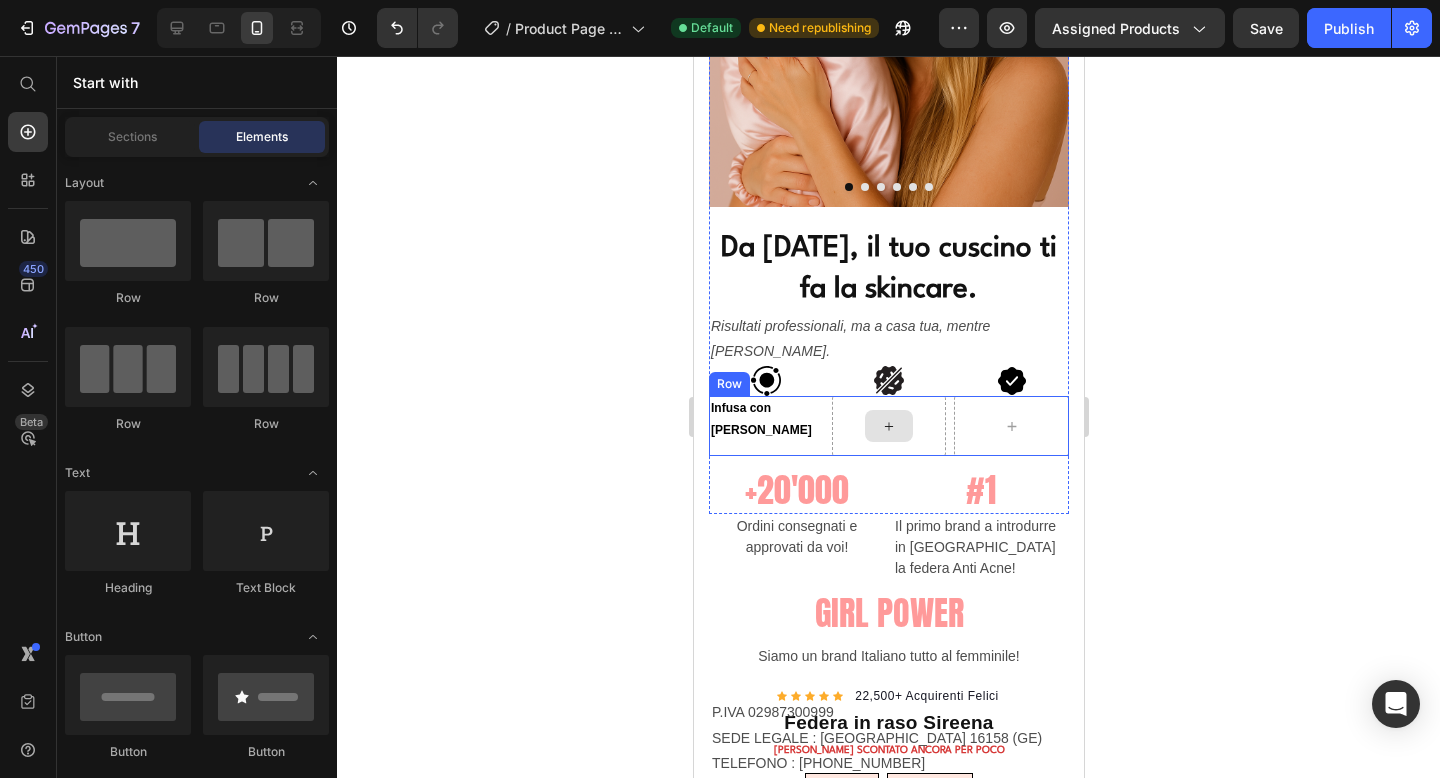 click 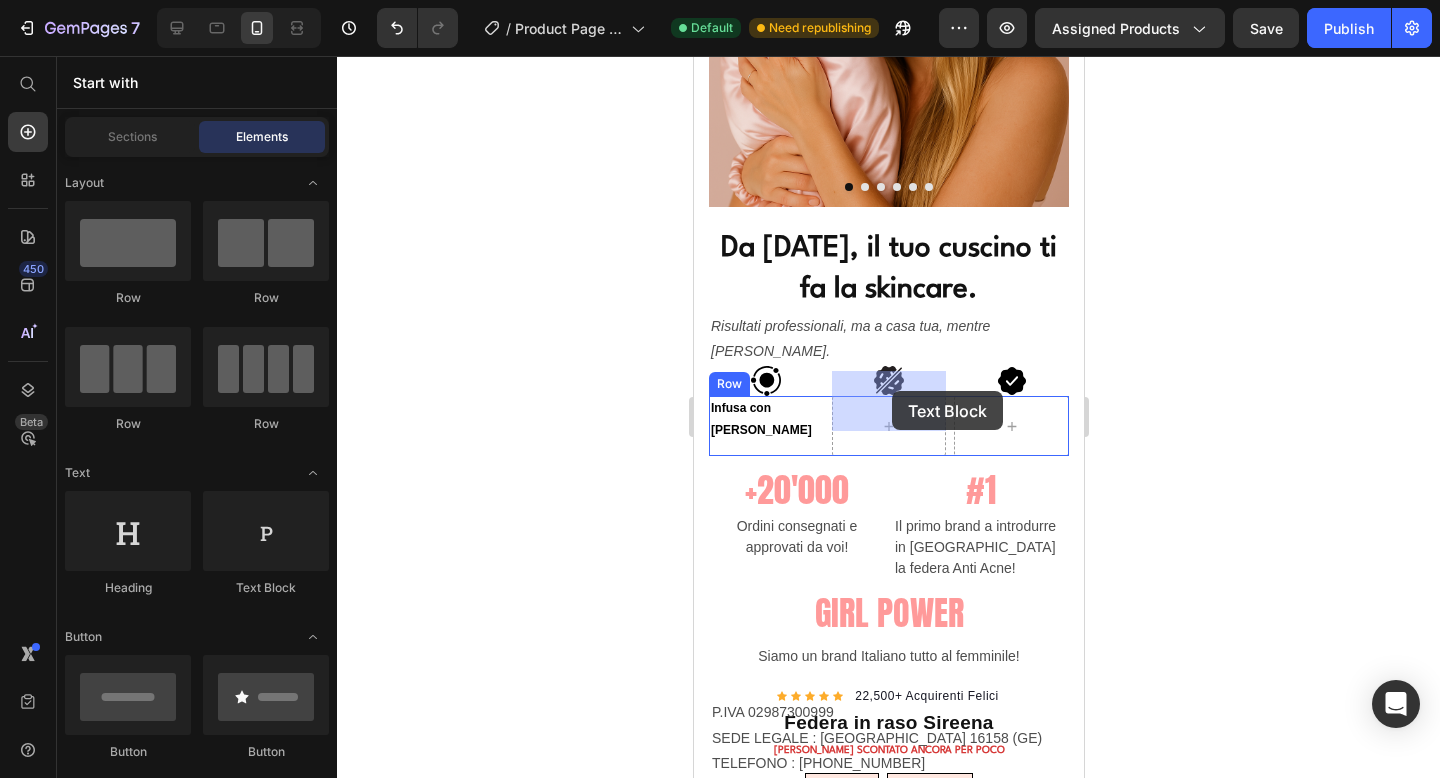 drag, startPoint x: 960, startPoint y: 599, endPoint x: 891, endPoint y: 391, distance: 219.14607 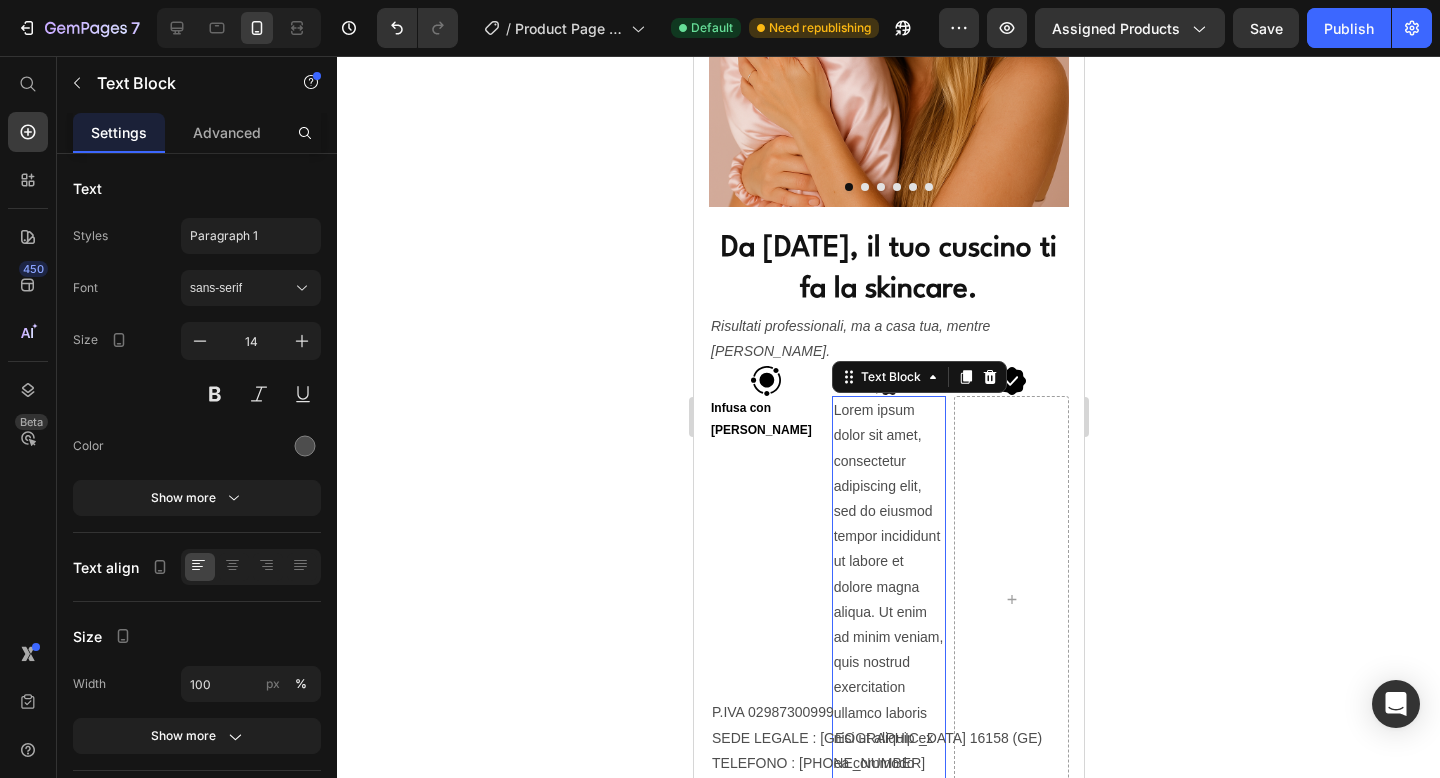 click on "Lorem ipsum dolor sit amet, consectetur adipiscing elit, sed do eiusmod tempor incididunt ut labore et dolore magna aliqua. Ut enim ad minim veniam, quis nostrud exercitation ullamco laboris nisi ut aliquip ex ea commodo consequat." at bounding box center [888, 599] 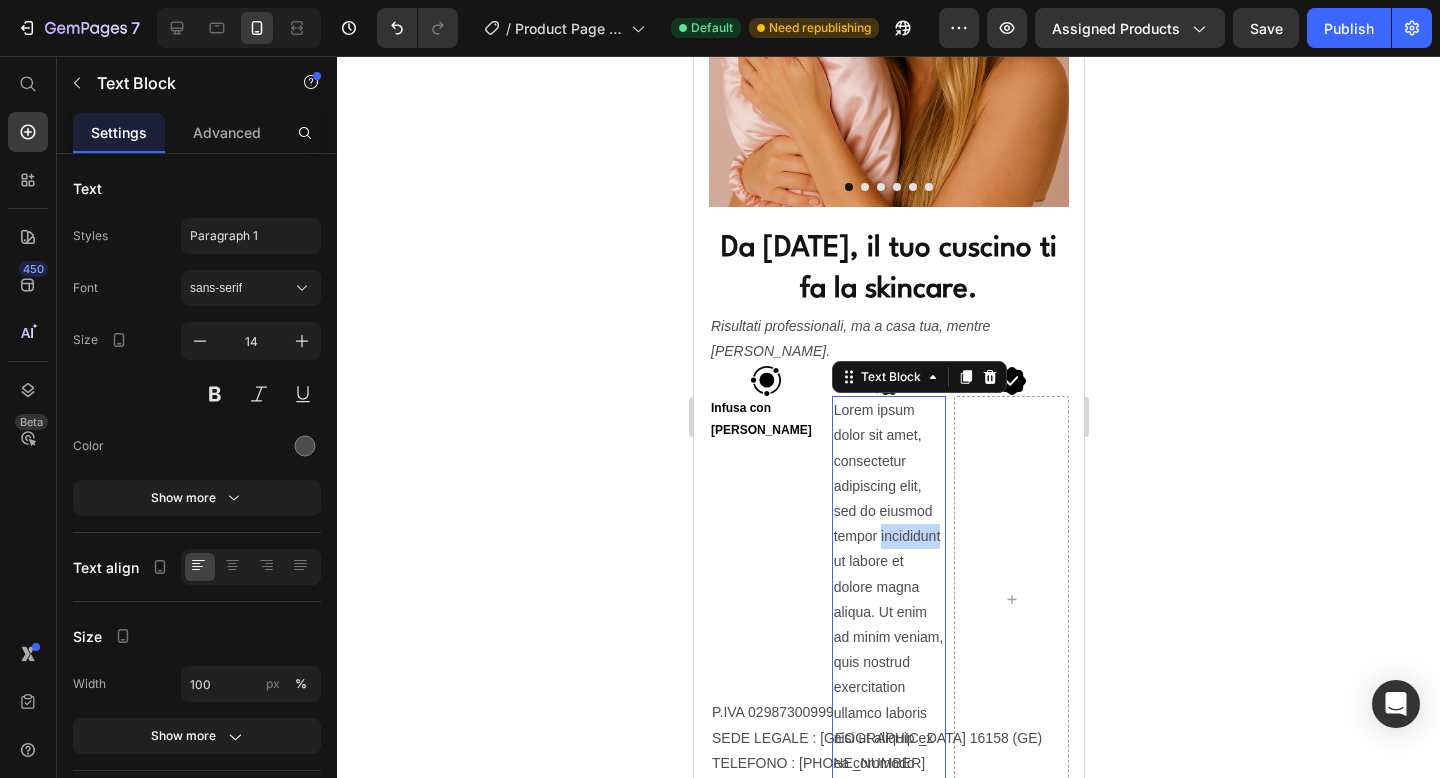 click on "Lorem ipsum dolor sit amet, consectetur adipiscing elit, sed do eiusmod tempor incididunt ut labore et dolore magna aliqua. Ut enim ad minim veniam, quis nostrud exercitation ullamco laboris nisi ut aliquip ex ea commodo consequat." at bounding box center (888, 599) 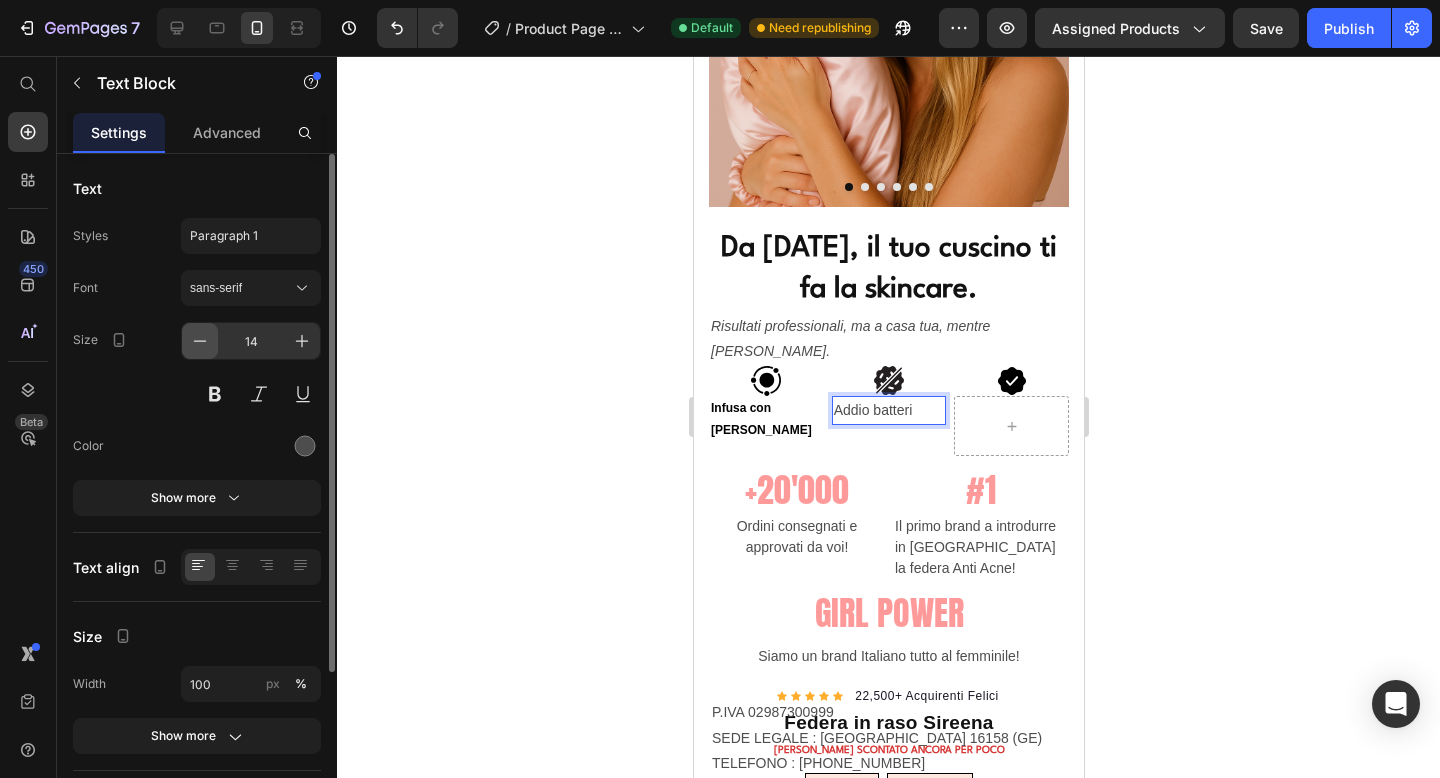 click 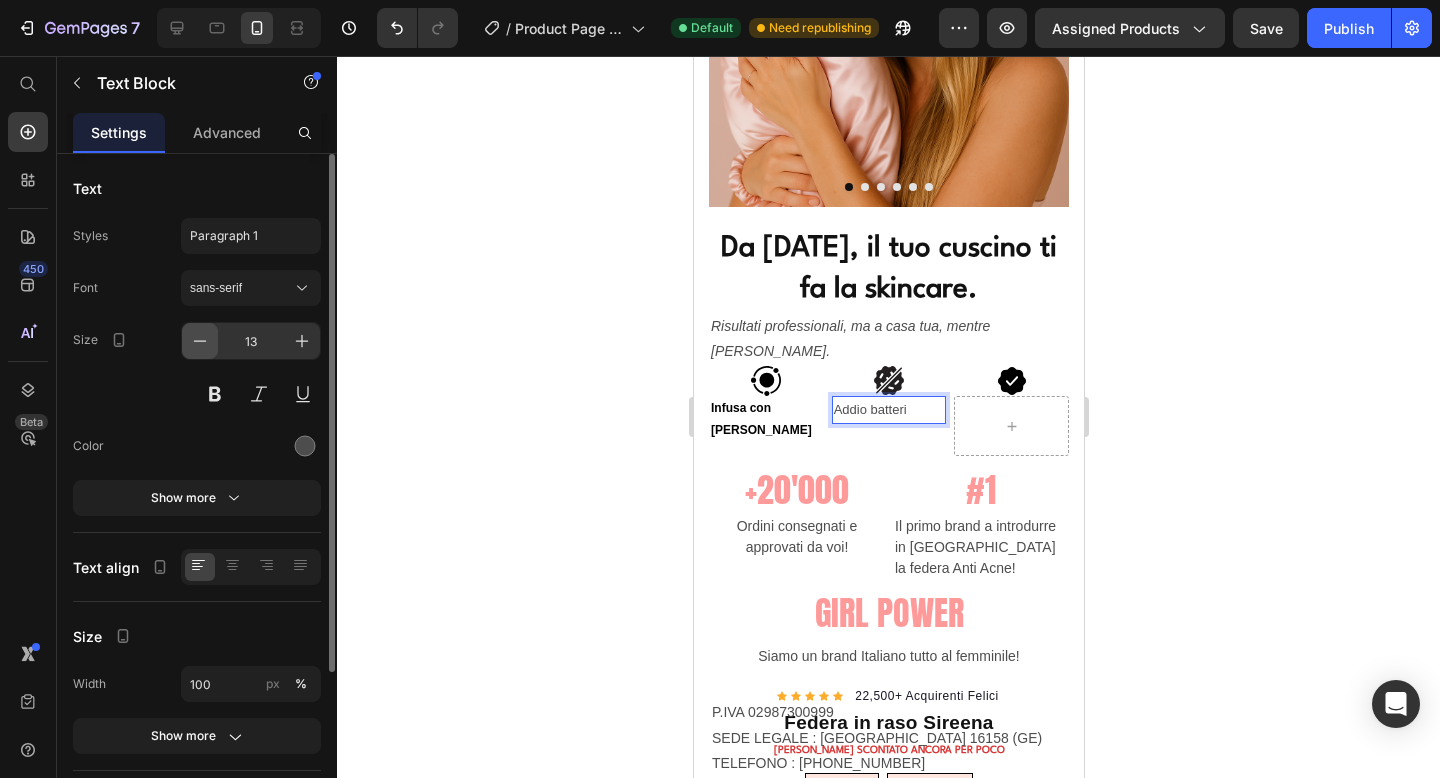 click 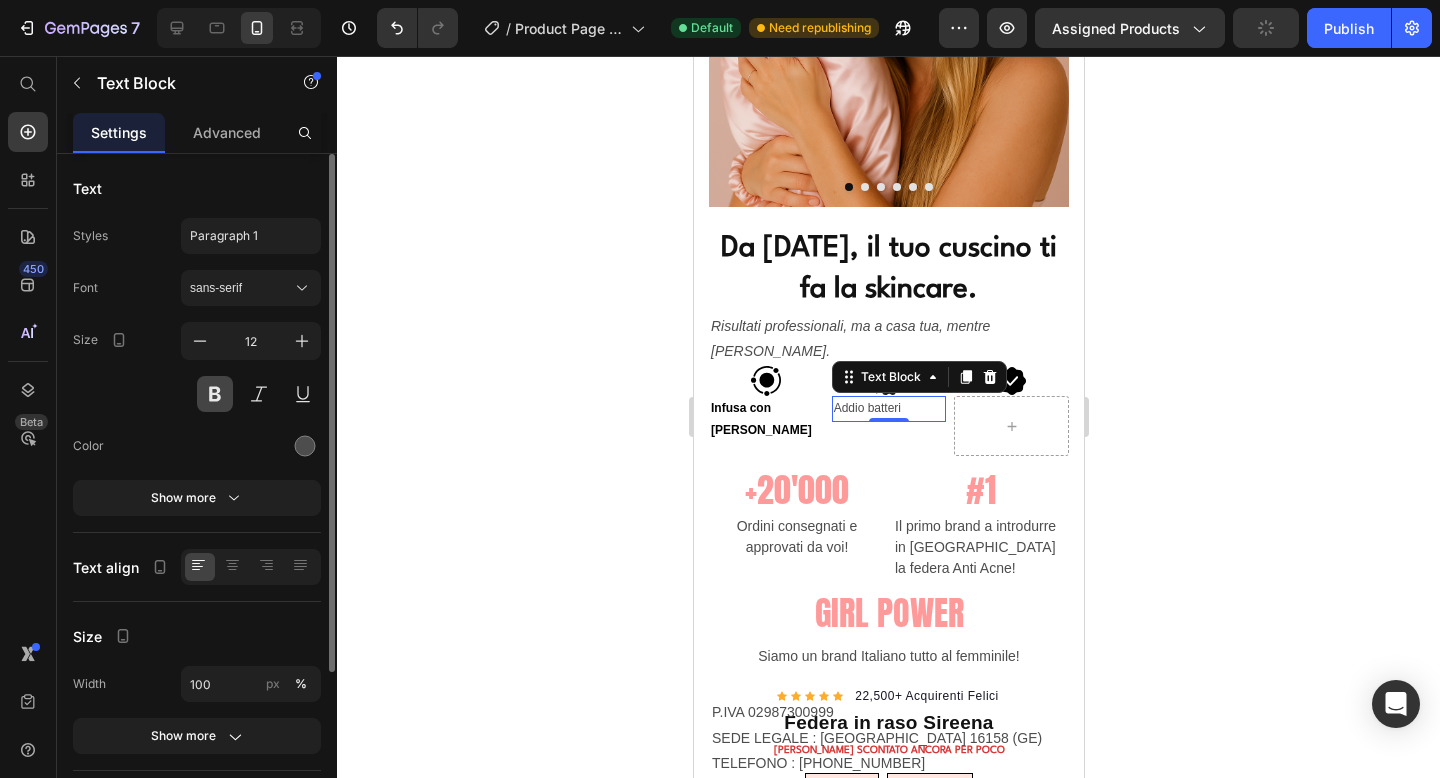 click at bounding box center (215, 394) 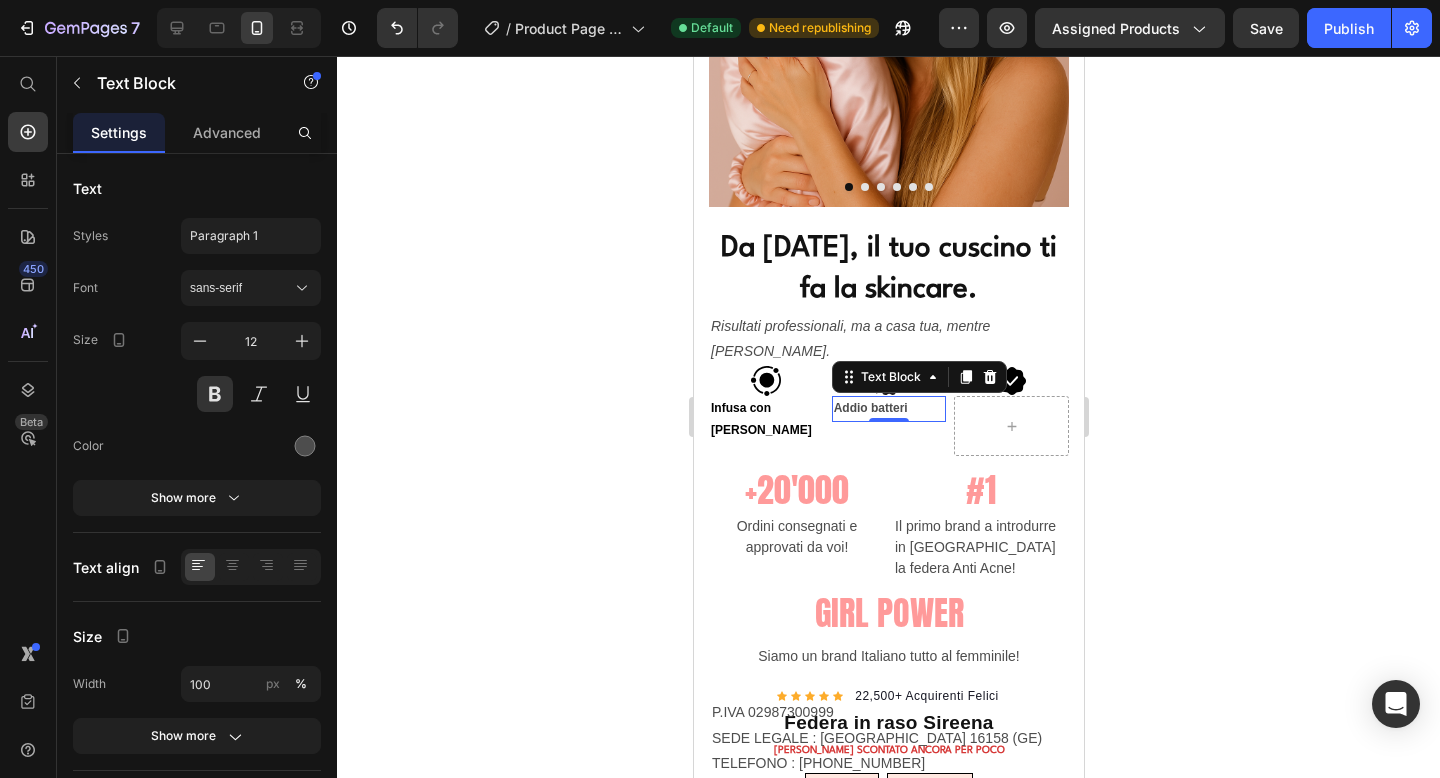 click on "Addio batteri" at bounding box center (888, 409) 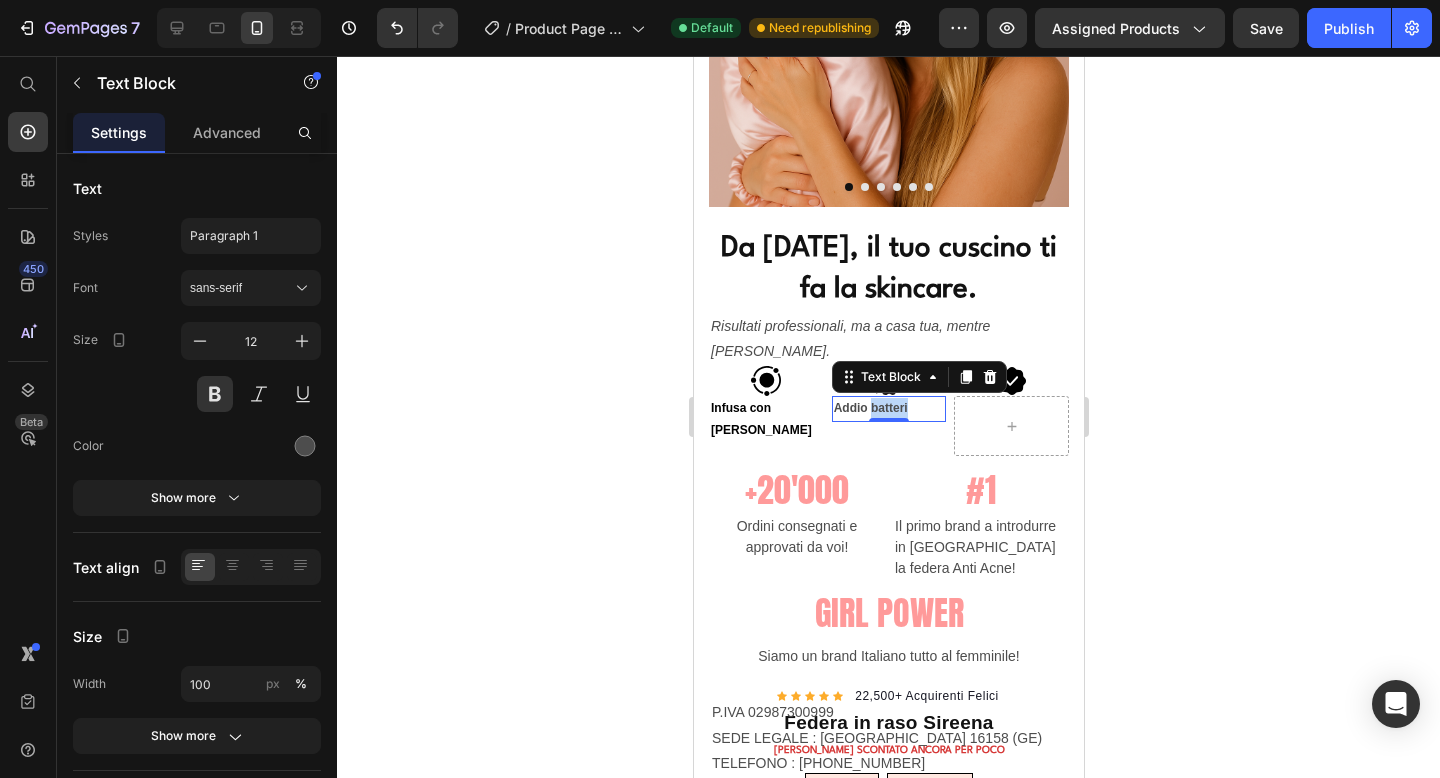 click on "Addio batteri" at bounding box center [888, 409] 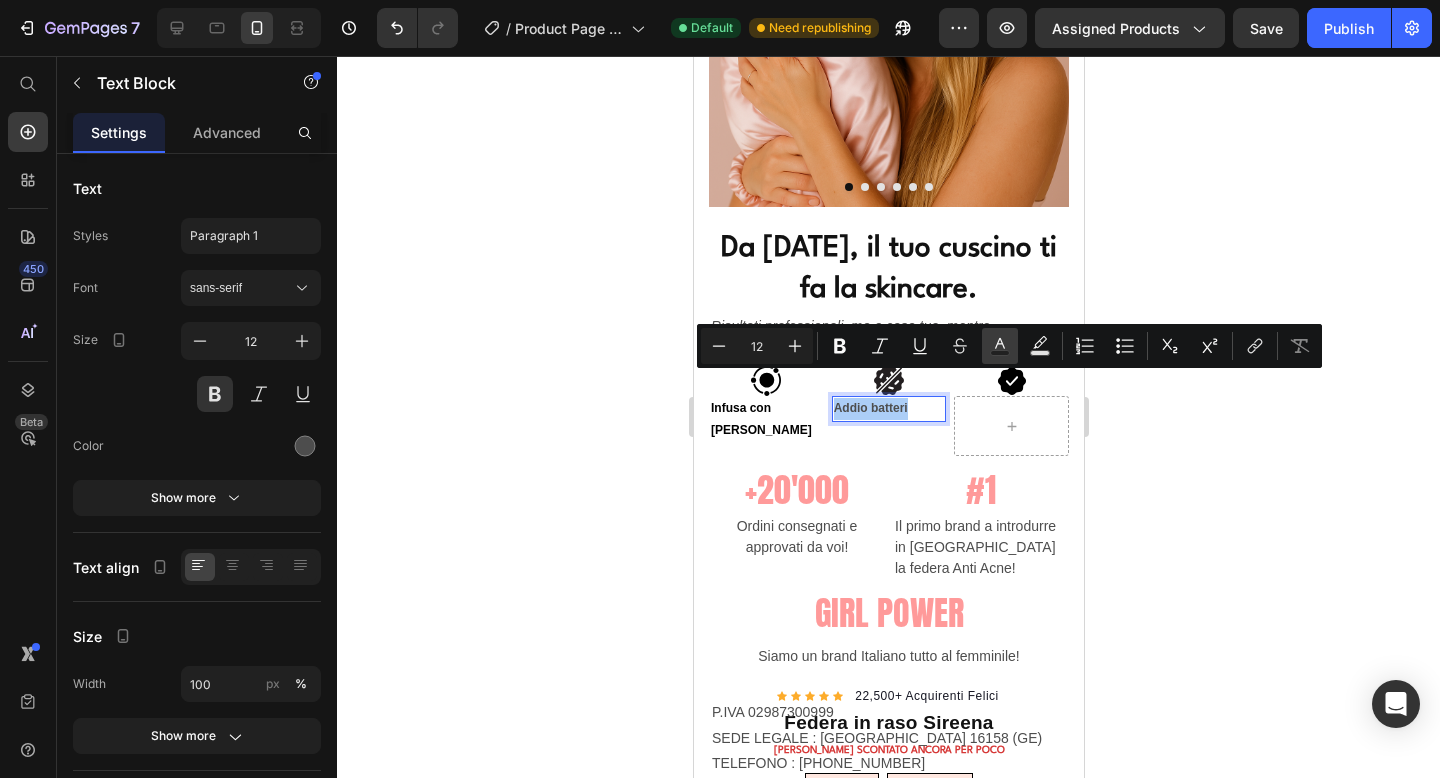 click 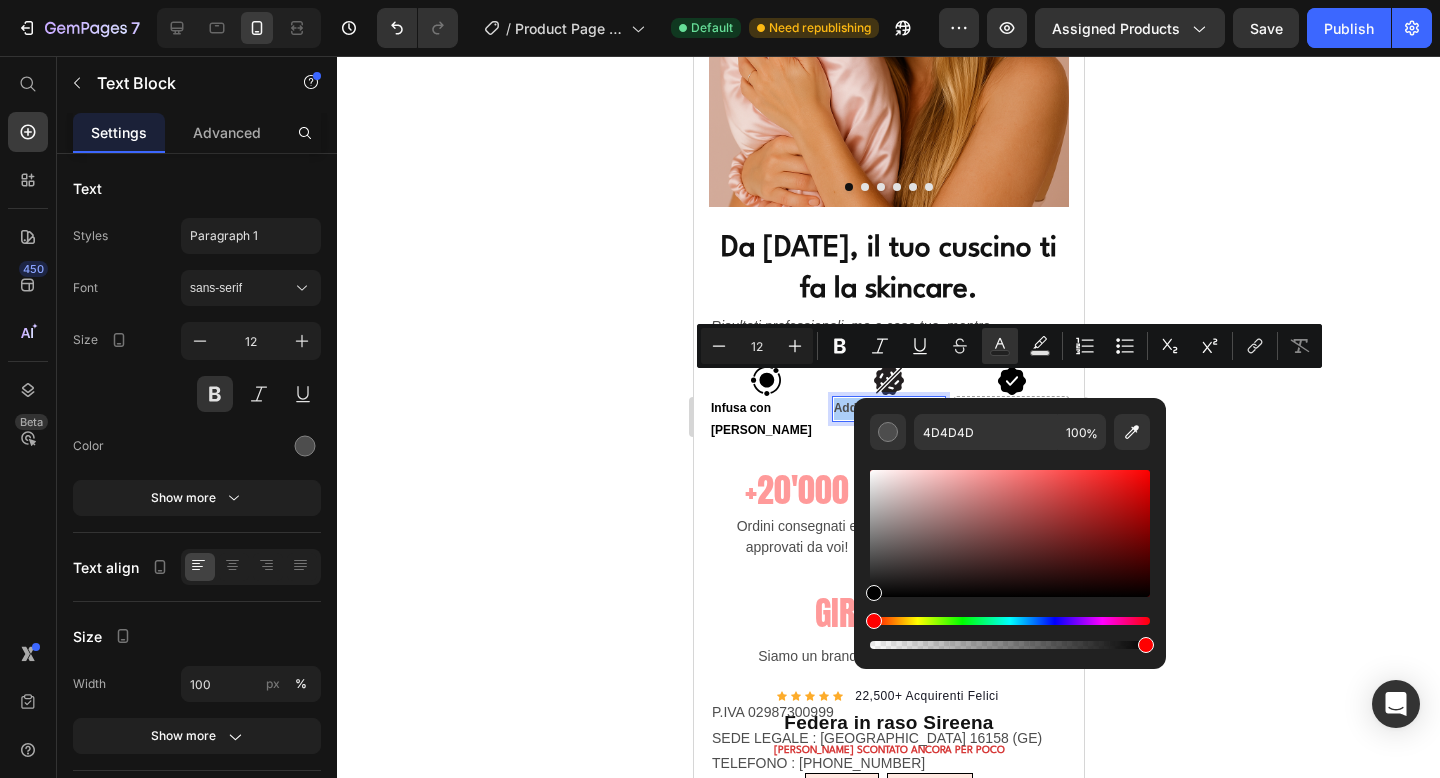 drag, startPoint x: 872, startPoint y: 564, endPoint x: 861, endPoint y: 638, distance: 74.8131 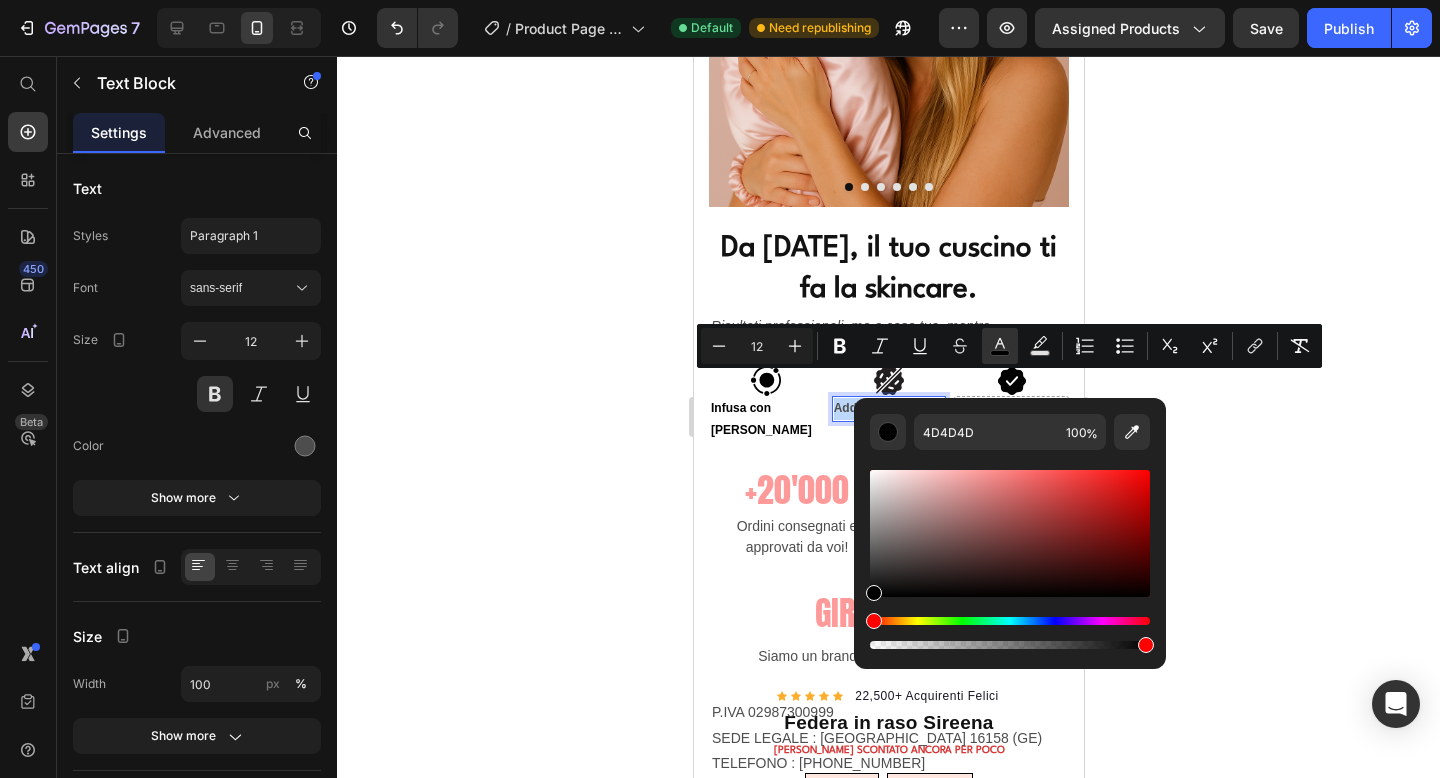 type on "000000" 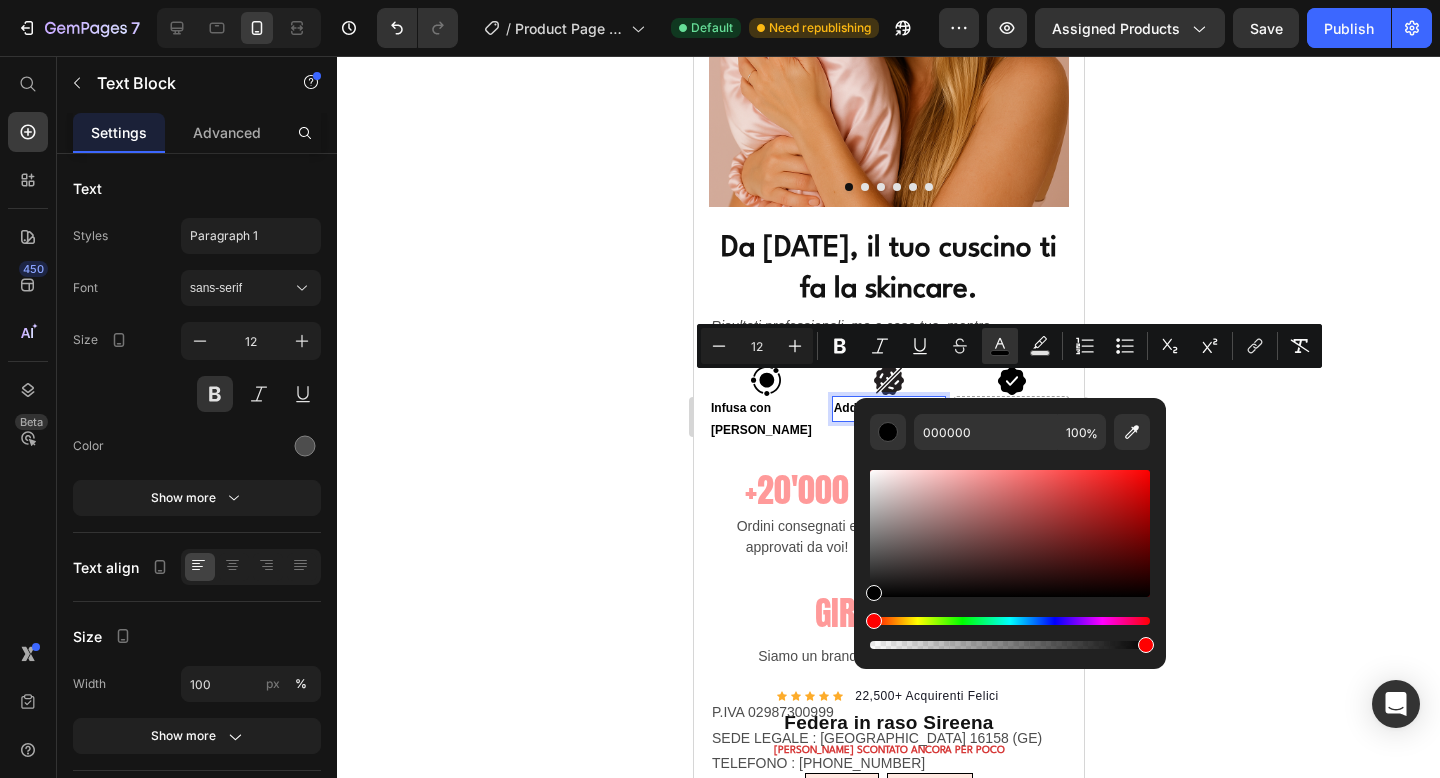 click 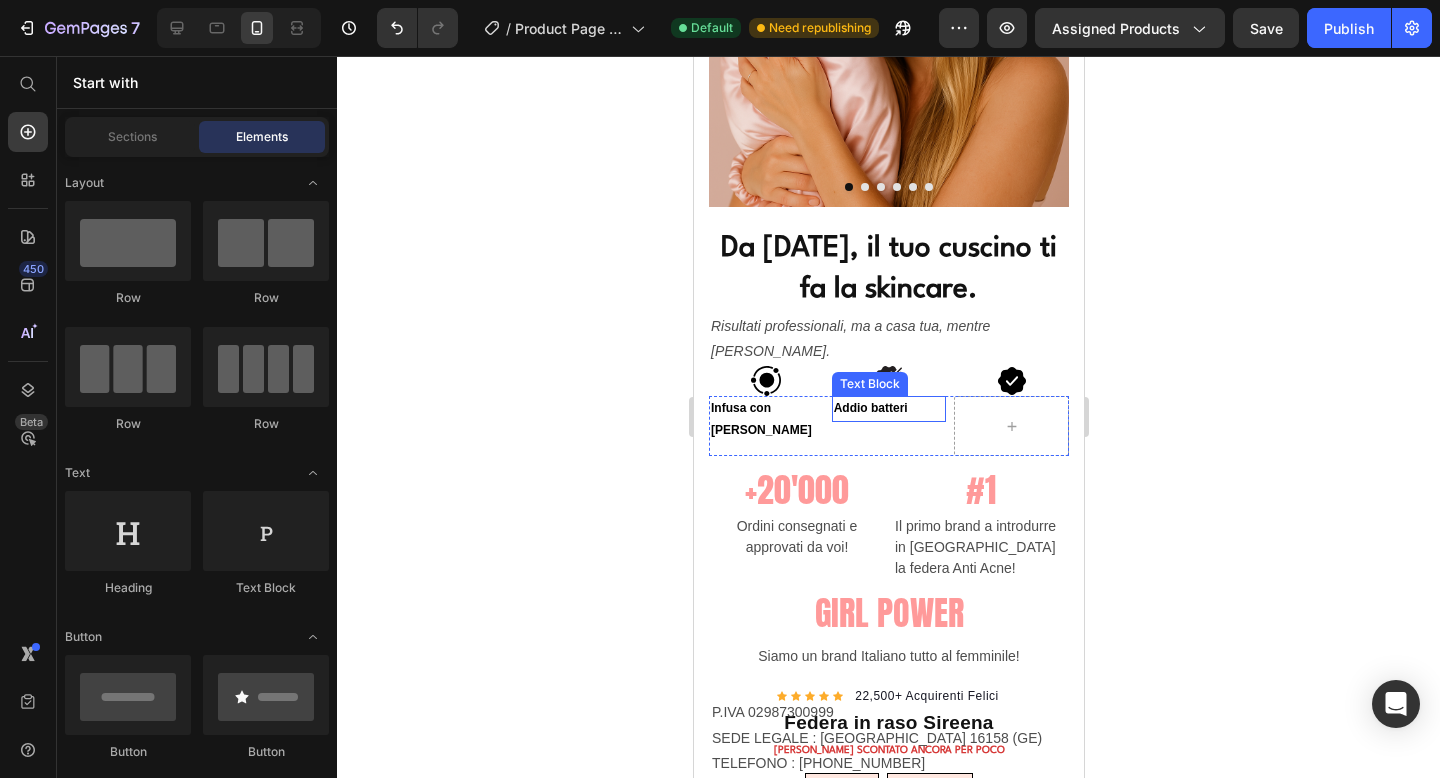 click on "Addio batteri" at bounding box center [870, 408] 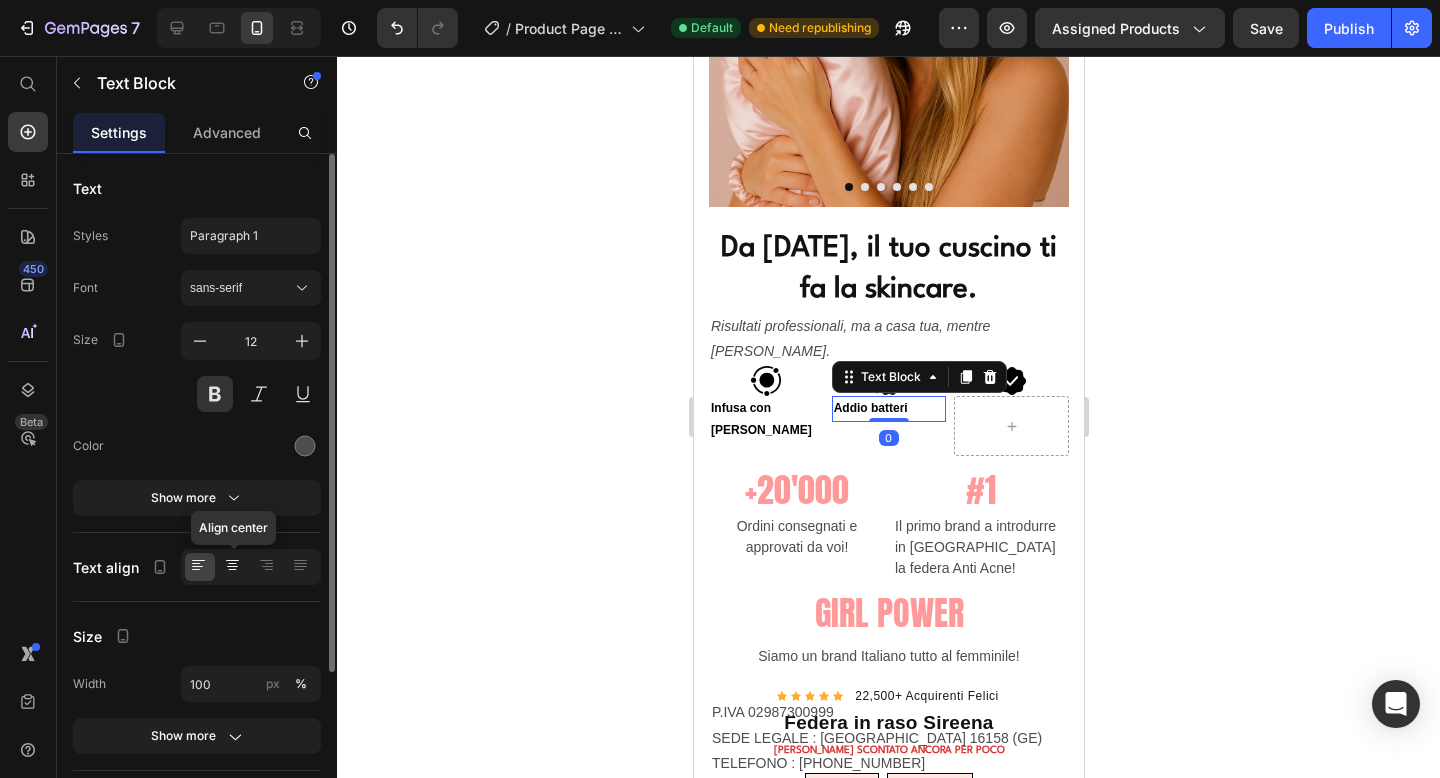 click 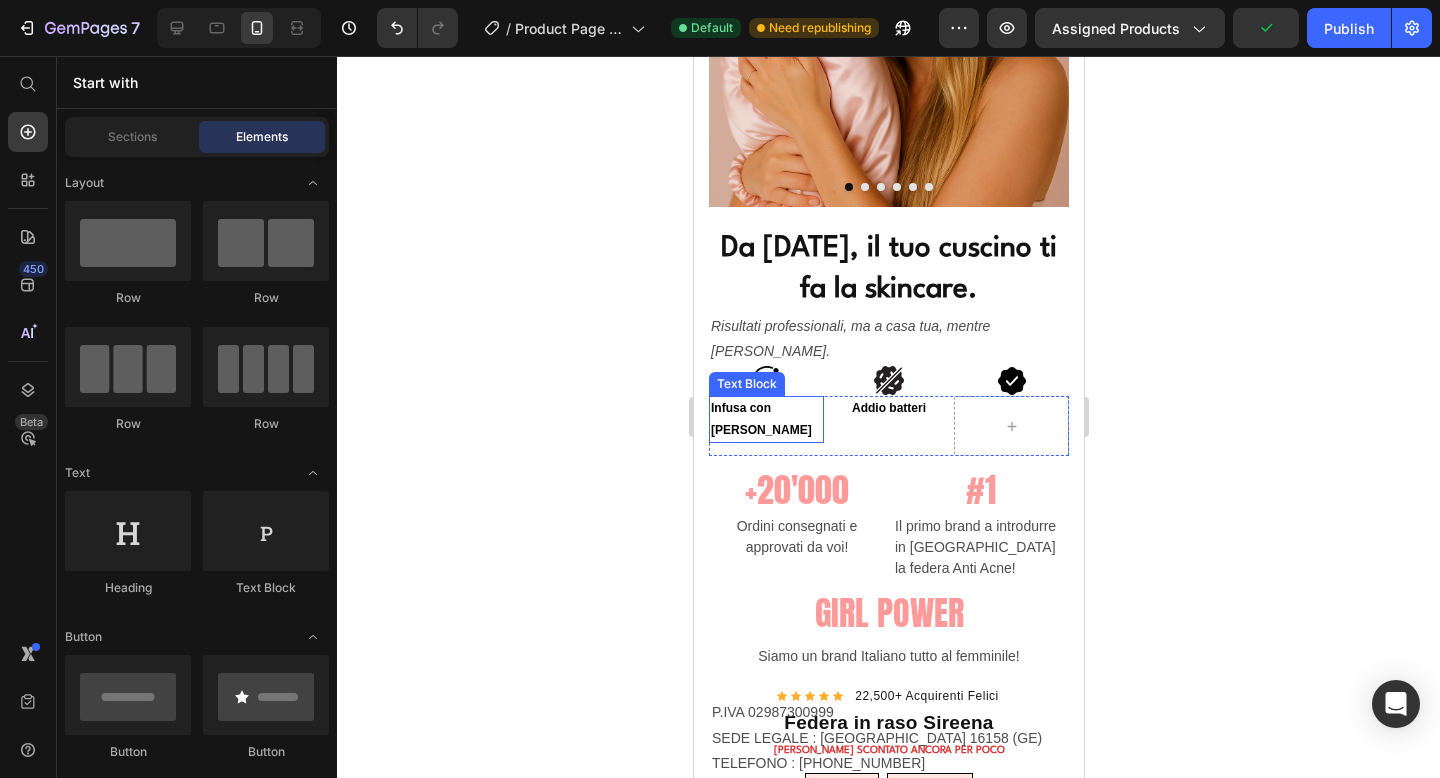 click on "Infusa con [PERSON_NAME]" at bounding box center (760, 419) 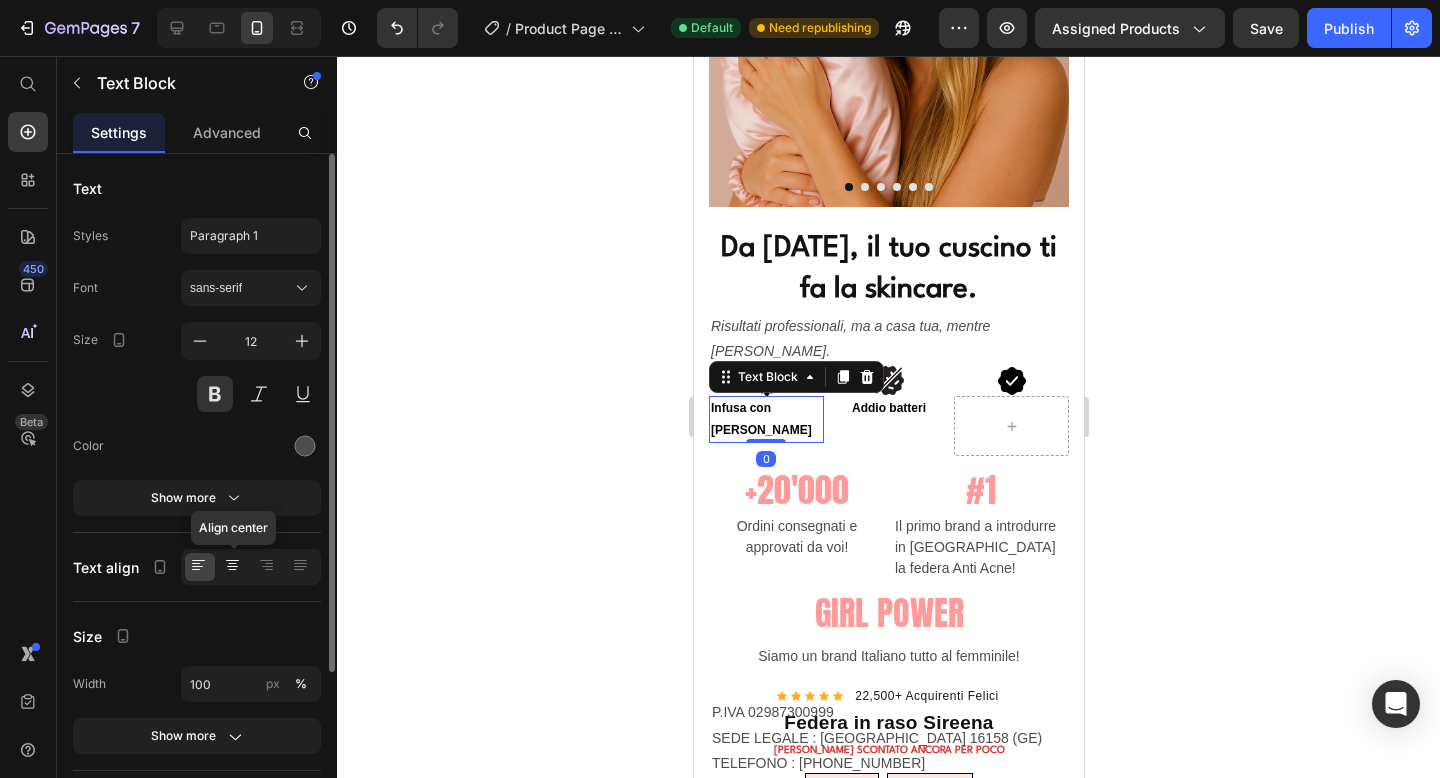 click 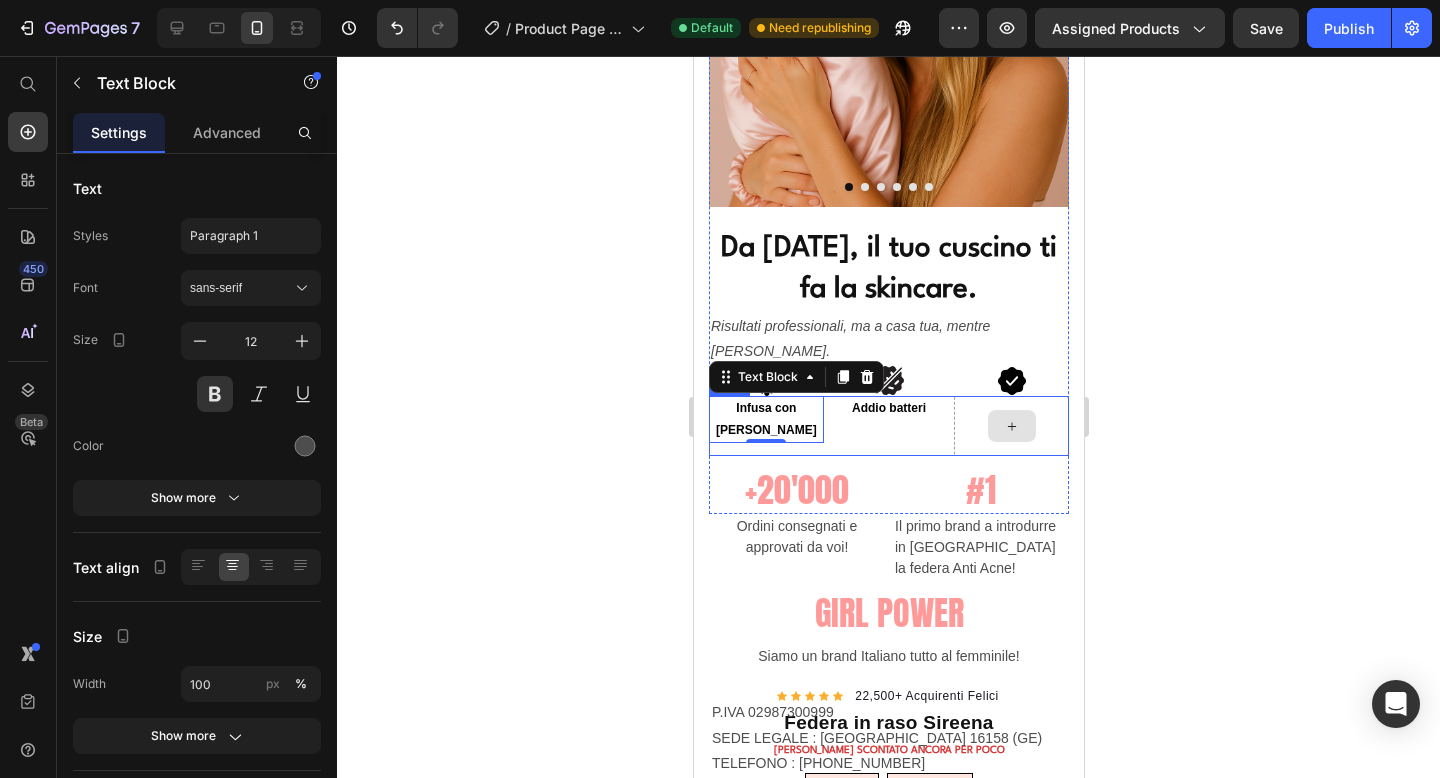 click at bounding box center (1011, 426) 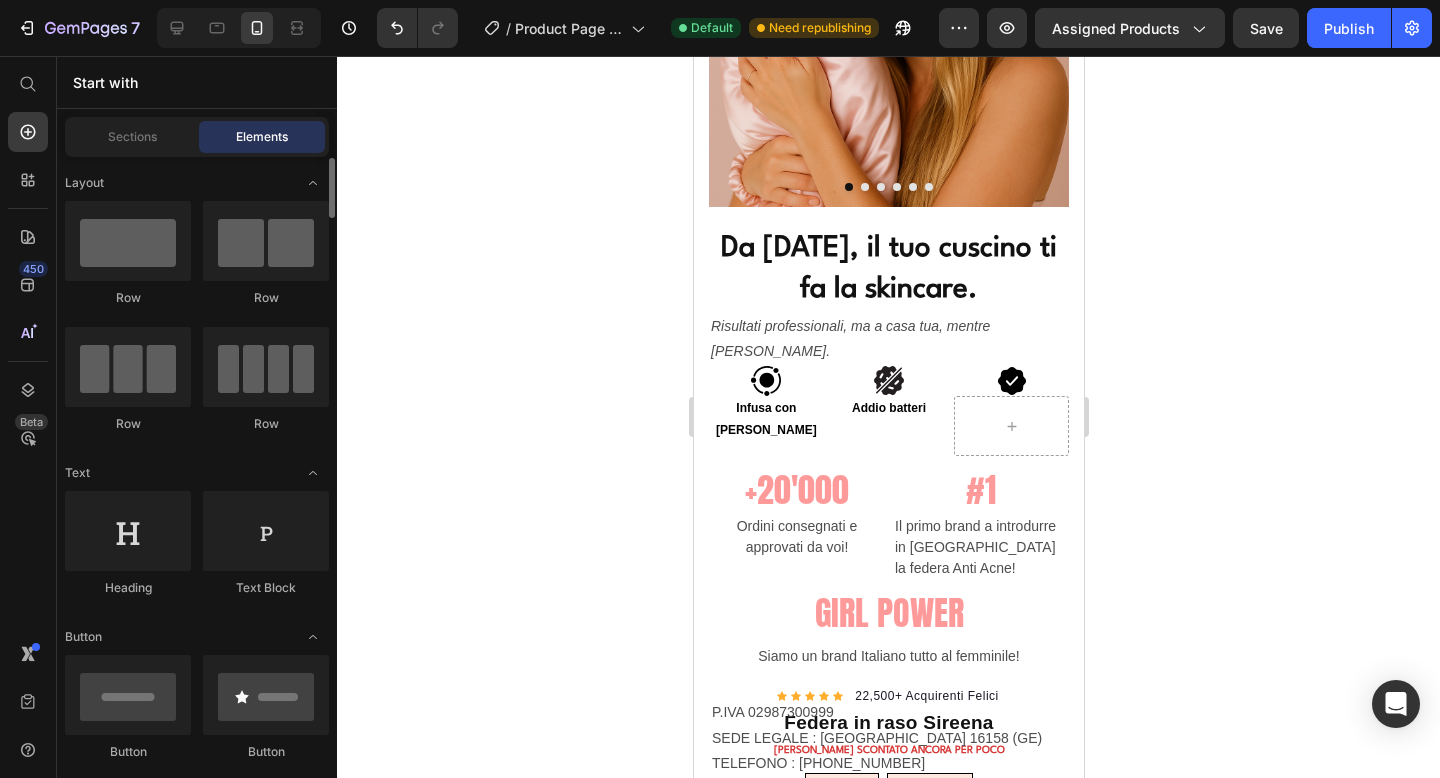 scroll, scrollTop: 1, scrollLeft: 0, axis: vertical 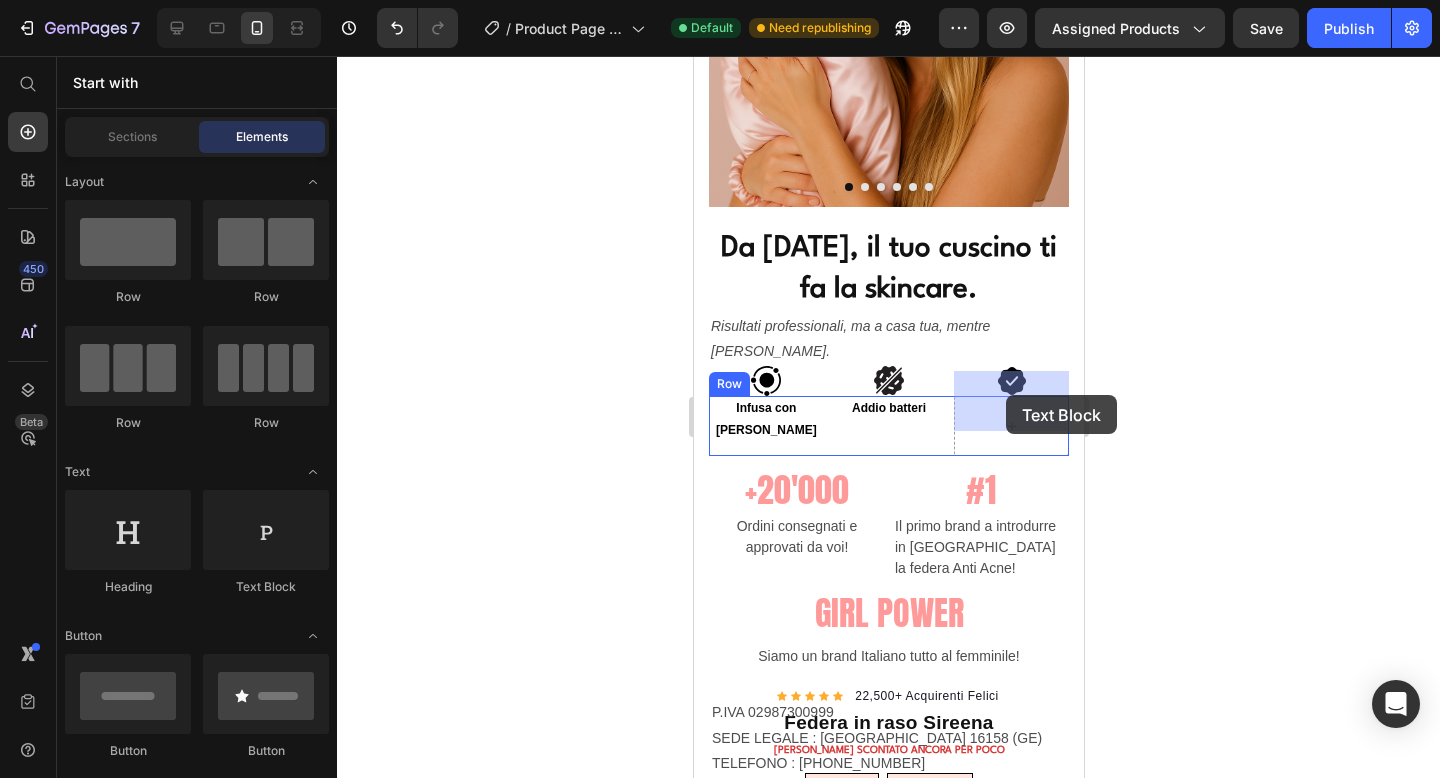 drag, startPoint x: 944, startPoint y: 591, endPoint x: 1005, endPoint y: 395, distance: 205.273 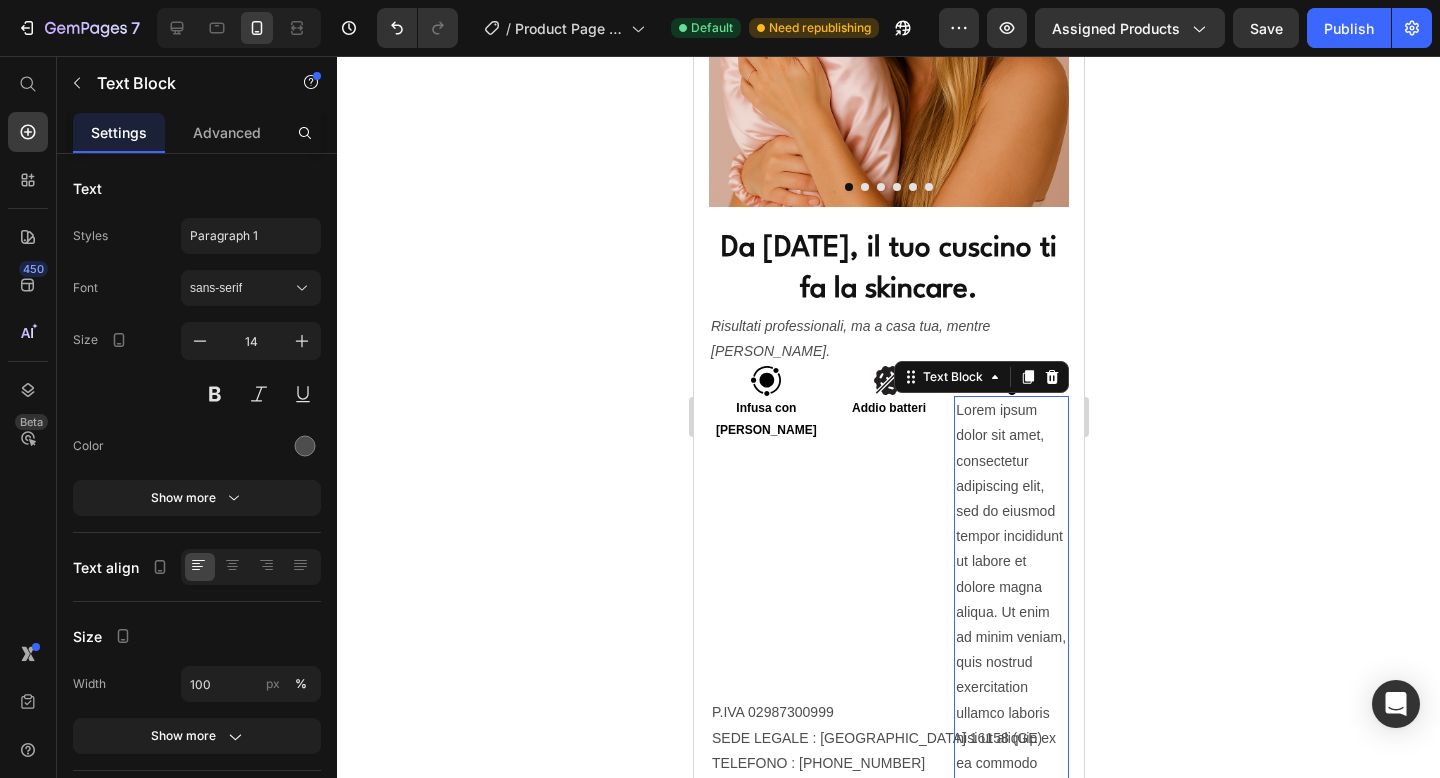 click on "Lorem ipsum dolor sit amet, consectetur adipiscing elit, sed do eiusmod tempor incididunt ut labore et dolore magna aliqua. Ut enim ad minim veniam, quis nostrud exercitation ullamco laboris nisi ut aliquip ex ea commodo consequat." at bounding box center [1010, 599] 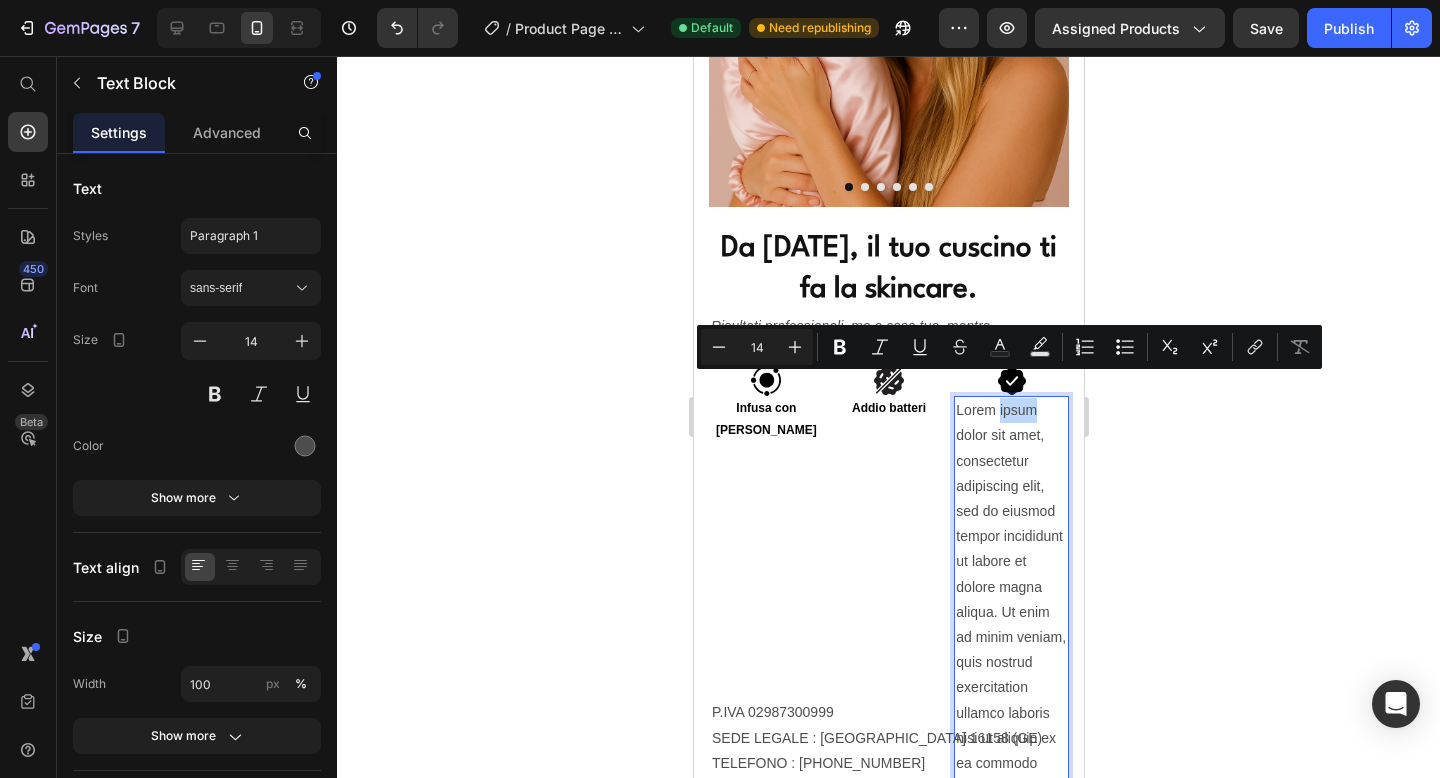 click on "Lorem ipsum dolor sit amet, consectetur adipiscing elit, sed do eiusmod tempor incididunt ut labore et dolore magna aliqua. Ut enim ad minim veniam, quis nostrud exercitation ullamco laboris nisi ut aliquip ex ea commodo consequat." at bounding box center (1010, 599) 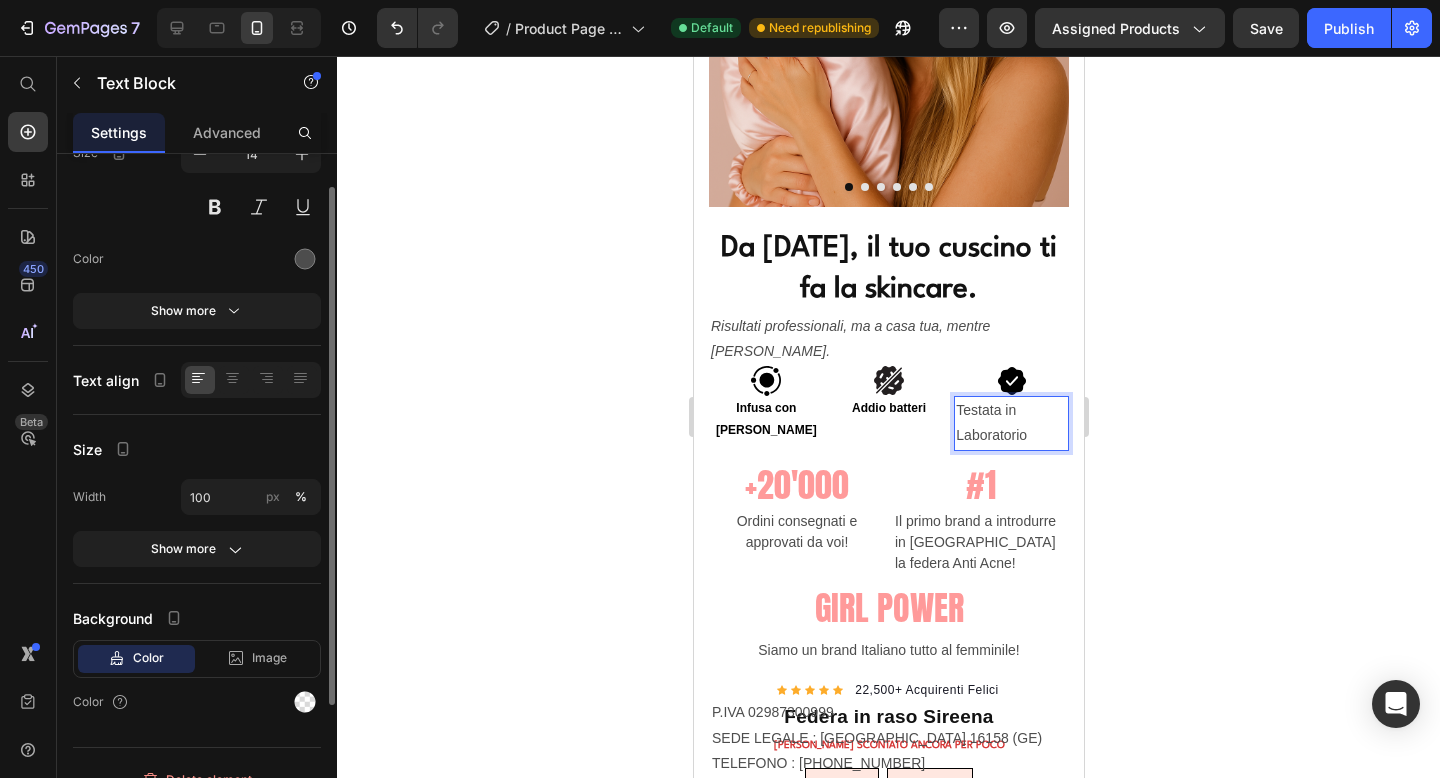 scroll, scrollTop: 214, scrollLeft: 0, axis: vertical 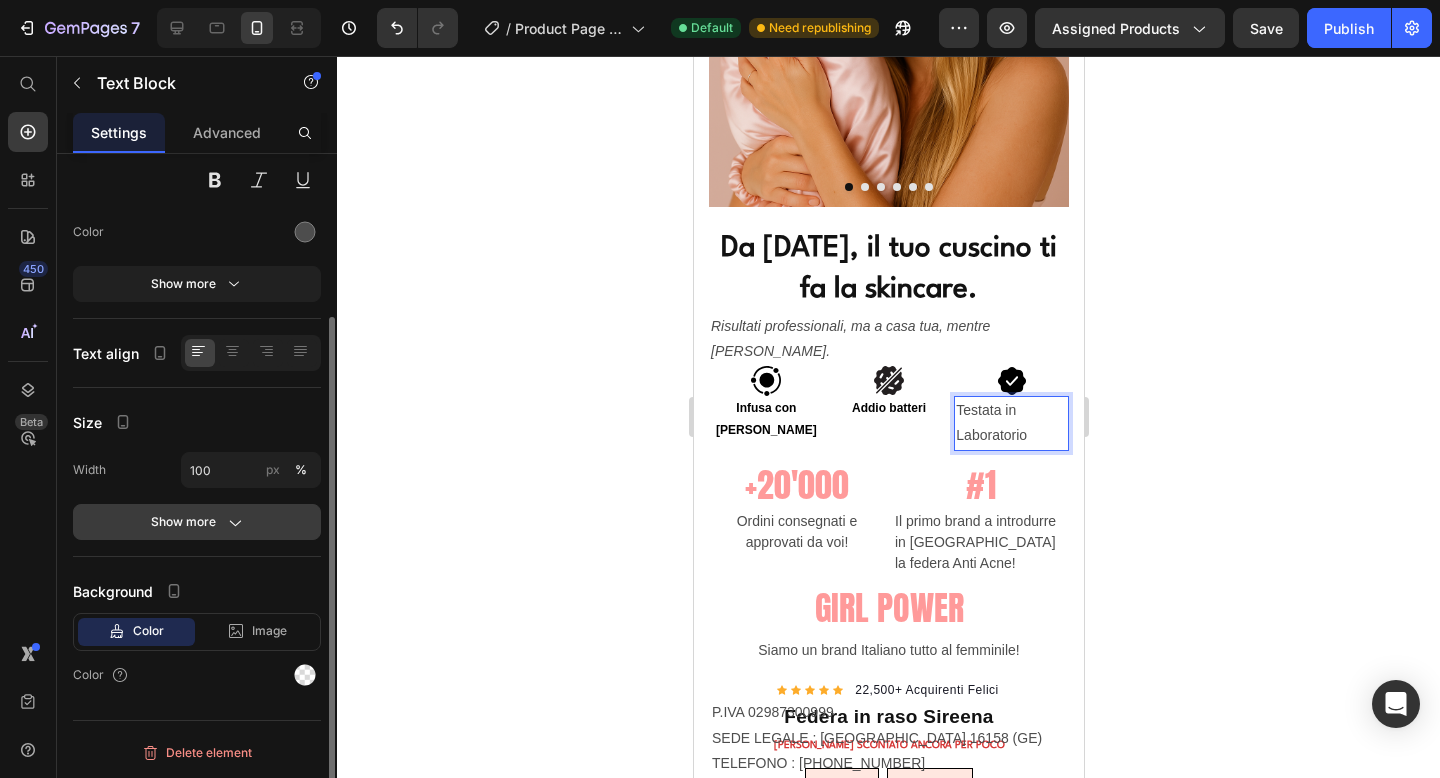 click 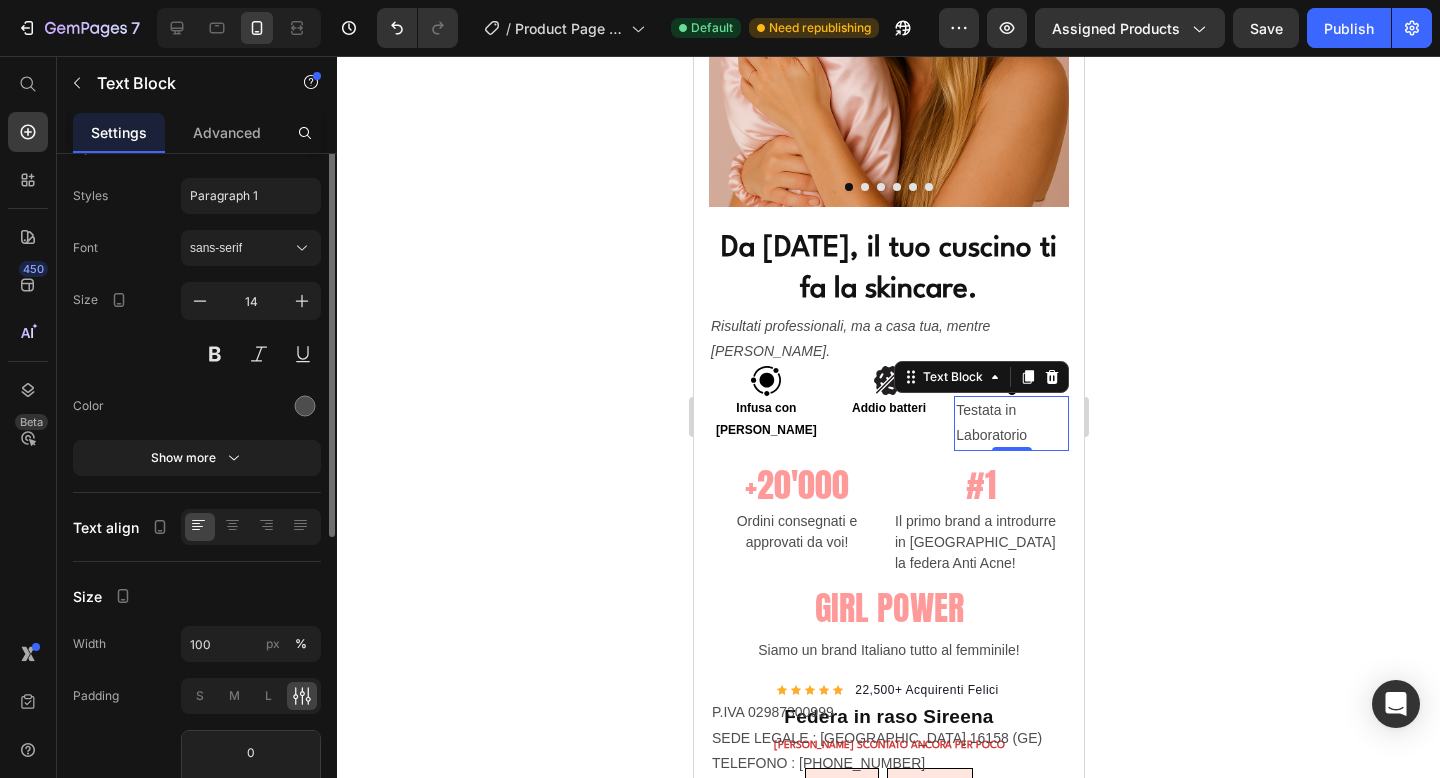 scroll, scrollTop: 0, scrollLeft: 0, axis: both 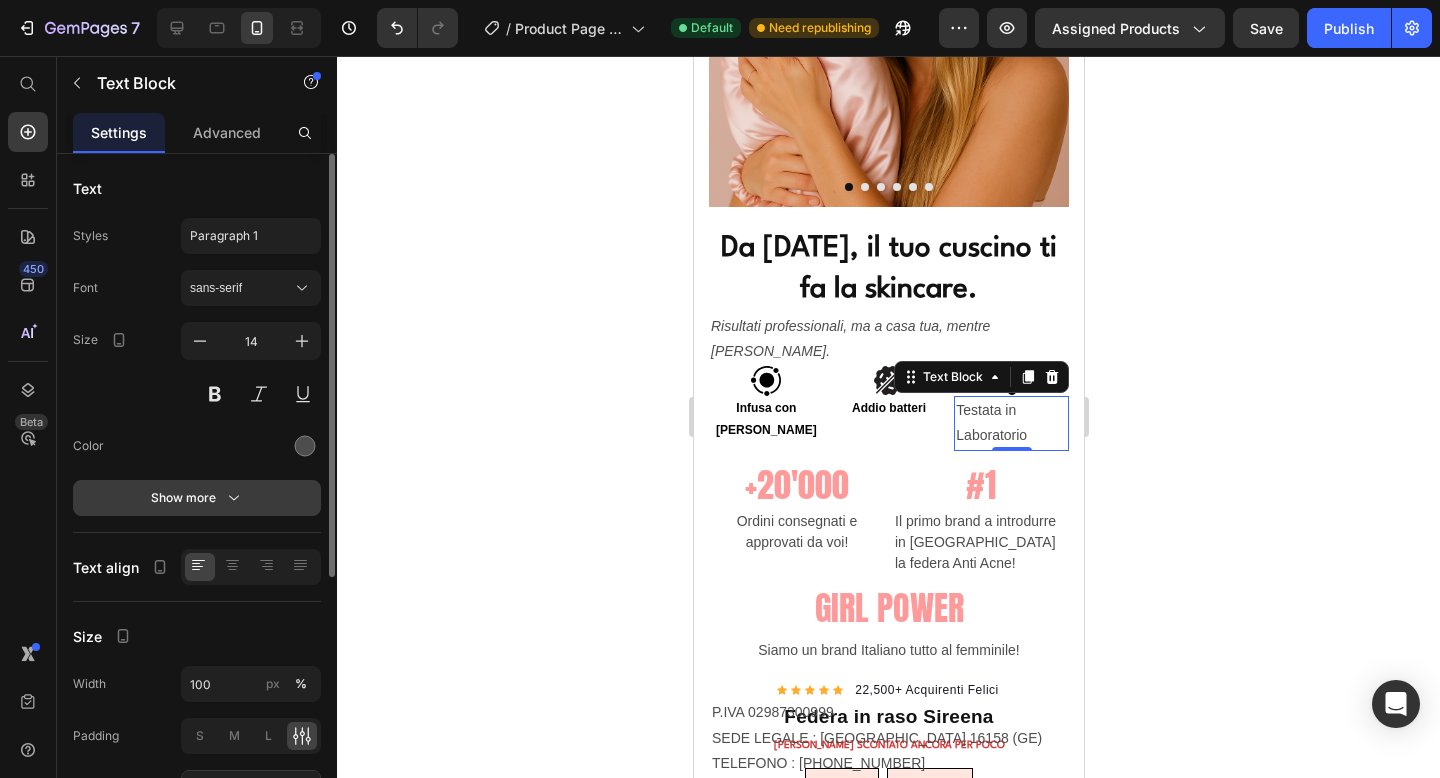 click on "Show more" at bounding box center (197, 498) 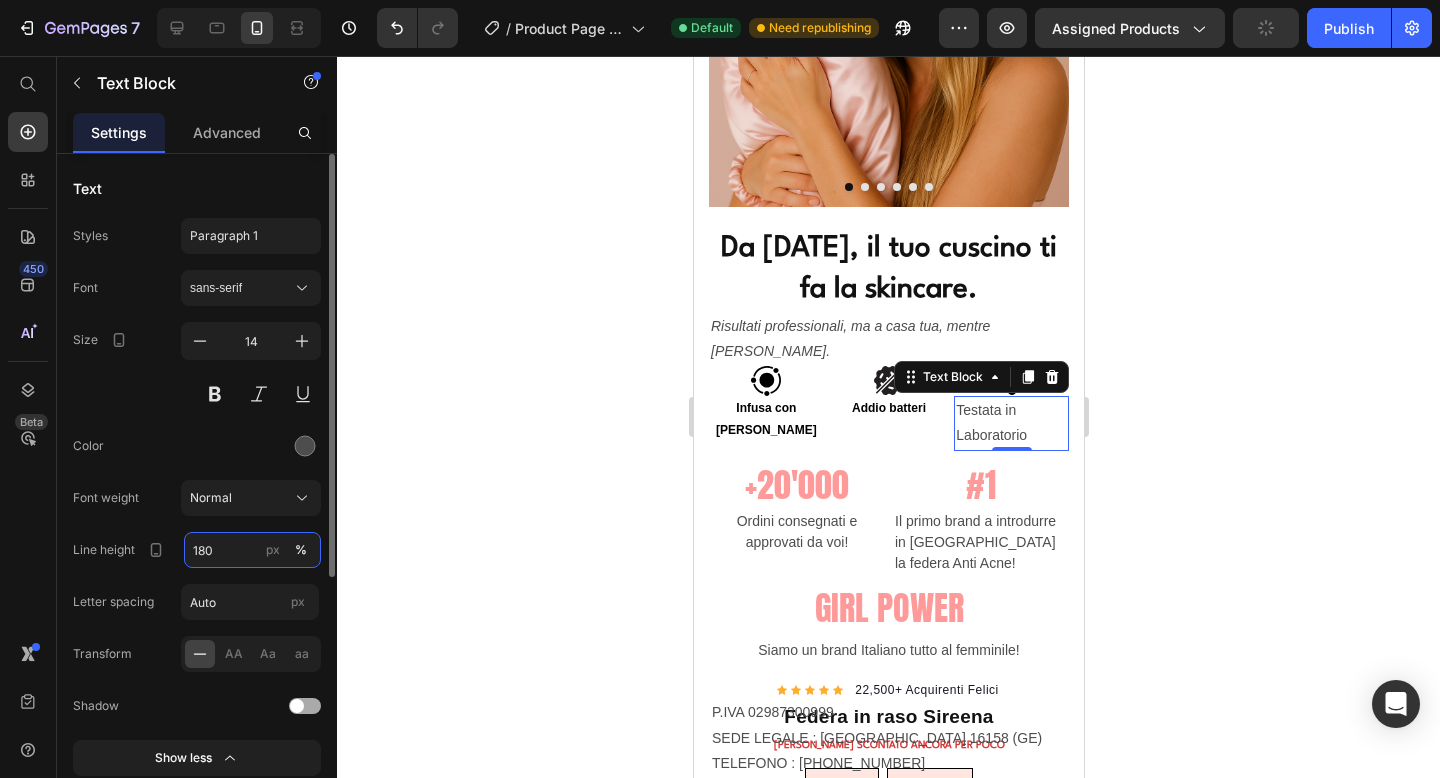 click on "180" at bounding box center (252, 550) 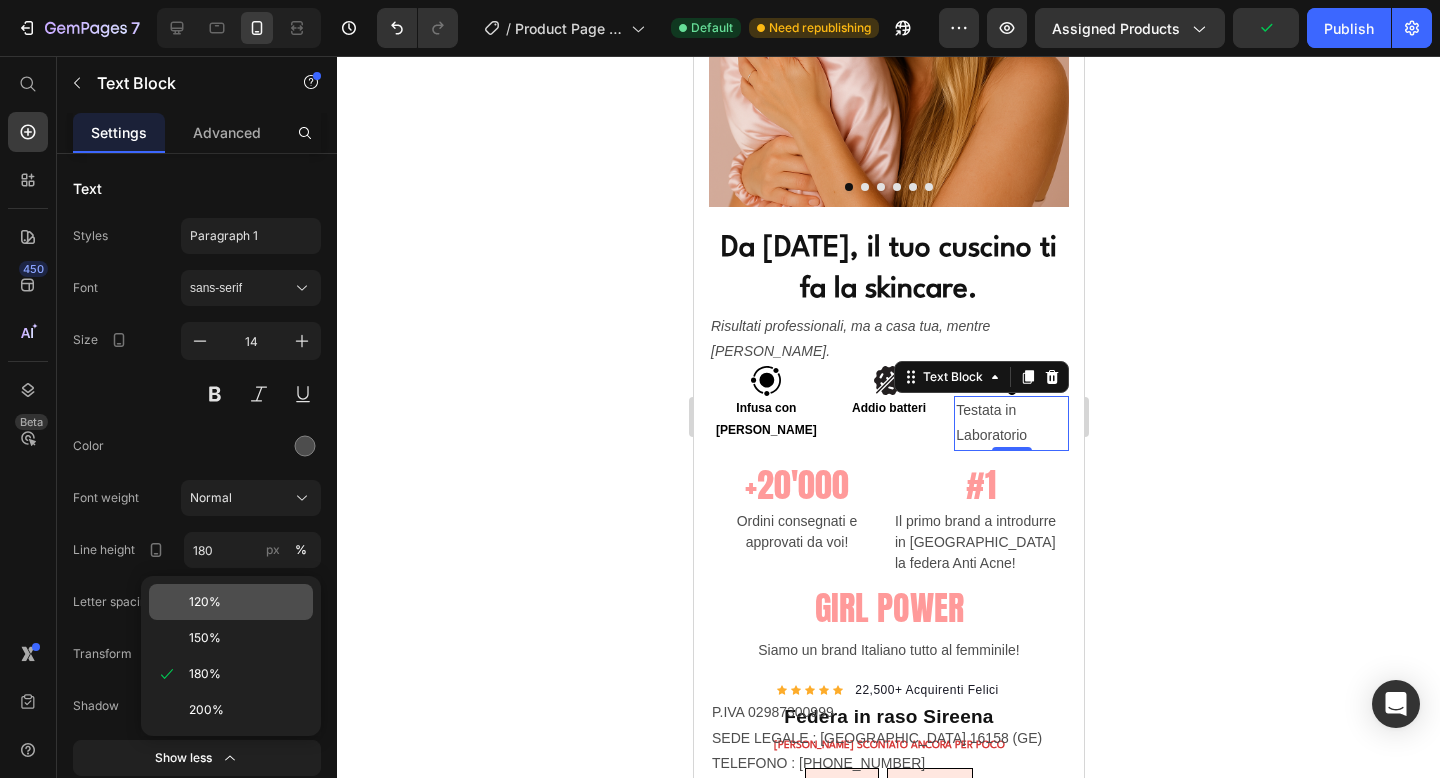click on "120%" at bounding box center [205, 602] 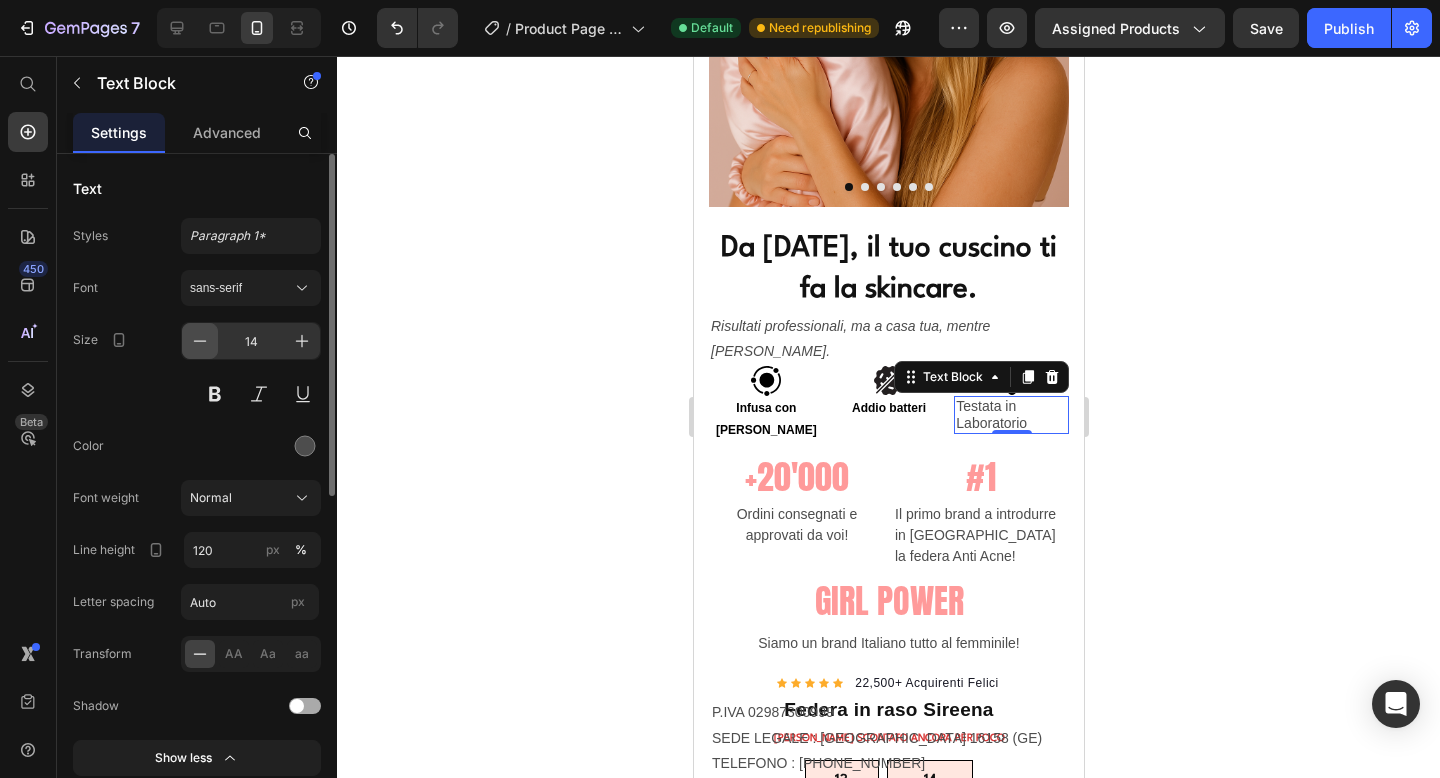 click at bounding box center (200, 341) 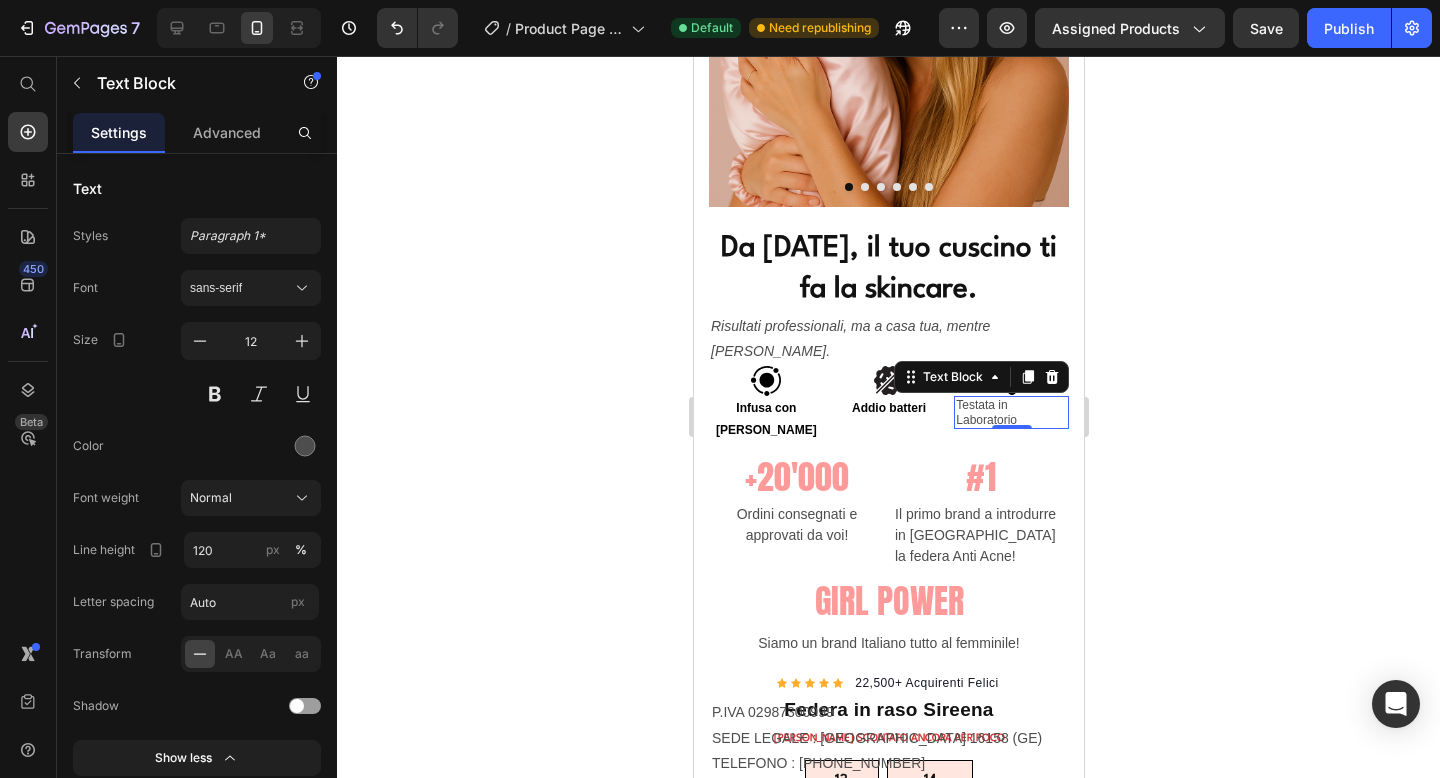 click on "Testata in Laboratorio" at bounding box center [1010, 412] 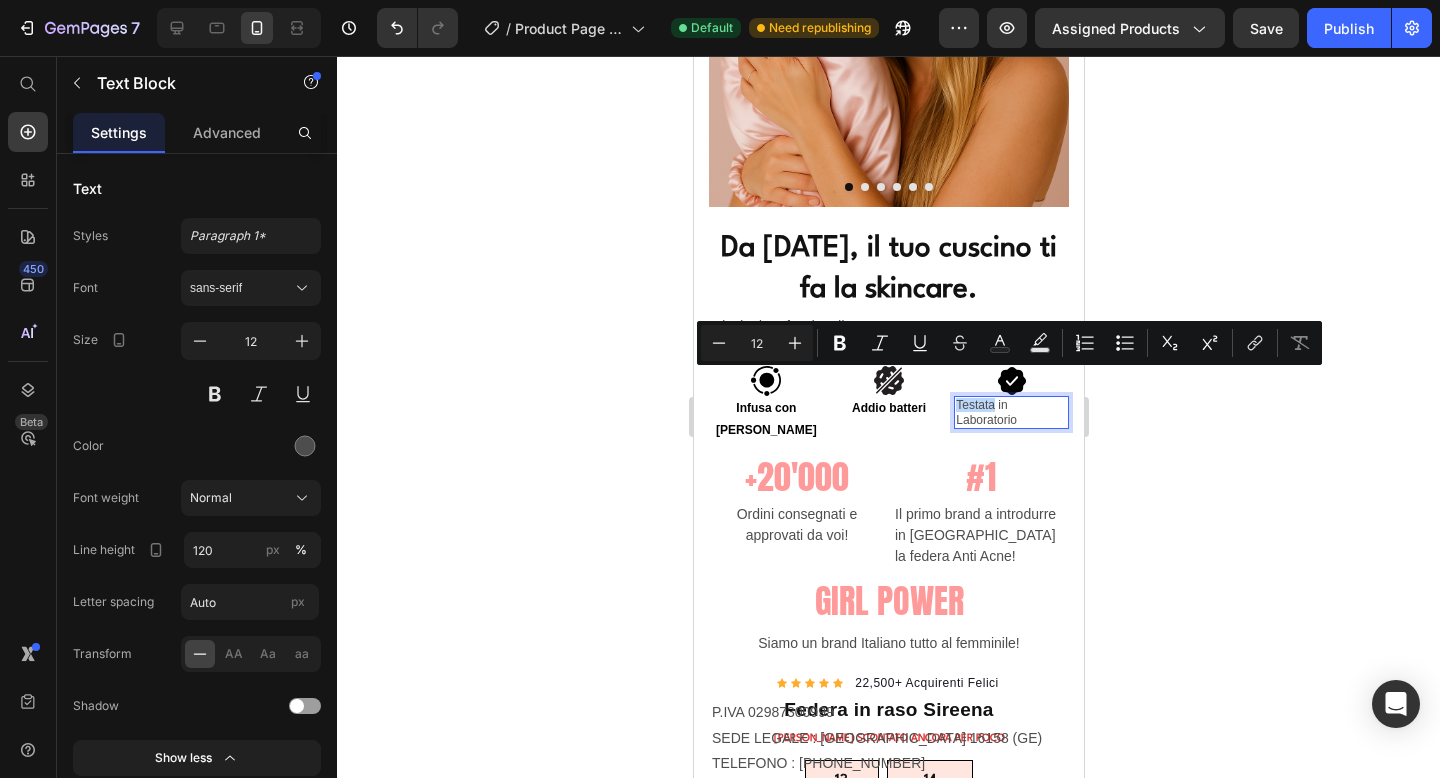 click on "Testata in Laboratorio" at bounding box center (1010, 412) 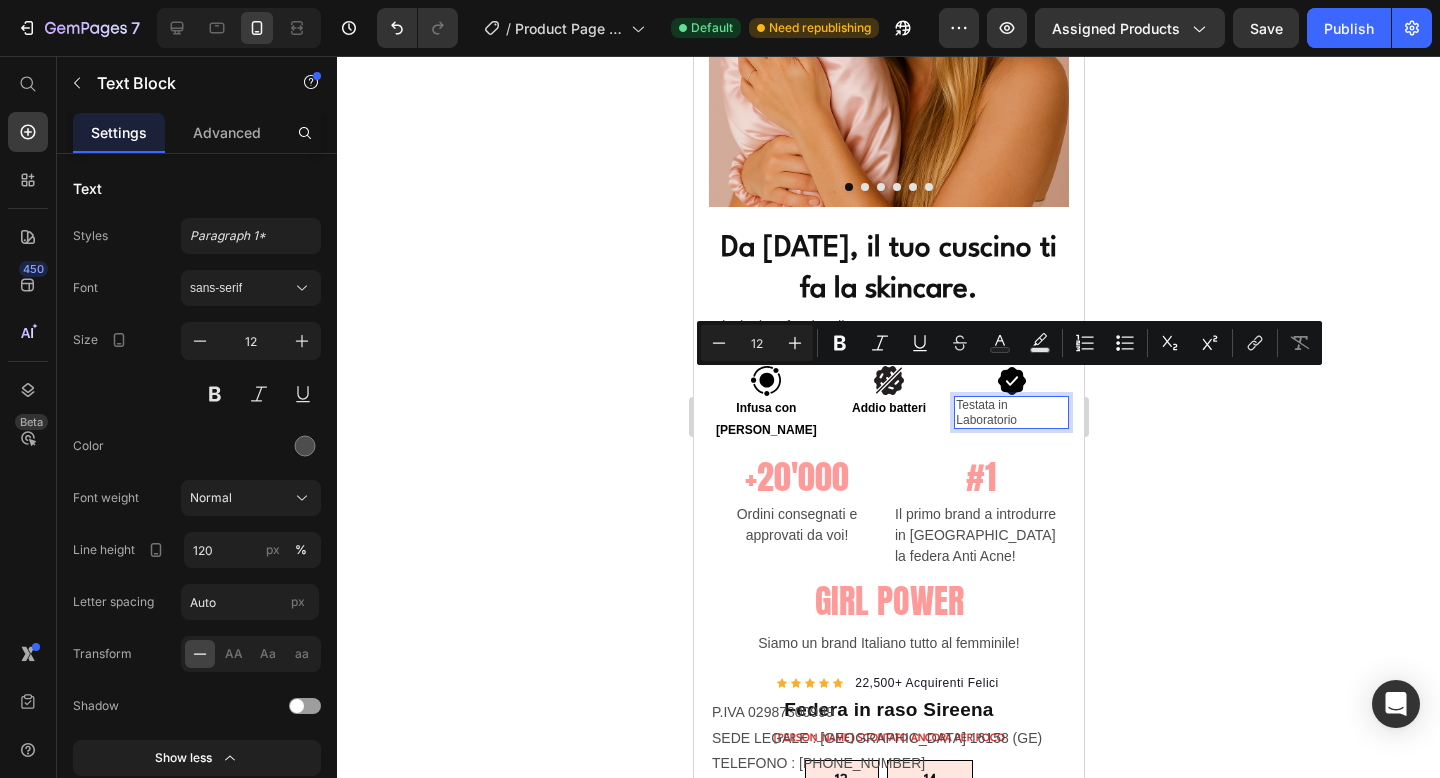 click on "Testata in Laboratorio" at bounding box center (1010, 412) 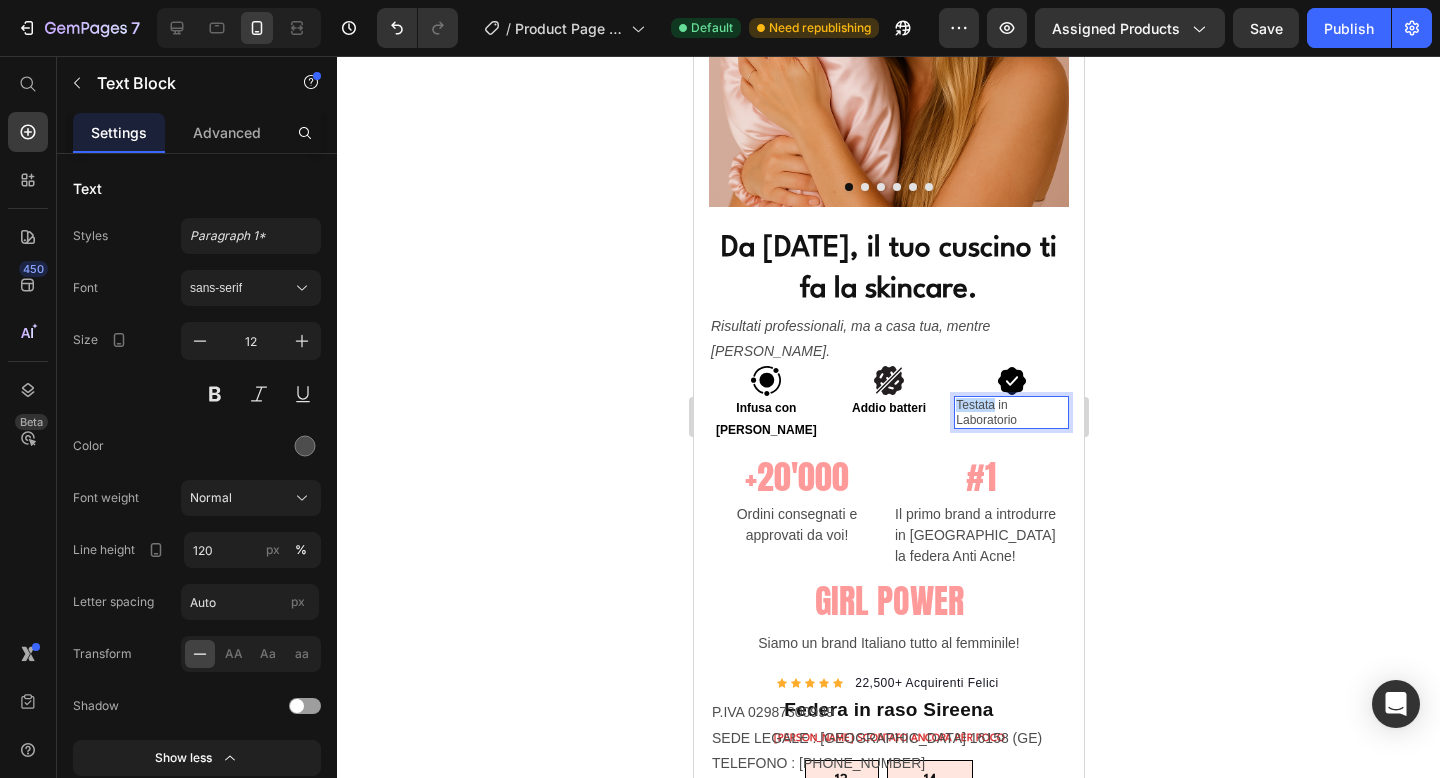 click on "Testata in Laboratorio" at bounding box center [1010, 412] 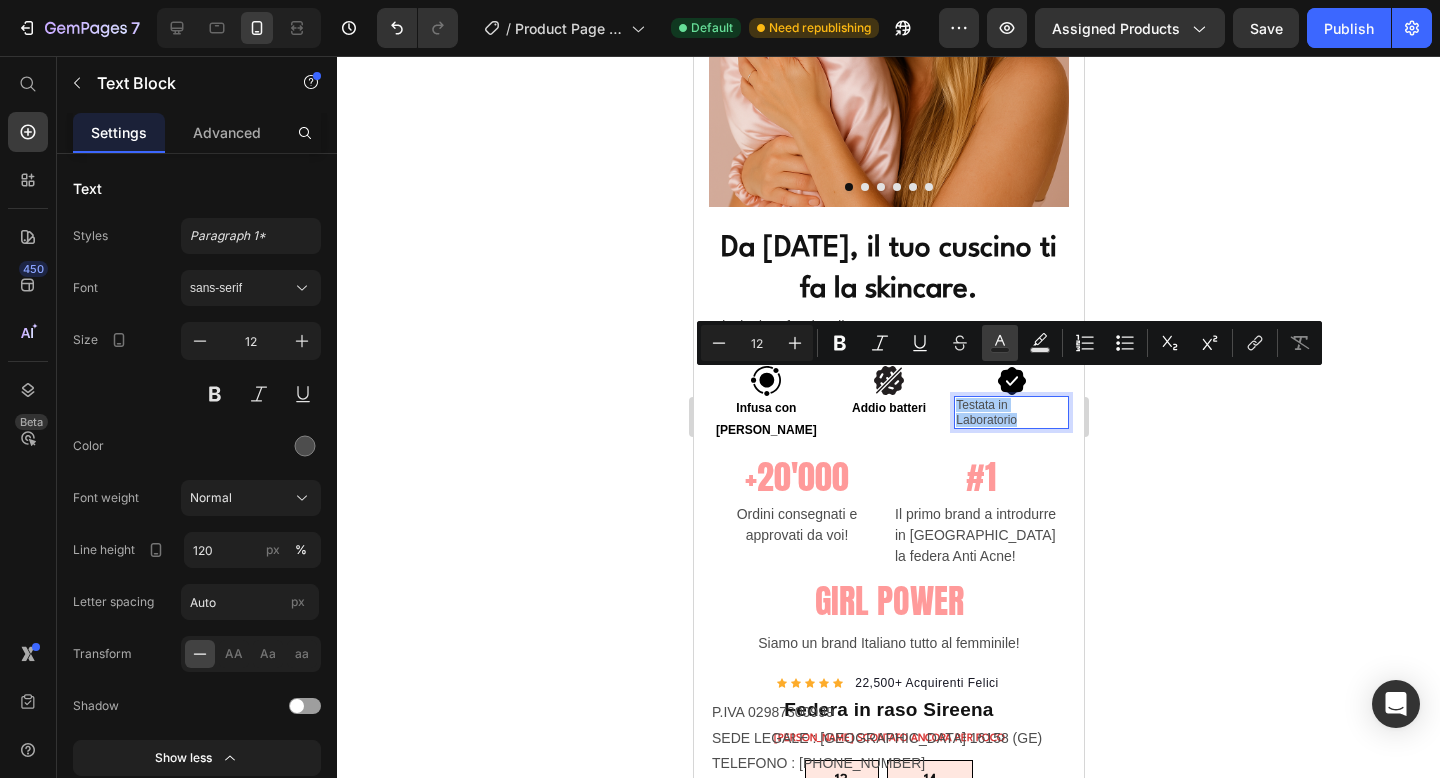 click 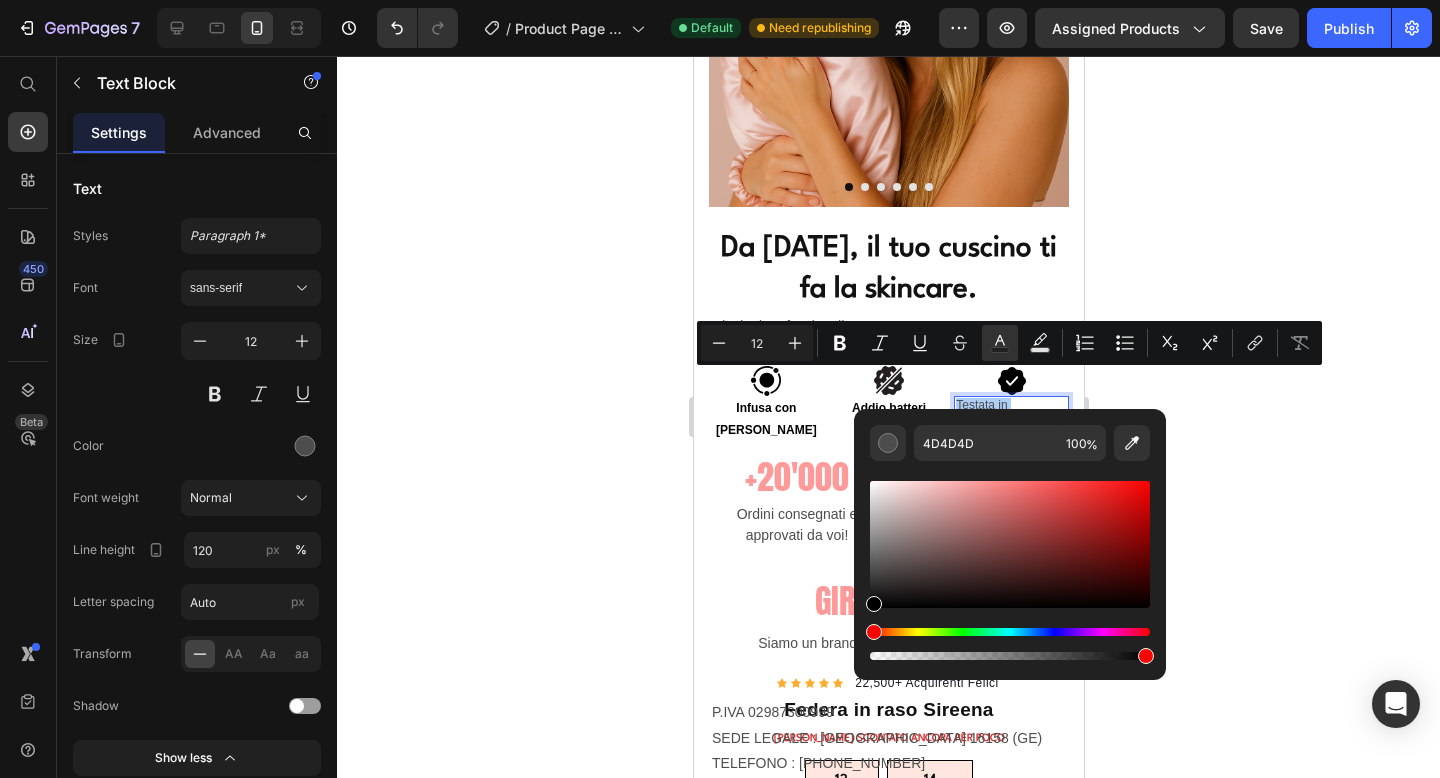 drag, startPoint x: 872, startPoint y: 578, endPoint x: 868, endPoint y: 639, distance: 61.13101 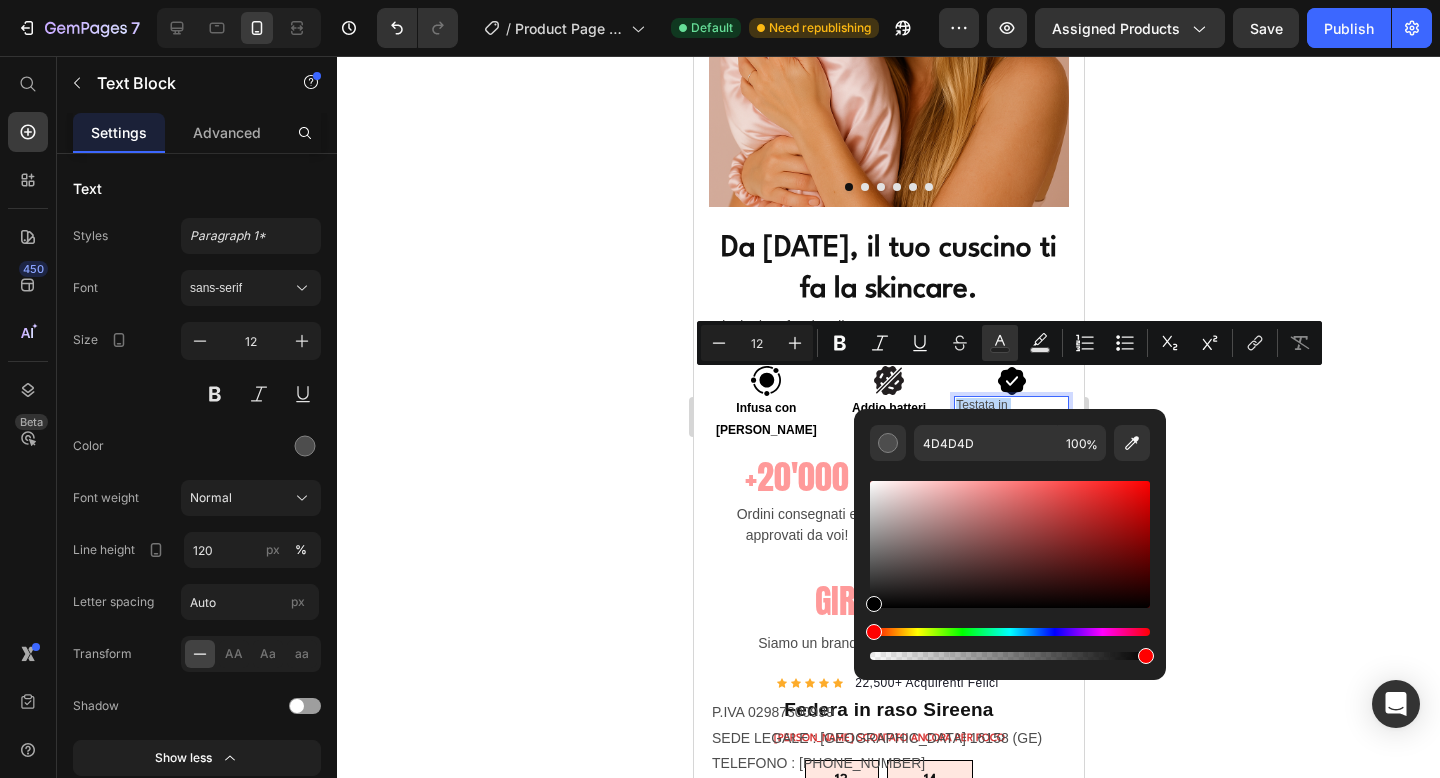 type on "000000" 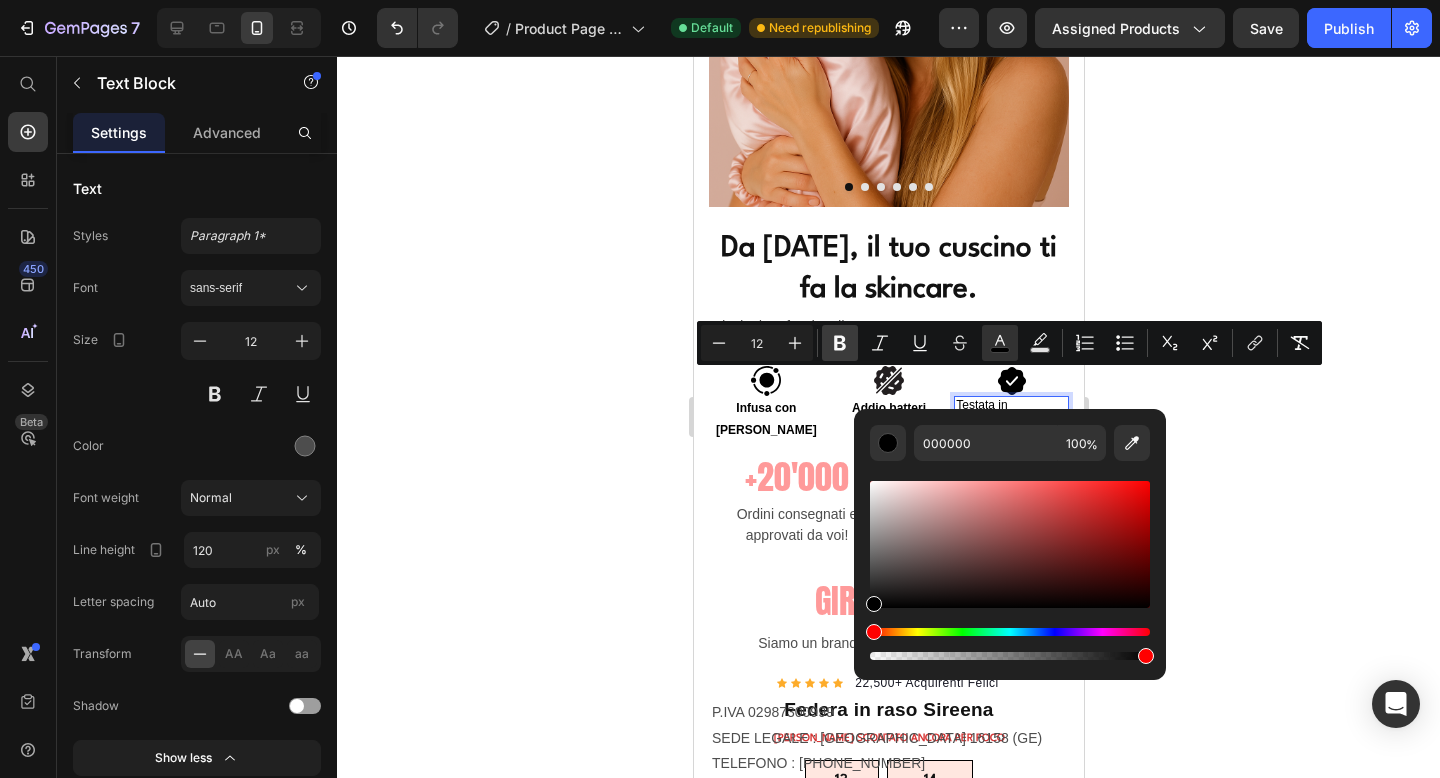 click 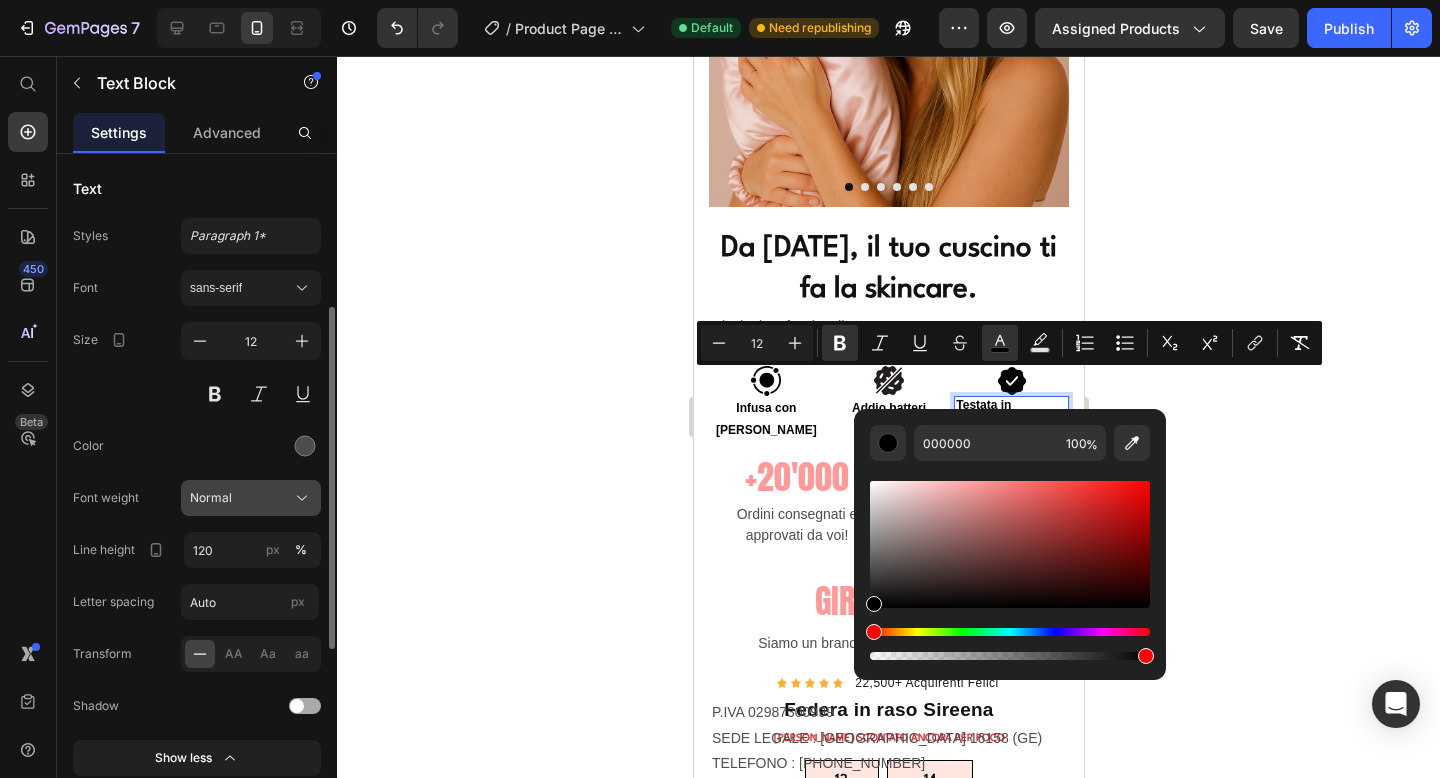 scroll, scrollTop: 140, scrollLeft: 0, axis: vertical 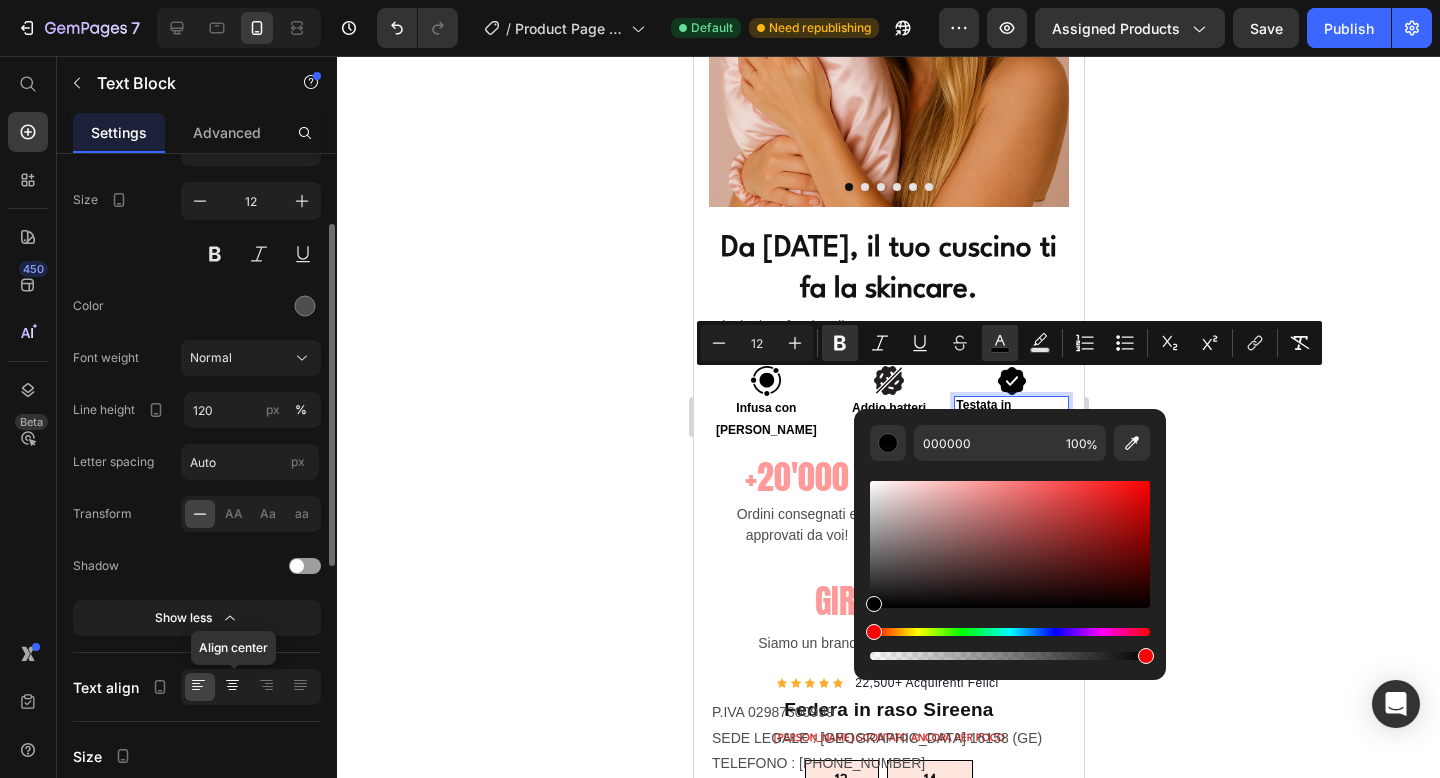 click 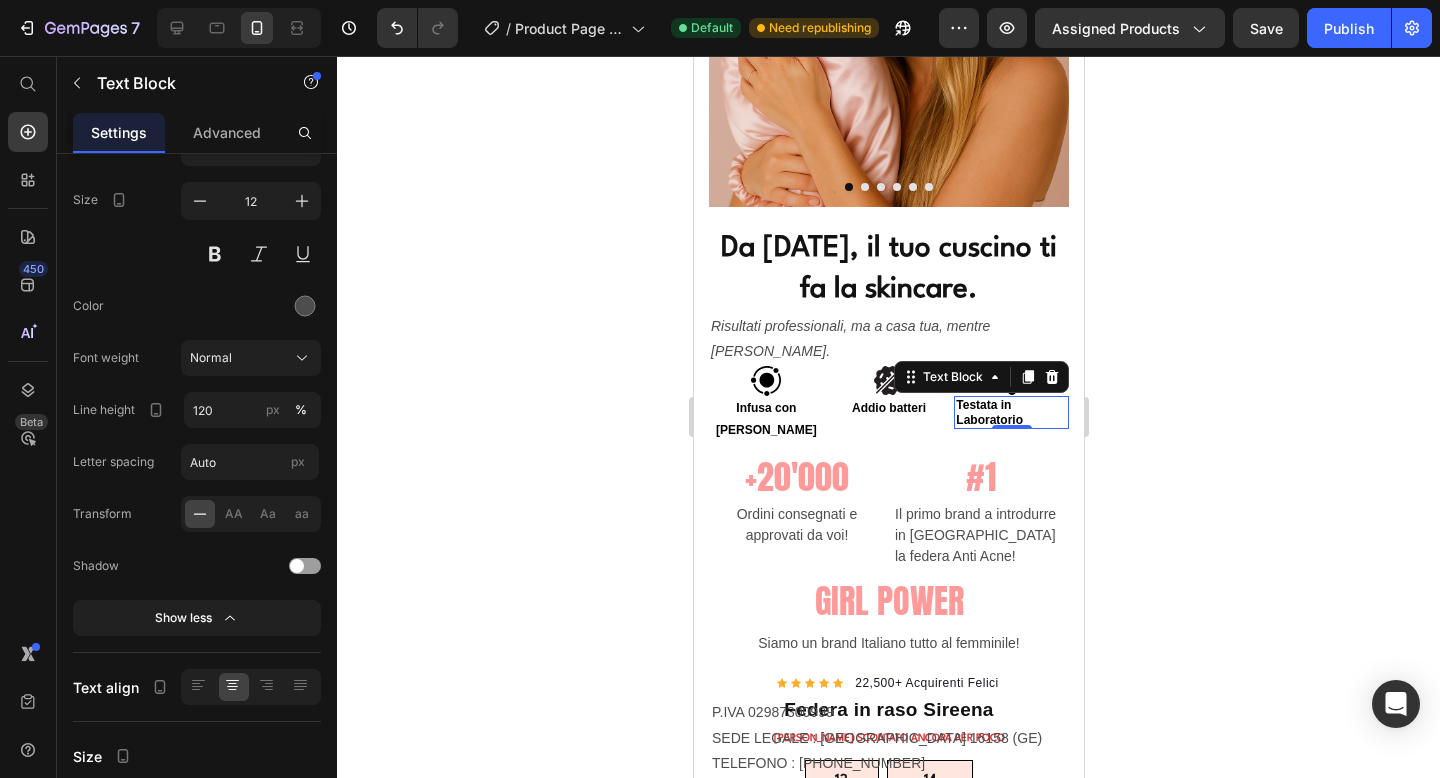 click on "Testata in Laboratorio" at bounding box center (988, 412) 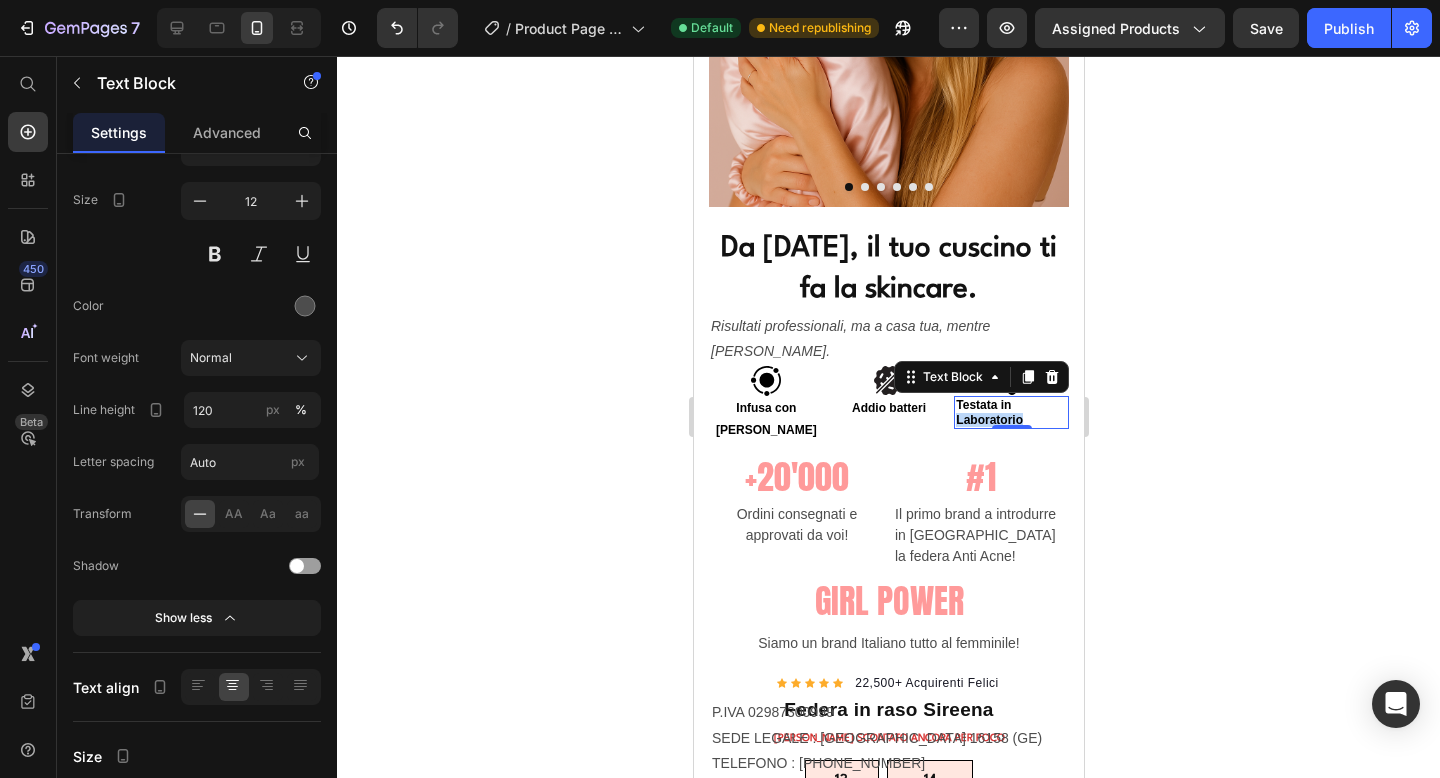 click on "Testata in Laboratorio" at bounding box center [988, 412] 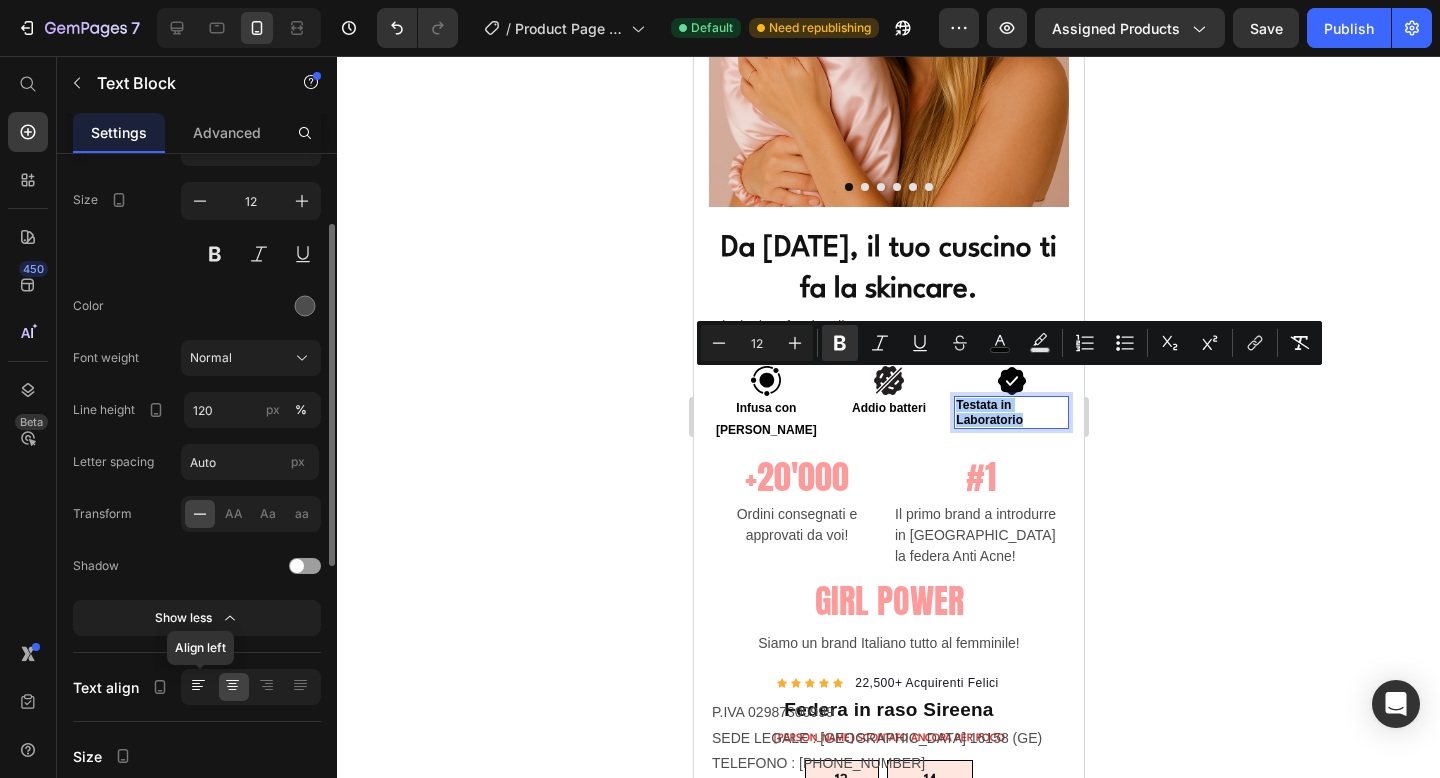 click 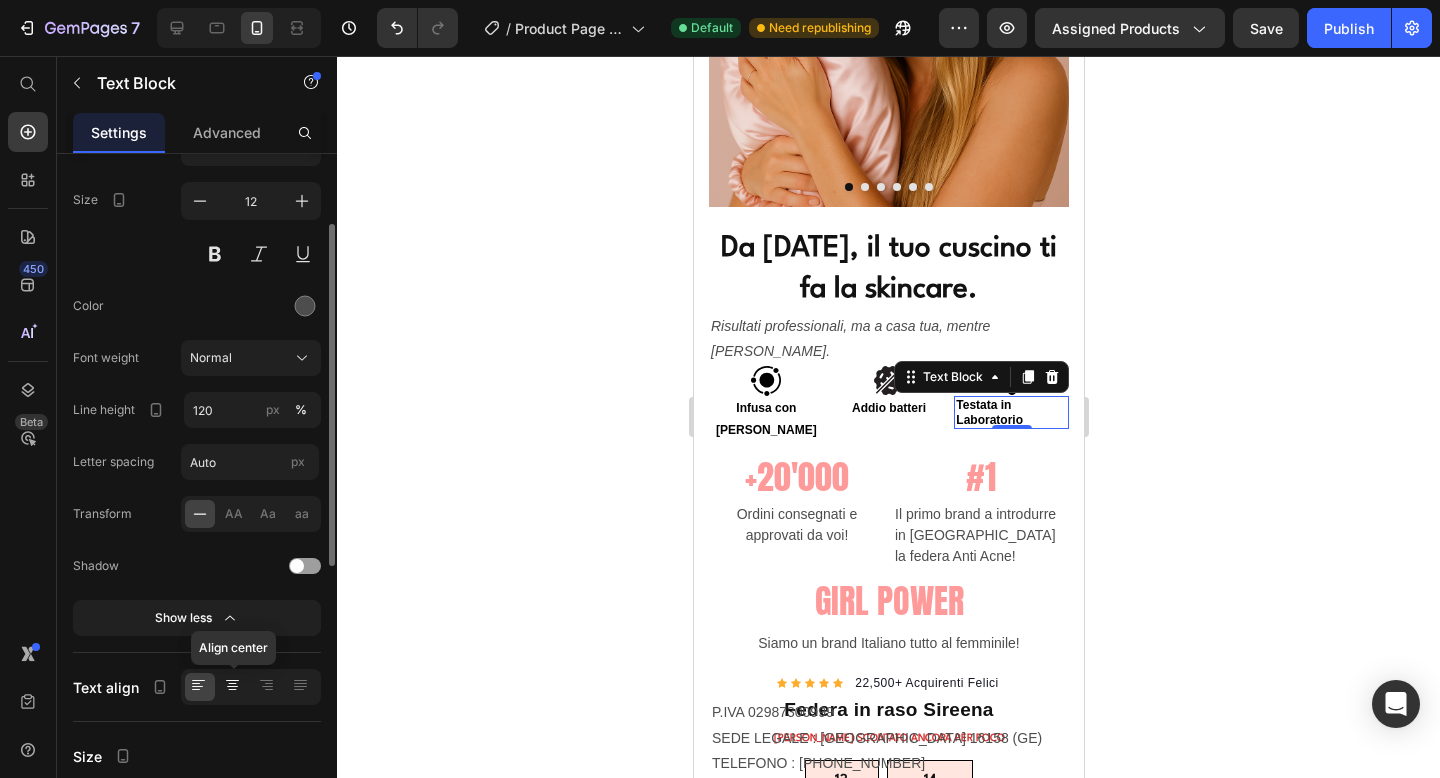 click 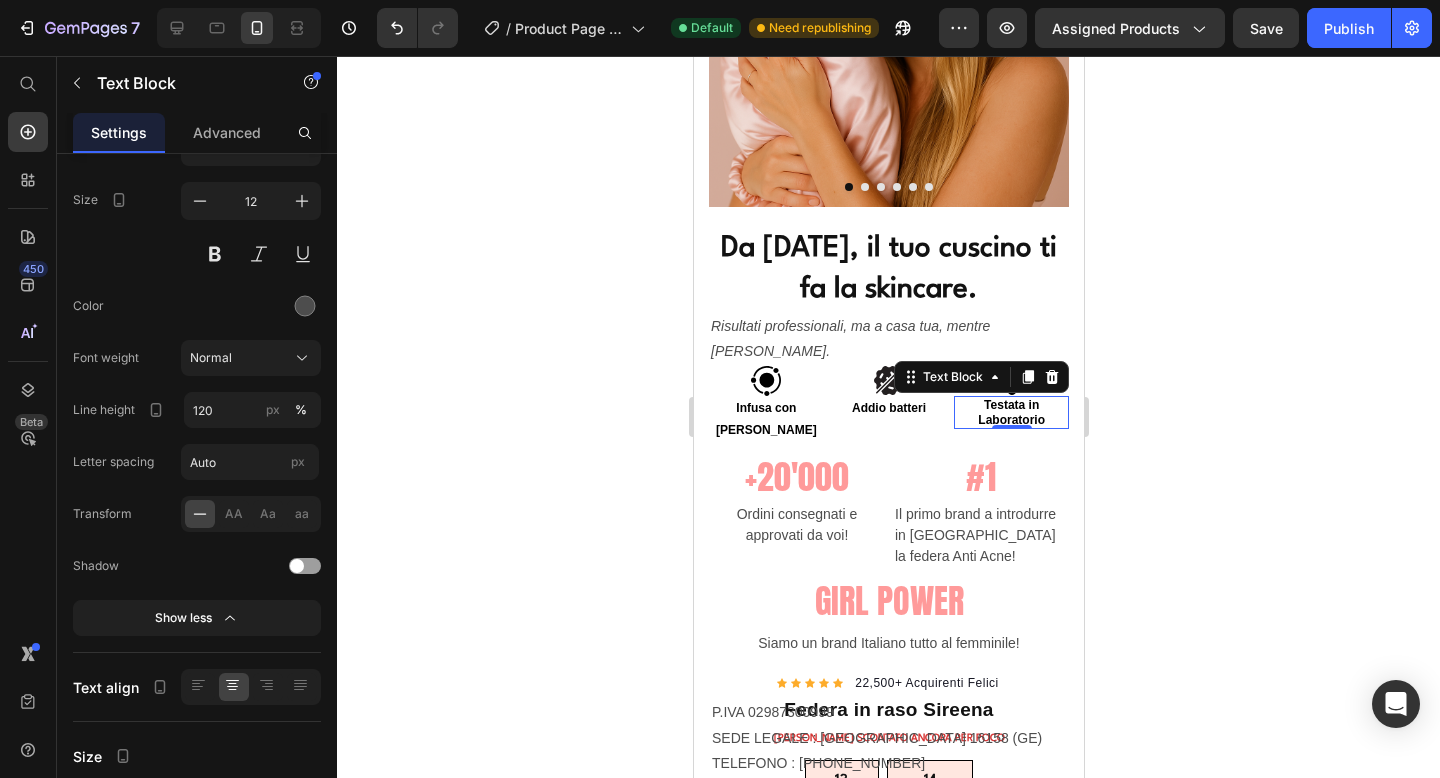 click 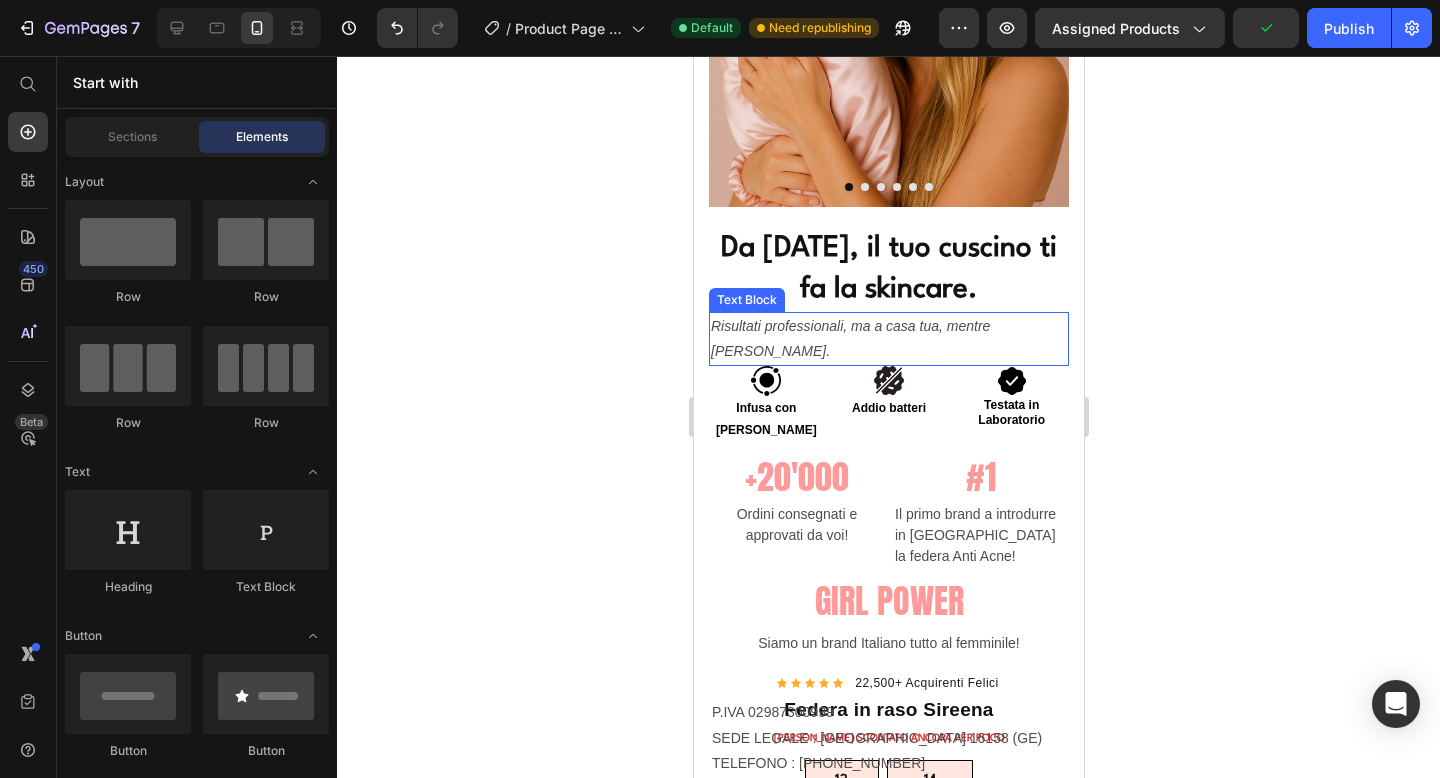 click on "Risultati professionali, ma a casa tua, mentre [PERSON_NAME]." at bounding box center [888, 339] 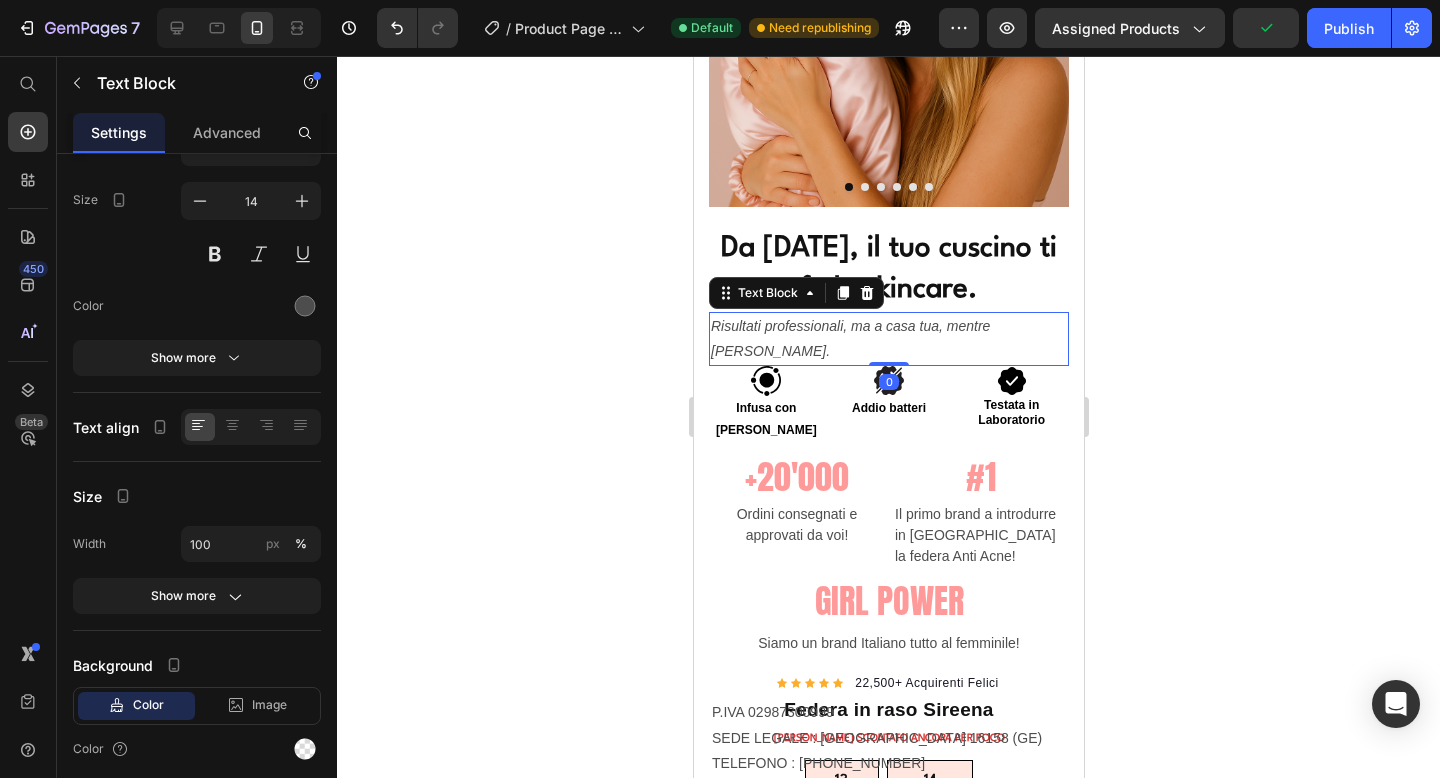 click on "Risultati professionali, ma a casa tua, mentre [PERSON_NAME]." at bounding box center [888, 339] 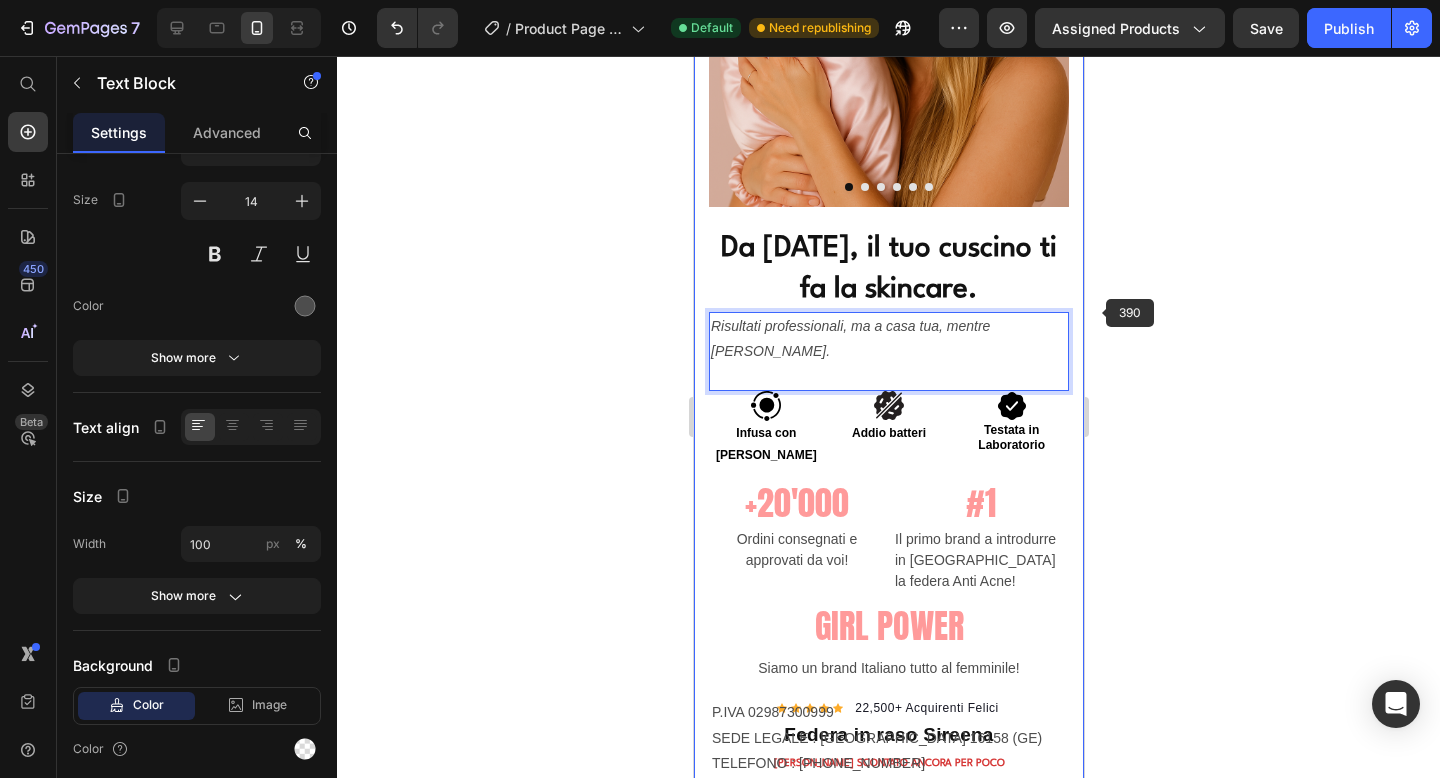 click 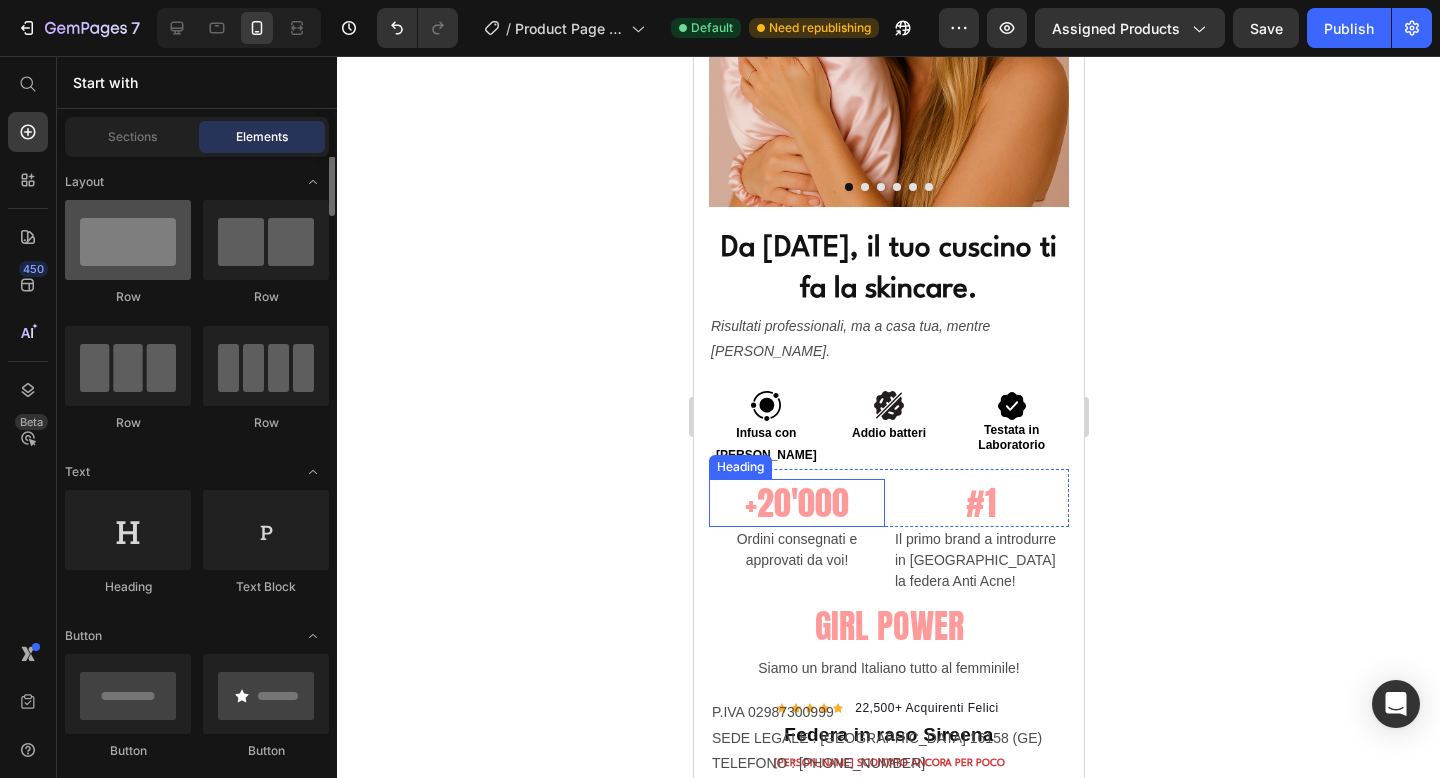 scroll, scrollTop: 0, scrollLeft: 0, axis: both 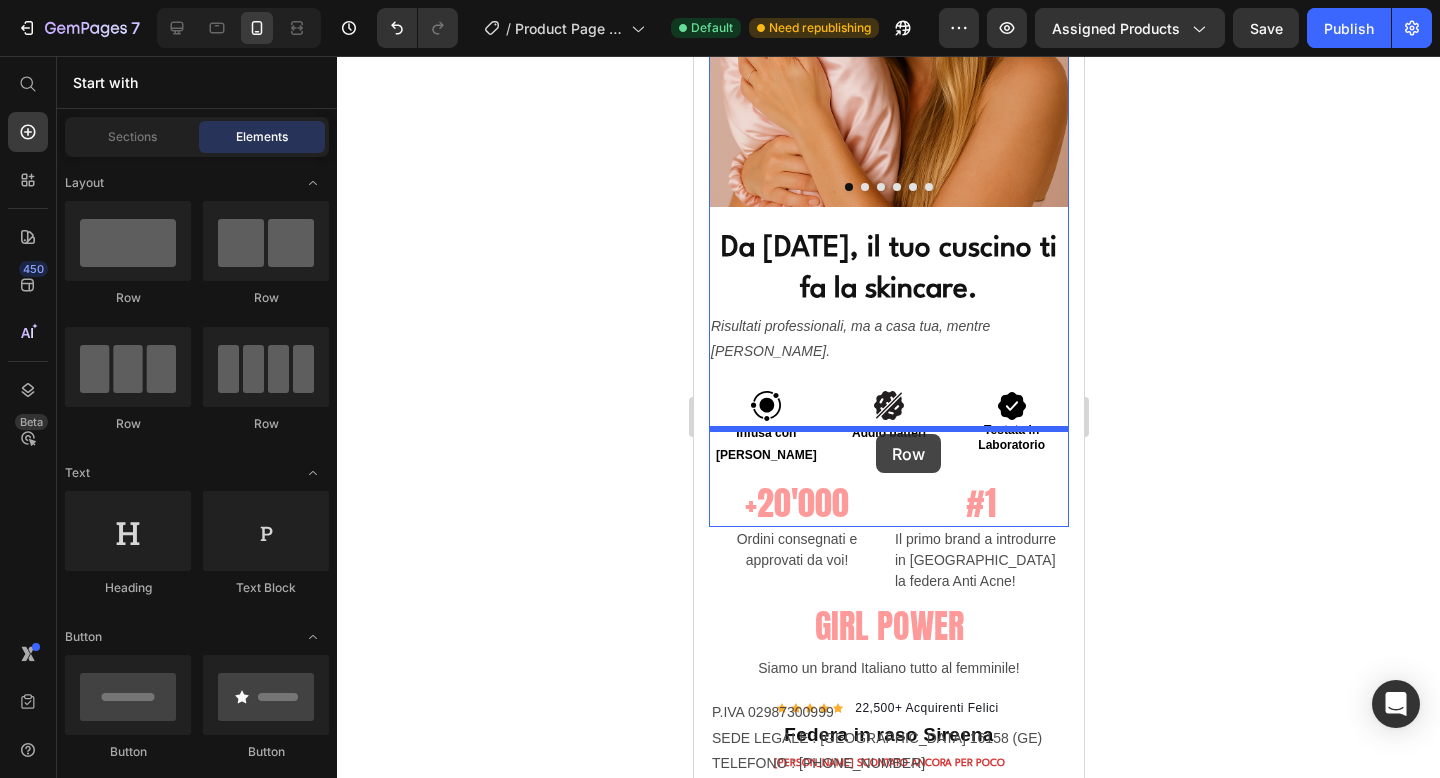 drag, startPoint x: 830, startPoint y: 441, endPoint x: 875, endPoint y: 434, distance: 45.54119 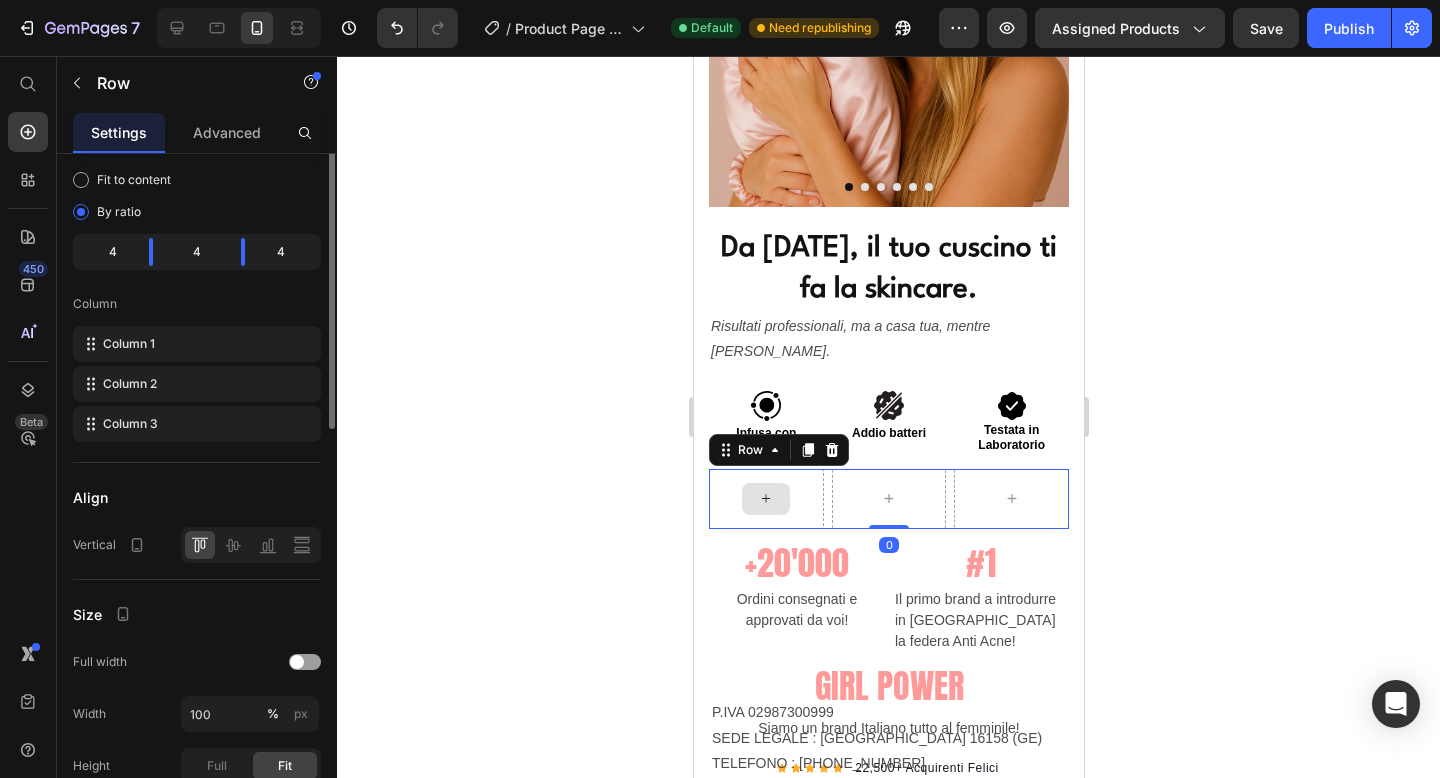 scroll, scrollTop: 0, scrollLeft: 0, axis: both 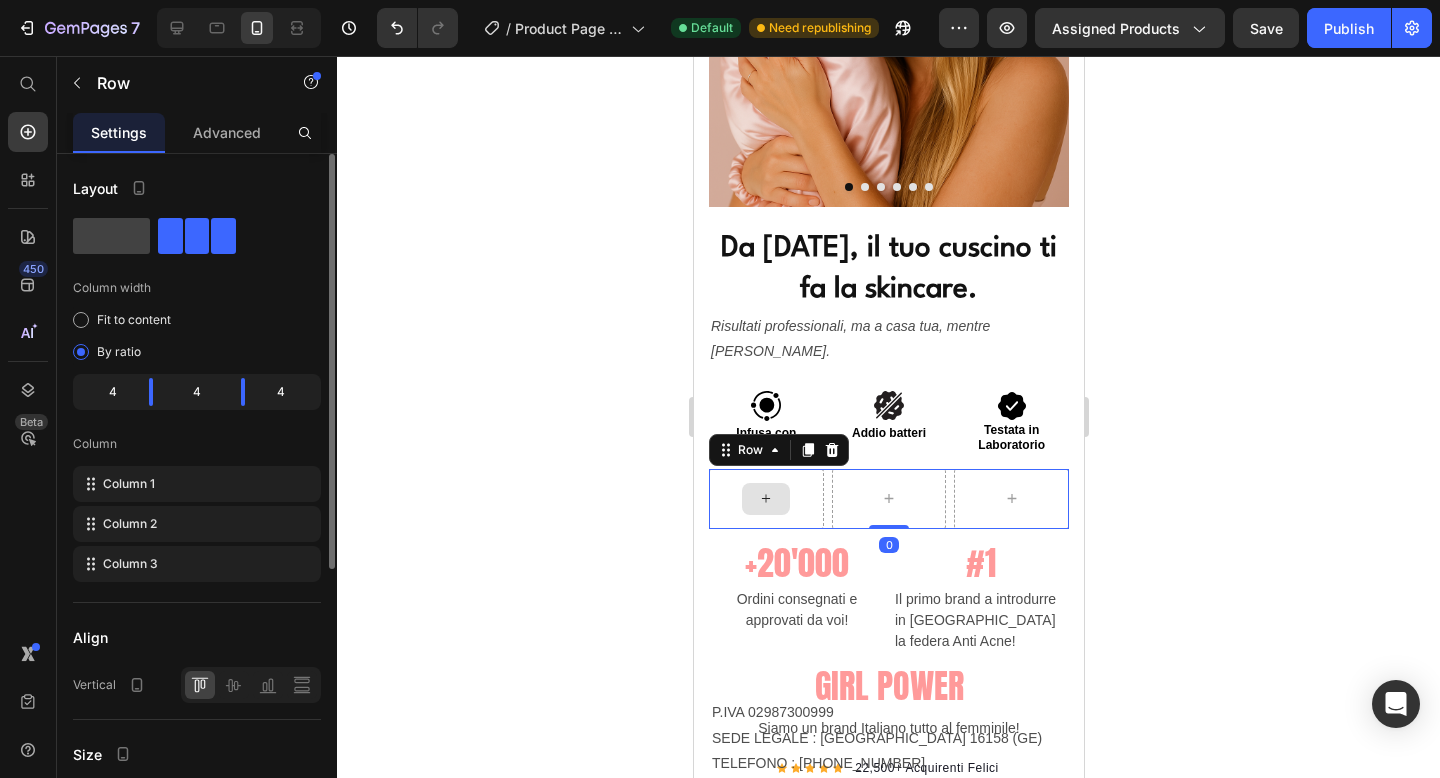 click 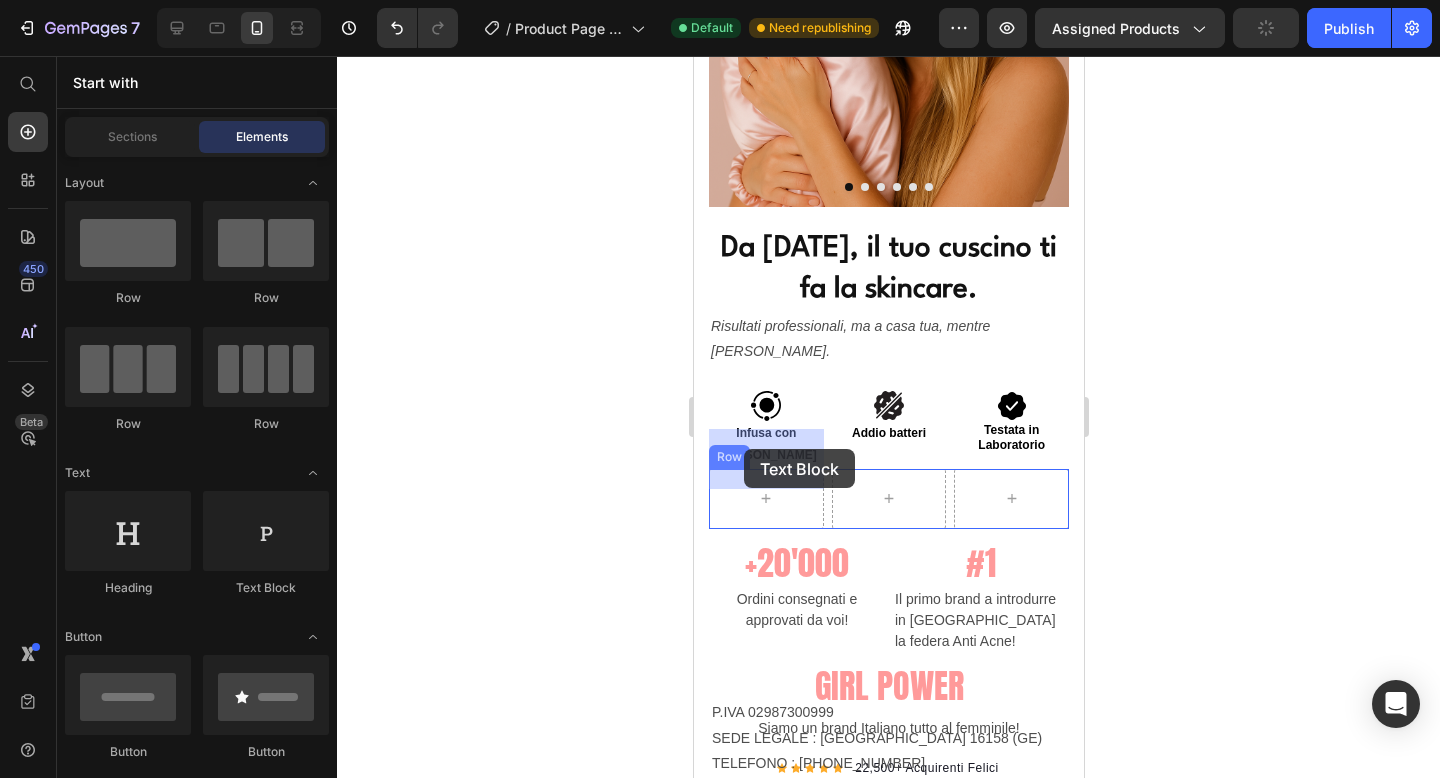 drag, startPoint x: 956, startPoint y: 602, endPoint x: 743, endPoint y: 449, distance: 262.2556 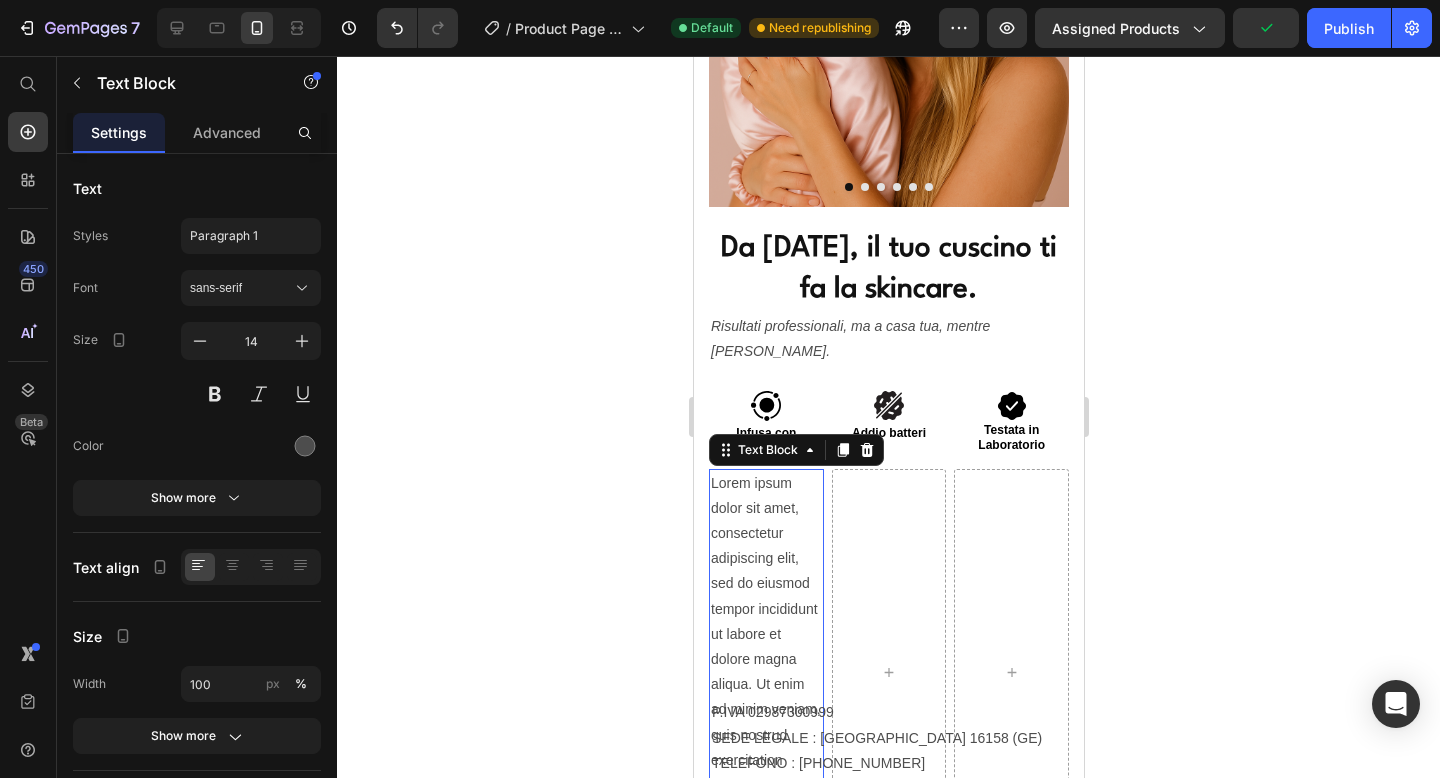 click on "Lorem ipsum dolor sit amet, consectetur adipiscing elit, sed do eiusmod tempor incididunt ut labore et dolore magna aliqua. Ut enim ad minim veniam, quis nostrud exercitation ullamco laboris nisi ut aliquip ex ea commodo consequat." at bounding box center (765, 672) 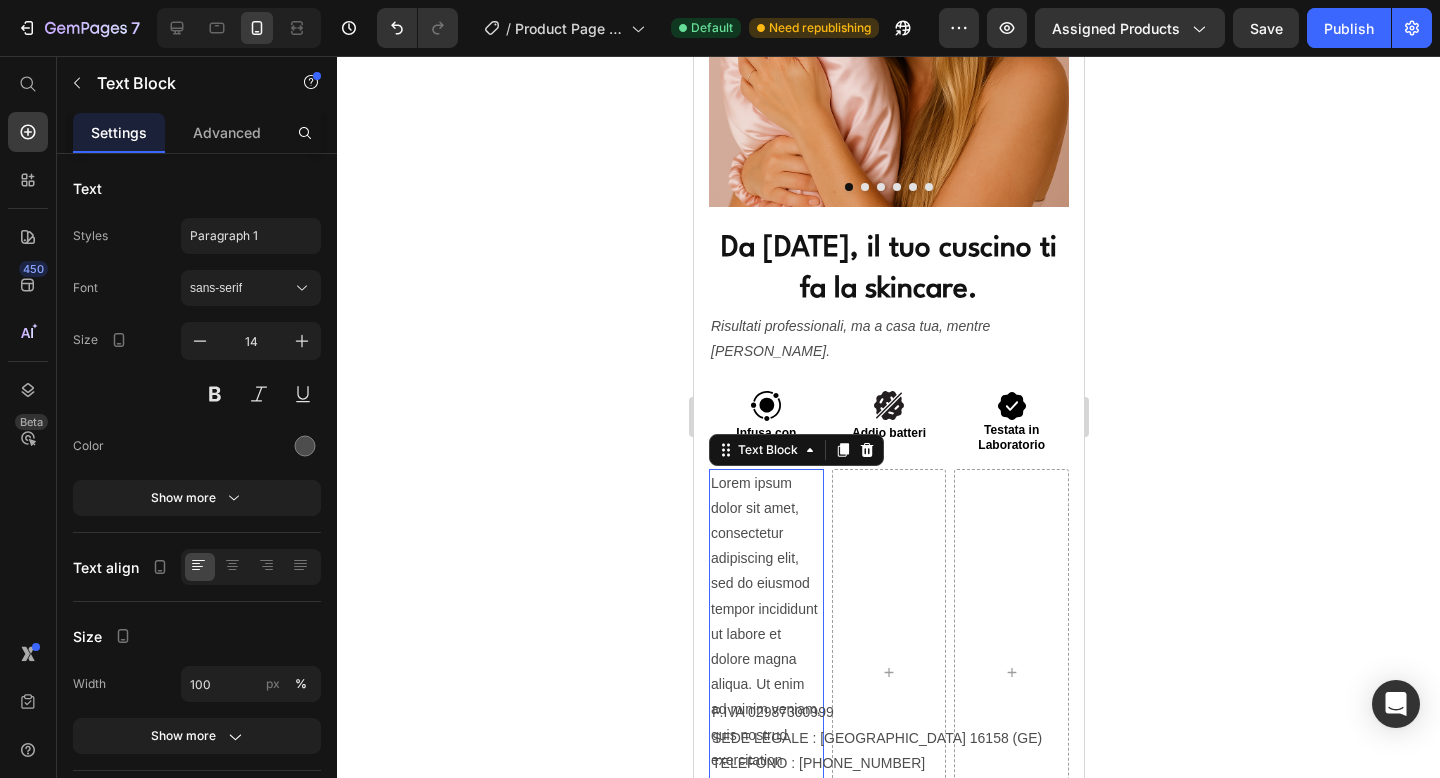 click on "Lorem ipsum dolor sit amet, consectetur adipiscing elit, sed do eiusmod tempor incididunt ut labore et dolore magna aliqua. Ut enim ad minim veniam, quis nostrud exercitation ullamco laboris nisi ut aliquip ex ea commodo consequat." at bounding box center [765, 672] 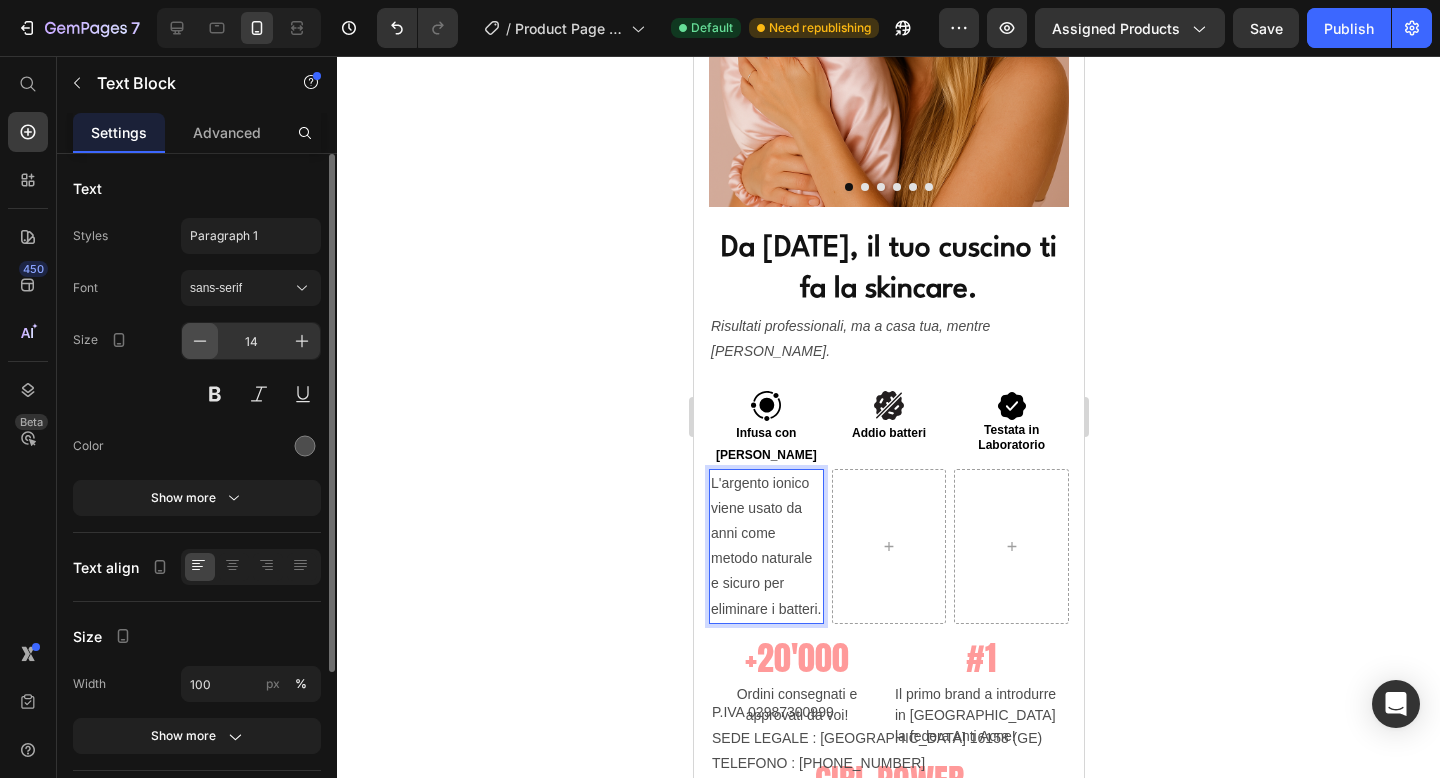 click 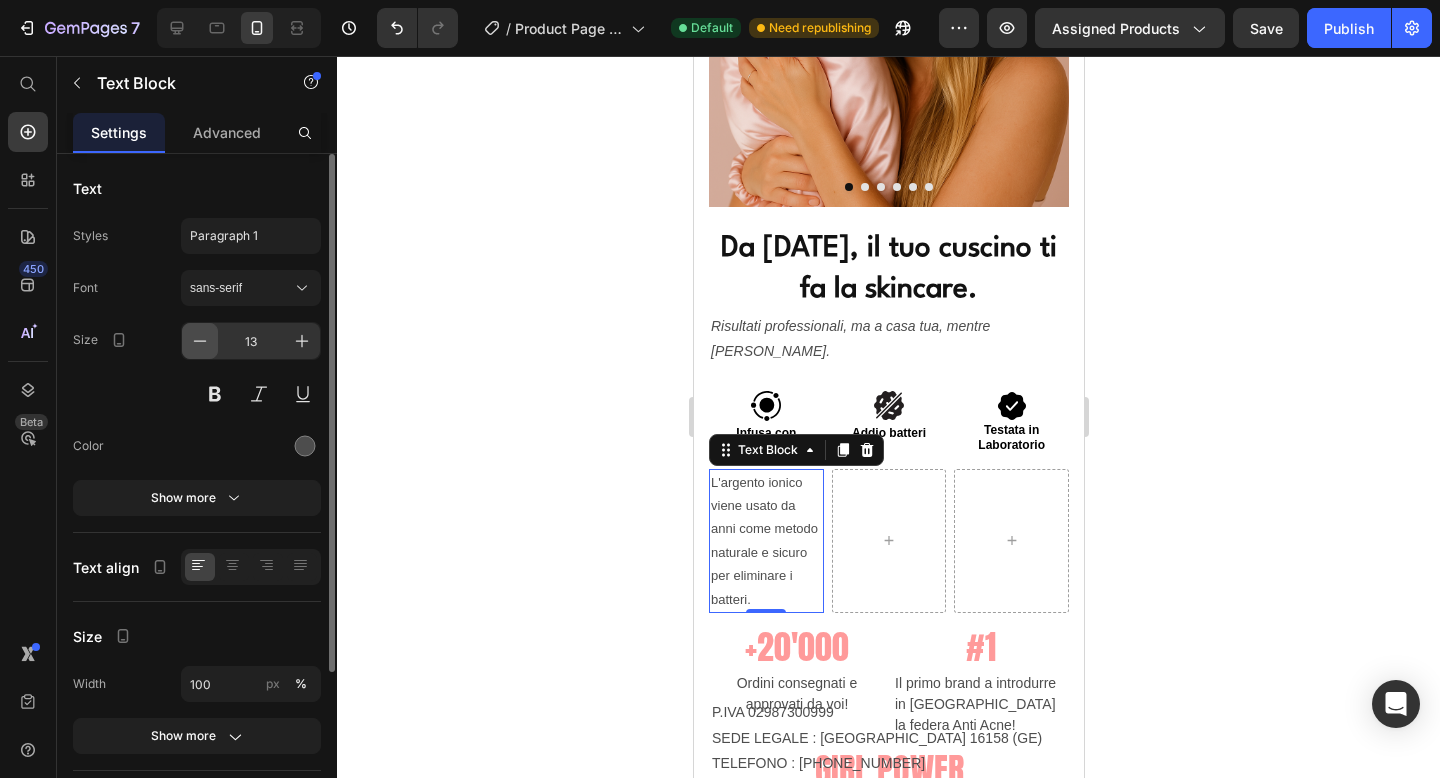 click 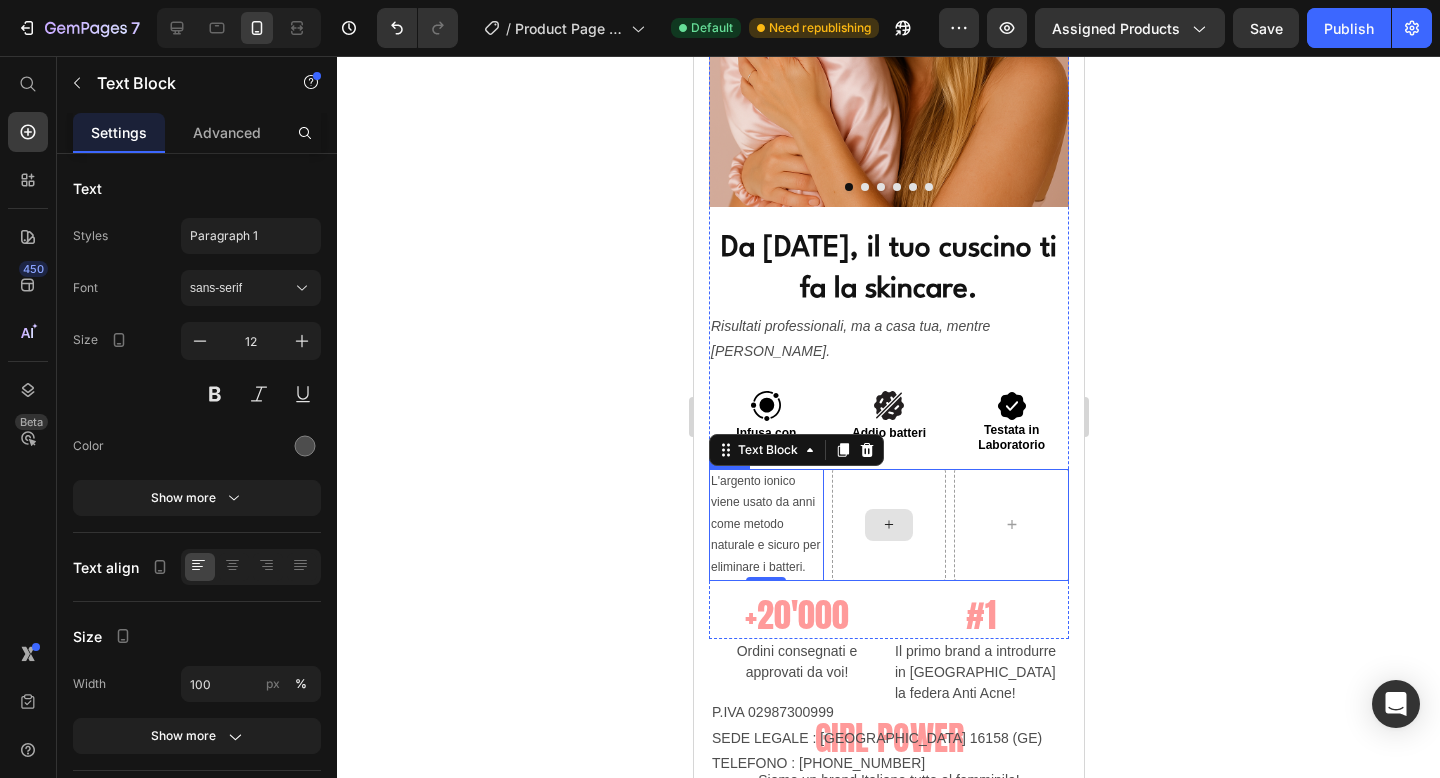 click at bounding box center (888, 525) 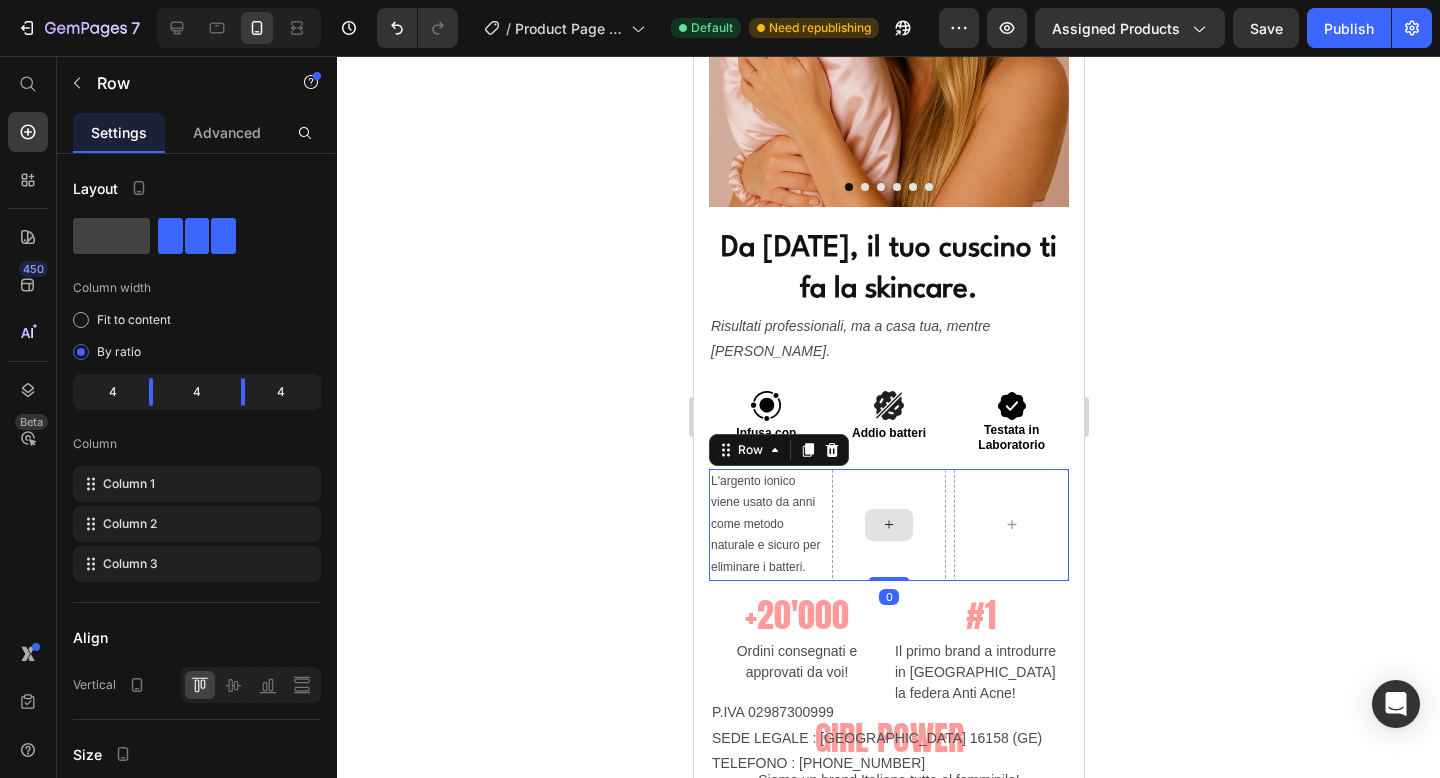 click at bounding box center [888, 525] 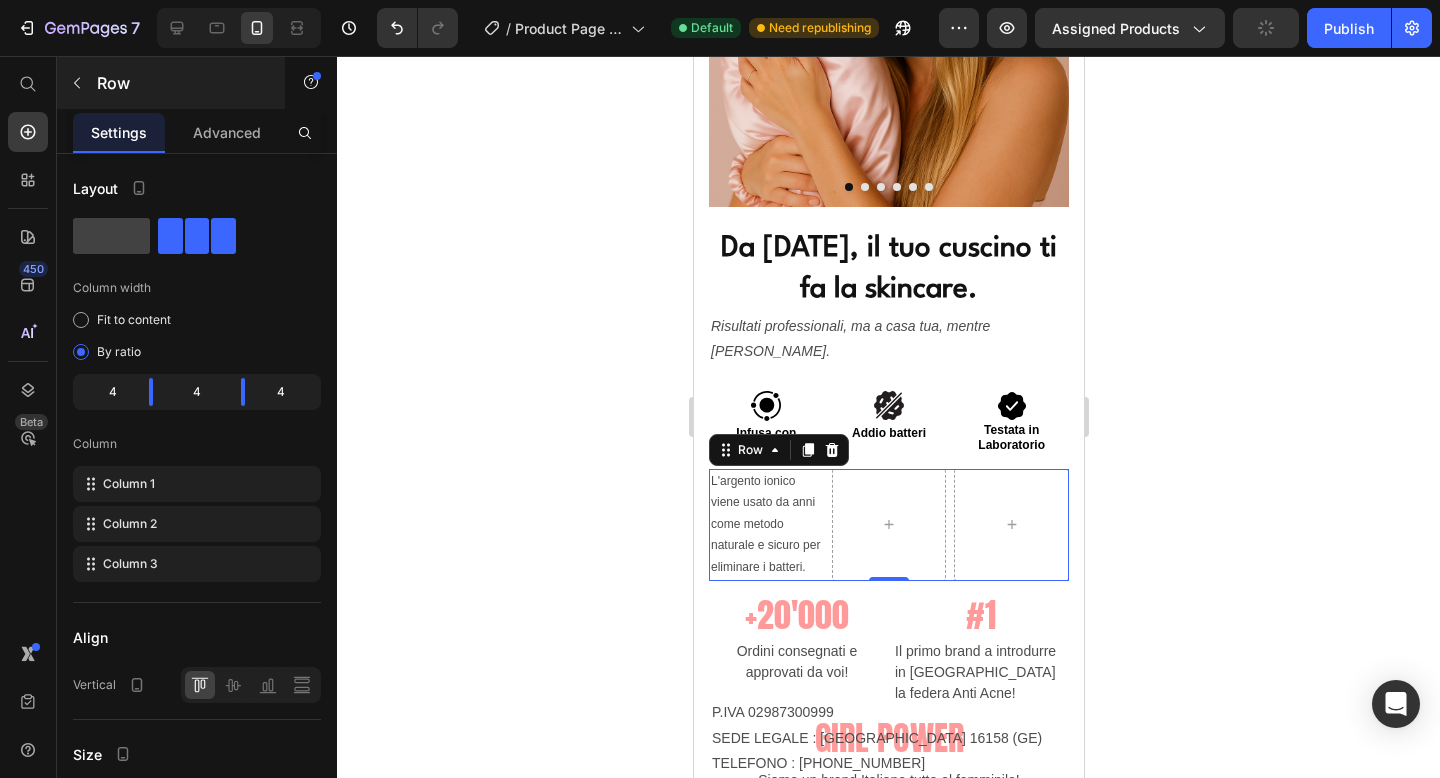 click at bounding box center [77, 83] 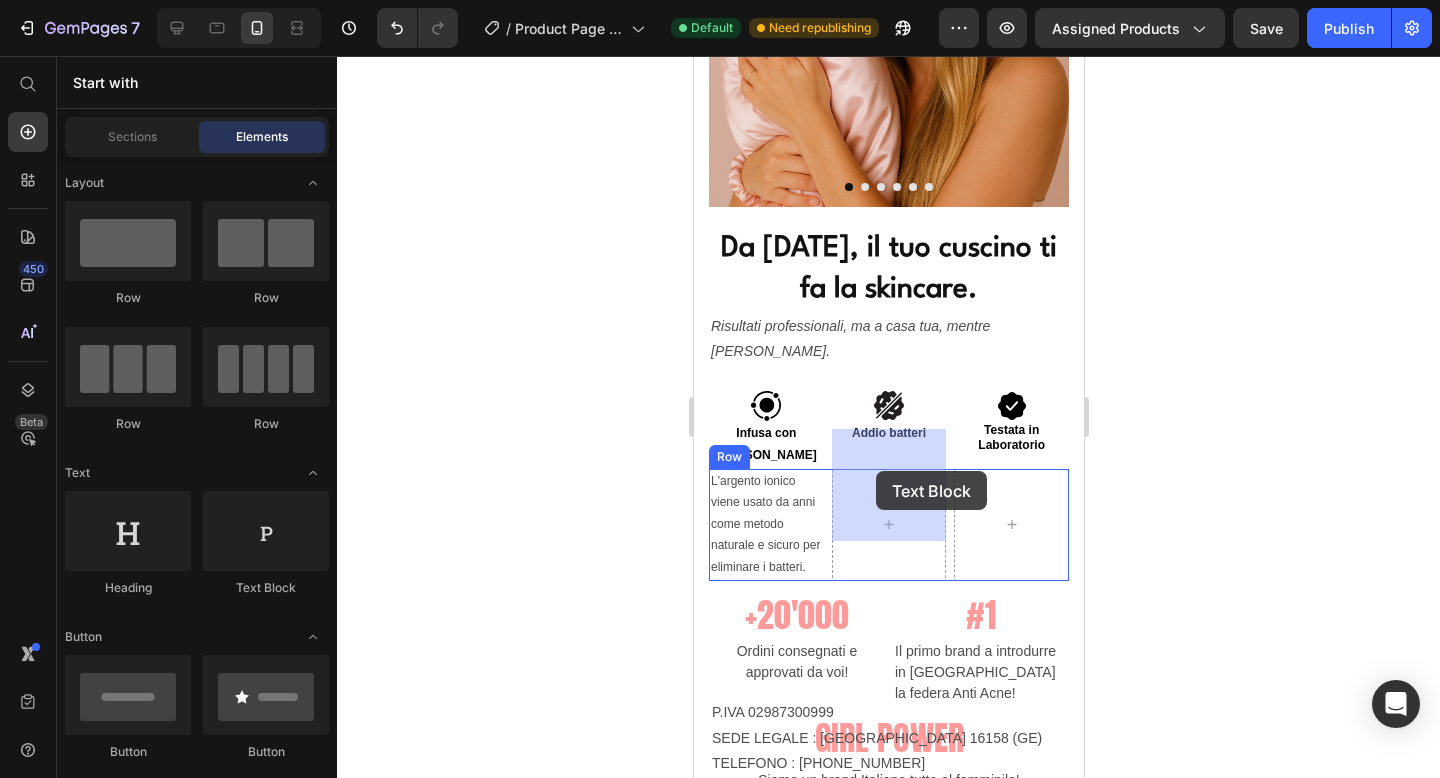 drag, startPoint x: 962, startPoint y: 589, endPoint x: 875, endPoint y: 471, distance: 146.6049 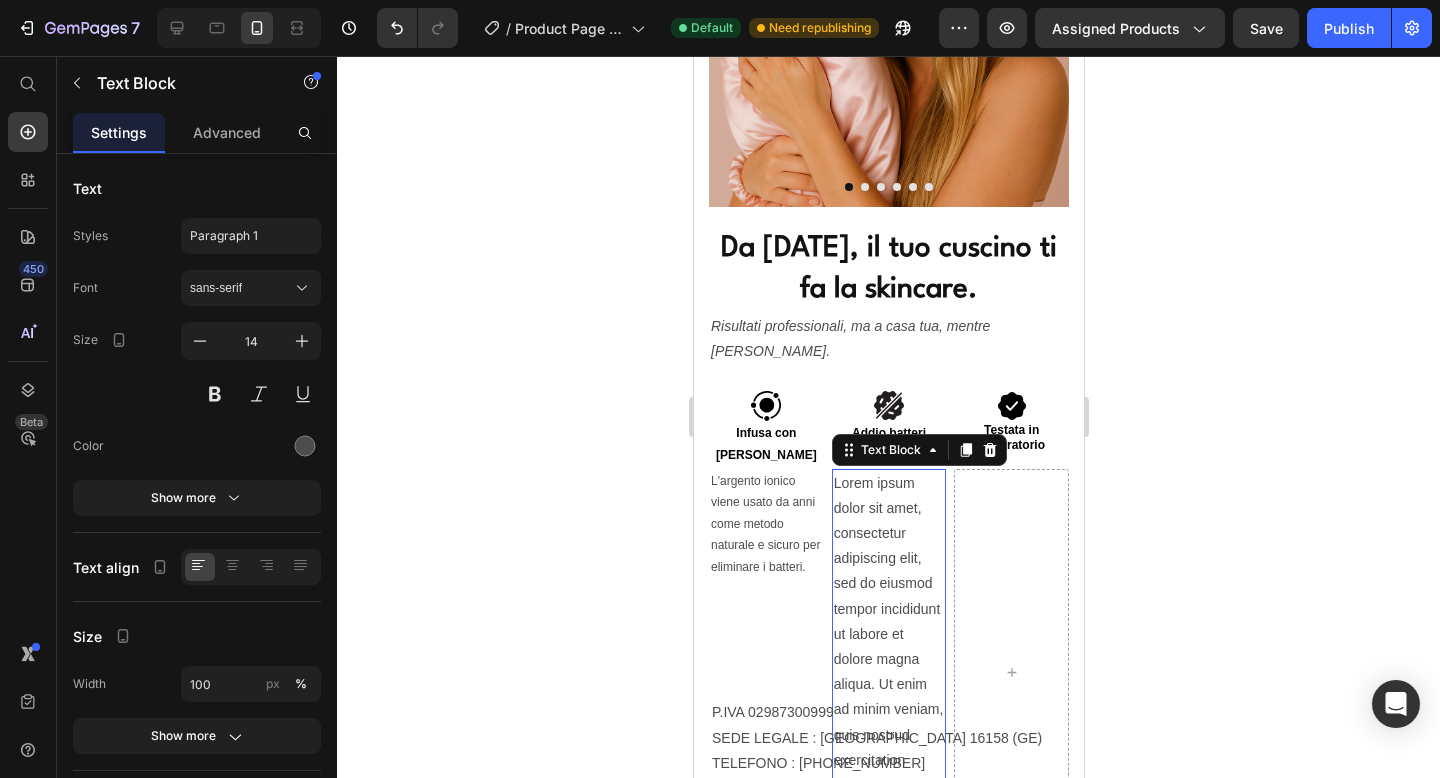 click on "Lorem ipsum dolor sit amet, consectetur adipiscing elit, sed do eiusmod tempor incididunt ut labore et dolore magna aliqua. Ut enim ad minim veniam, quis nostrud exercitation ullamco laboris nisi ut aliquip ex ea commodo consequat." at bounding box center [888, 672] 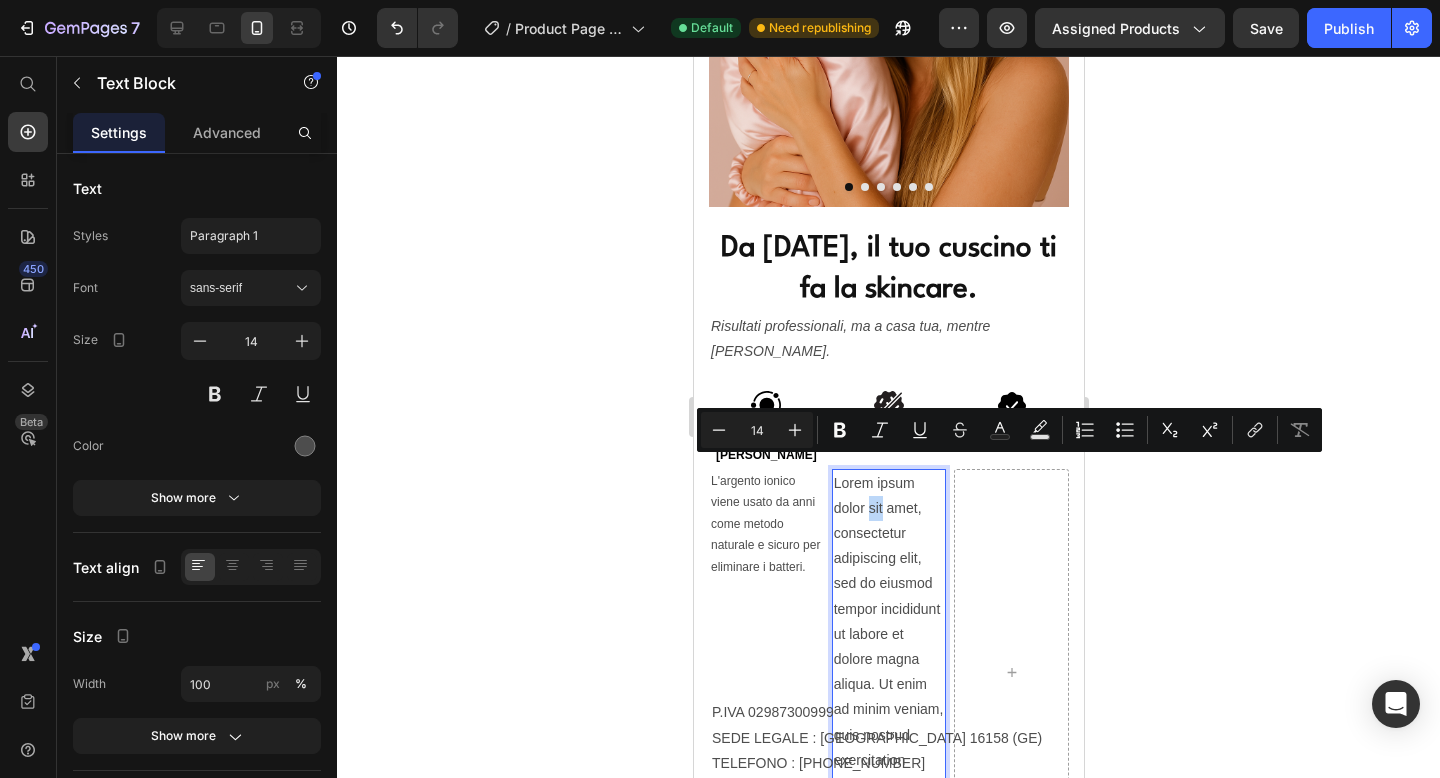 click on "Lorem ipsum dolor sit amet, consectetur adipiscing elit, sed do eiusmod tempor incididunt ut labore et dolore magna aliqua. Ut enim ad minim veniam, quis nostrud exercitation ullamco laboris nisi ut aliquip ex ea commodo consequat." at bounding box center [888, 672] 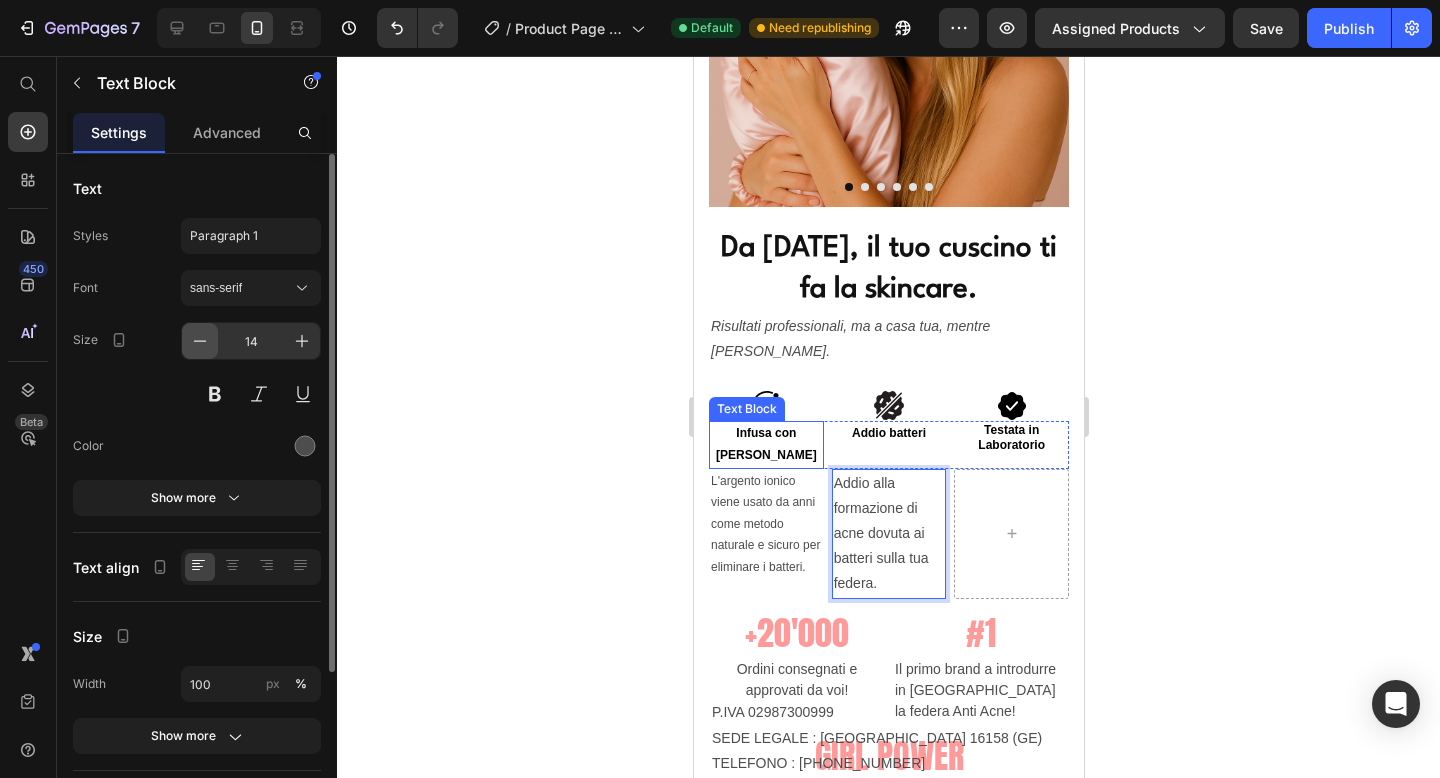 click 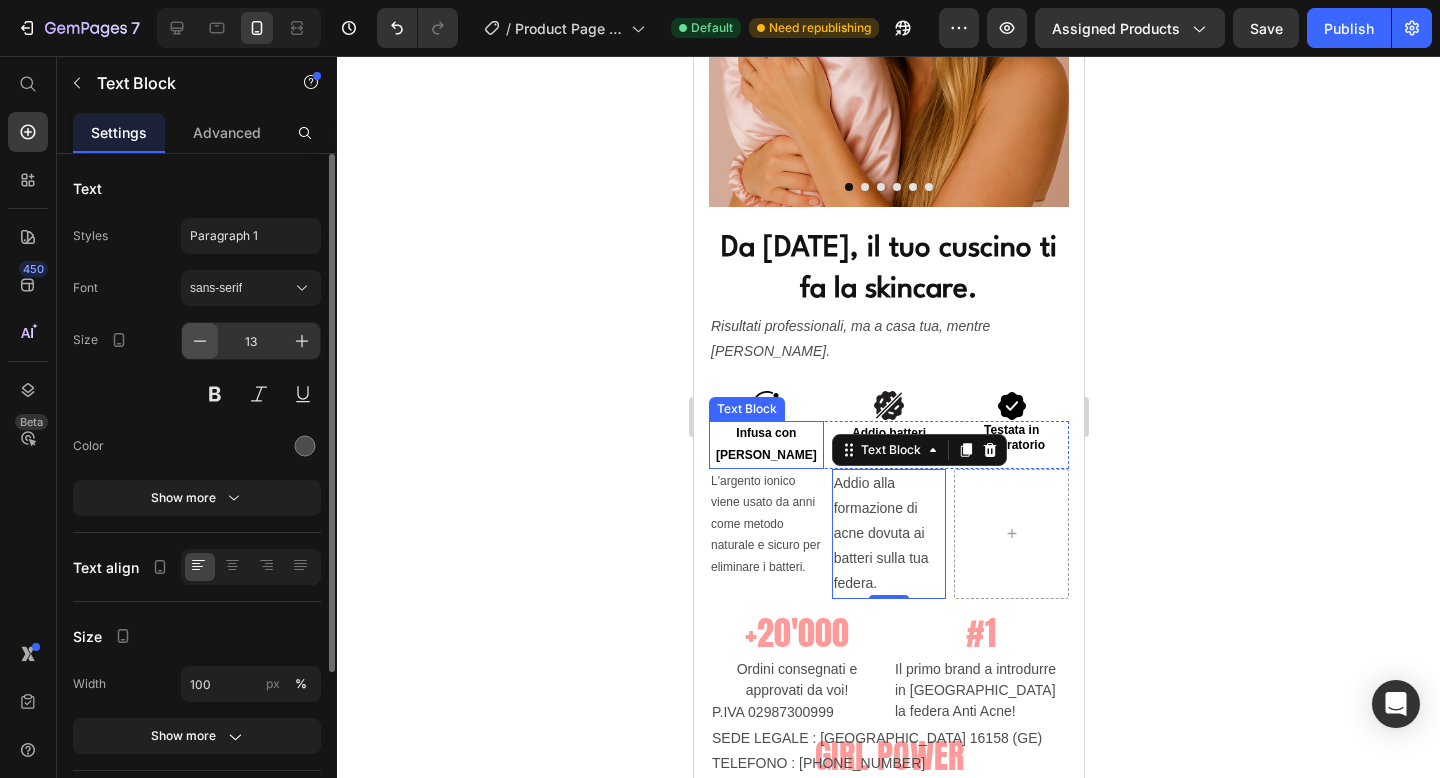 click 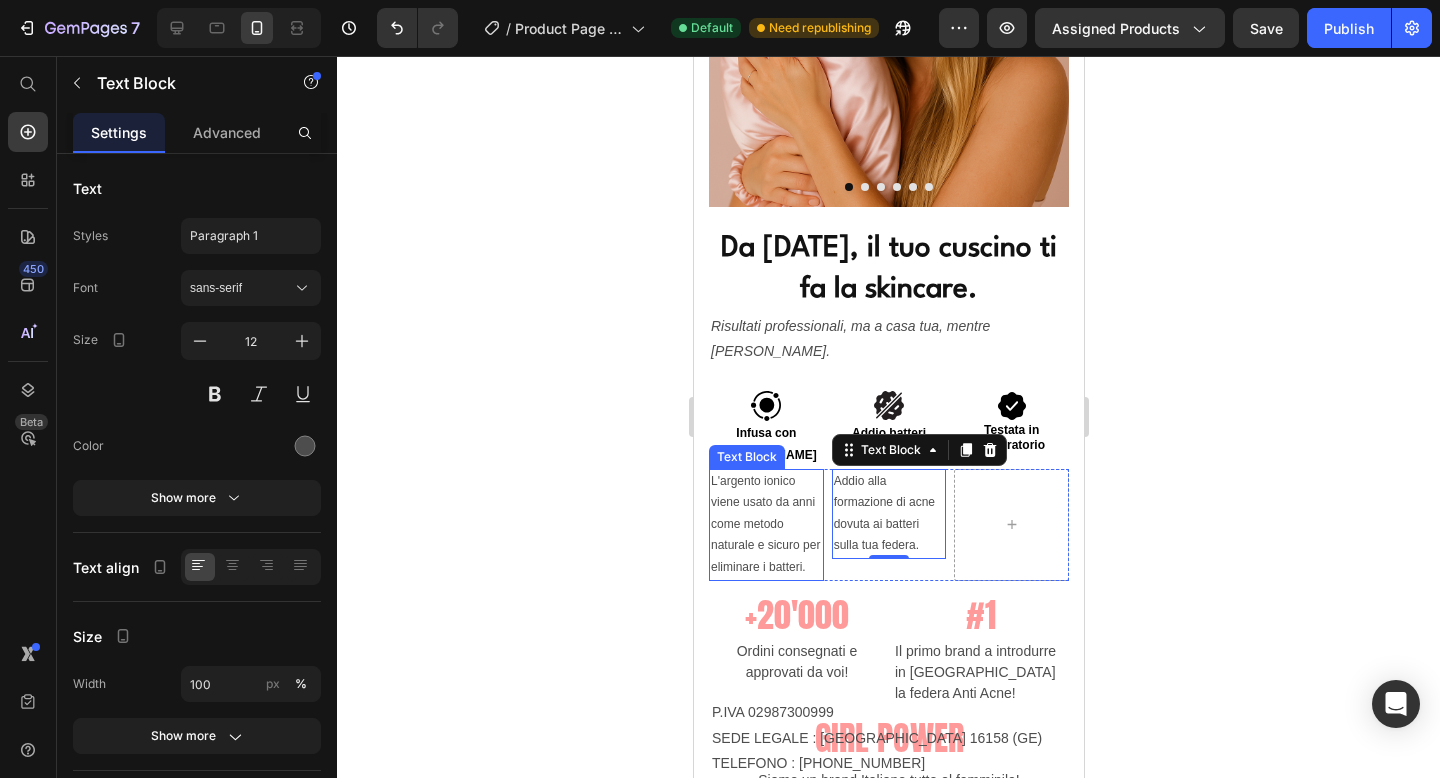 click on "L'argento ionico viene usato da anni come metodo naturale e sicuro per eliminare i batteri." at bounding box center [765, 525] 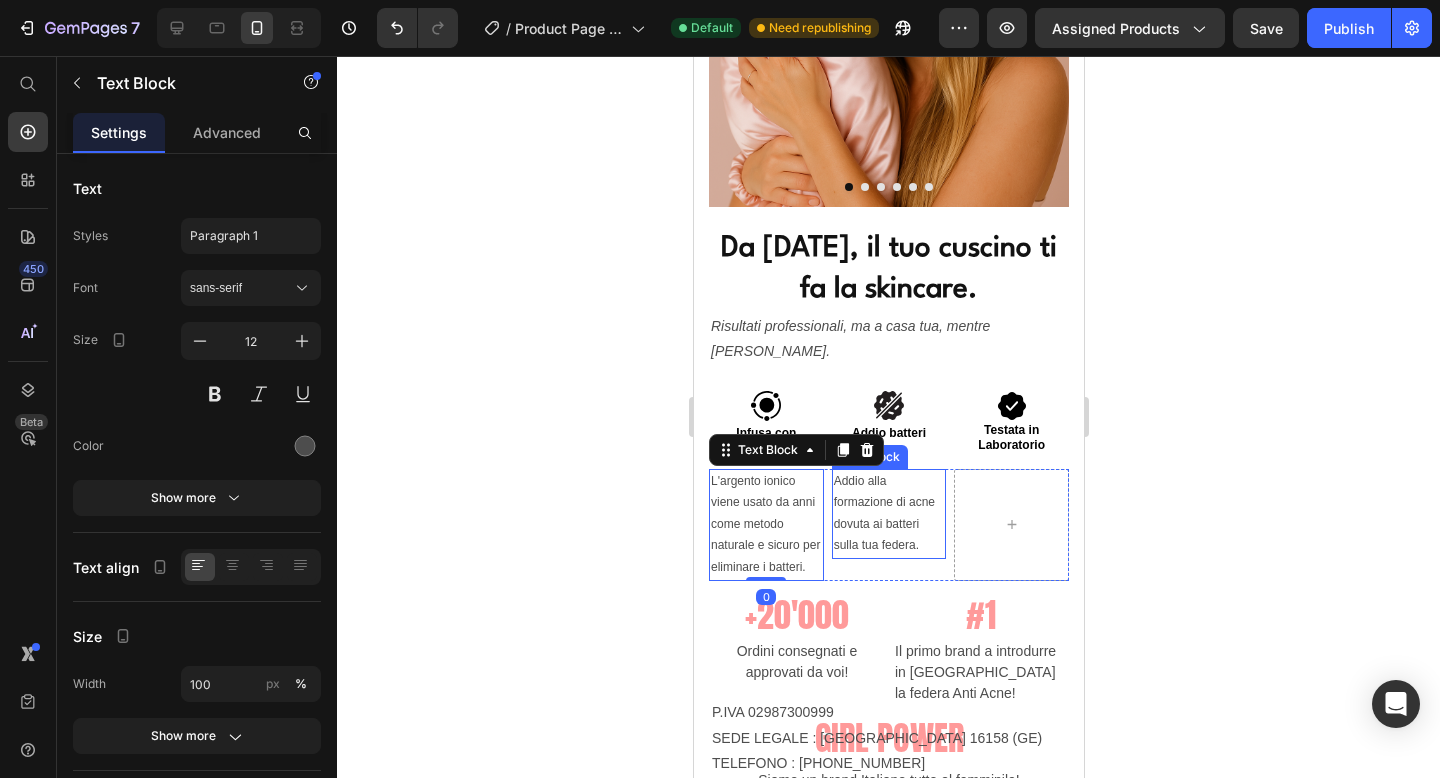 click on "Addio alla formazione di acne dovuta ai batteri sulla tua federa." at bounding box center (888, 514) 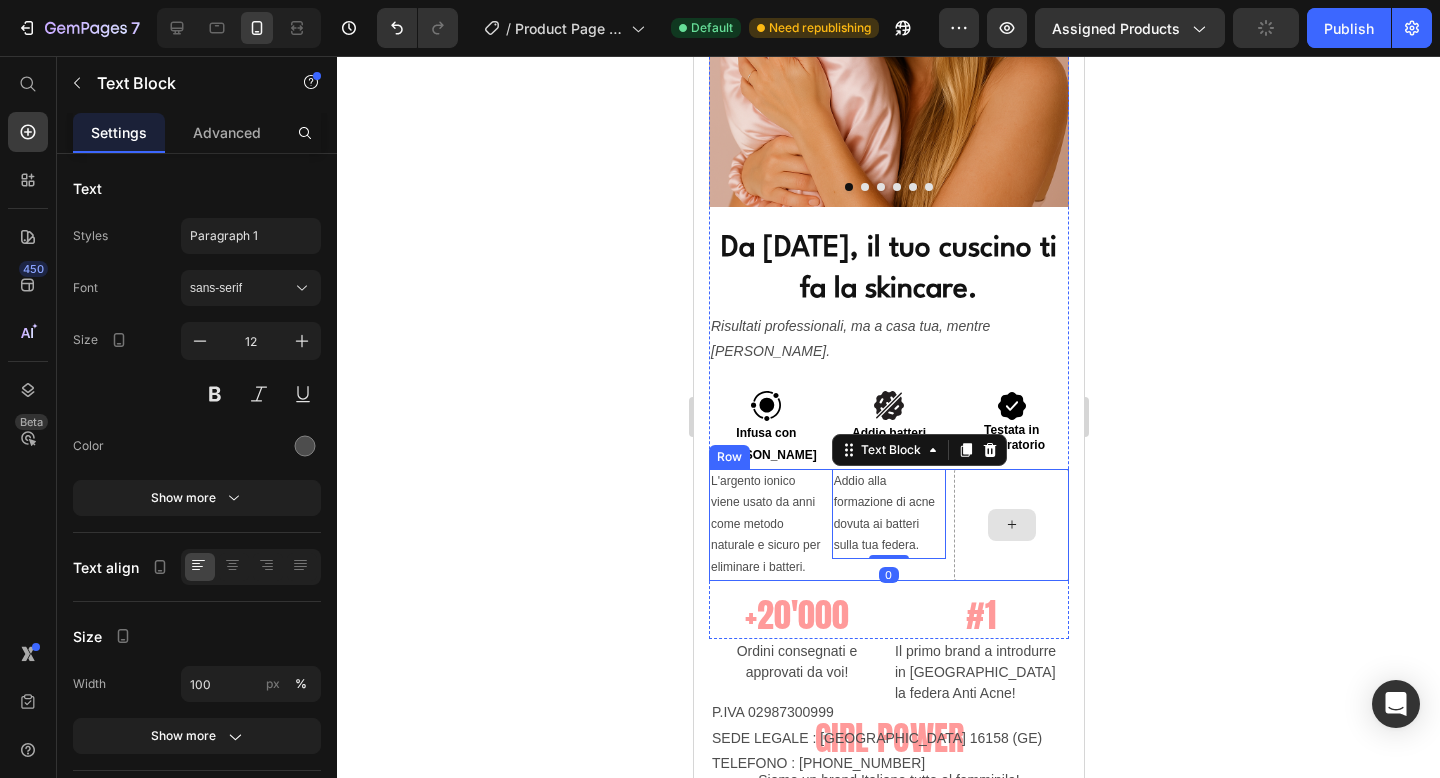 click at bounding box center [1011, 525] 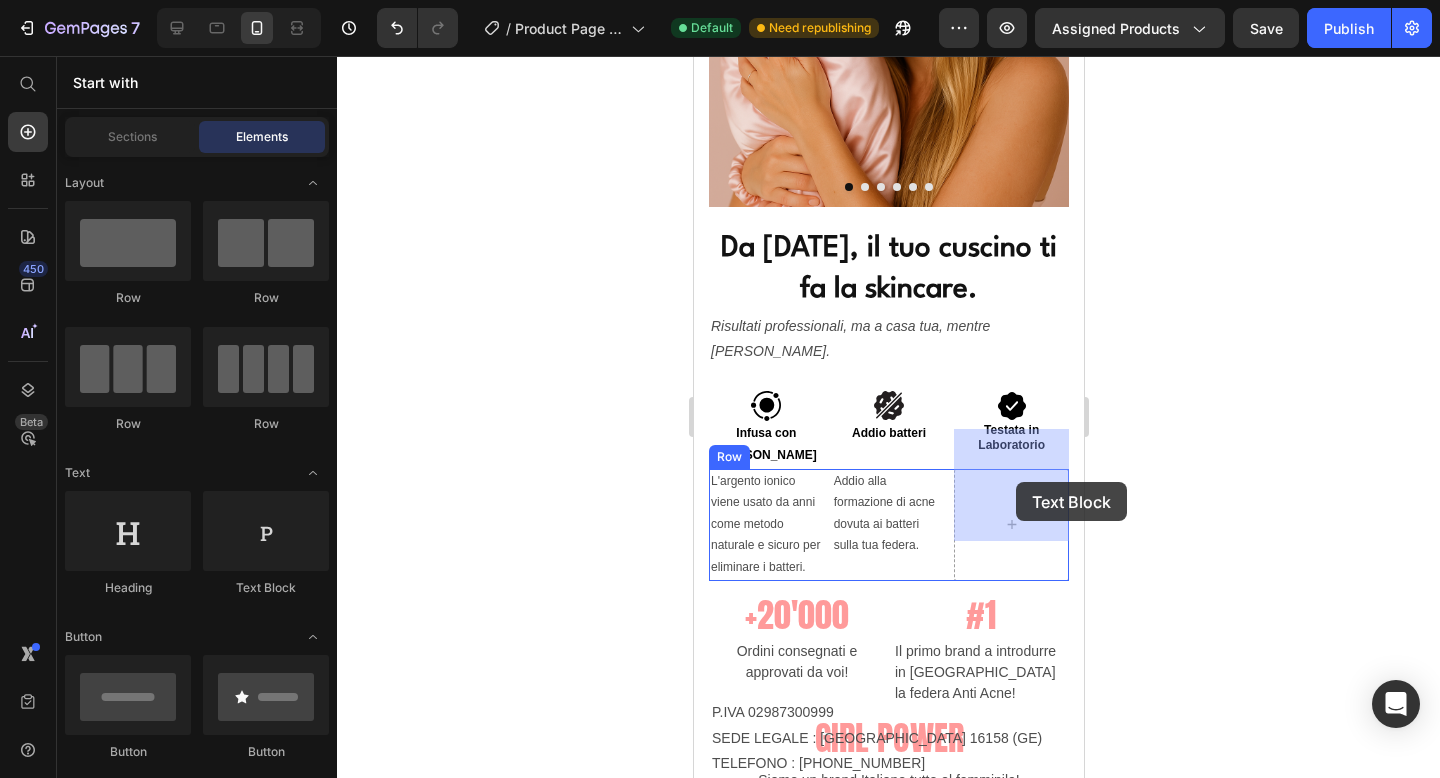 drag, startPoint x: 974, startPoint y: 590, endPoint x: 1015, endPoint y: 482, distance: 115.52056 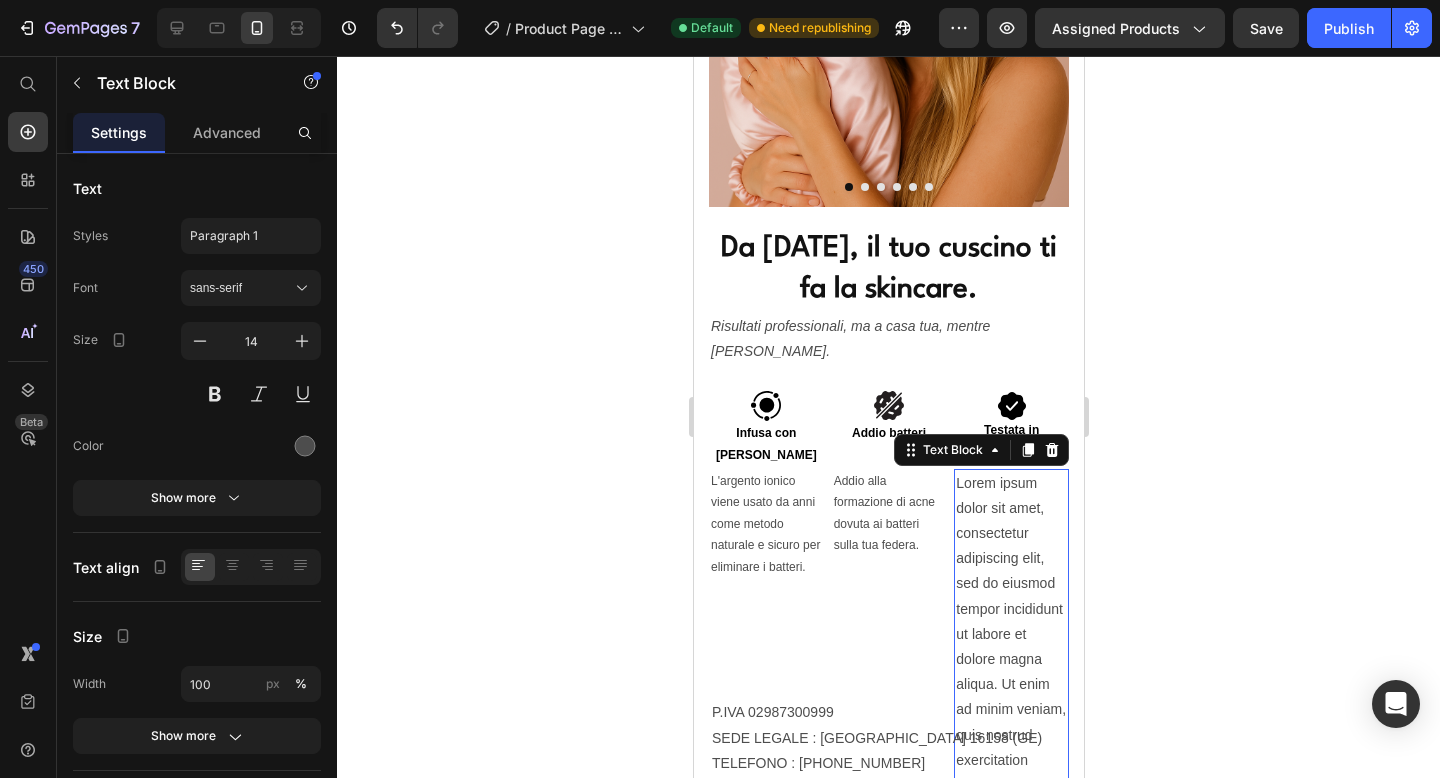 click on "Lorem ipsum dolor sit amet, consectetur adipiscing elit, sed do eiusmod tempor incididunt ut labore et dolore magna aliqua. Ut enim ad minim veniam, quis nostrud exercitation ullamco laboris nisi ut aliquip ex ea commodo consequat." at bounding box center [1010, 672] 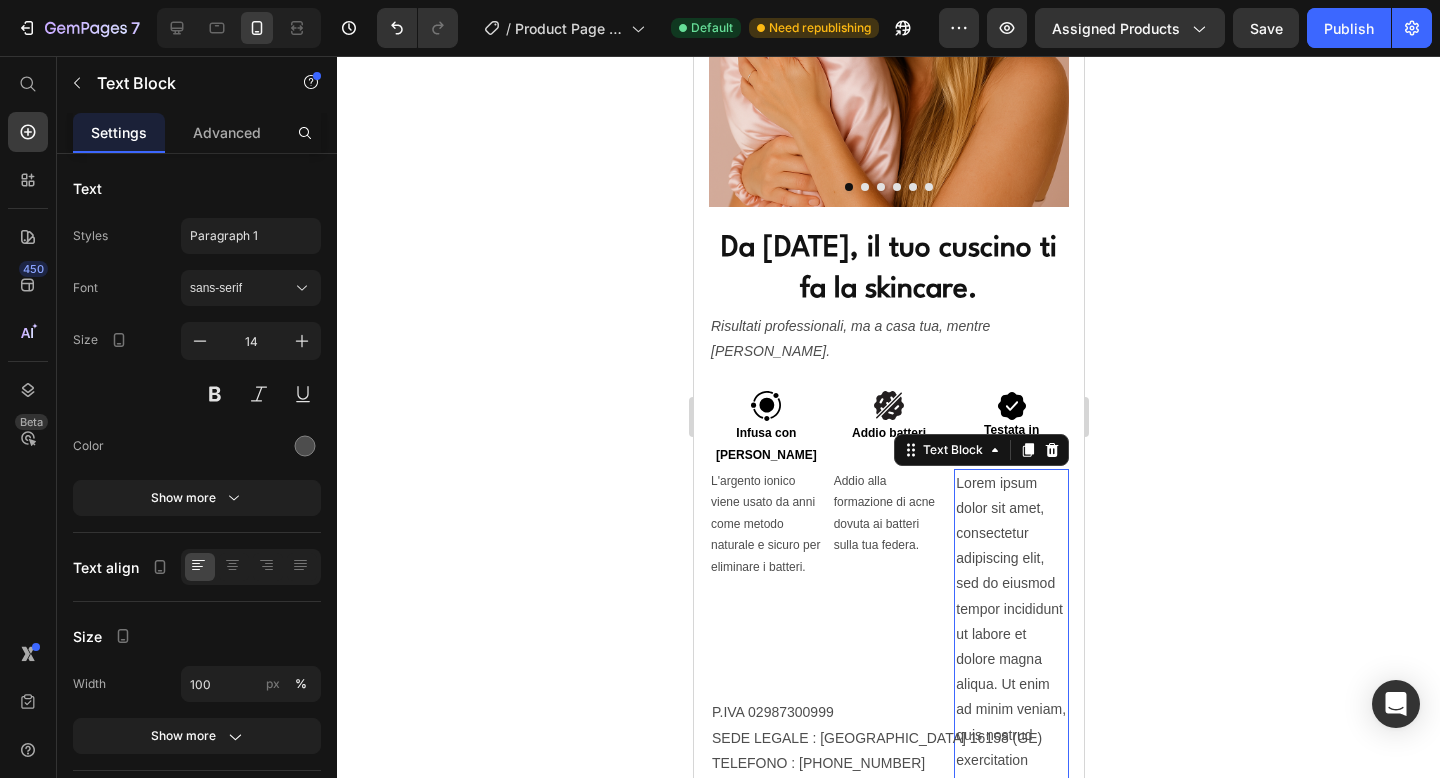 click on "Lorem ipsum dolor sit amet, consectetur adipiscing elit, sed do eiusmod tempor incididunt ut labore et dolore magna aliqua. Ut enim ad minim veniam, quis nostrud exercitation ullamco laboris nisi ut aliquip ex ea commodo consequat." at bounding box center (1010, 672) 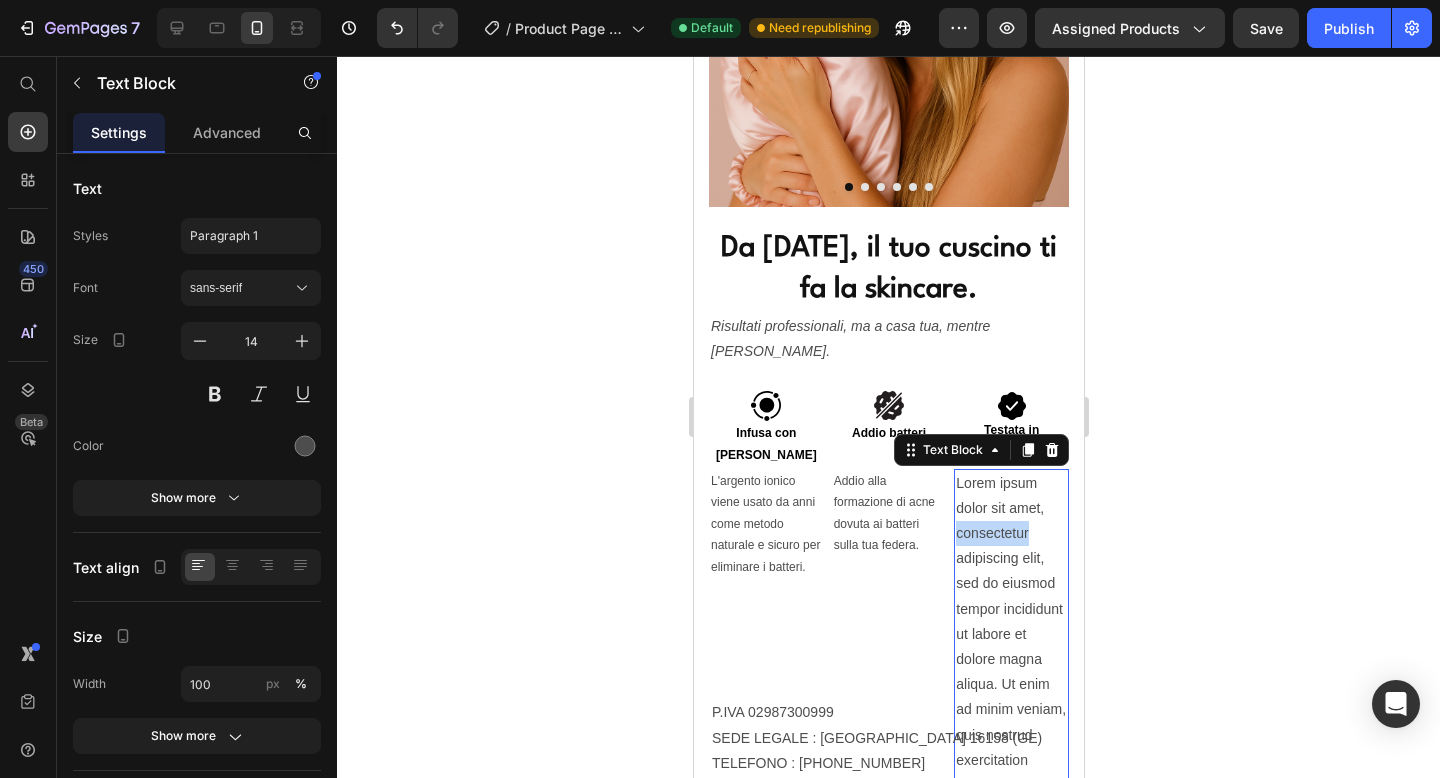 click on "Lorem ipsum dolor sit amet, consectetur adipiscing elit, sed do eiusmod tempor incididunt ut labore et dolore magna aliqua. Ut enim ad minim veniam, quis nostrud exercitation ullamco laboris nisi ut aliquip ex ea commodo consequat." at bounding box center (1010, 672) 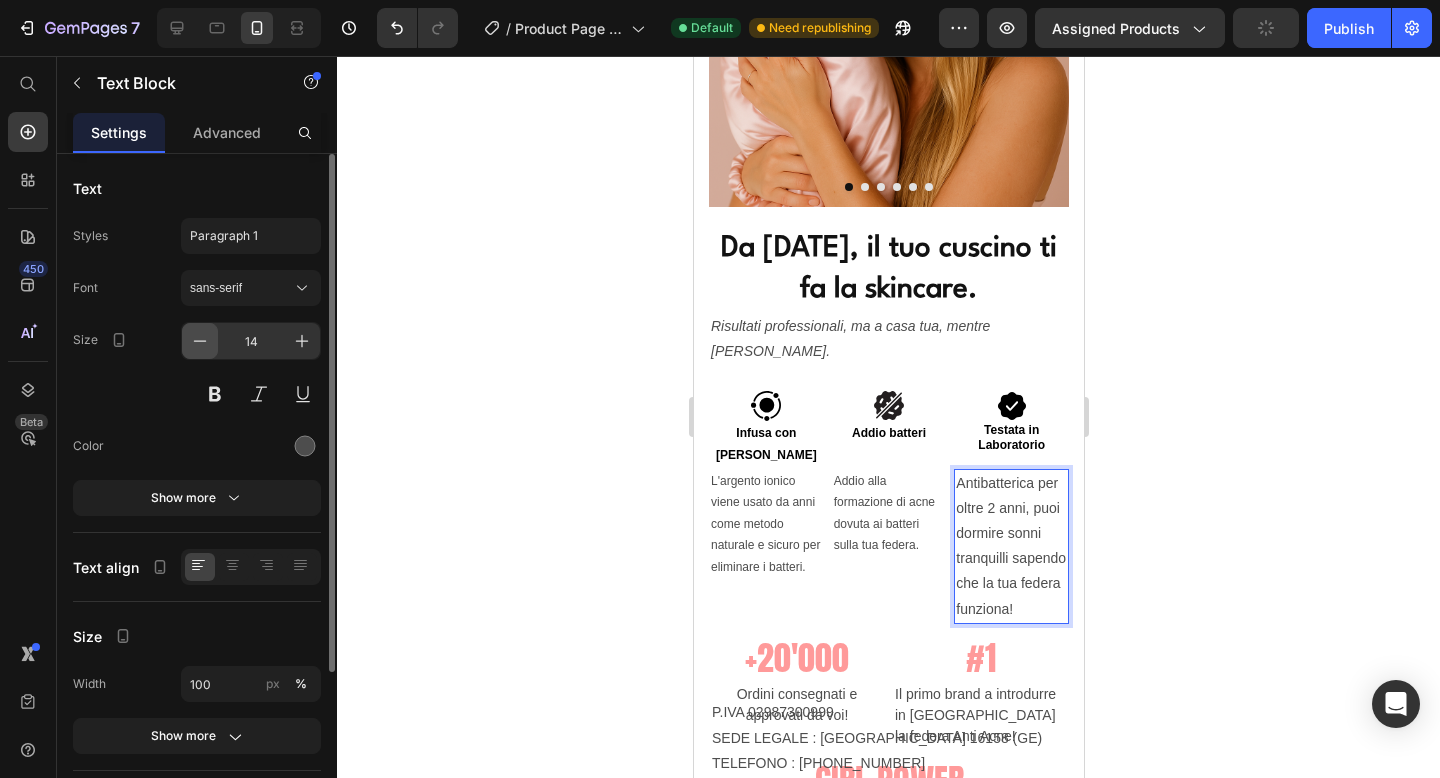 click 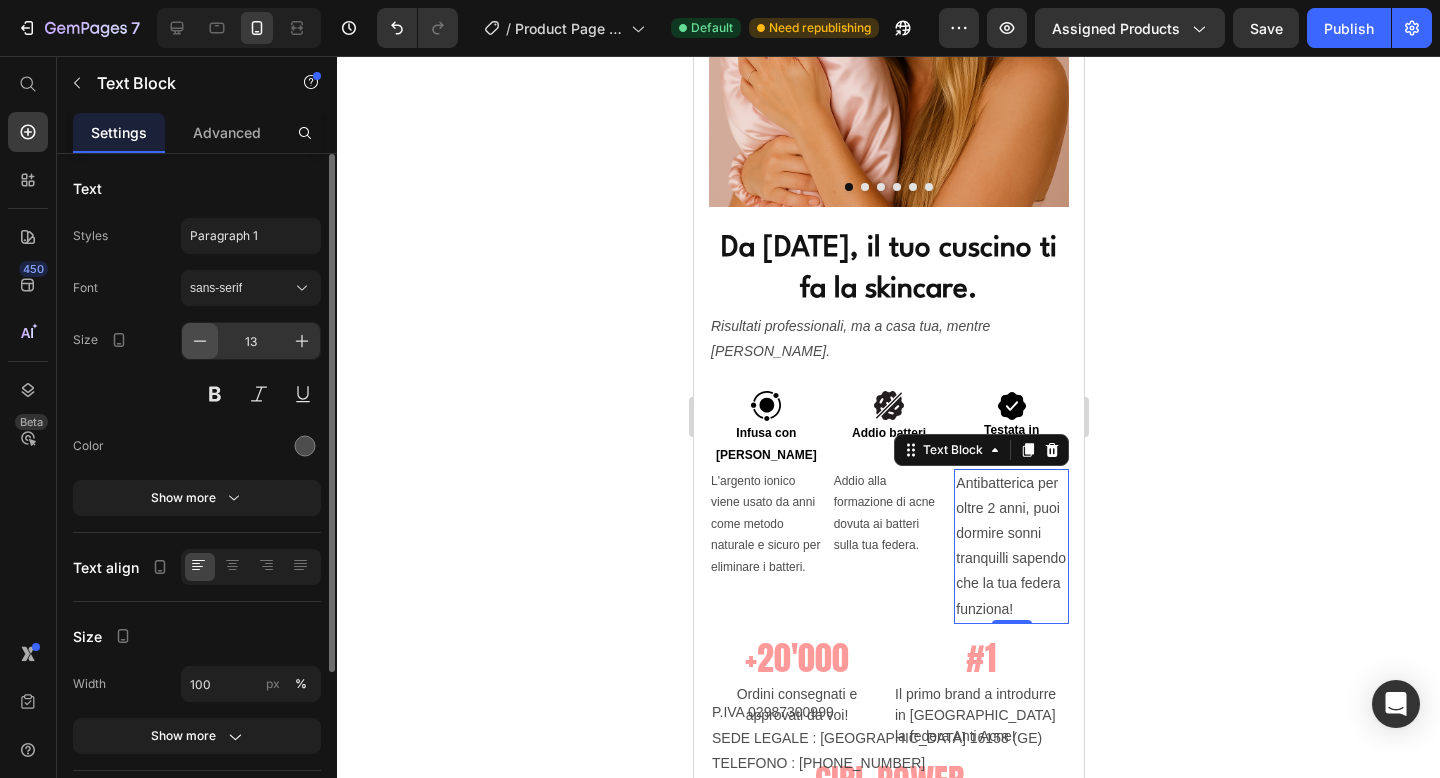 click 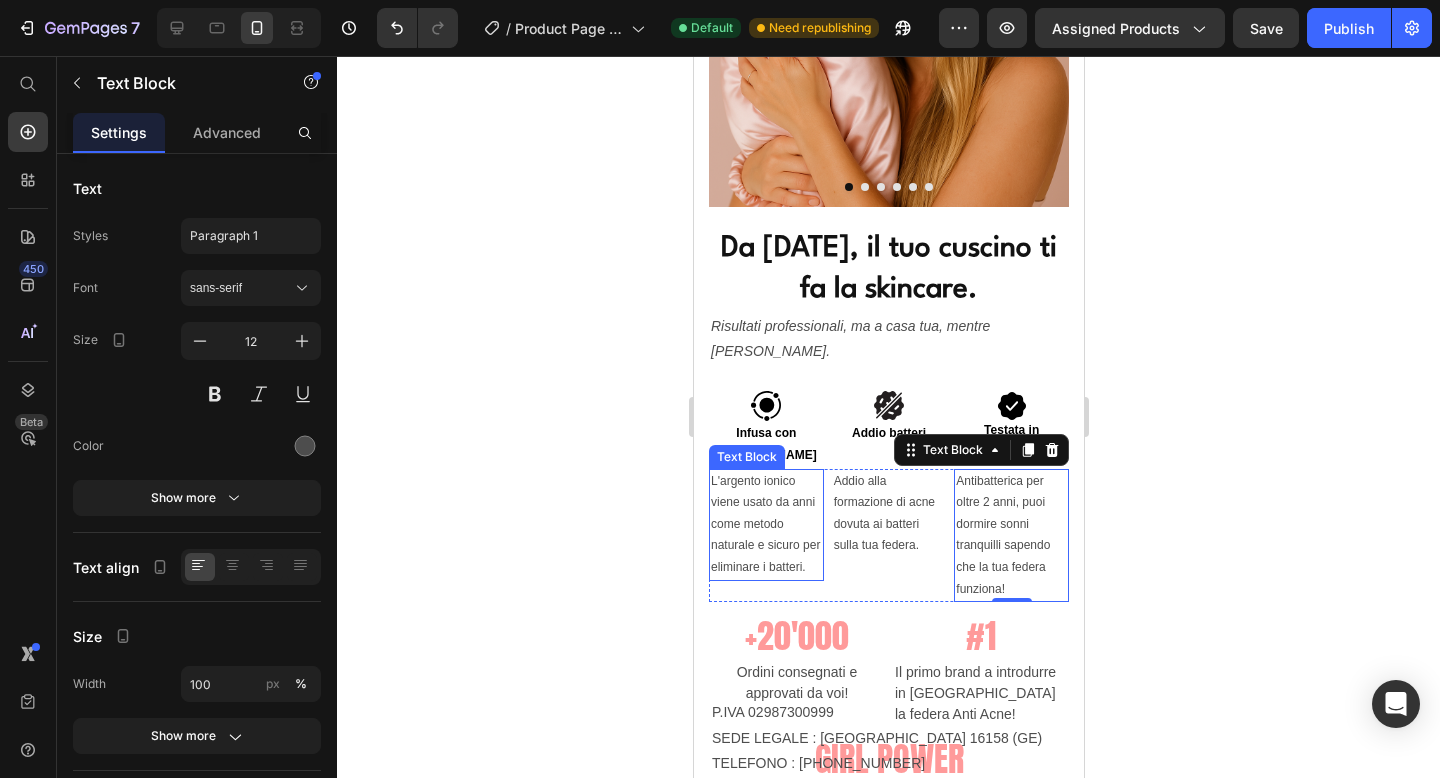 click on "L'argento ionico viene usato da anni come metodo naturale e sicuro per eliminare i batteri." at bounding box center (765, 525) 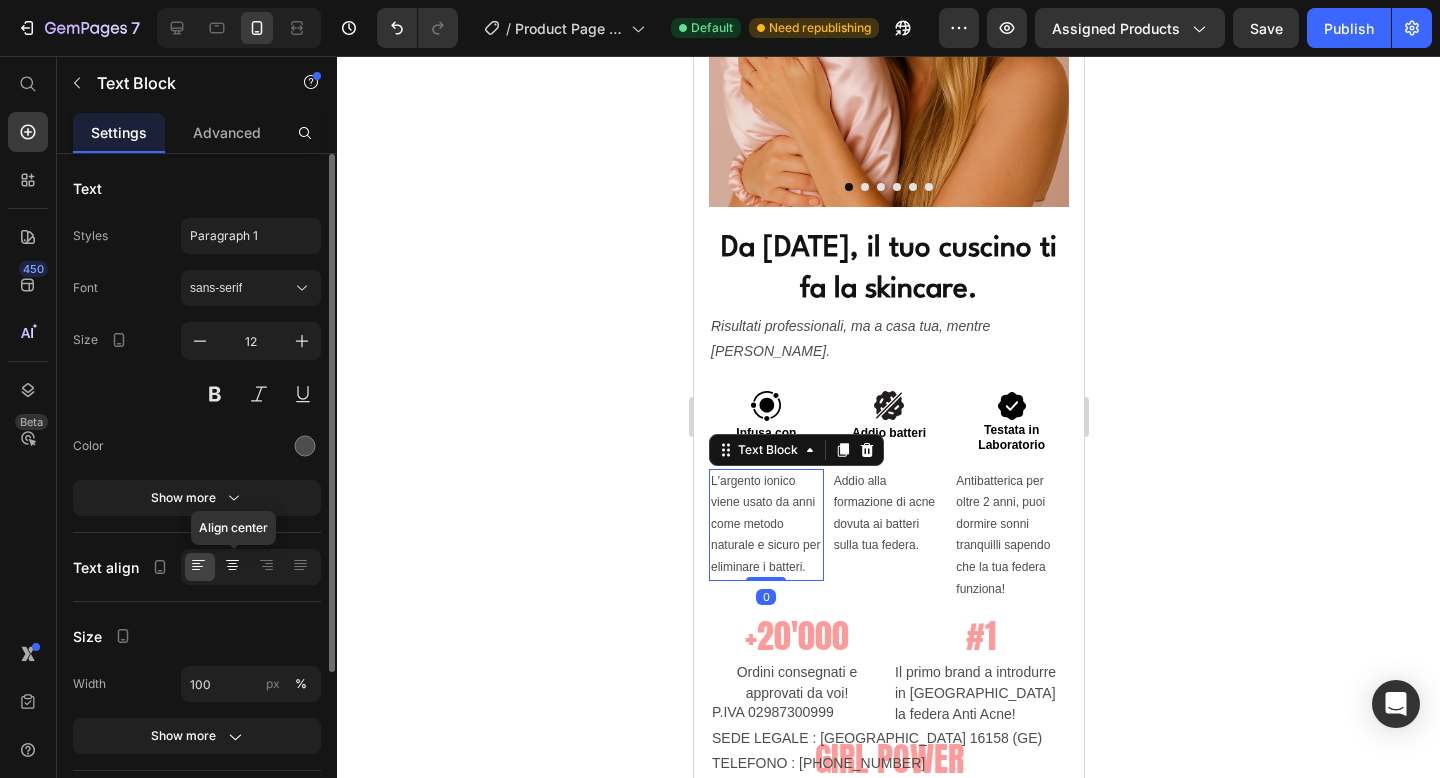 click 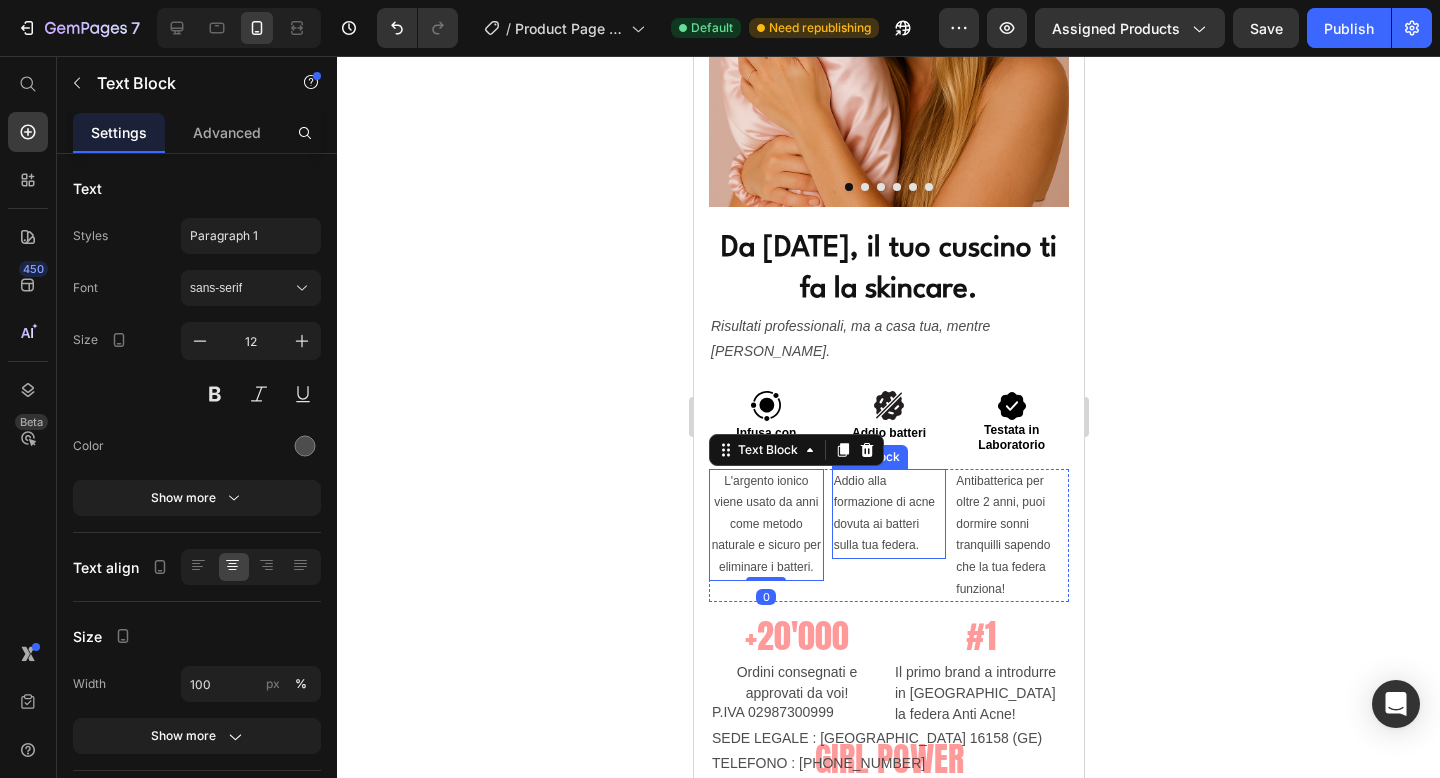 click on "Addio alla formazione di acne dovuta ai batteri sulla tua federa." at bounding box center (888, 514) 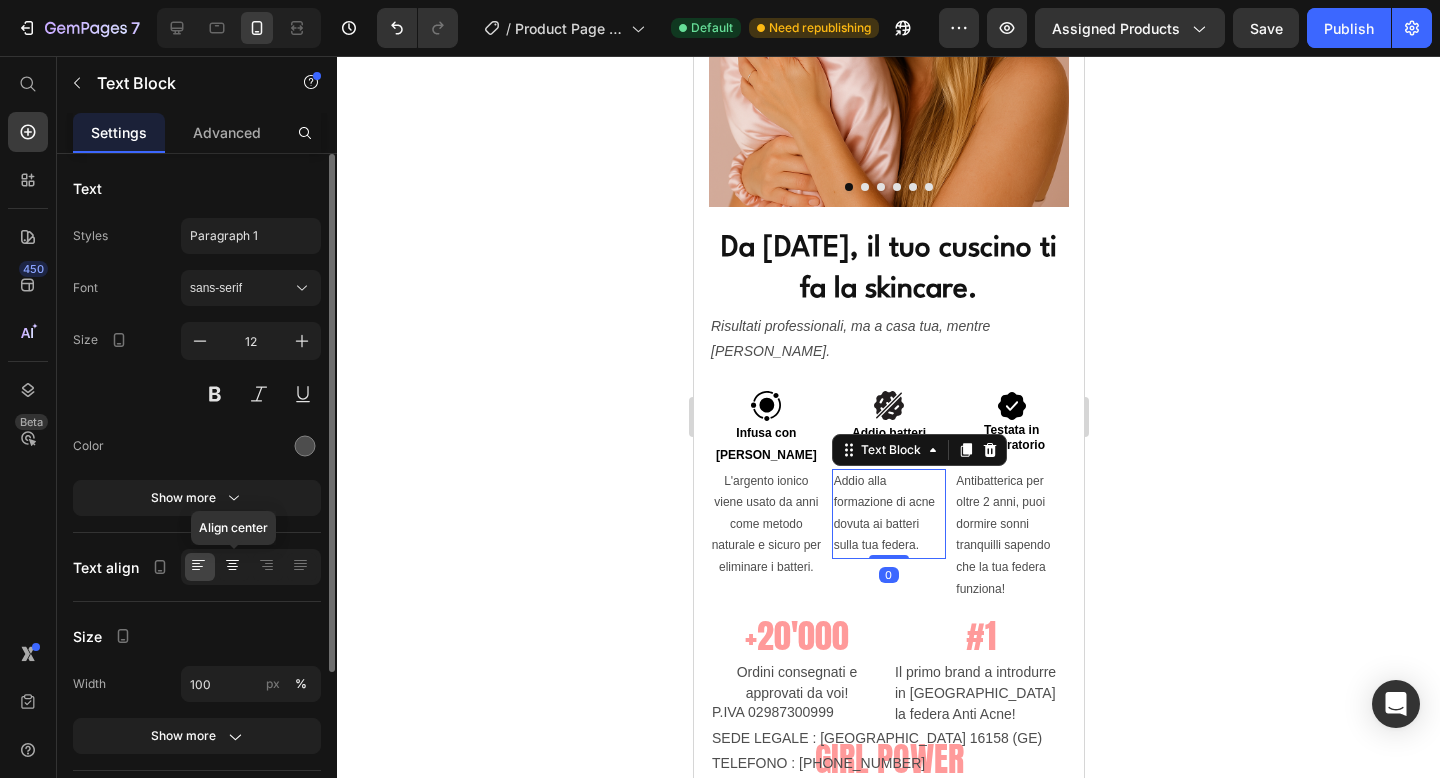 click 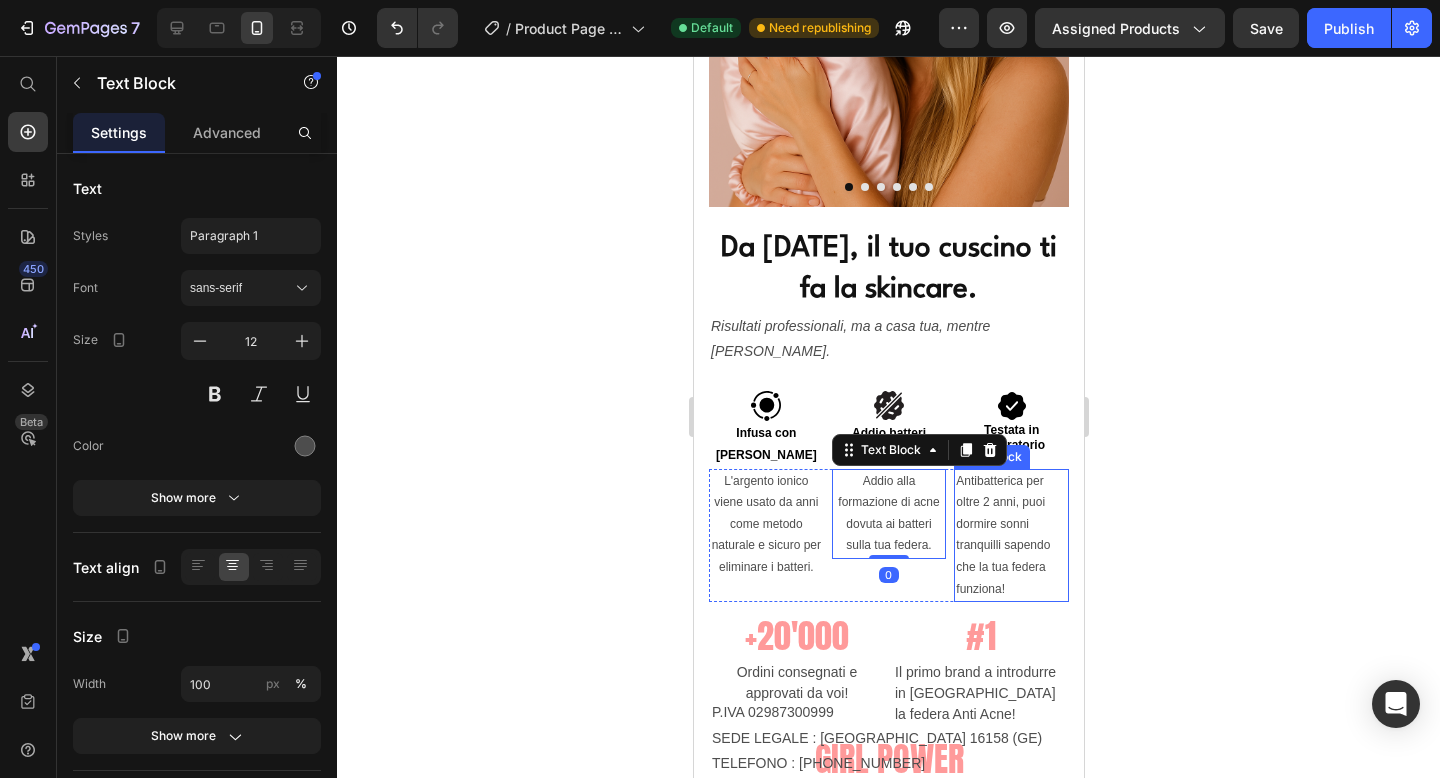 click on "Antibatterica per oltre 2 anni, puoi dormire sonni tranquilli sapendo che la tua federa funziona!" at bounding box center [1010, 536] 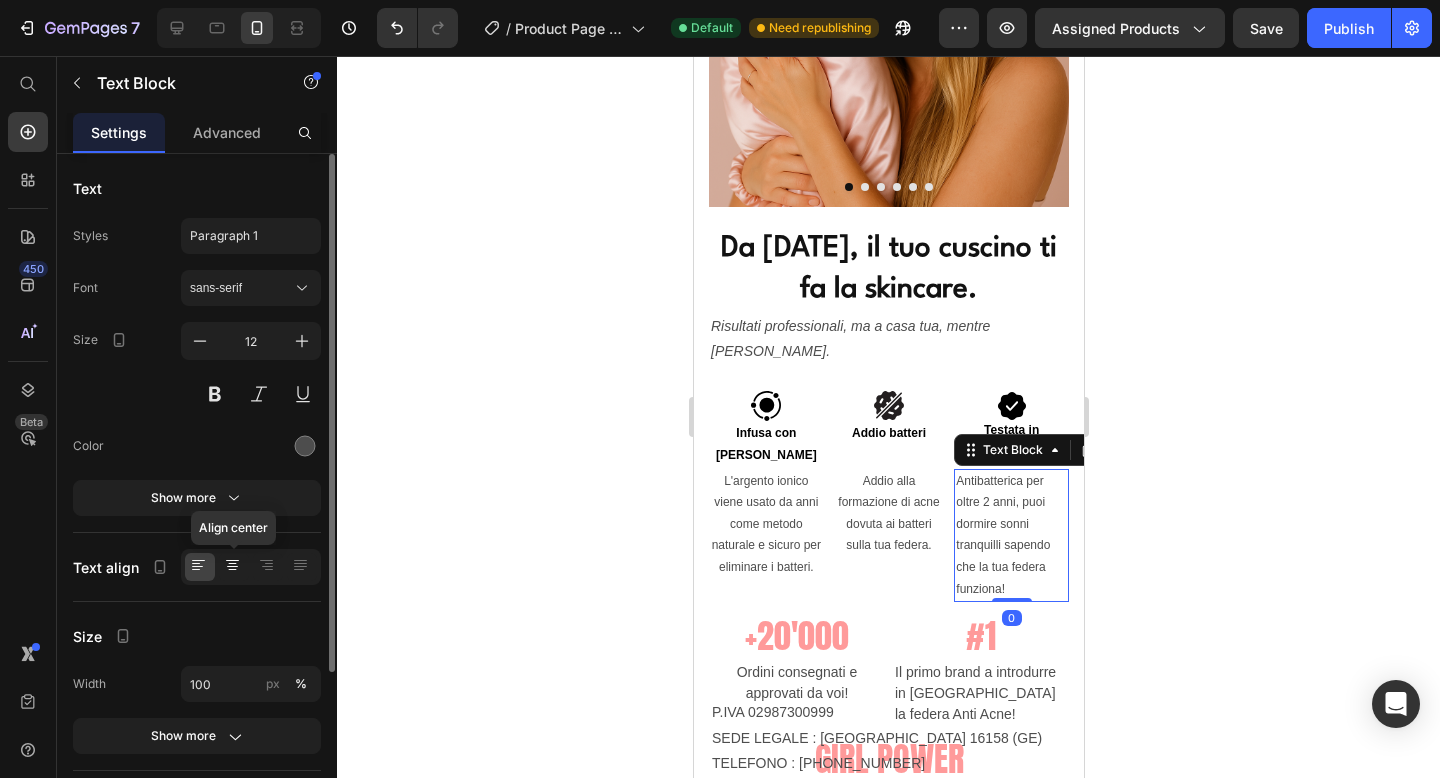 click 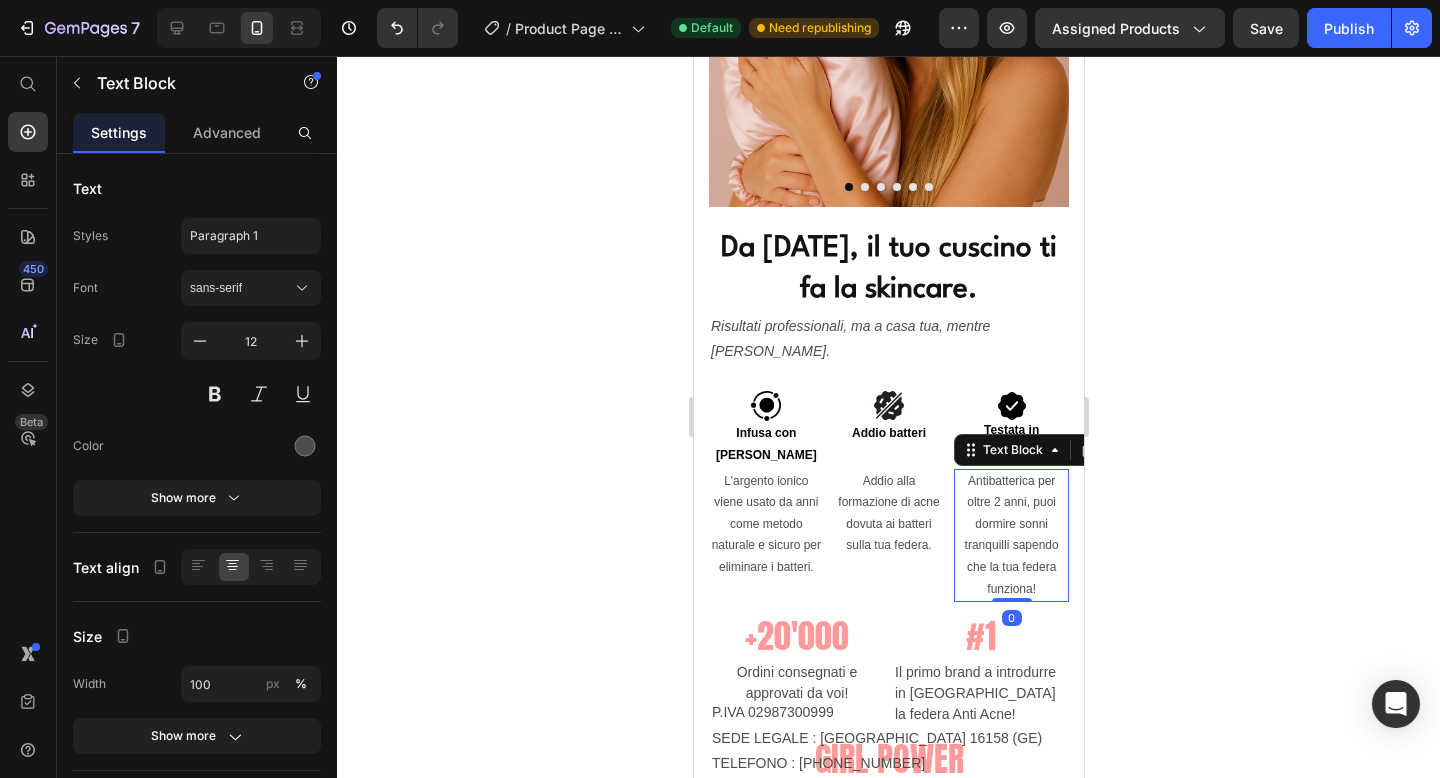 click 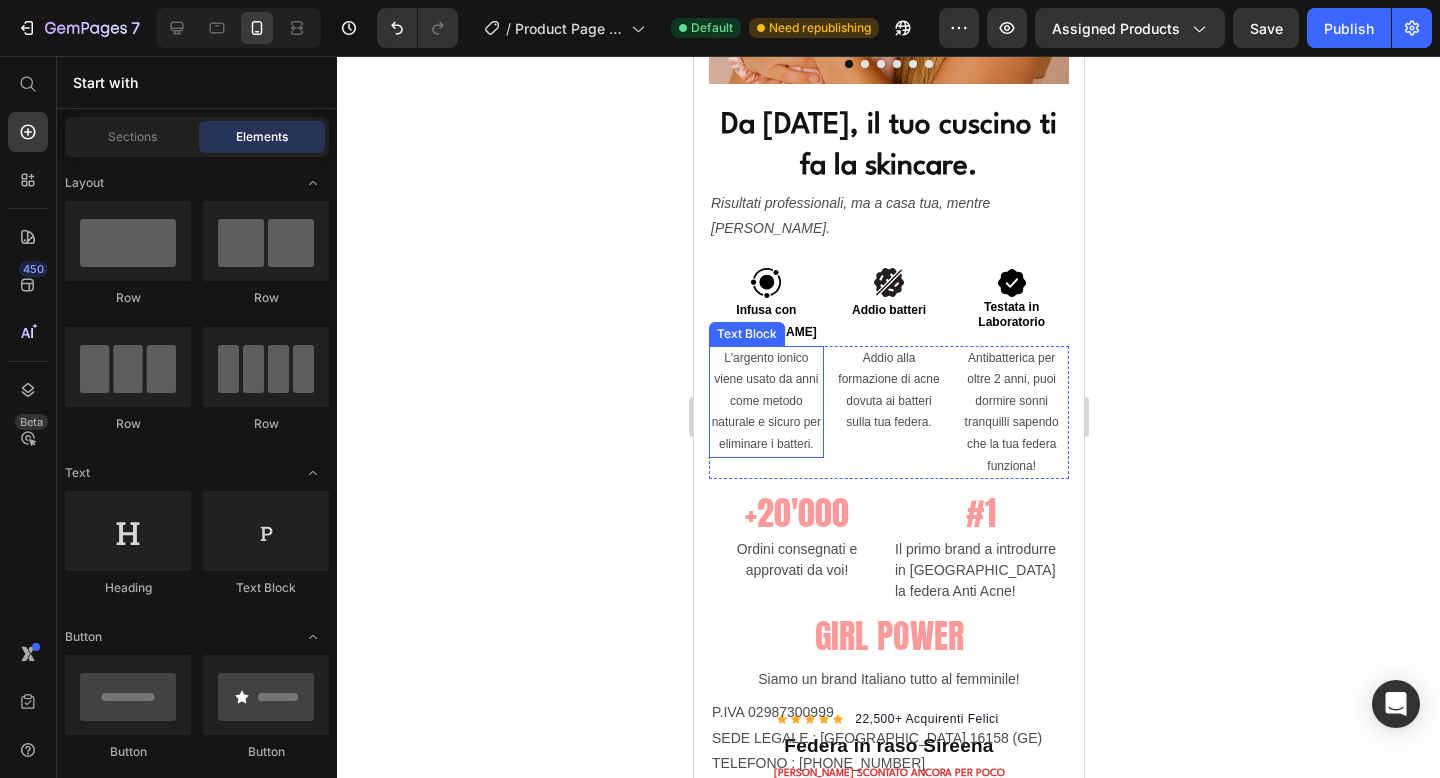 scroll, scrollTop: 210, scrollLeft: 0, axis: vertical 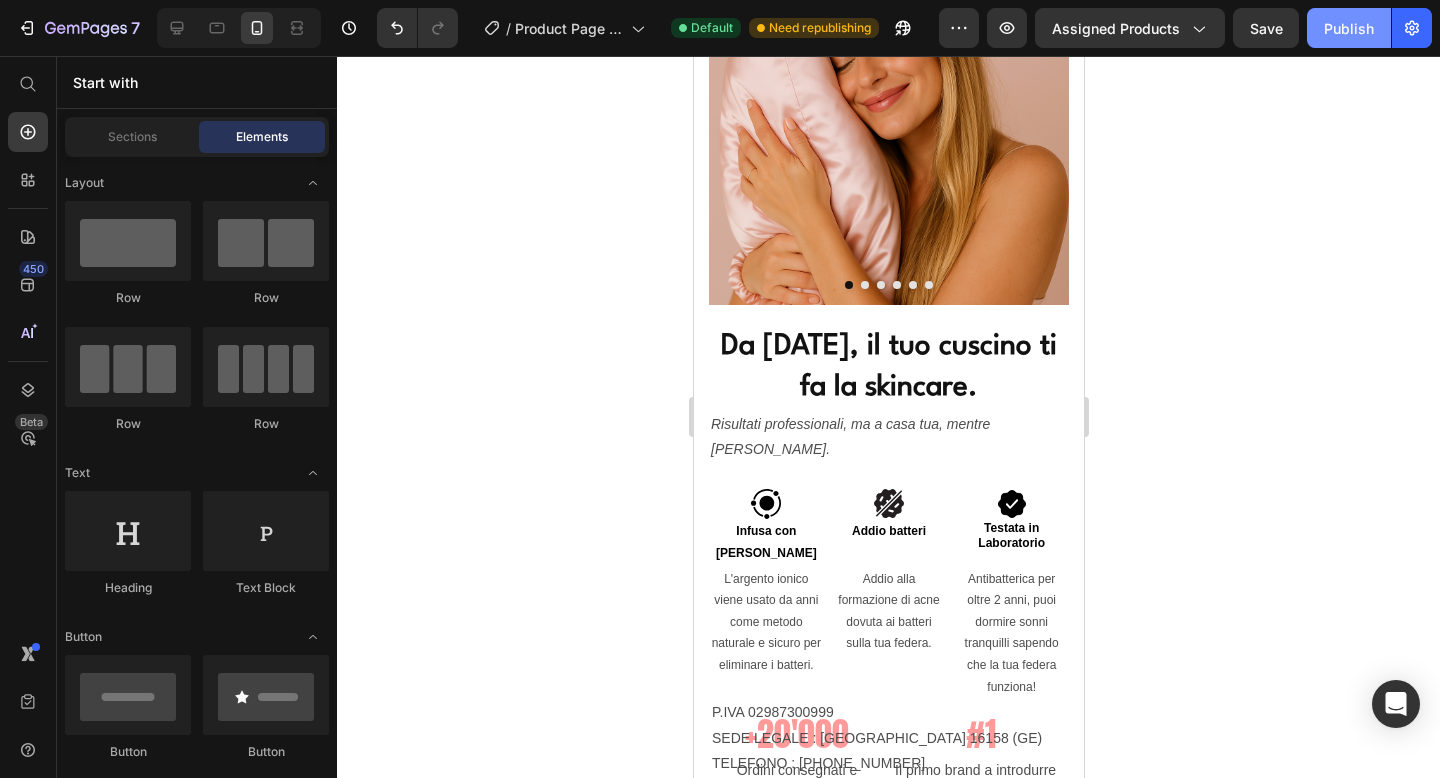 click on "Publish" at bounding box center (1349, 28) 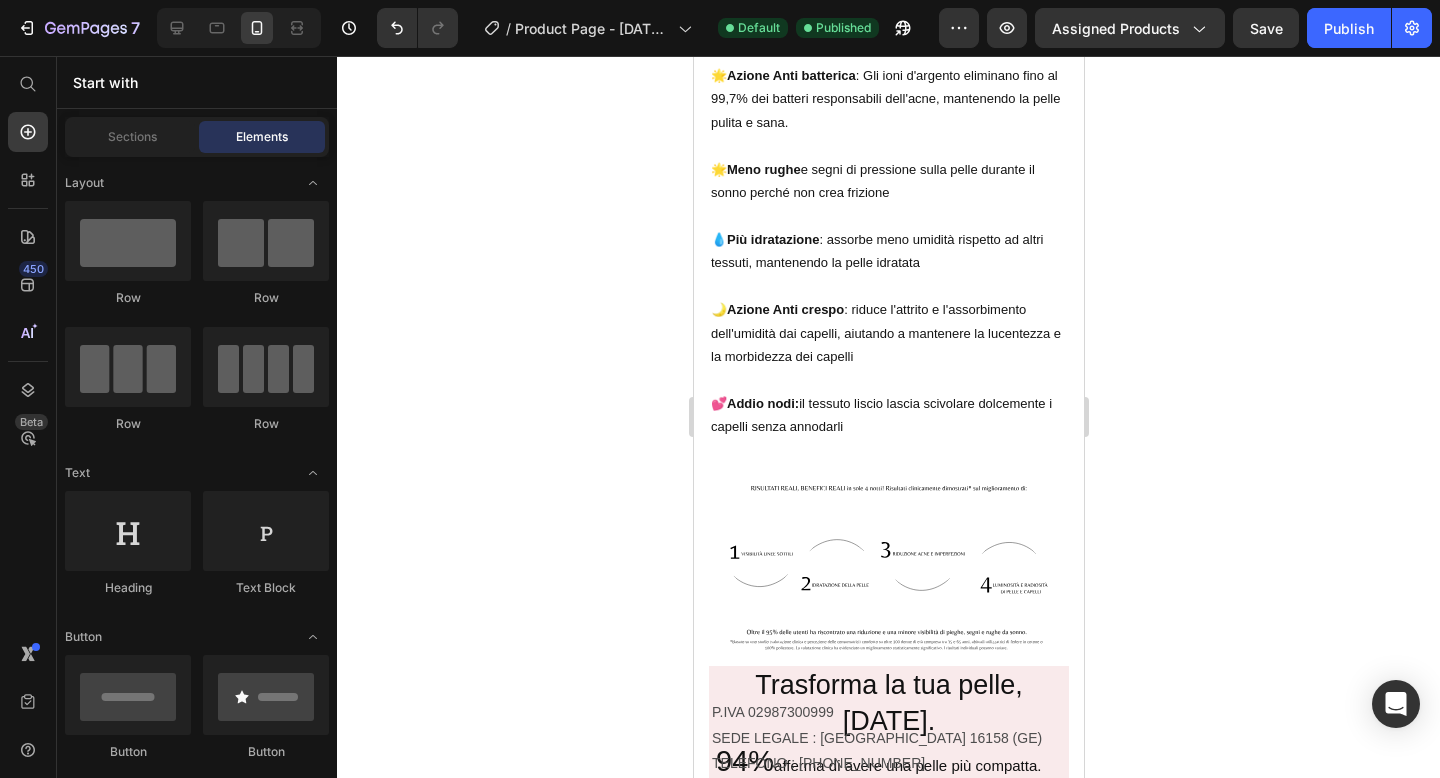 scroll, scrollTop: 2034, scrollLeft: 0, axis: vertical 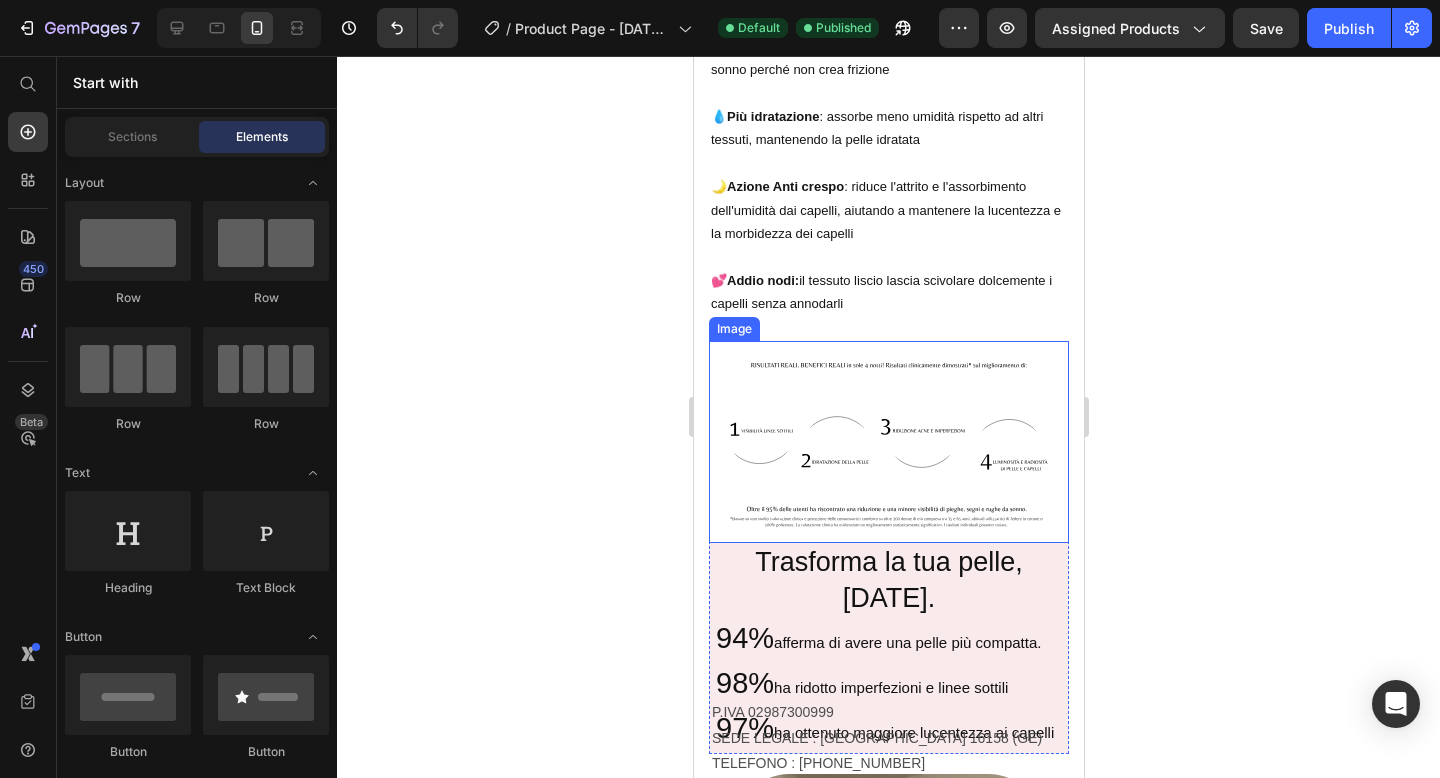 click at bounding box center (888, 442) 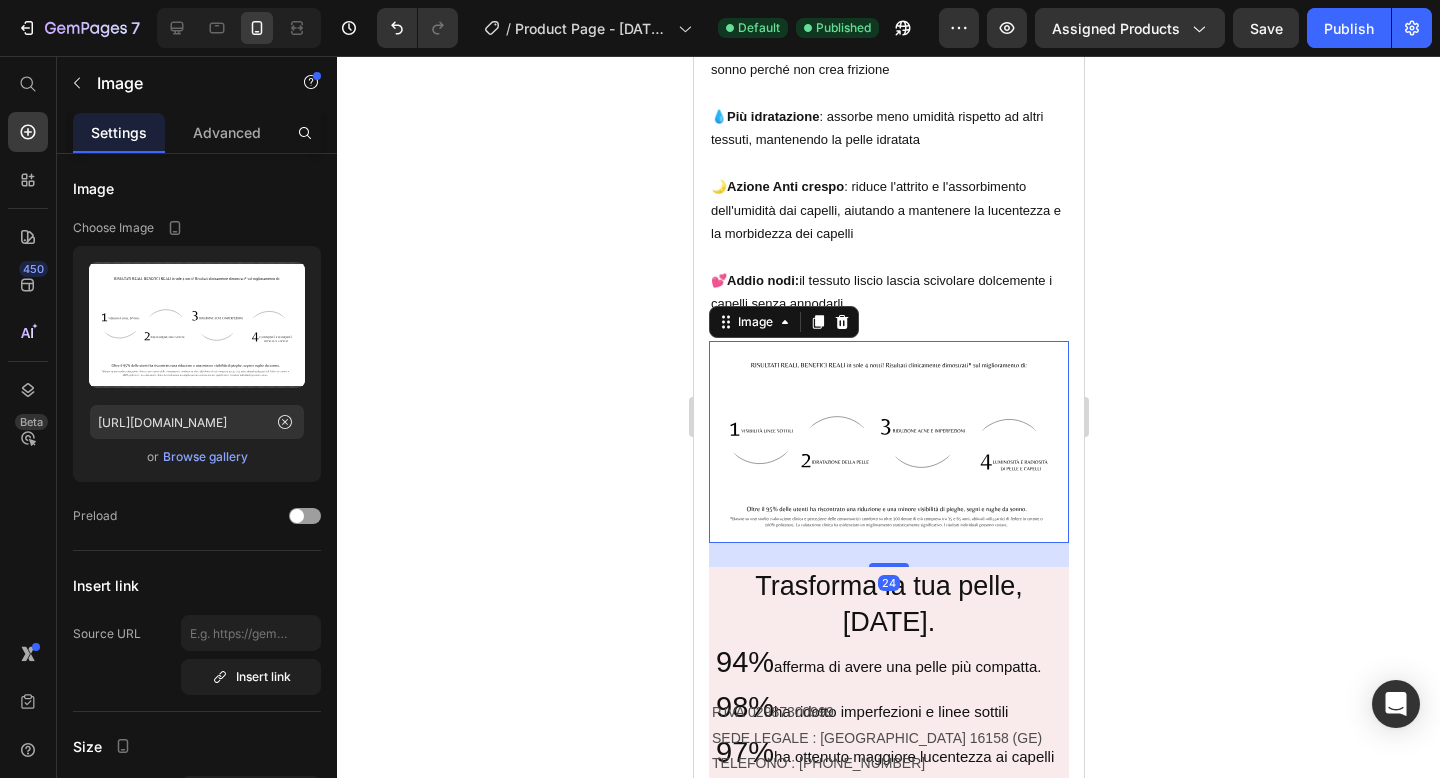 drag, startPoint x: 884, startPoint y: 506, endPoint x: 884, endPoint y: 530, distance: 24 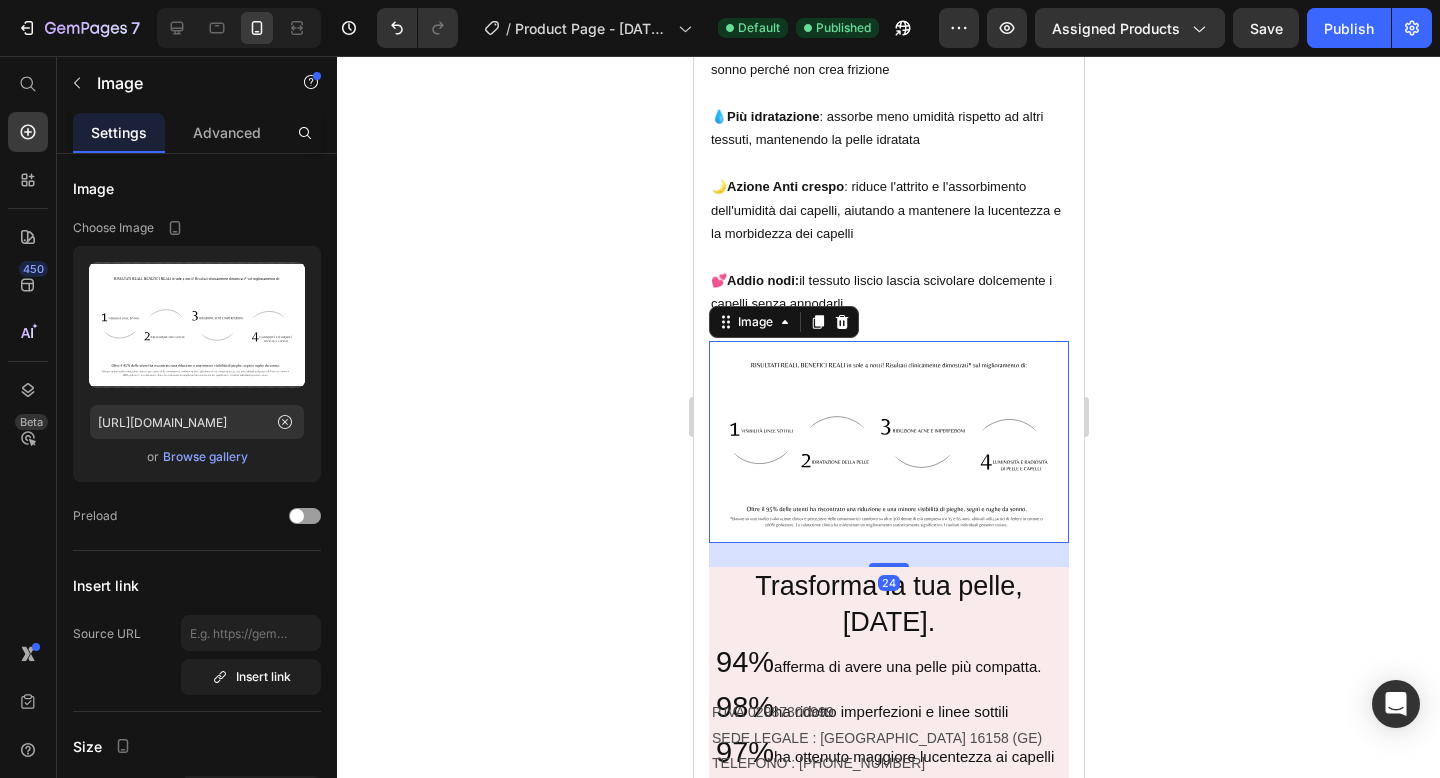 click 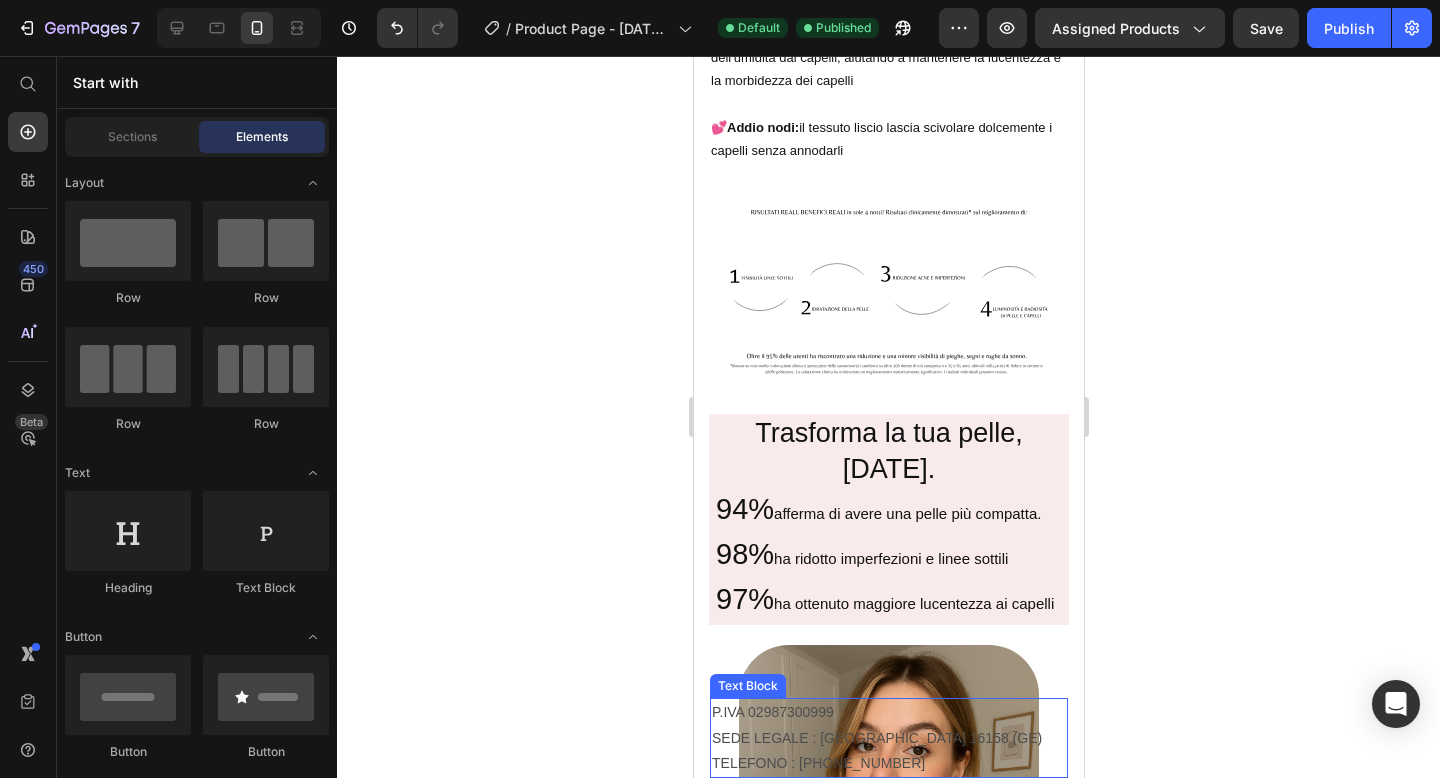 scroll, scrollTop: 2201, scrollLeft: 0, axis: vertical 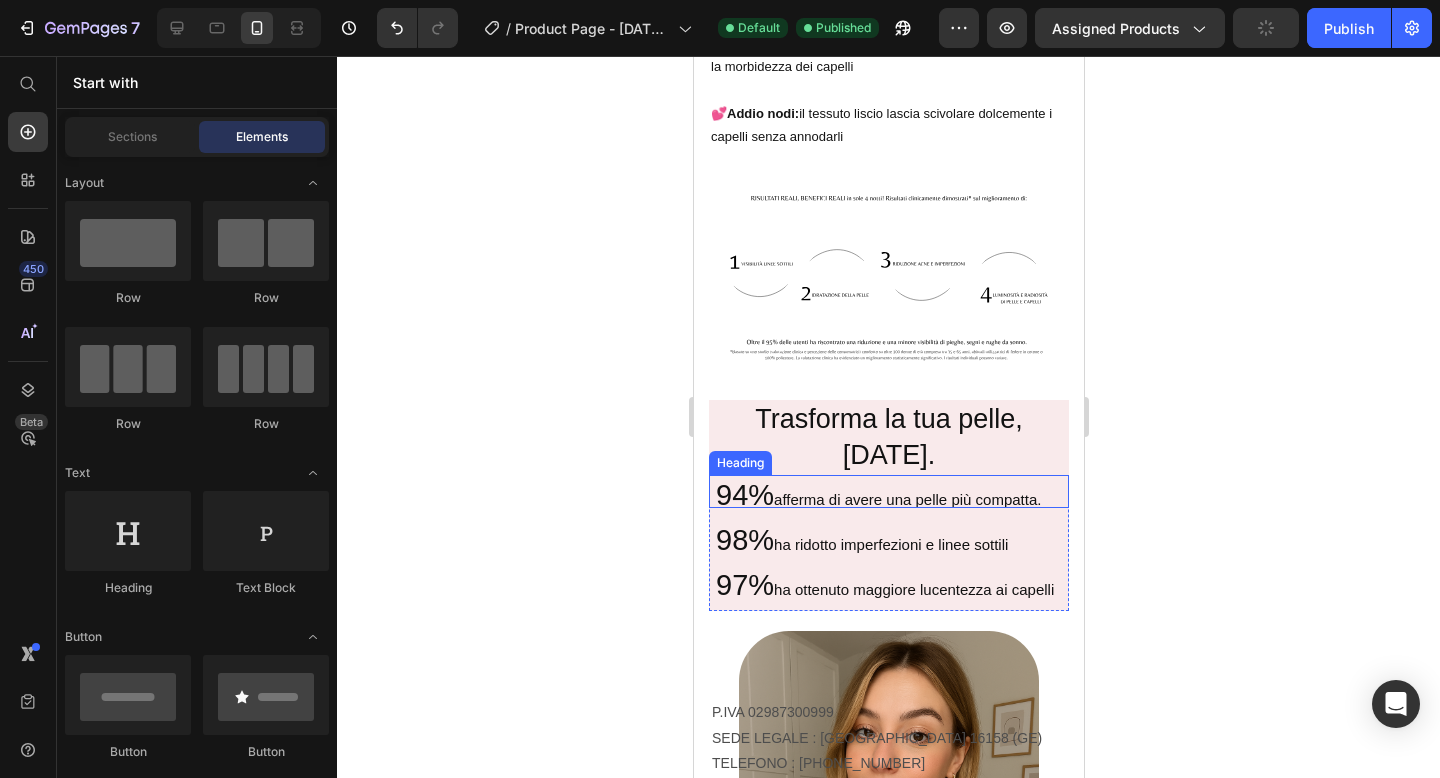 click on "94%  afferma di avere una pelle più compatta." at bounding box center [890, 491] 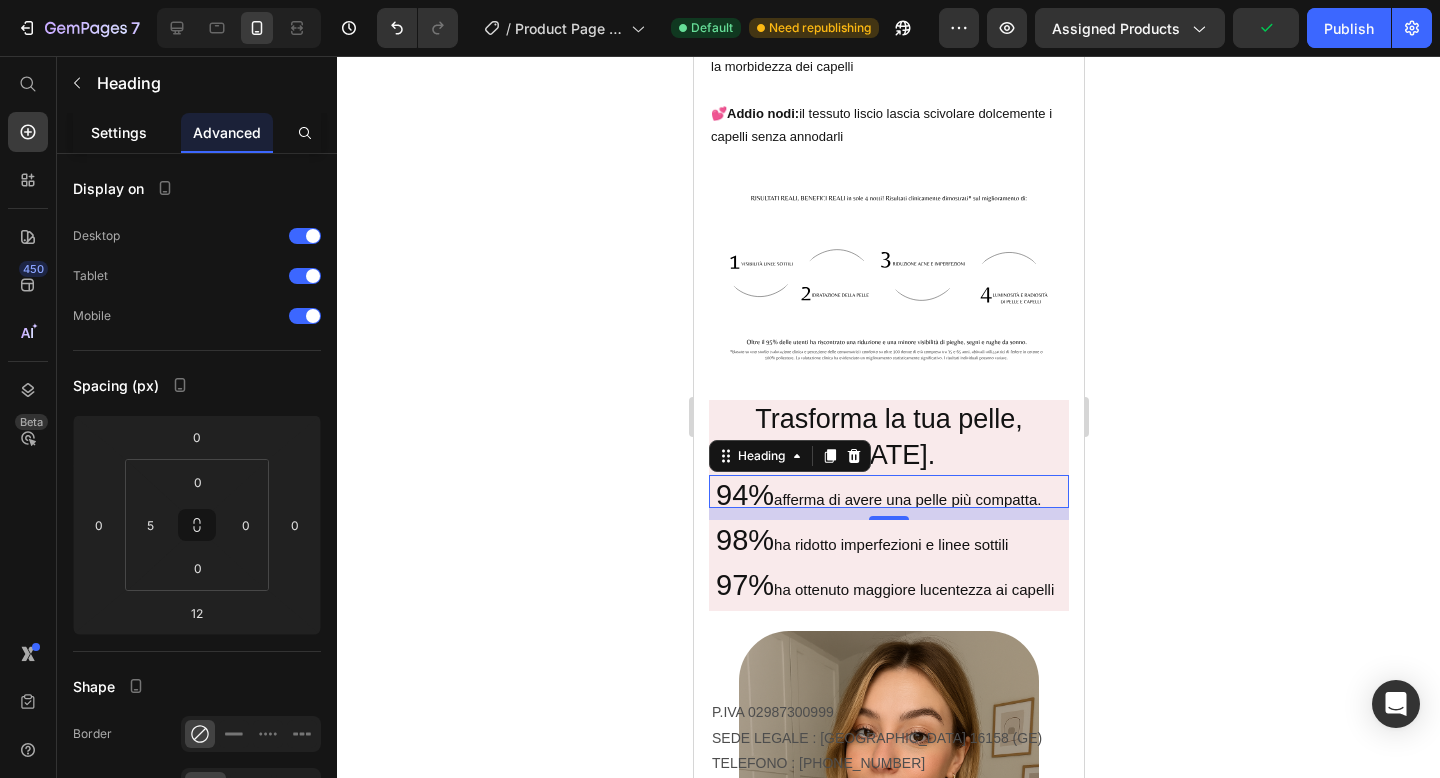 click on "Settings" at bounding box center (119, 132) 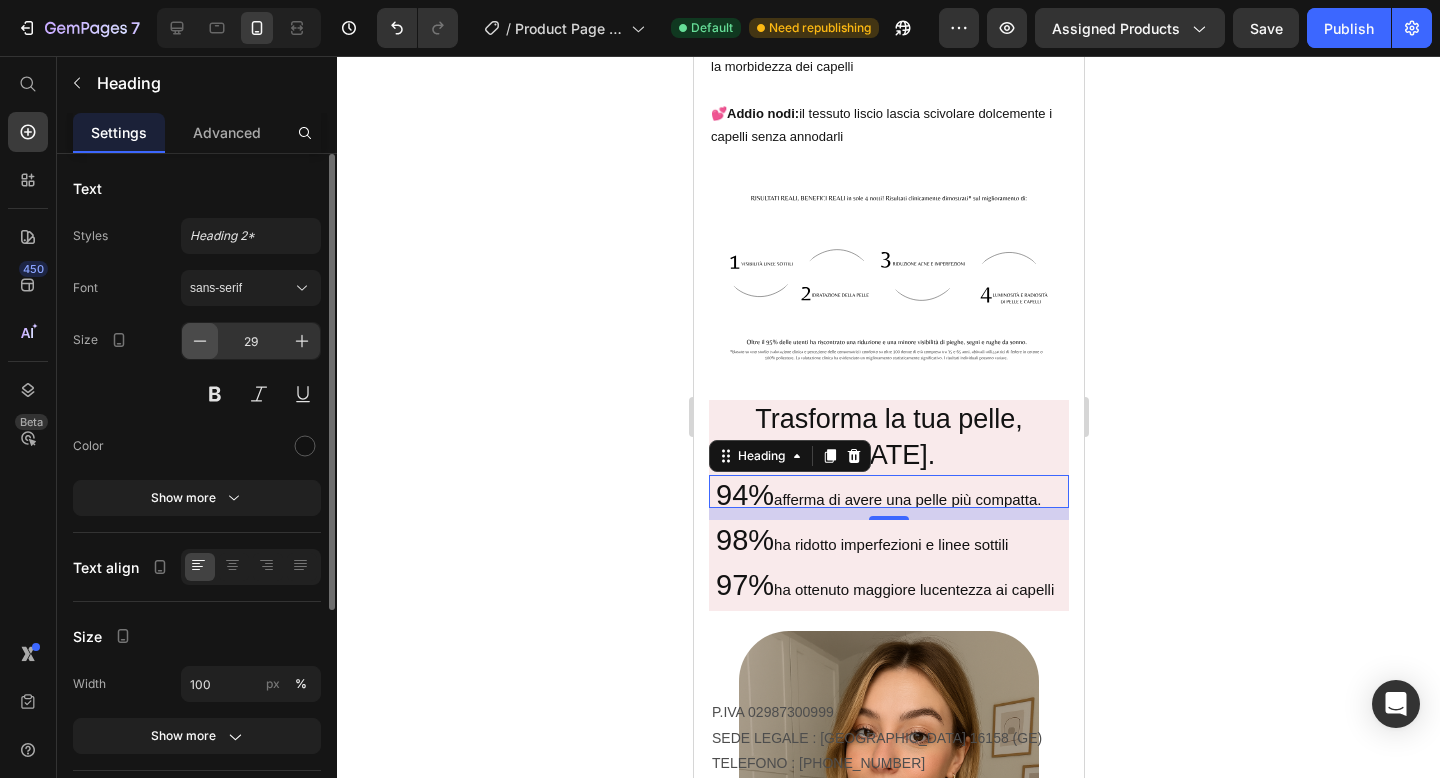 click 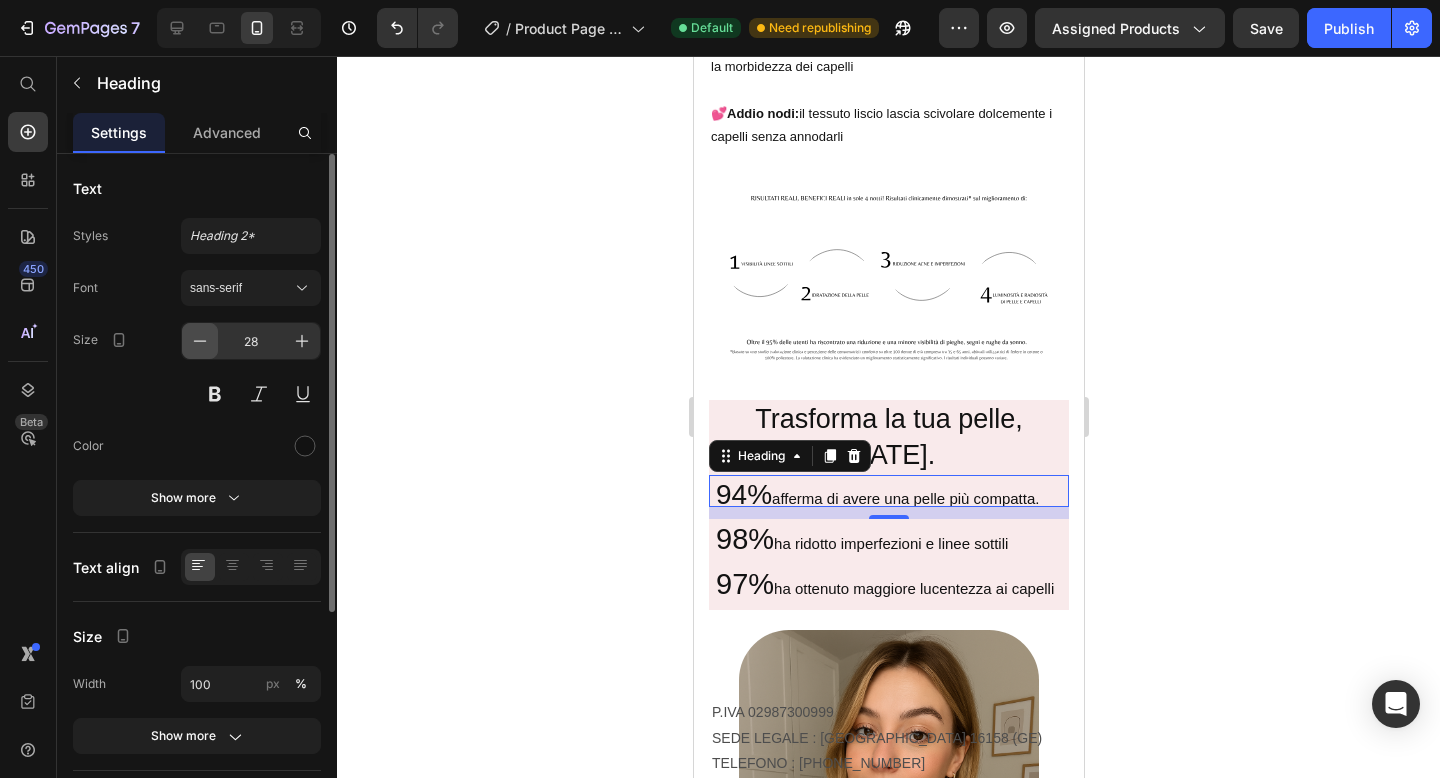click 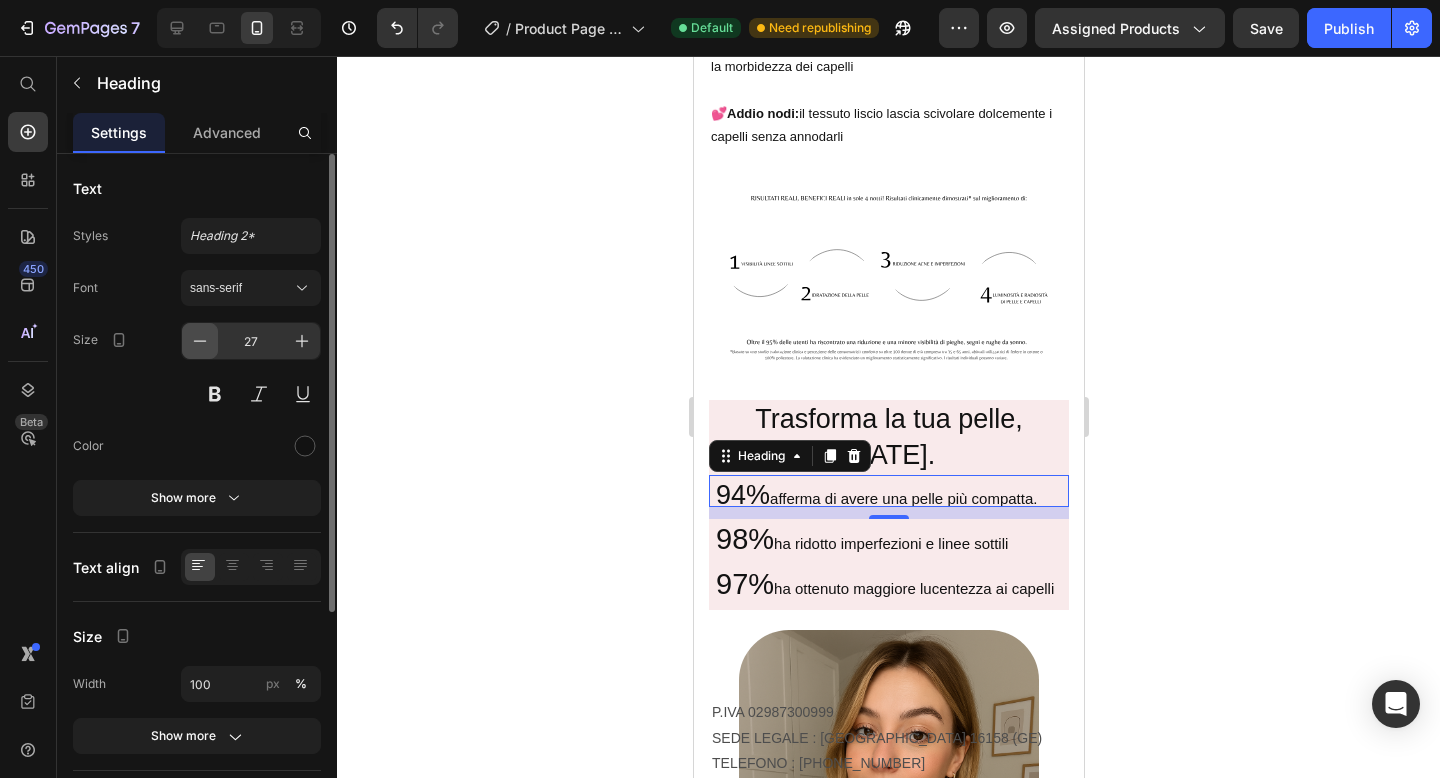 click 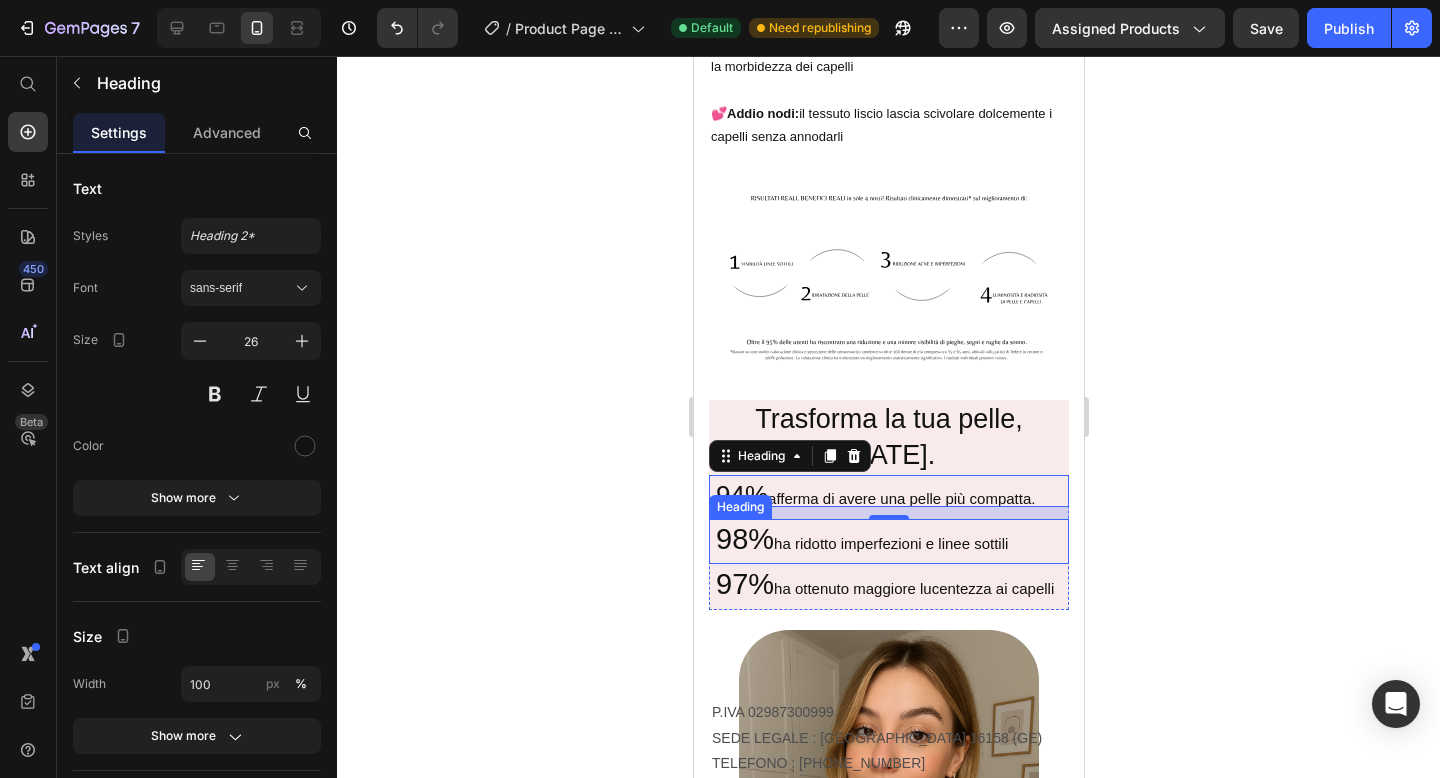 click on "98%  ha ridotto imperfezioni e linee sottili" at bounding box center (890, 542) 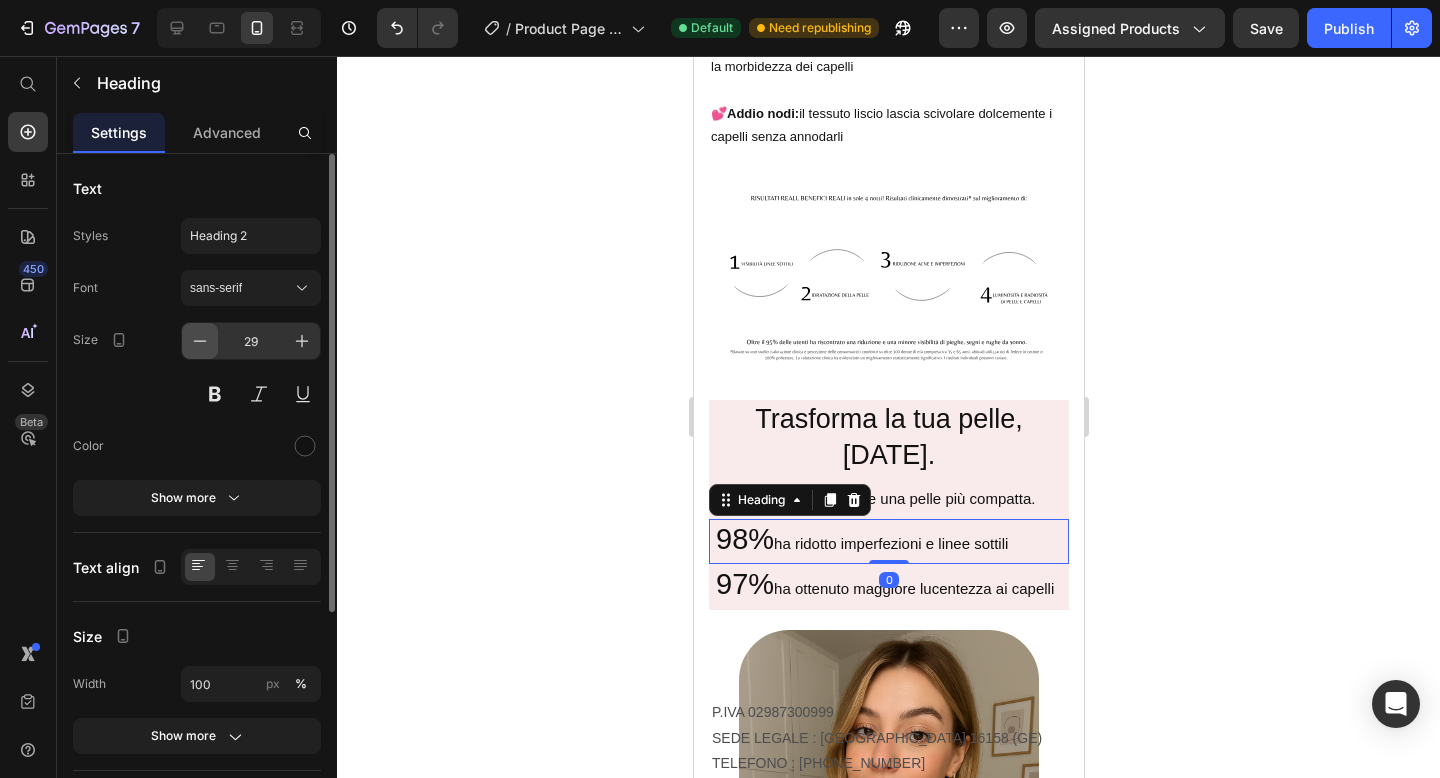 click 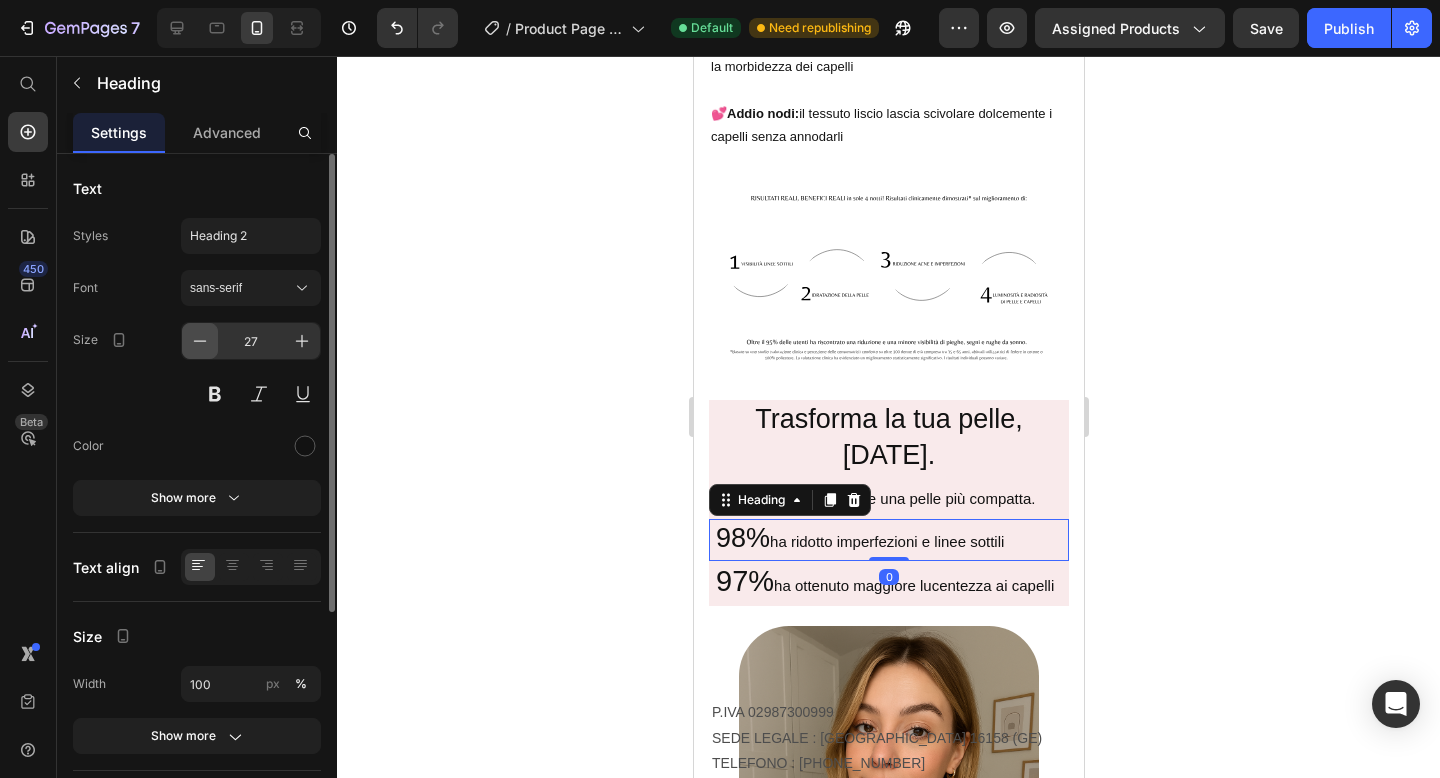 click 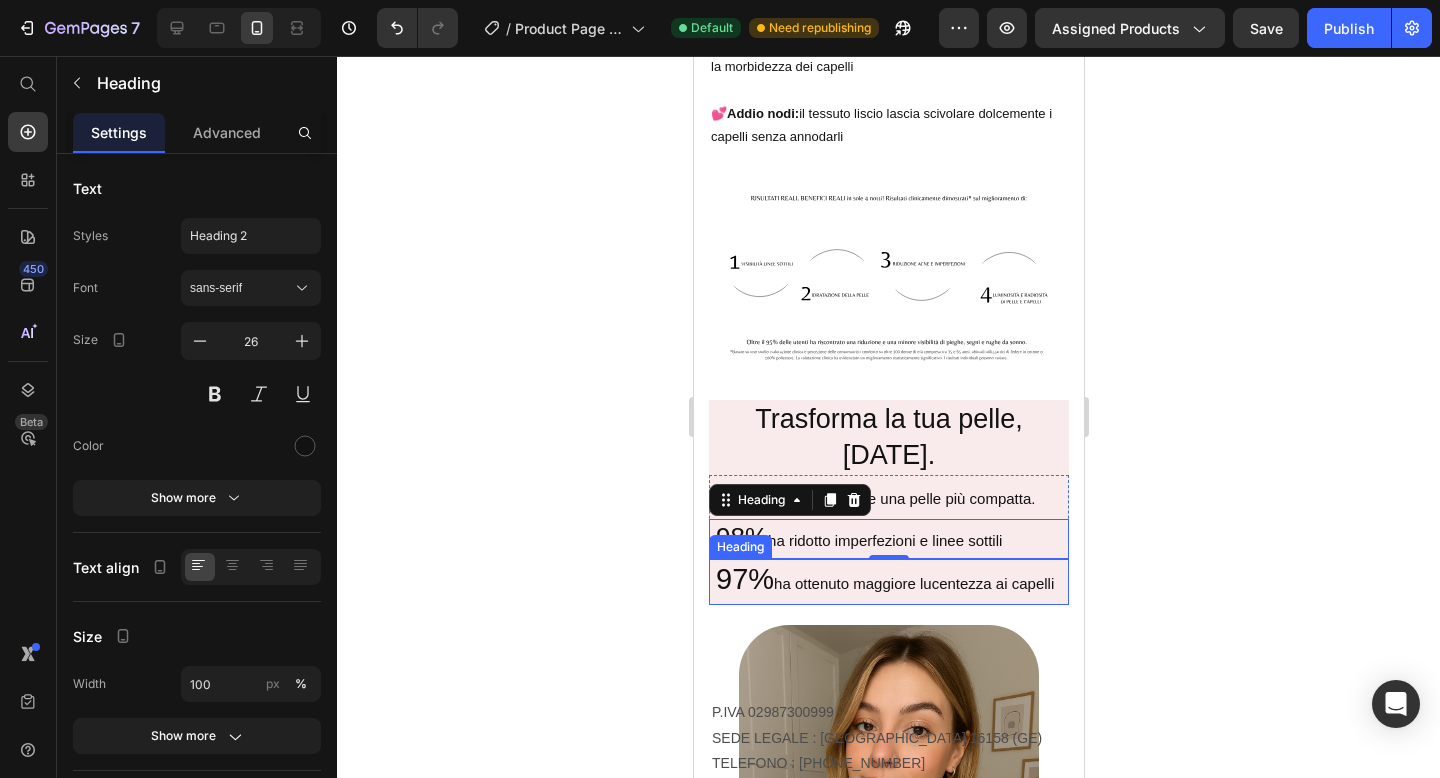 click on "97%  ha ottenuto maggiore lucentezza ai capelli" at bounding box center [890, 582] 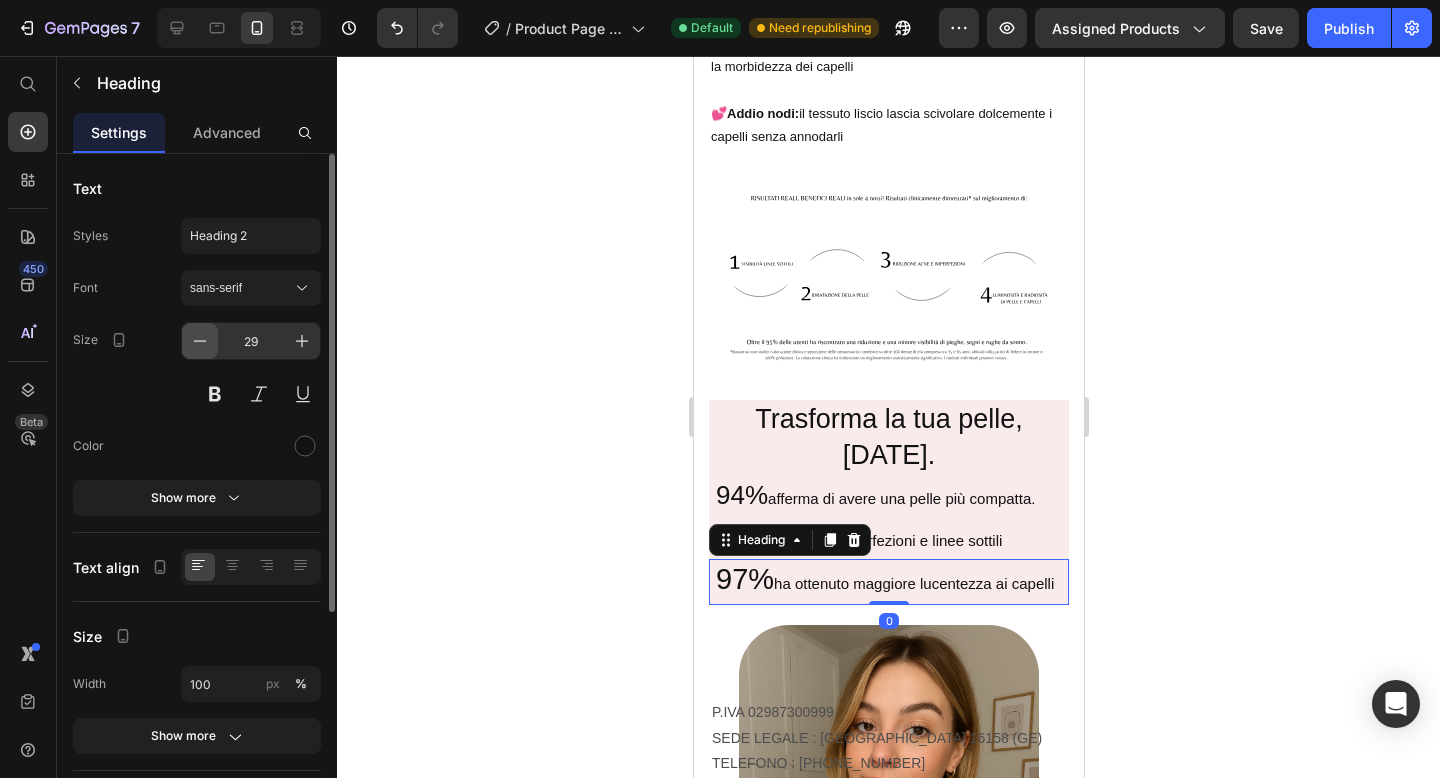 click 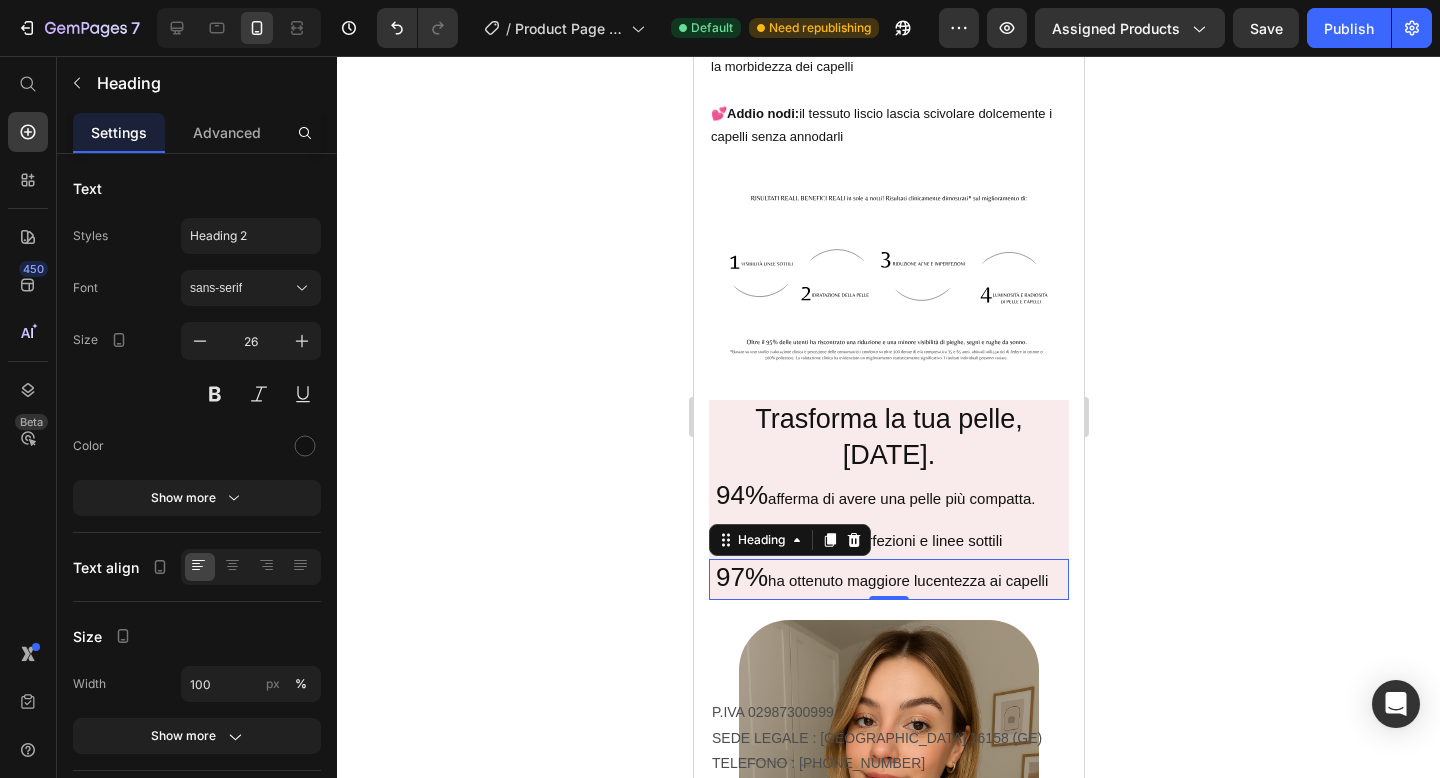 click 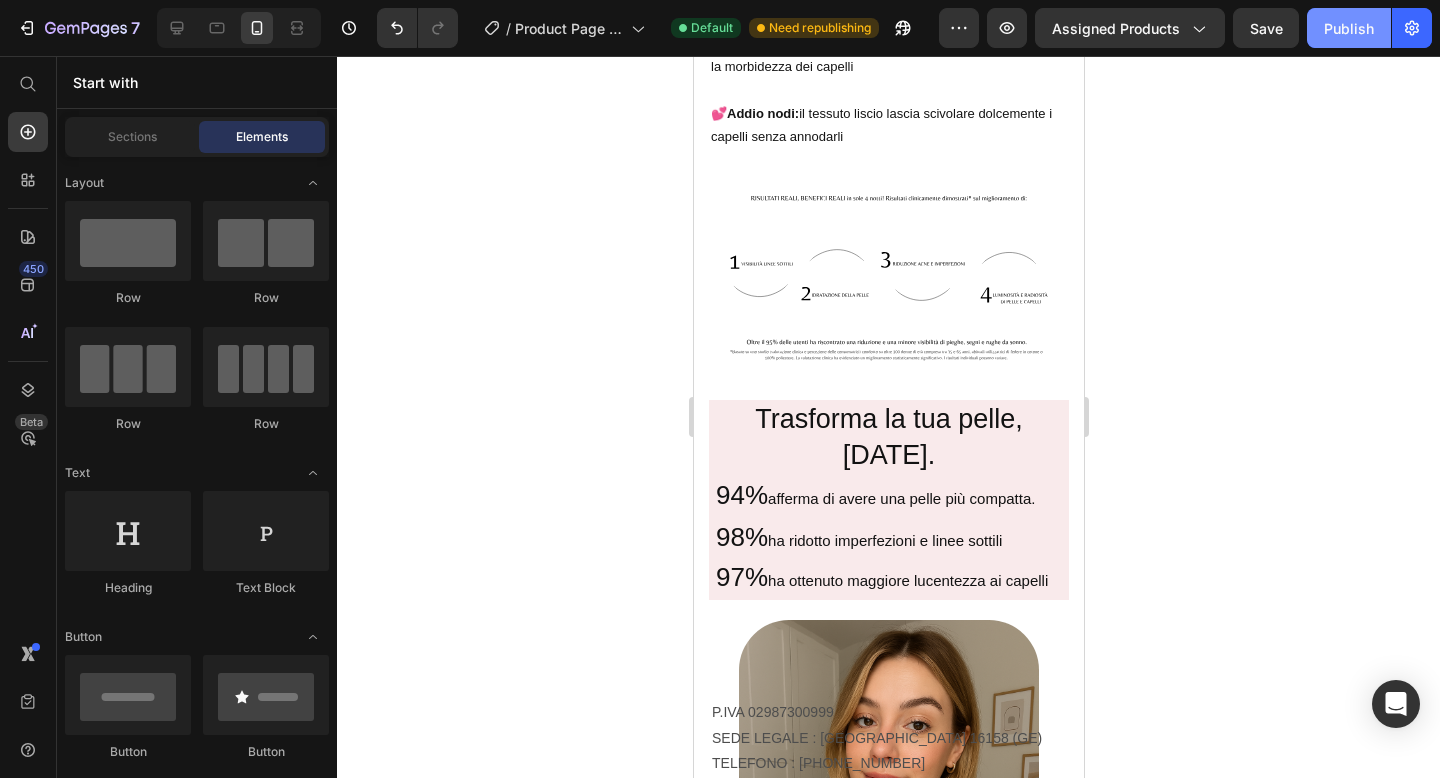 click on "Publish" at bounding box center [1349, 28] 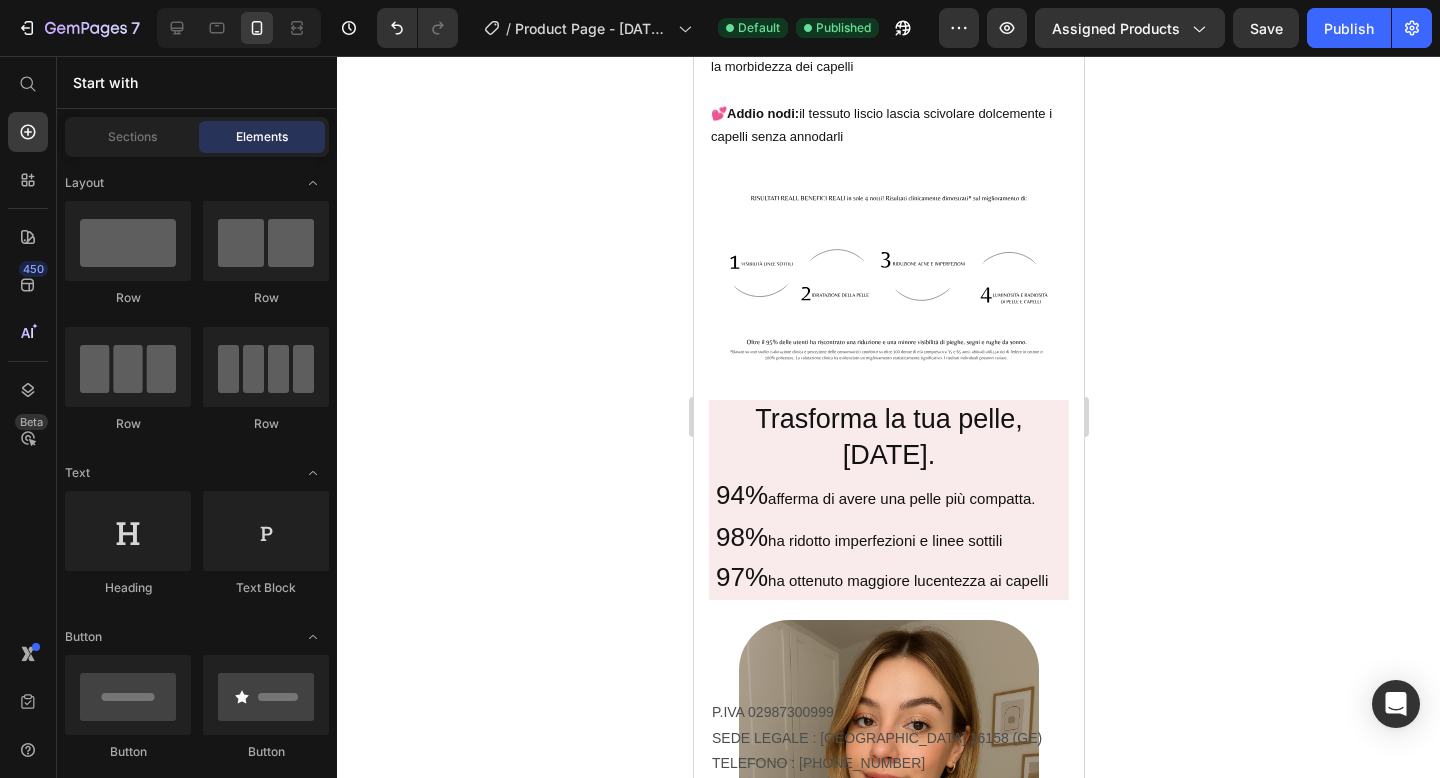 click 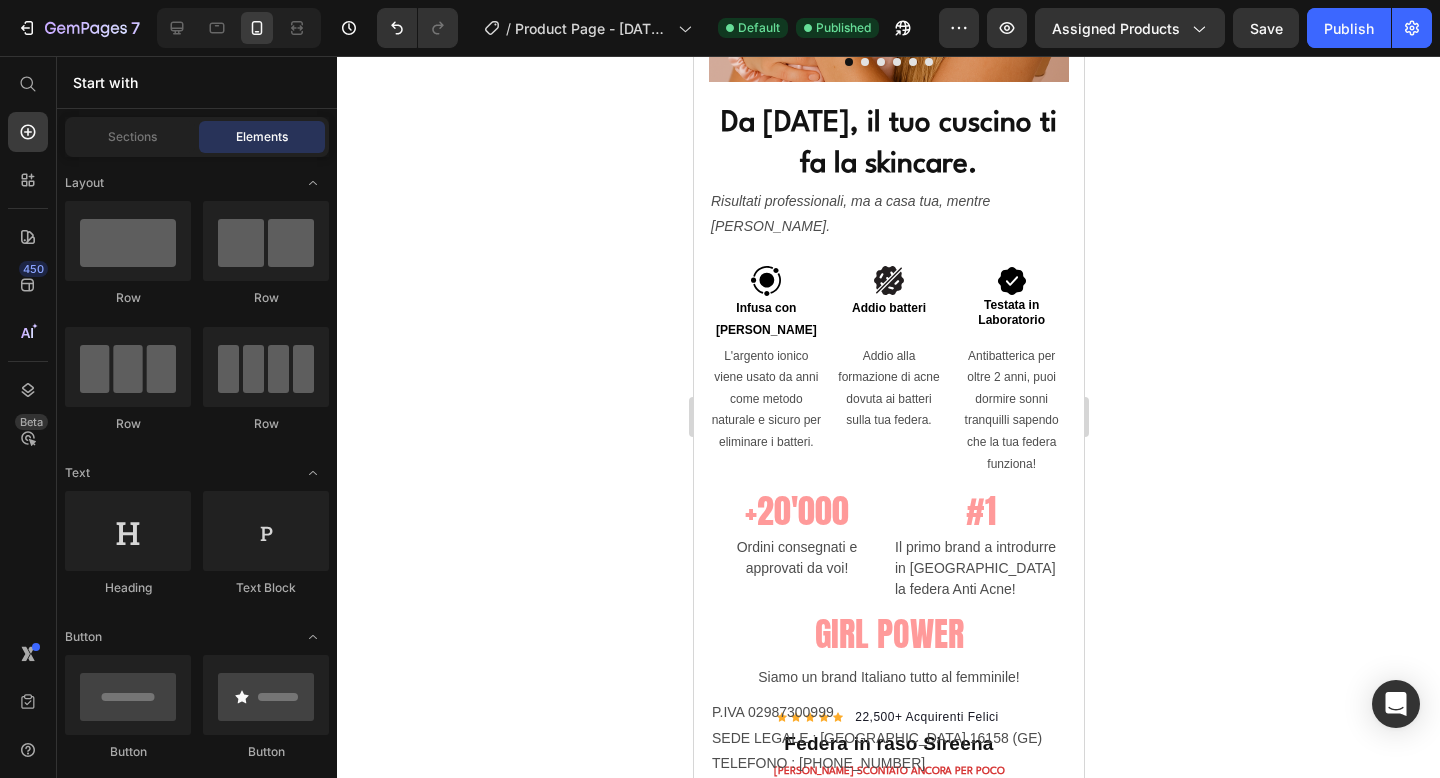 scroll, scrollTop: 0, scrollLeft: 0, axis: both 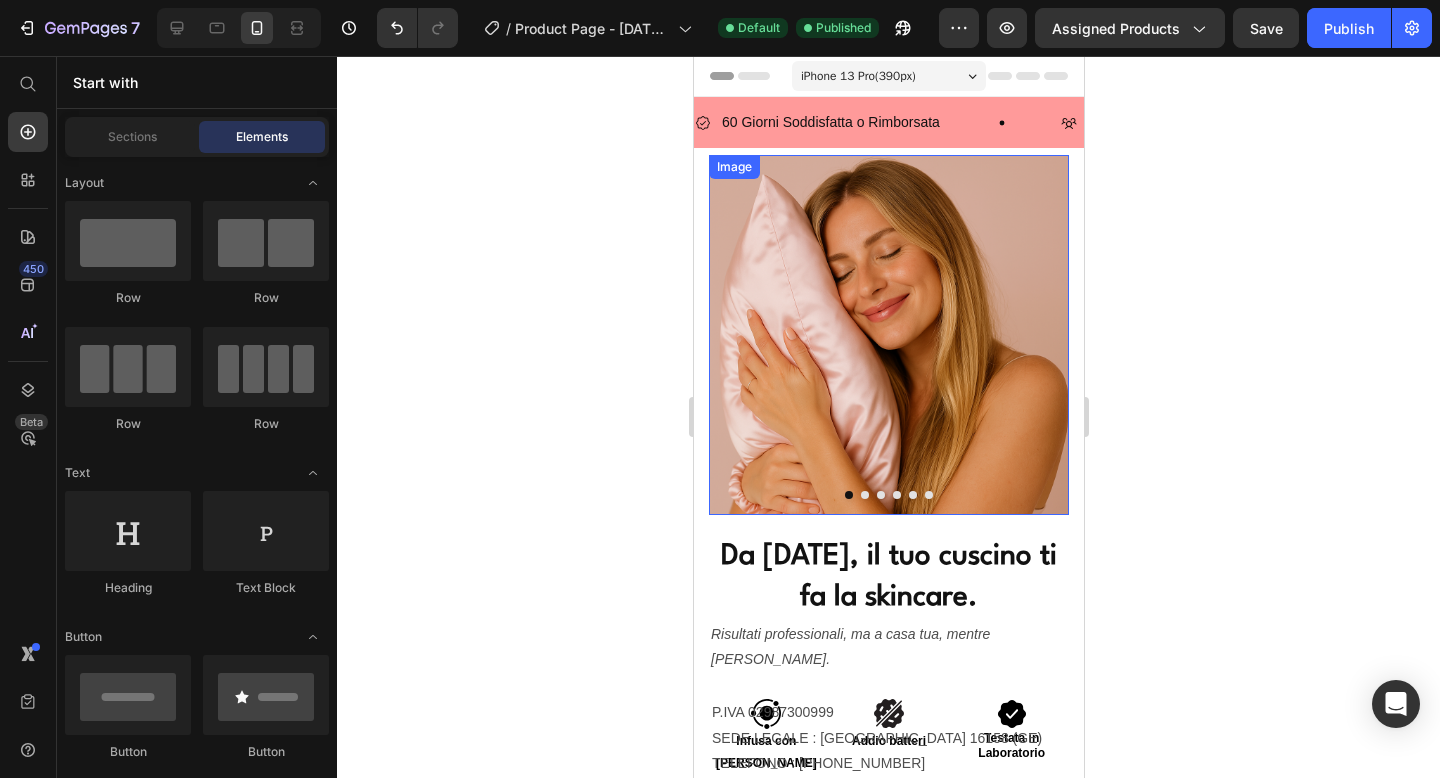 click at bounding box center (888, 335) 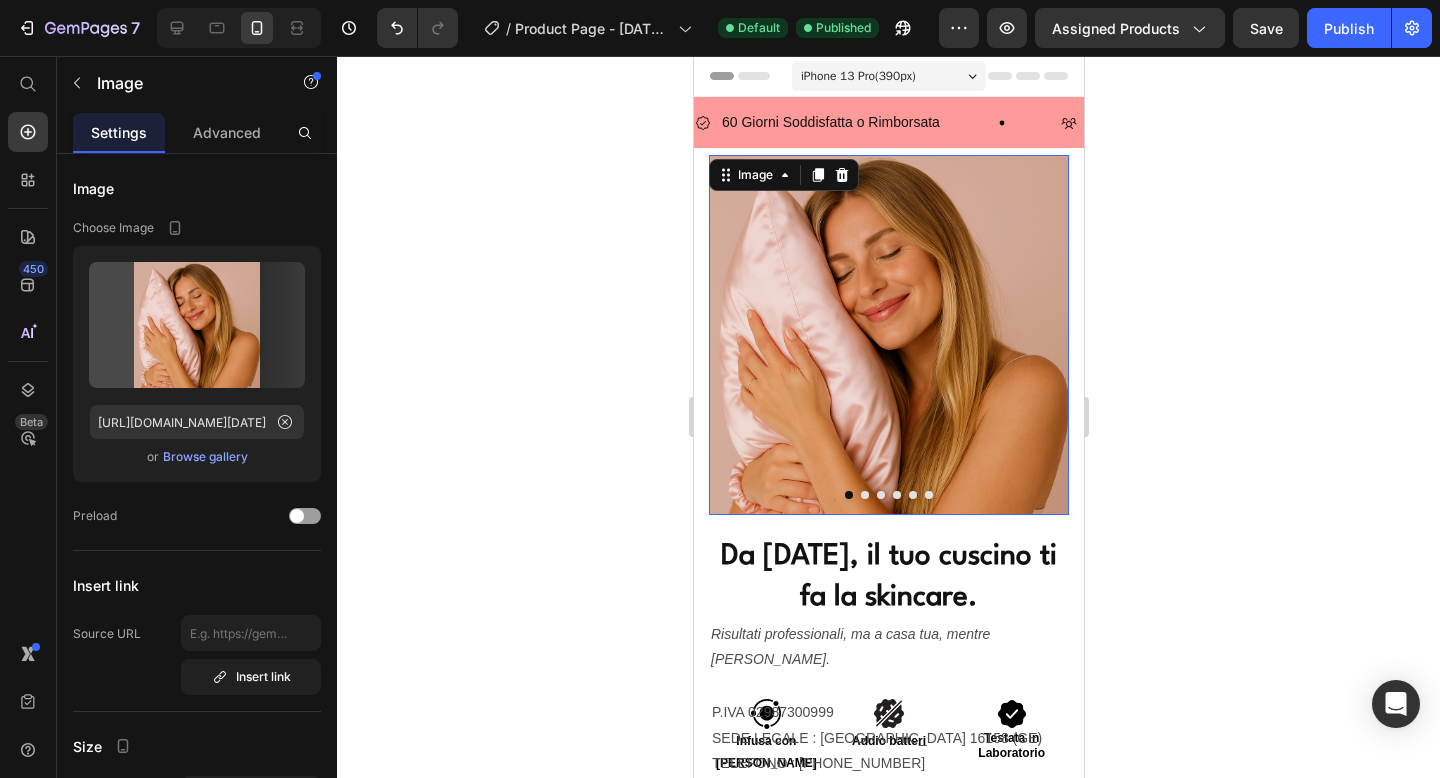 click 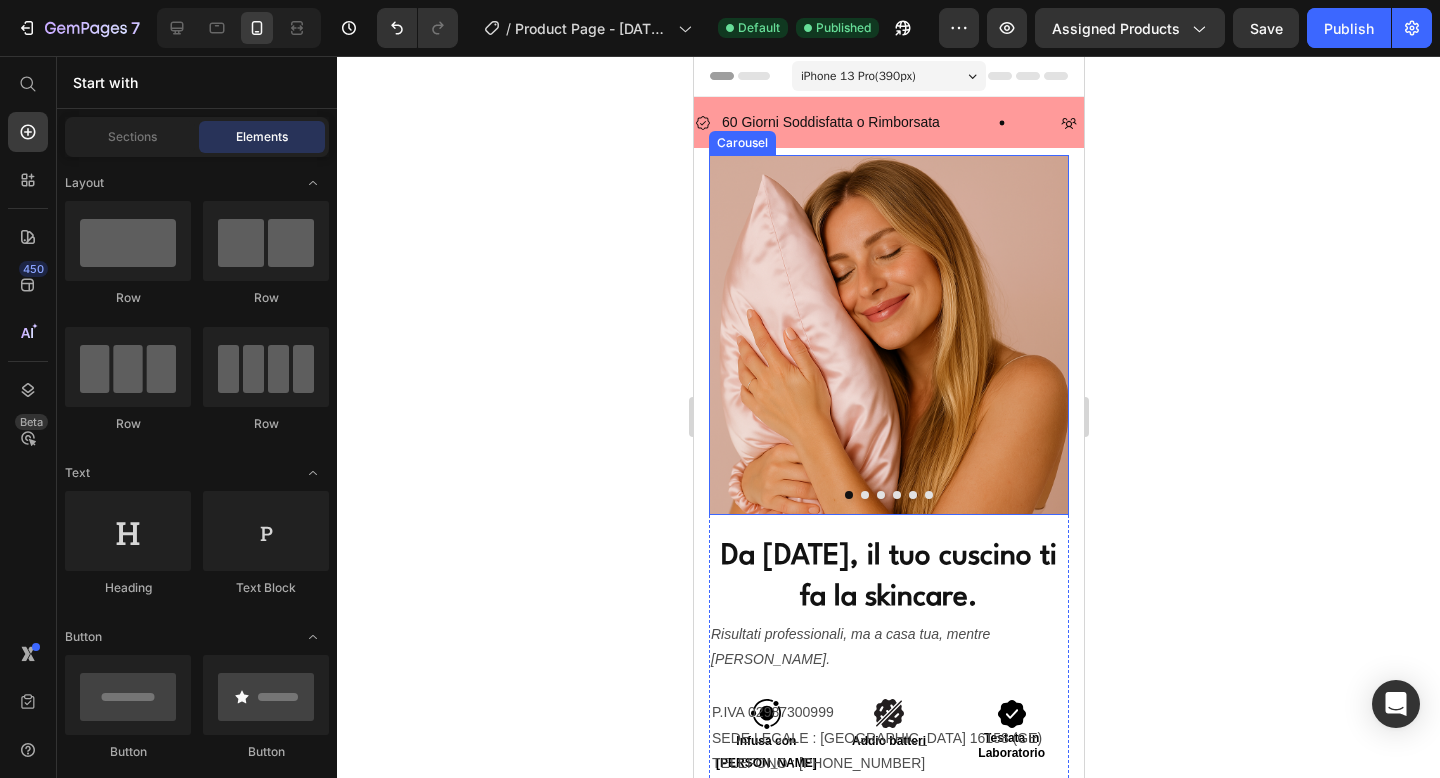 click at bounding box center (864, 495) 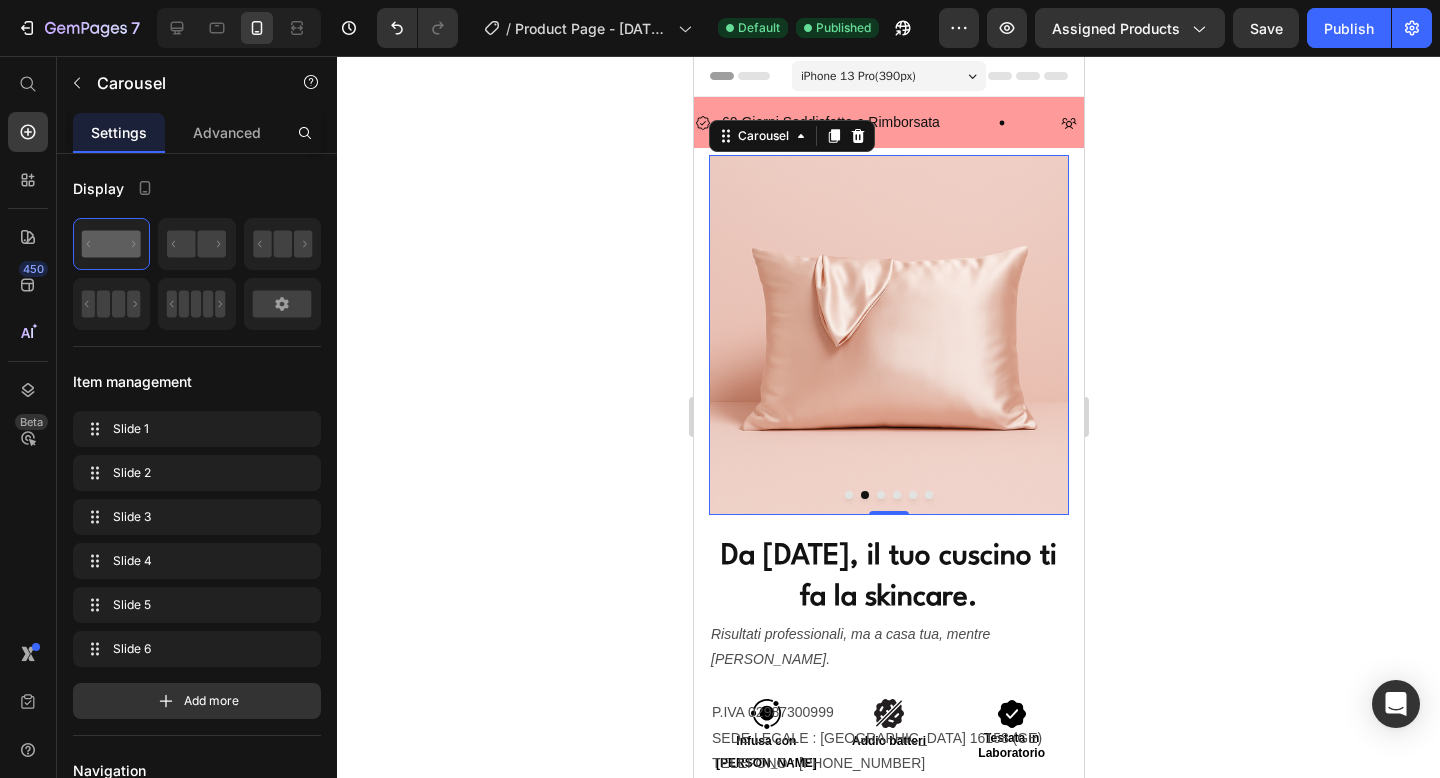 click at bounding box center (848, 495) 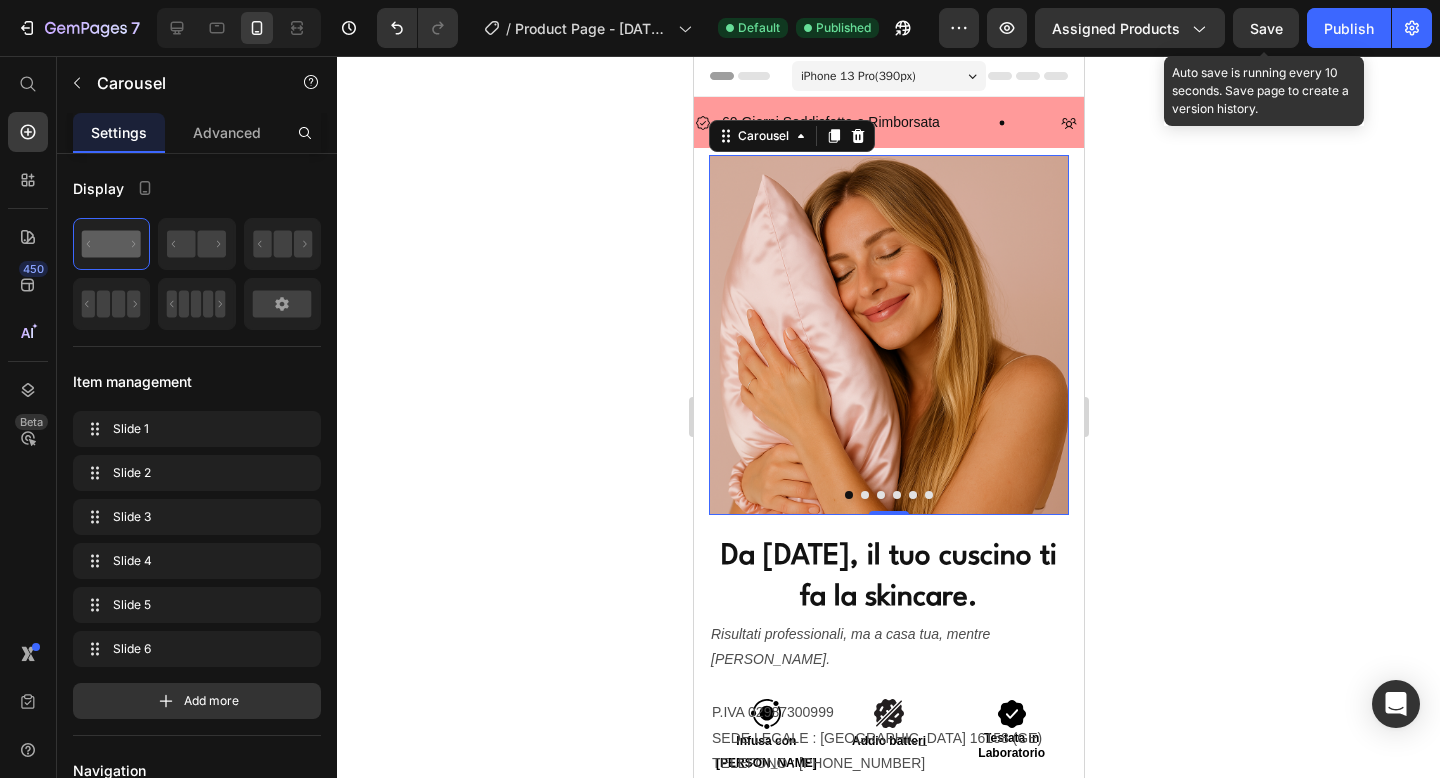 click 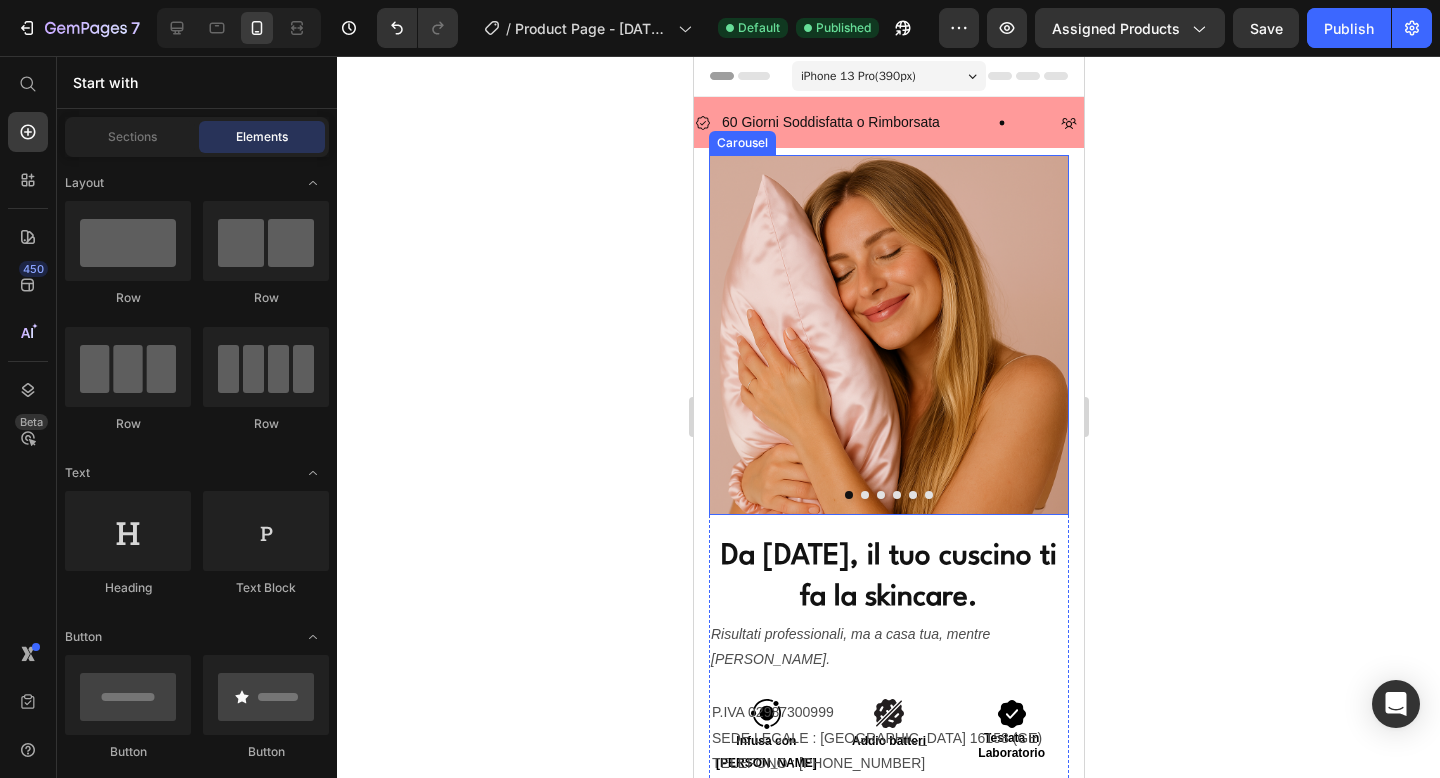 click at bounding box center [864, 495] 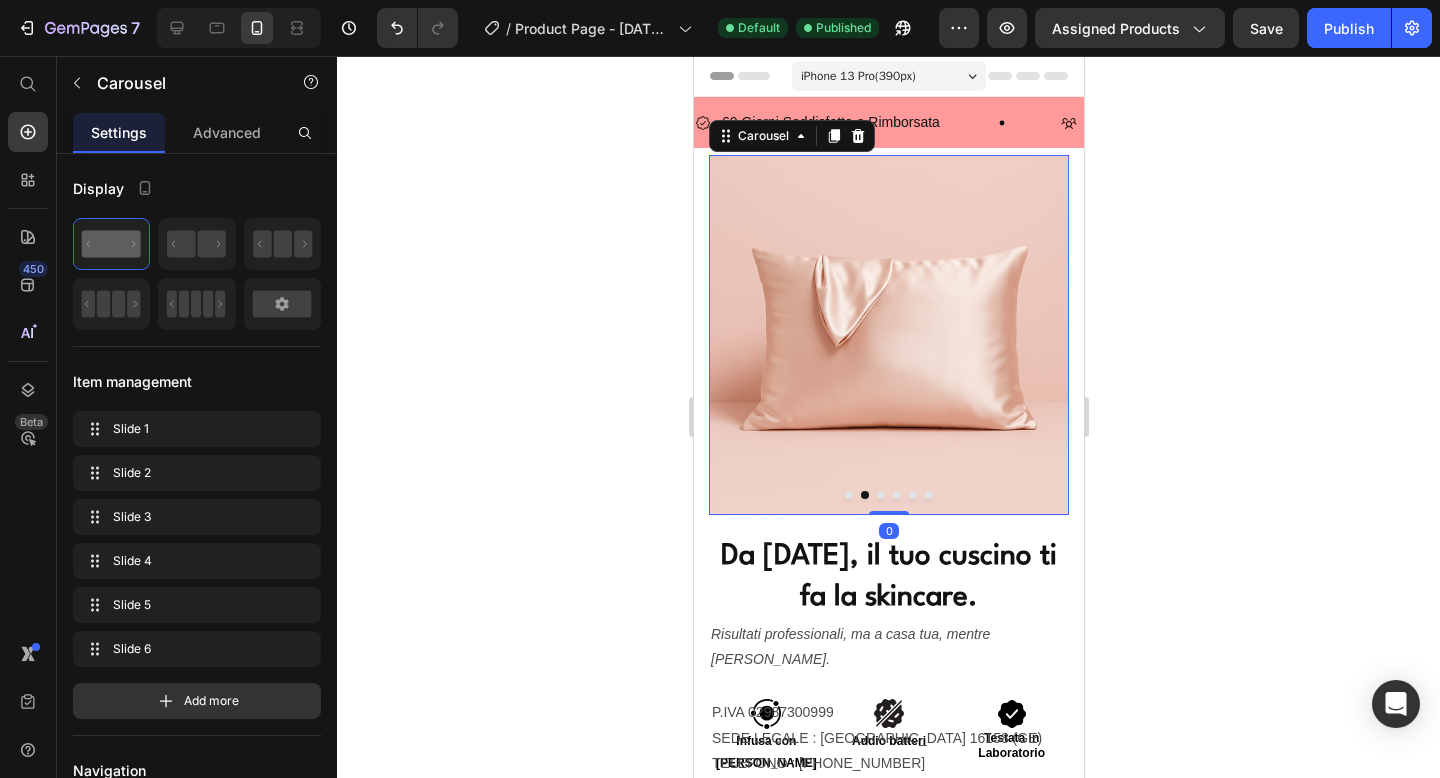 click at bounding box center [880, 495] 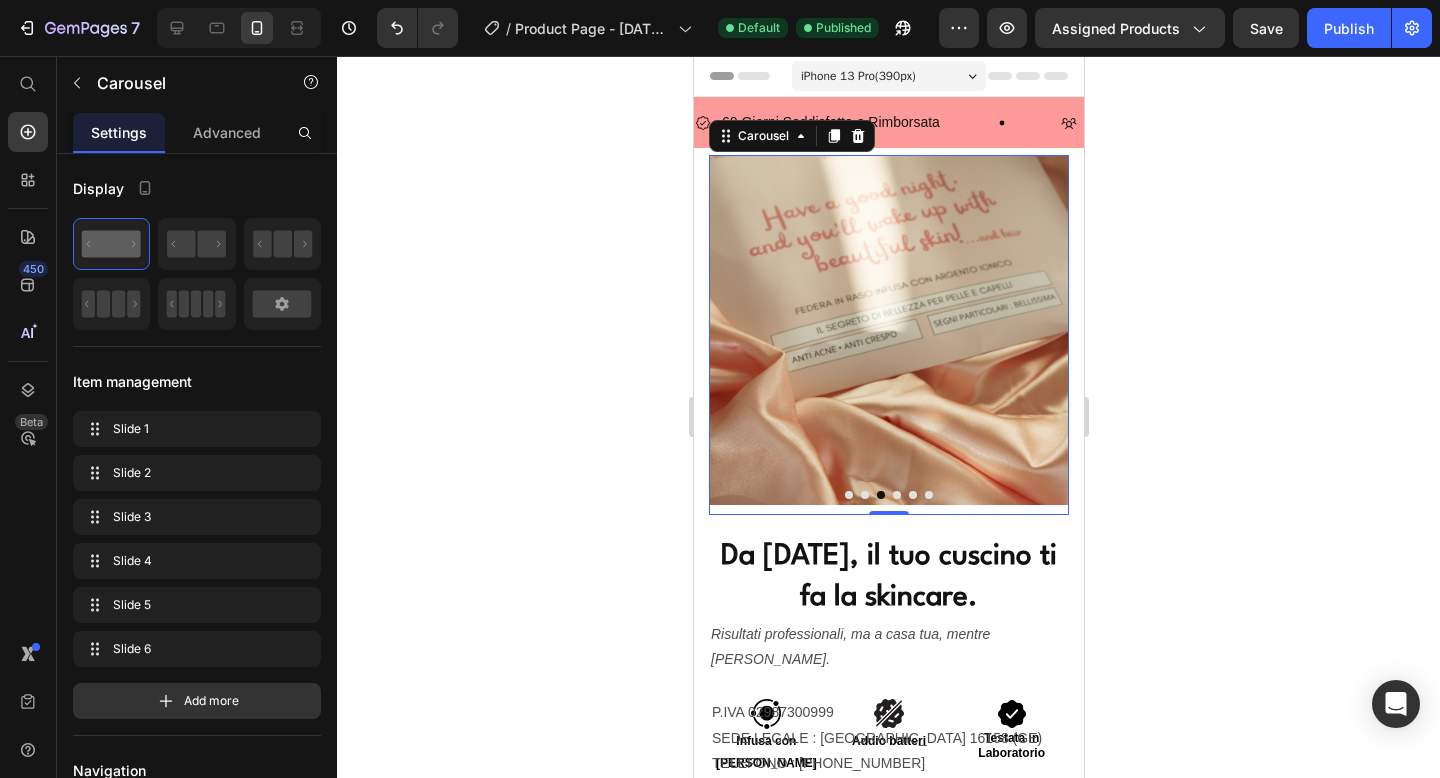 click at bounding box center (896, 495) 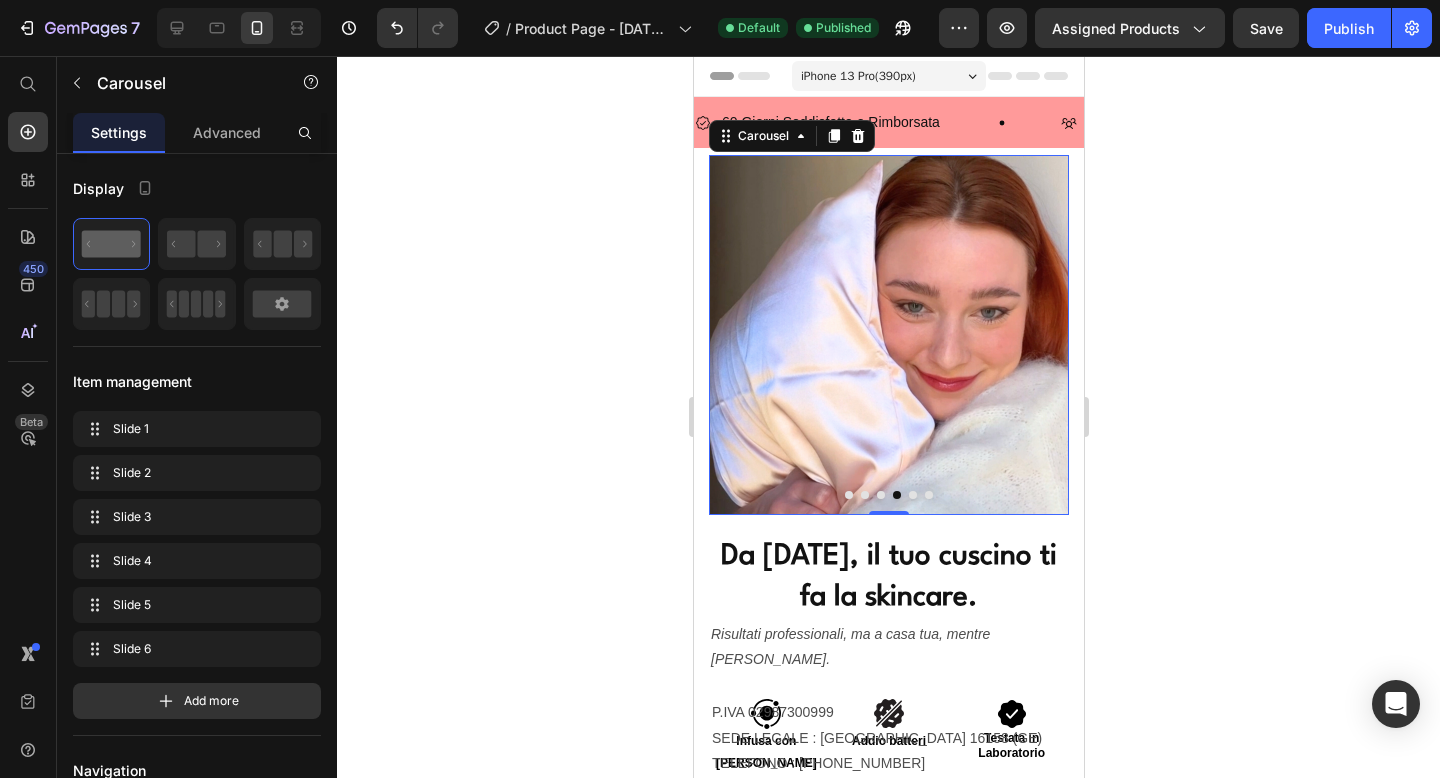 click at bounding box center (912, 495) 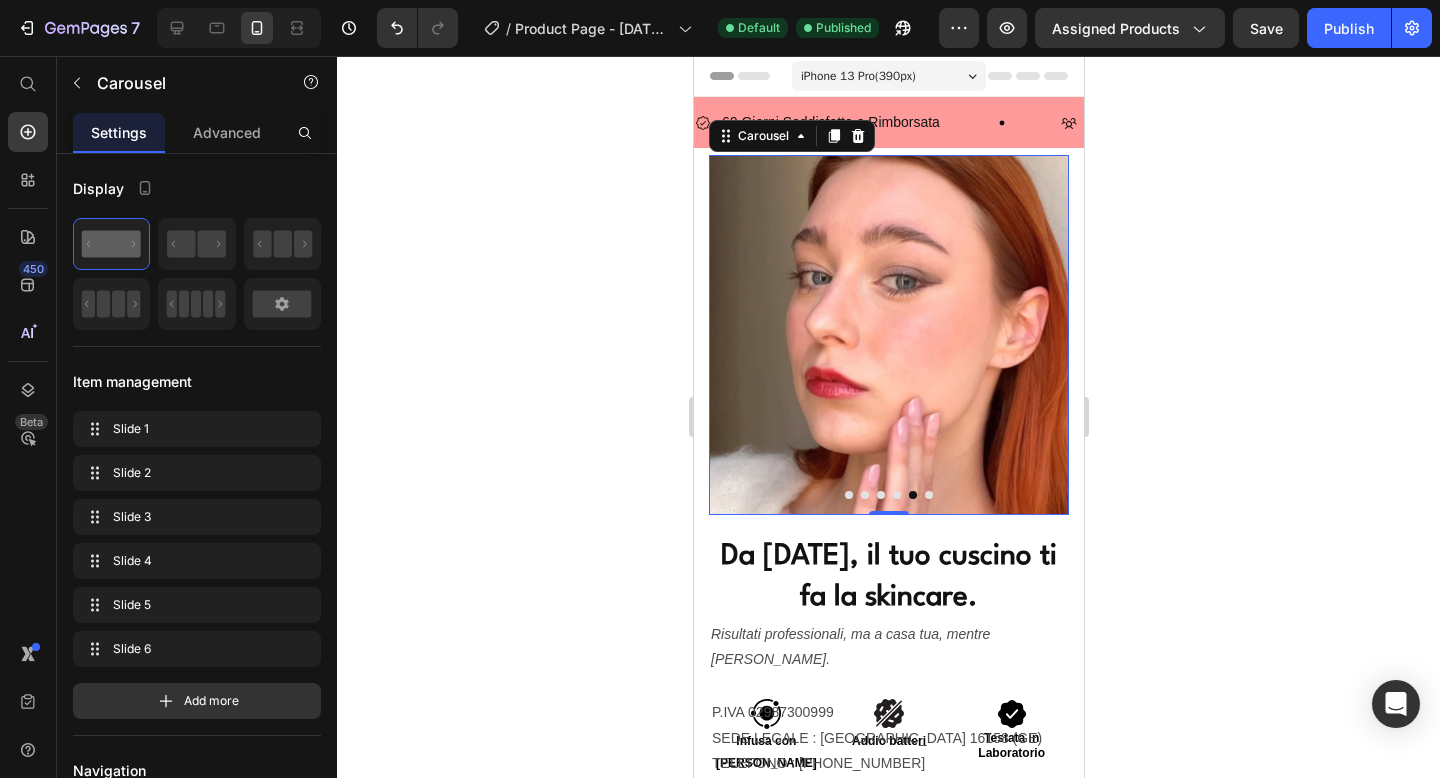 click at bounding box center (928, 495) 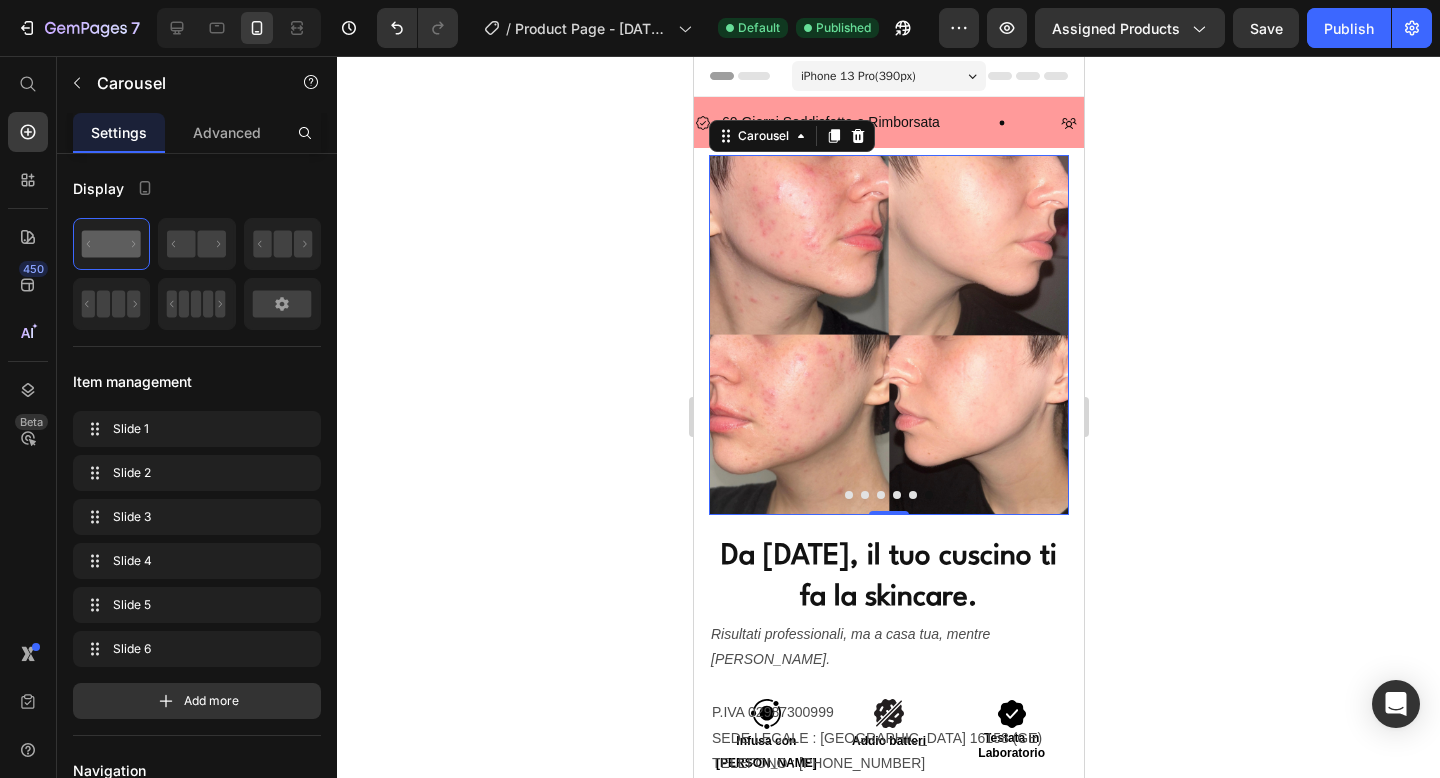 click at bounding box center (888, 495) 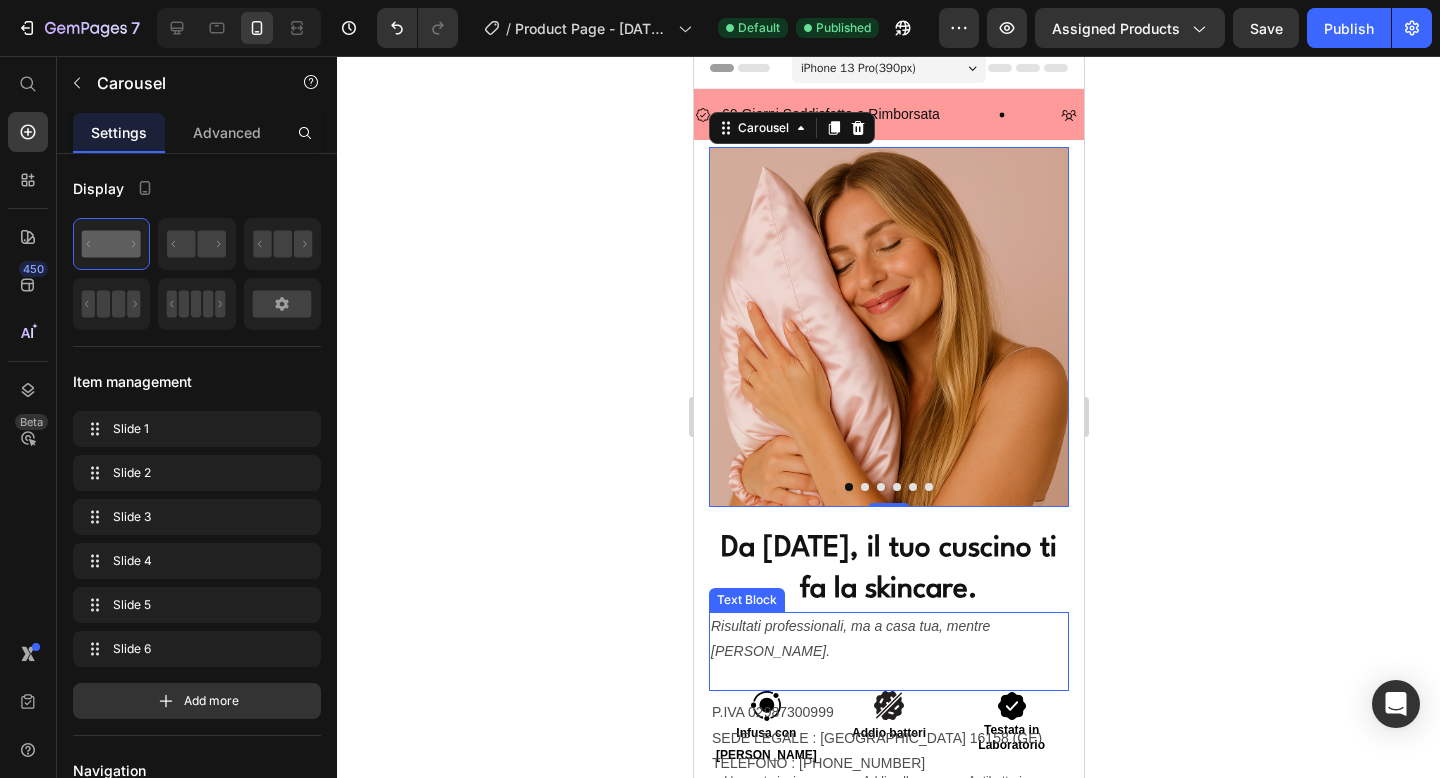 scroll, scrollTop: 0, scrollLeft: 0, axis: both 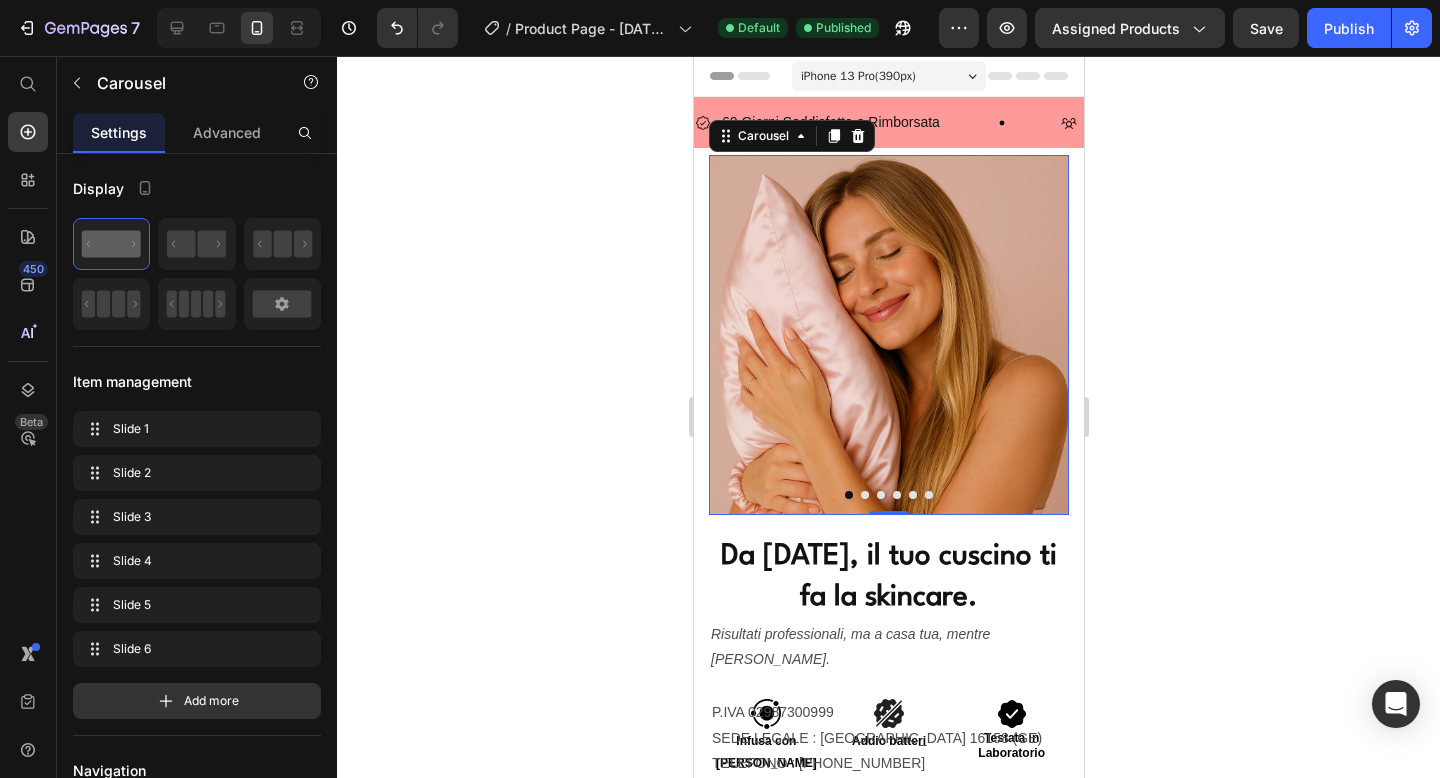 click 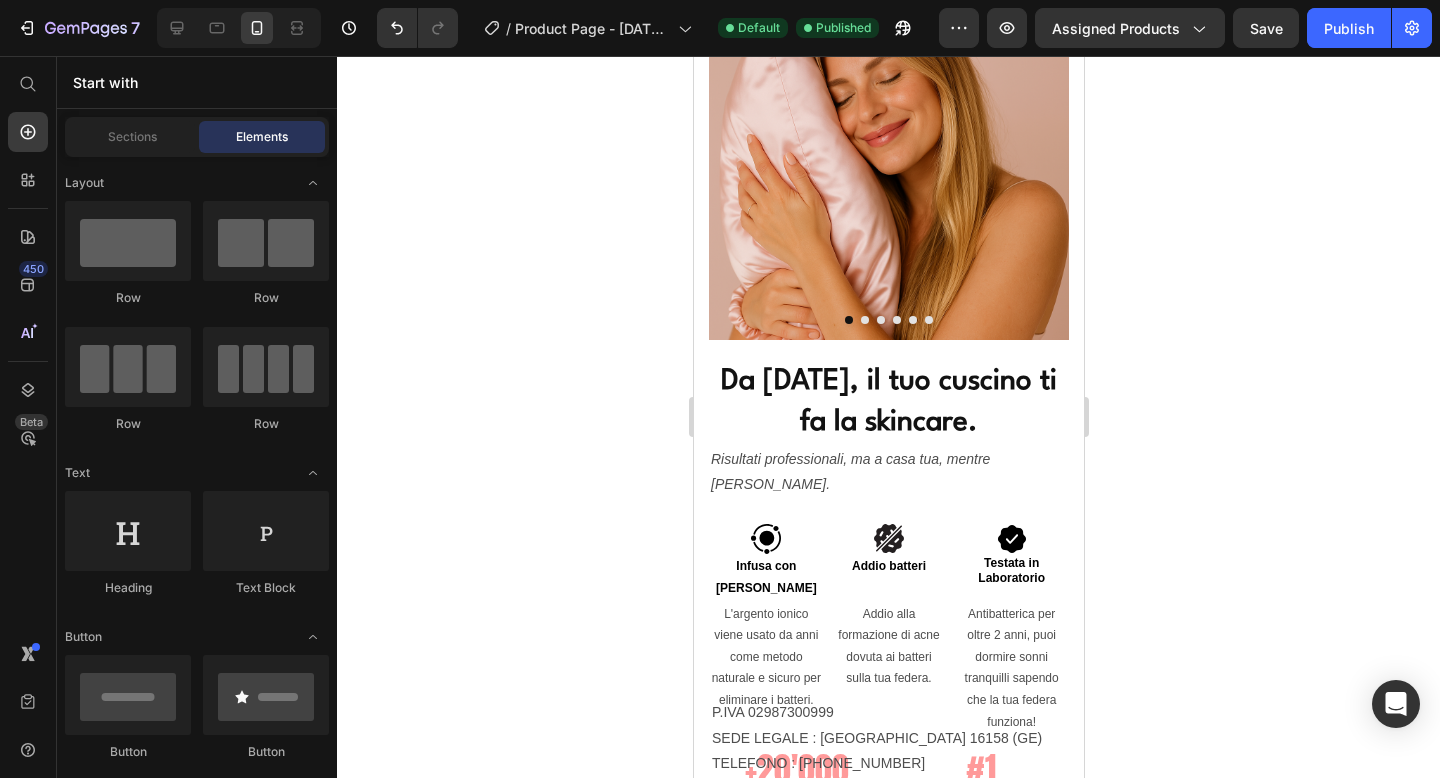 scroll, scrollTop: 0, scrollLeft: 0, axis: both 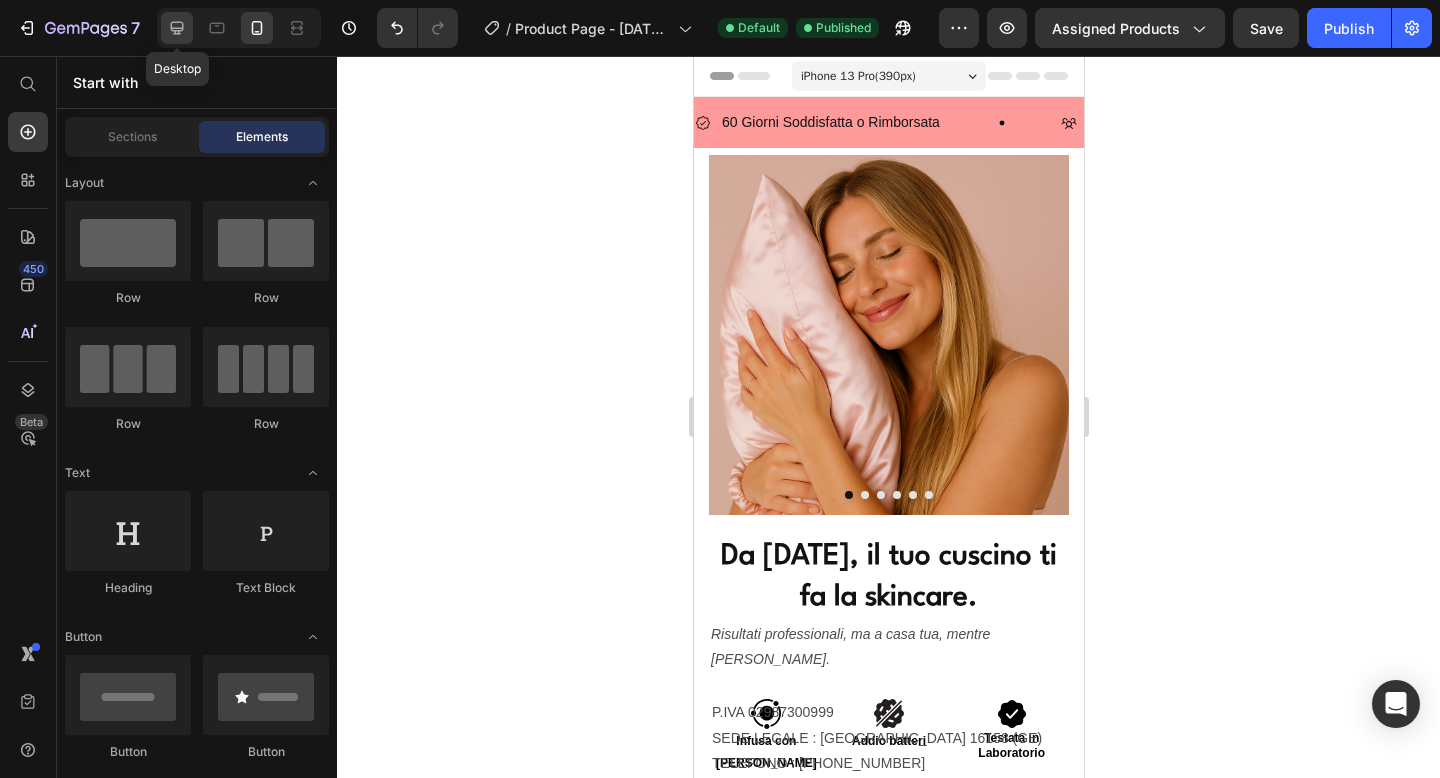 click 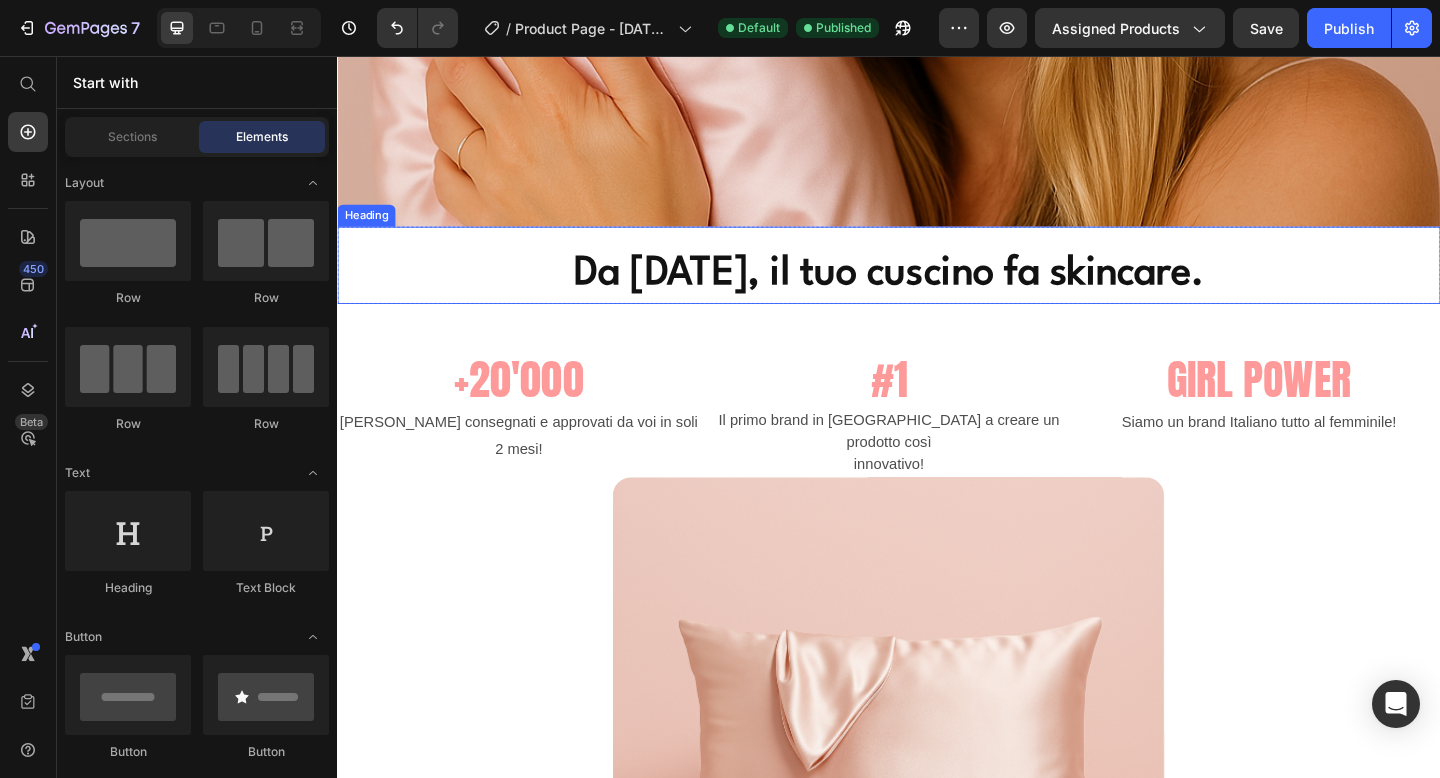 scroll, scrollTop: 489, scrollLeft: 0, axis: vertical 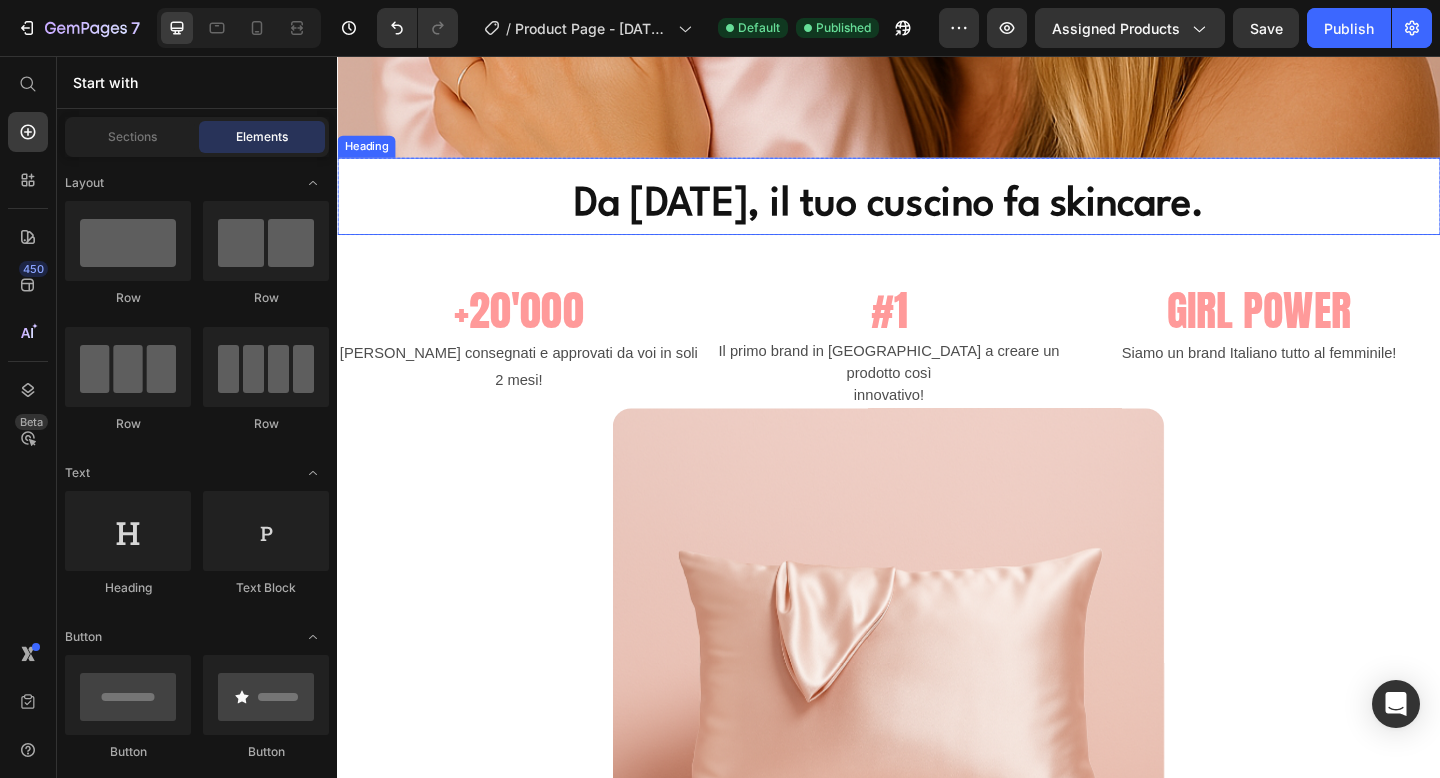 click on "Da [DATE], il tuo cuscino fa skincare." at bounding box center (937, 219) 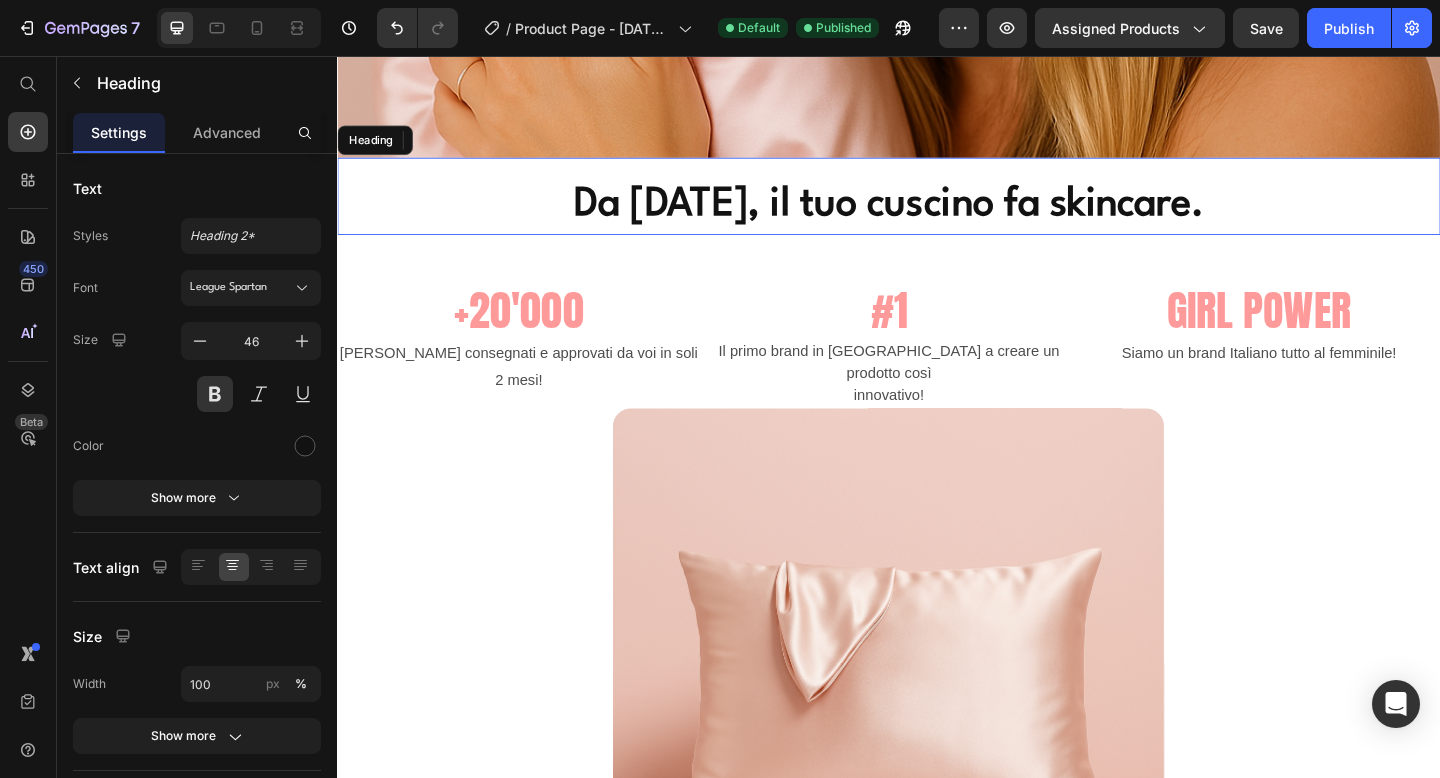 click on "Da [DATE], il tuo cuscino fa skincare." at bounding box center (937, 219) 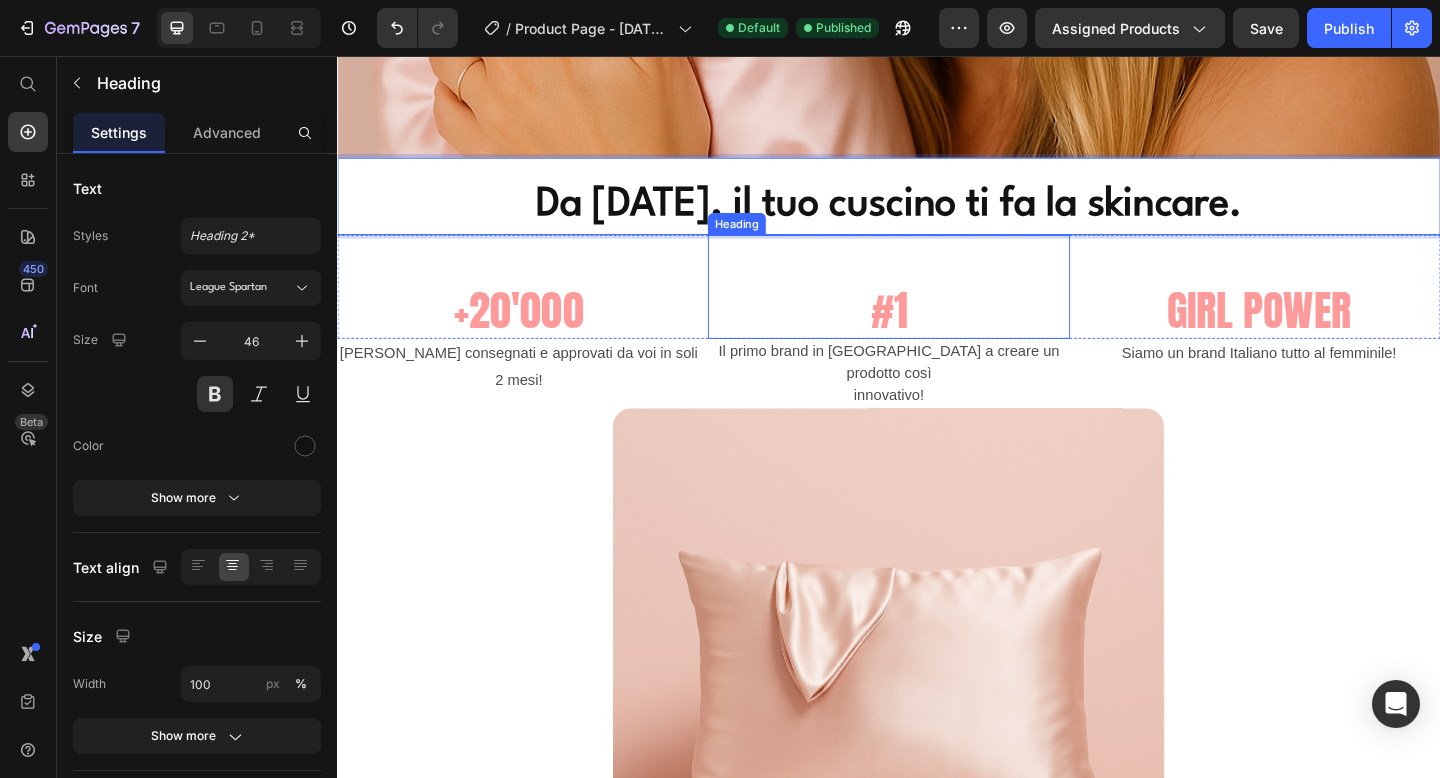 click on "#1 Heading" at bounding box center [937, 308] 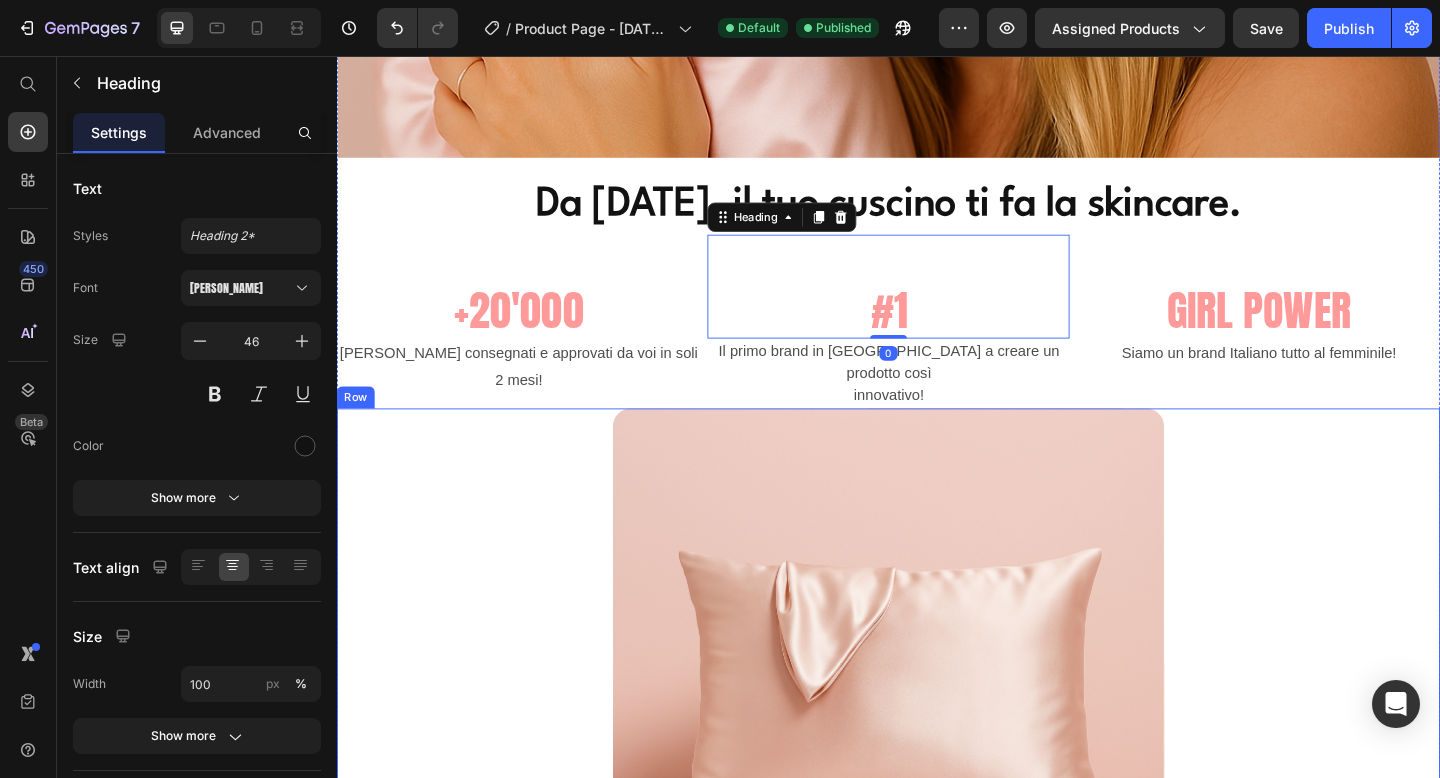 click on "Product Images
Drop element here Product" at bounding box center [937, 899] 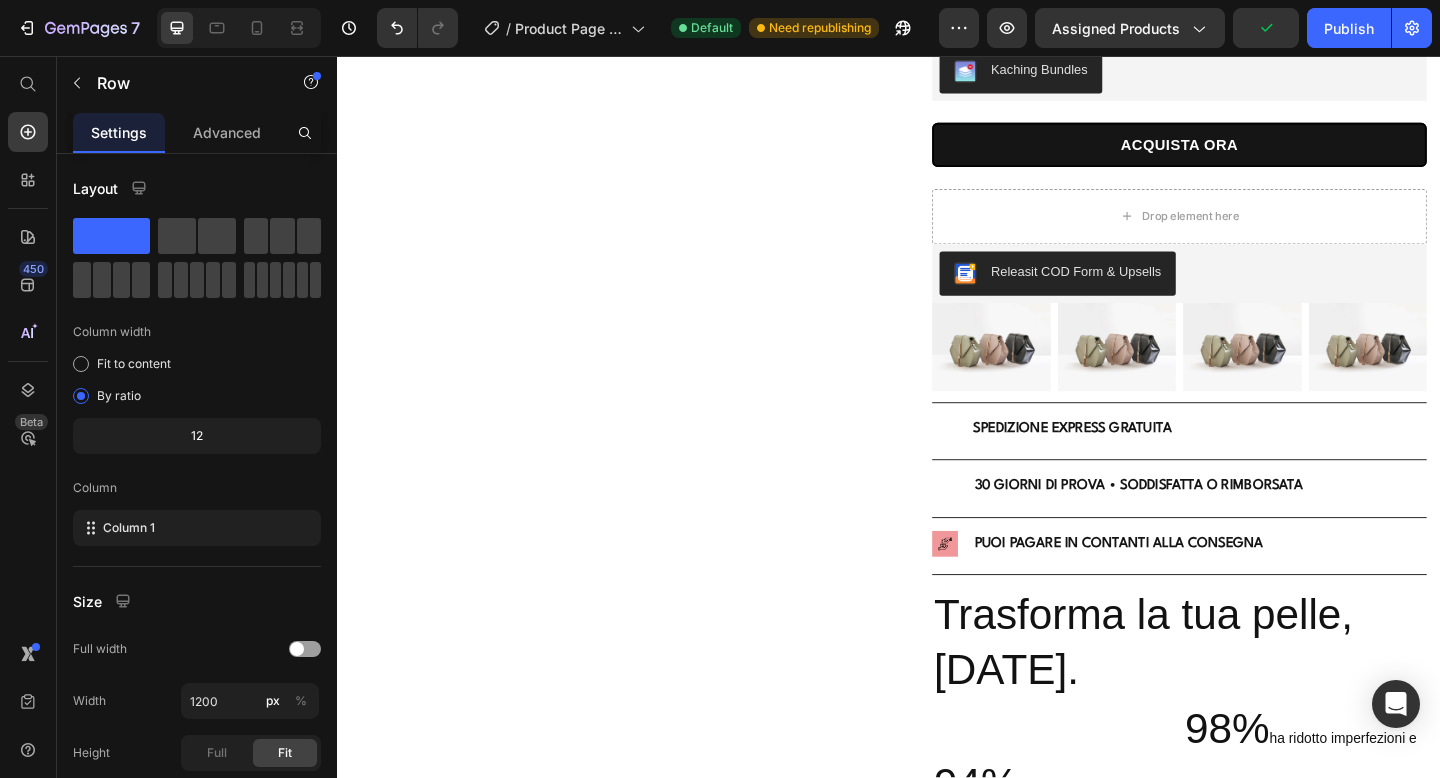 scroll, scrollTop: 2785, scrollLeft: 0, axis: vertical 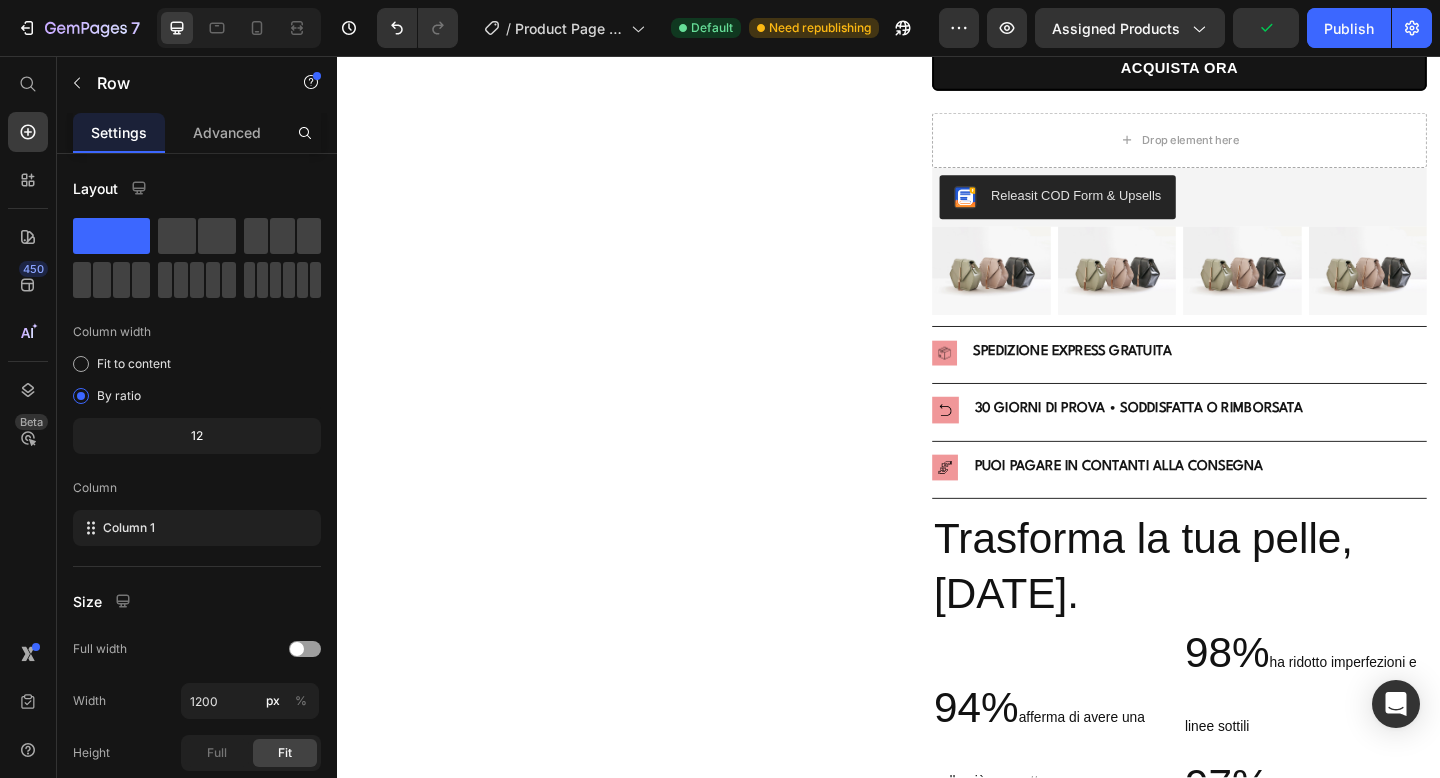click at bounding box center [444, -500] 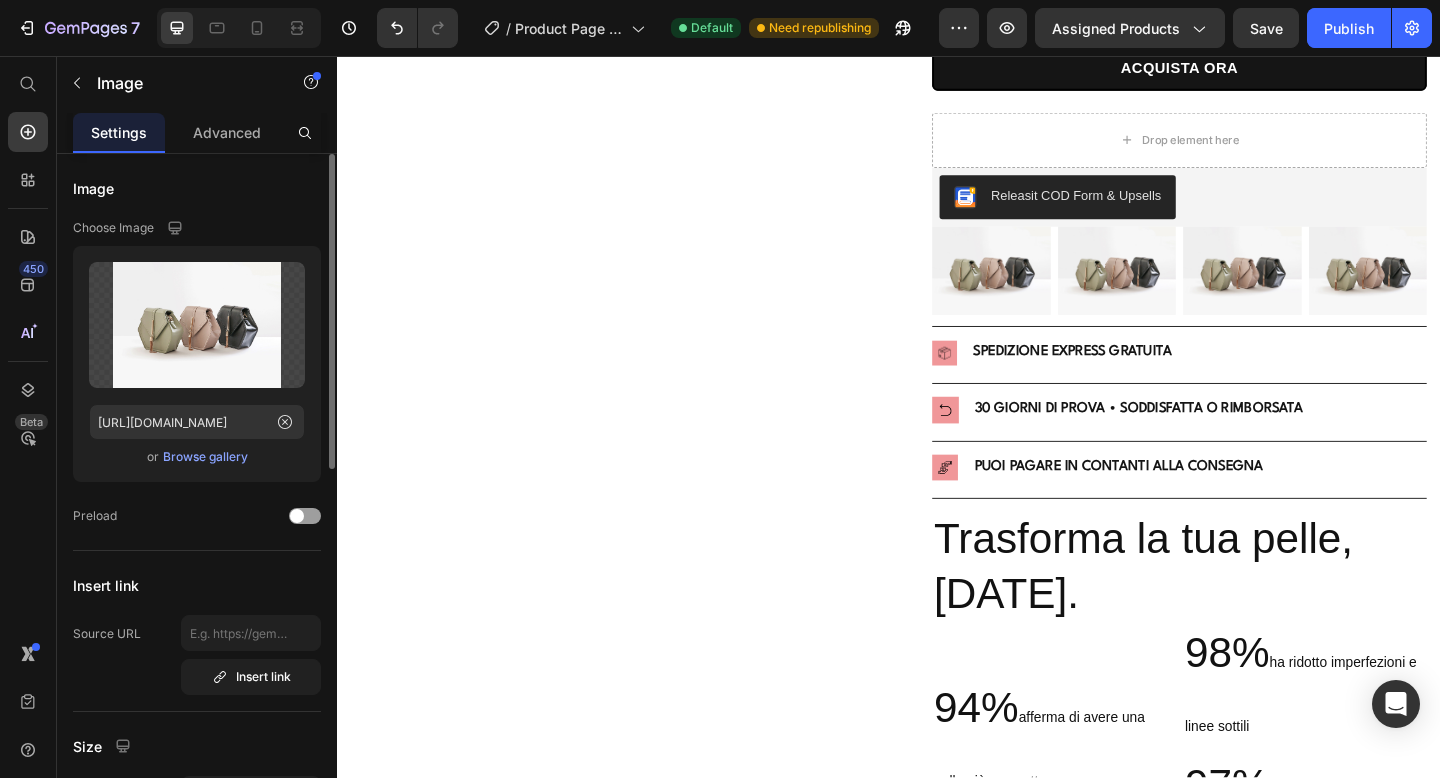 click on "Browse gallery" at bounding box center (205, 457) 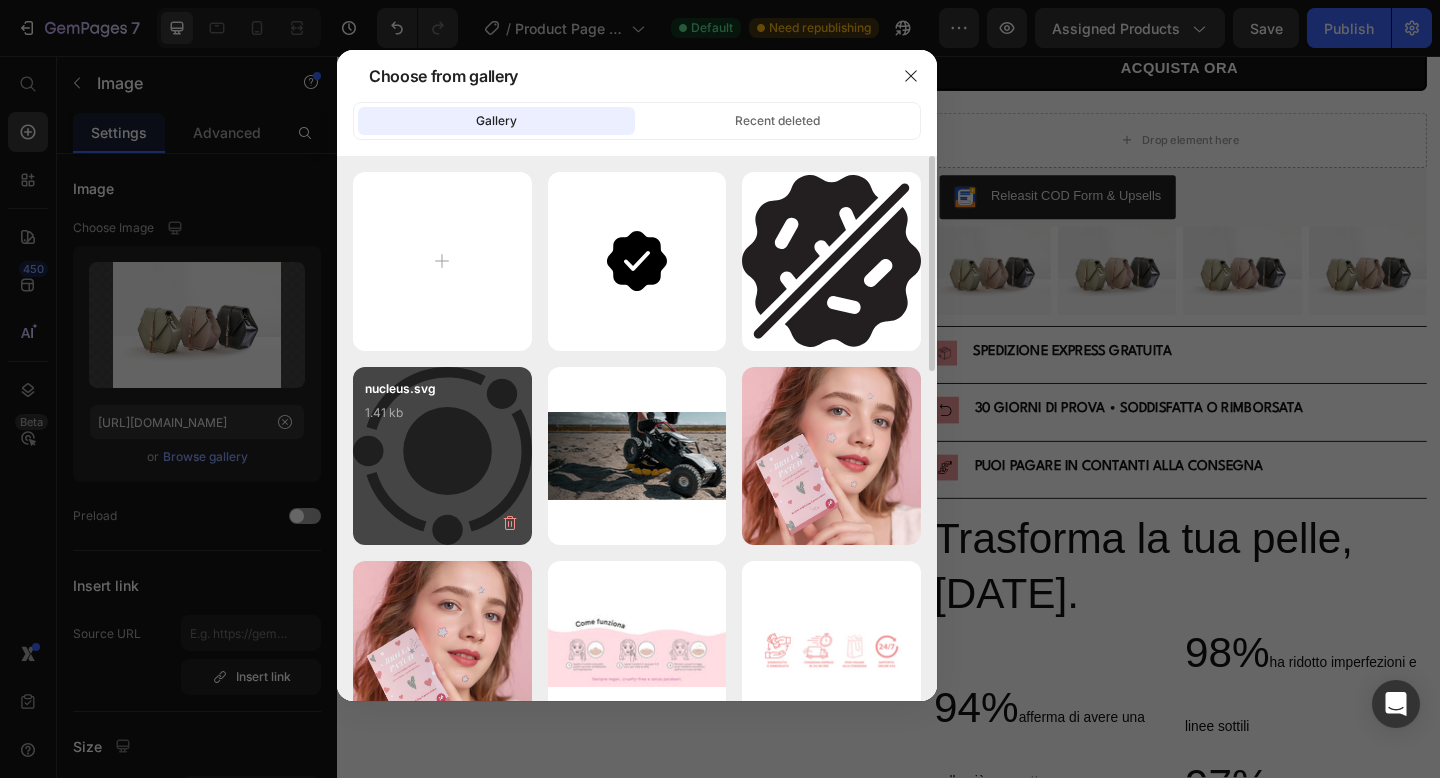 click on "nucleus.svg 1.41 kb" at bounding box center (442, 419) 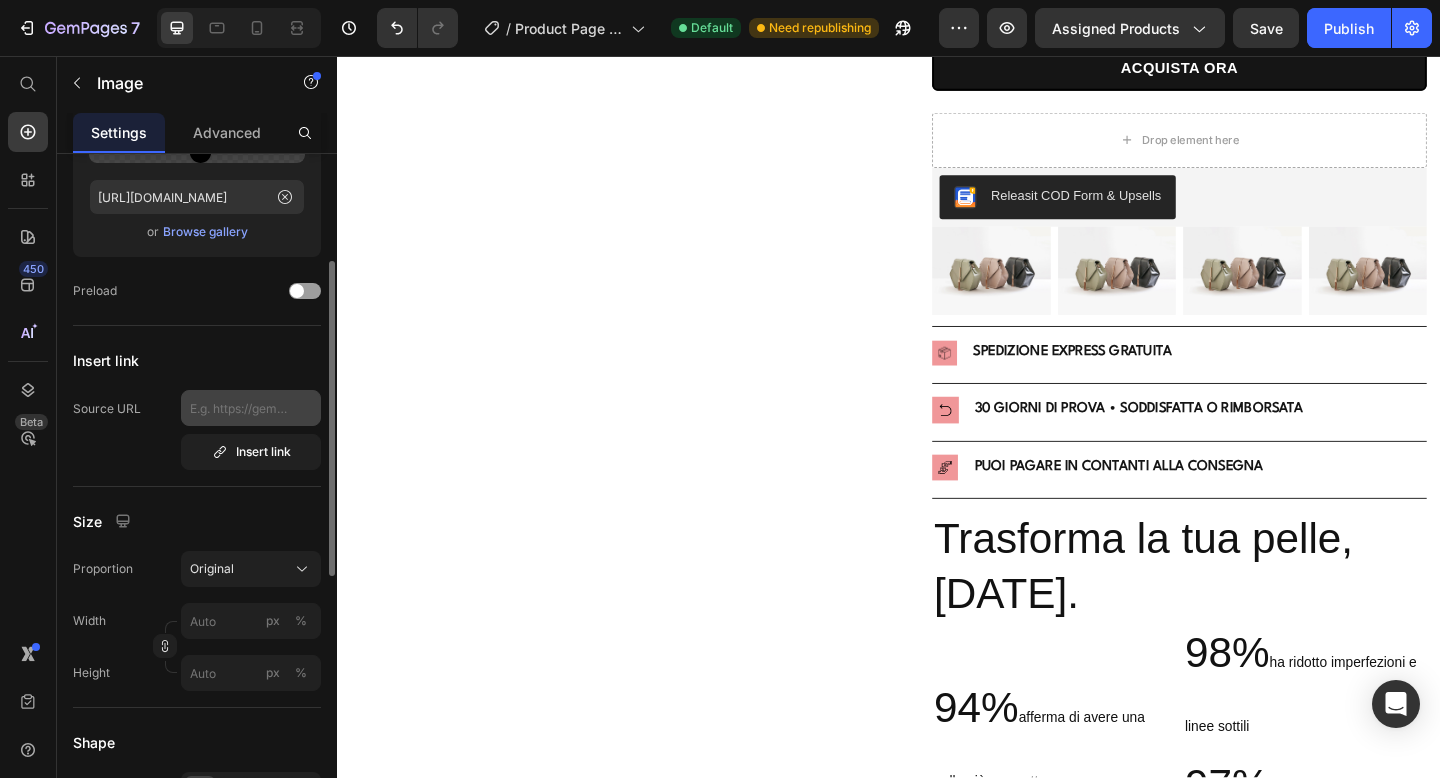 scroll, scrollTop: 229, scrollLeft: 0, axis: vertical 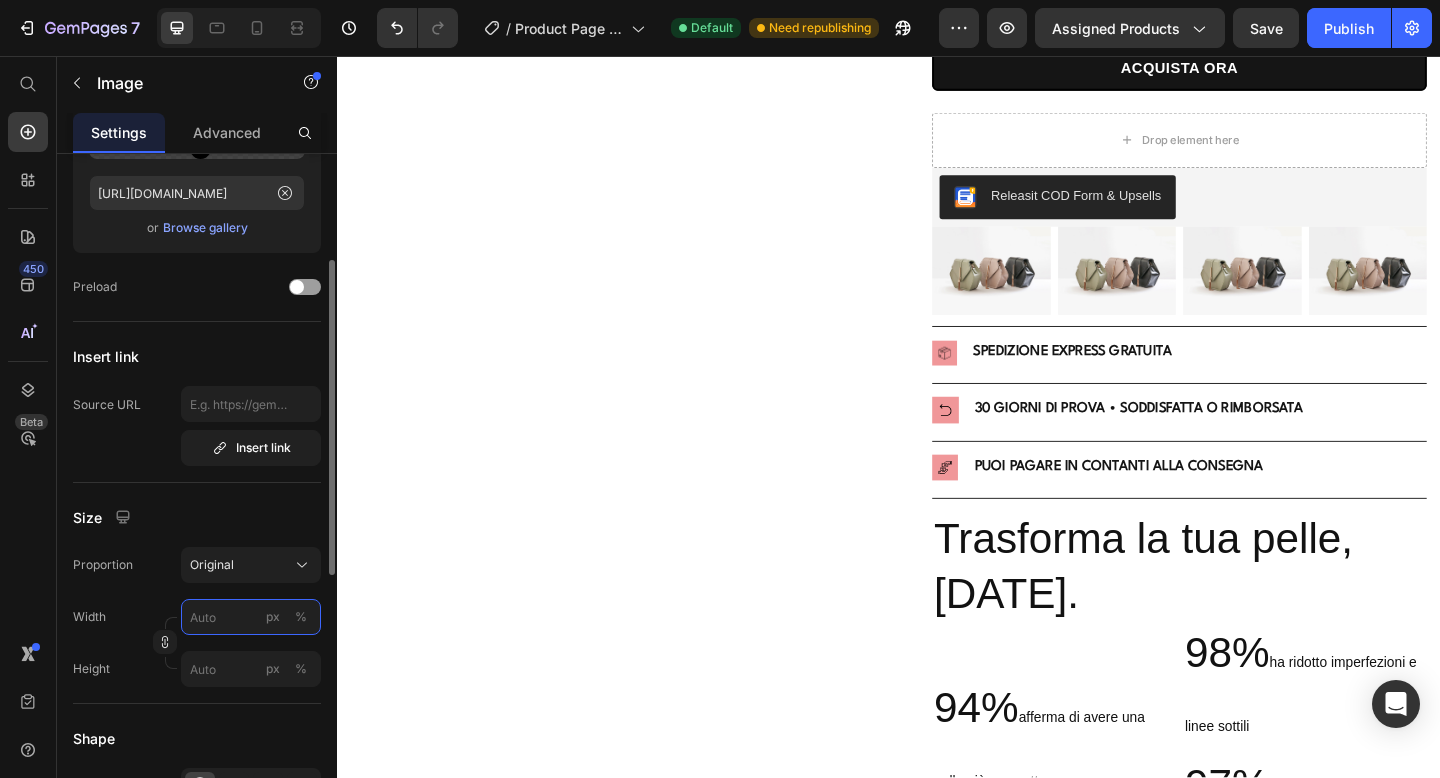 click on "px %" at bounding box center (251, 617) 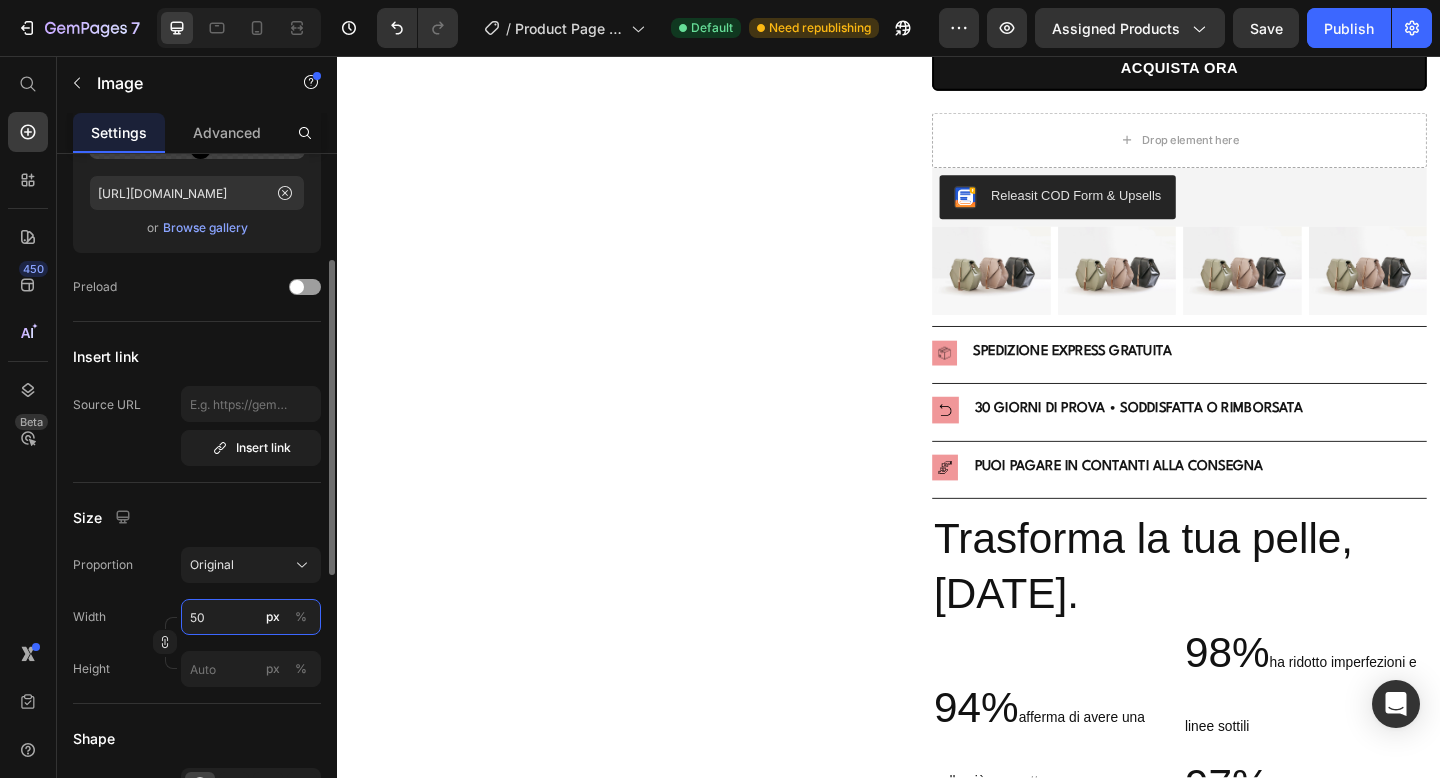 type on "5" 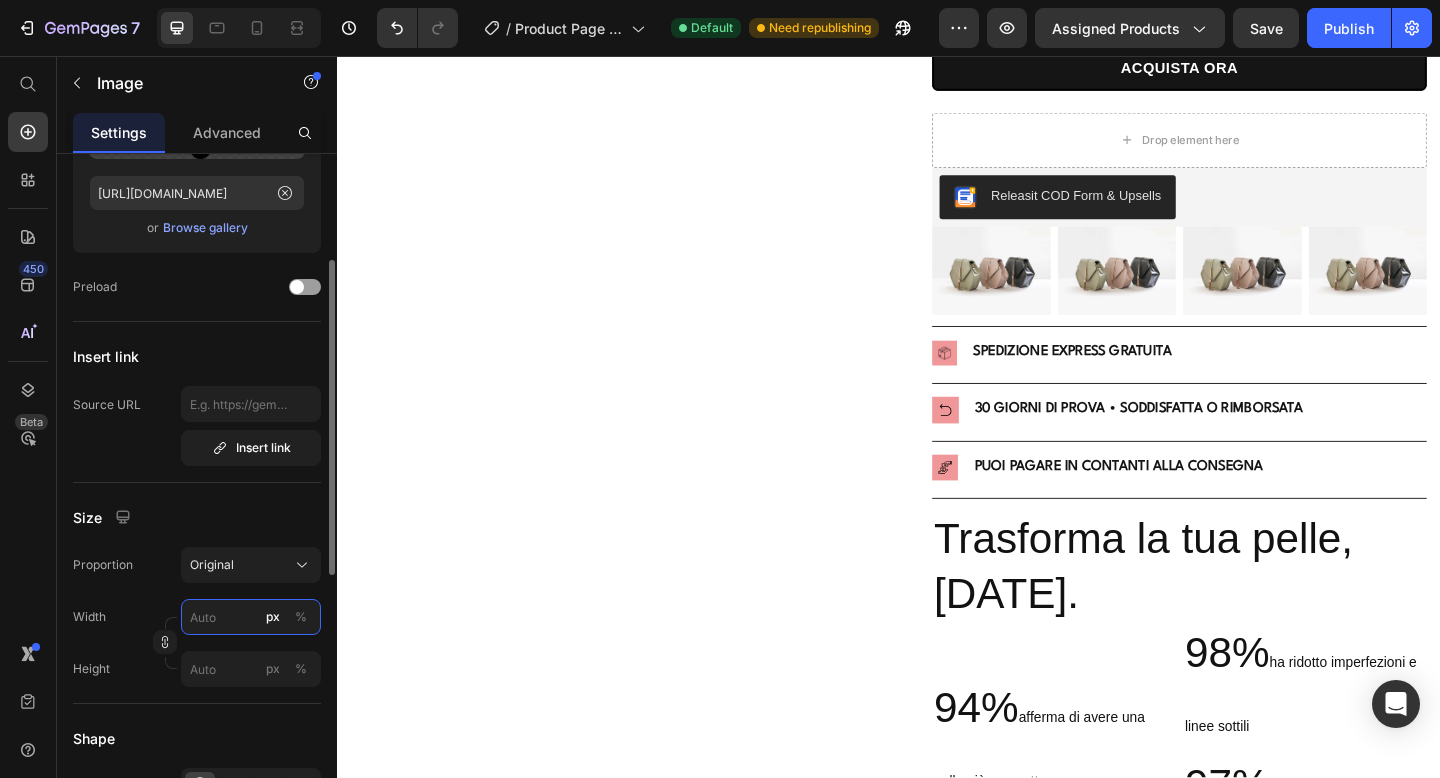 type on "5" 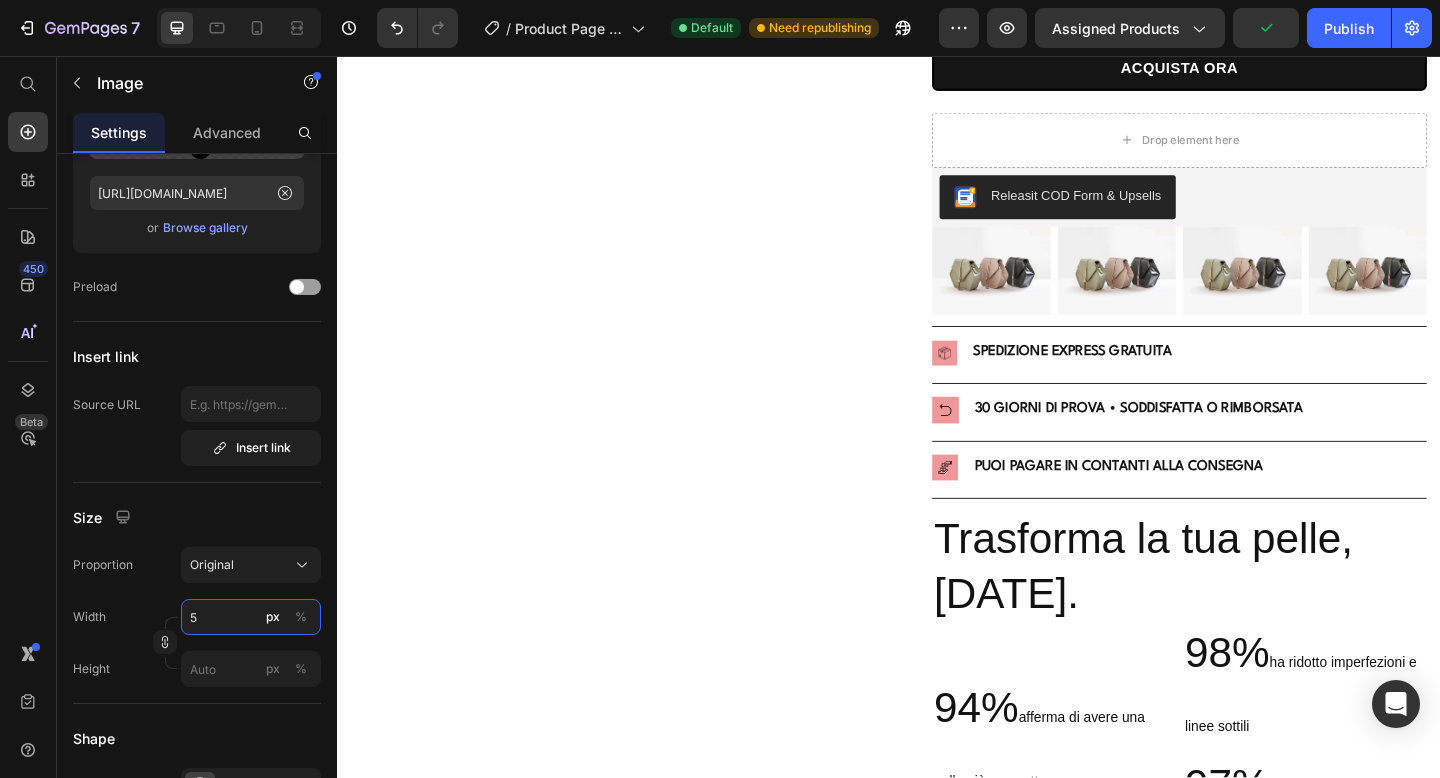 type on "80" 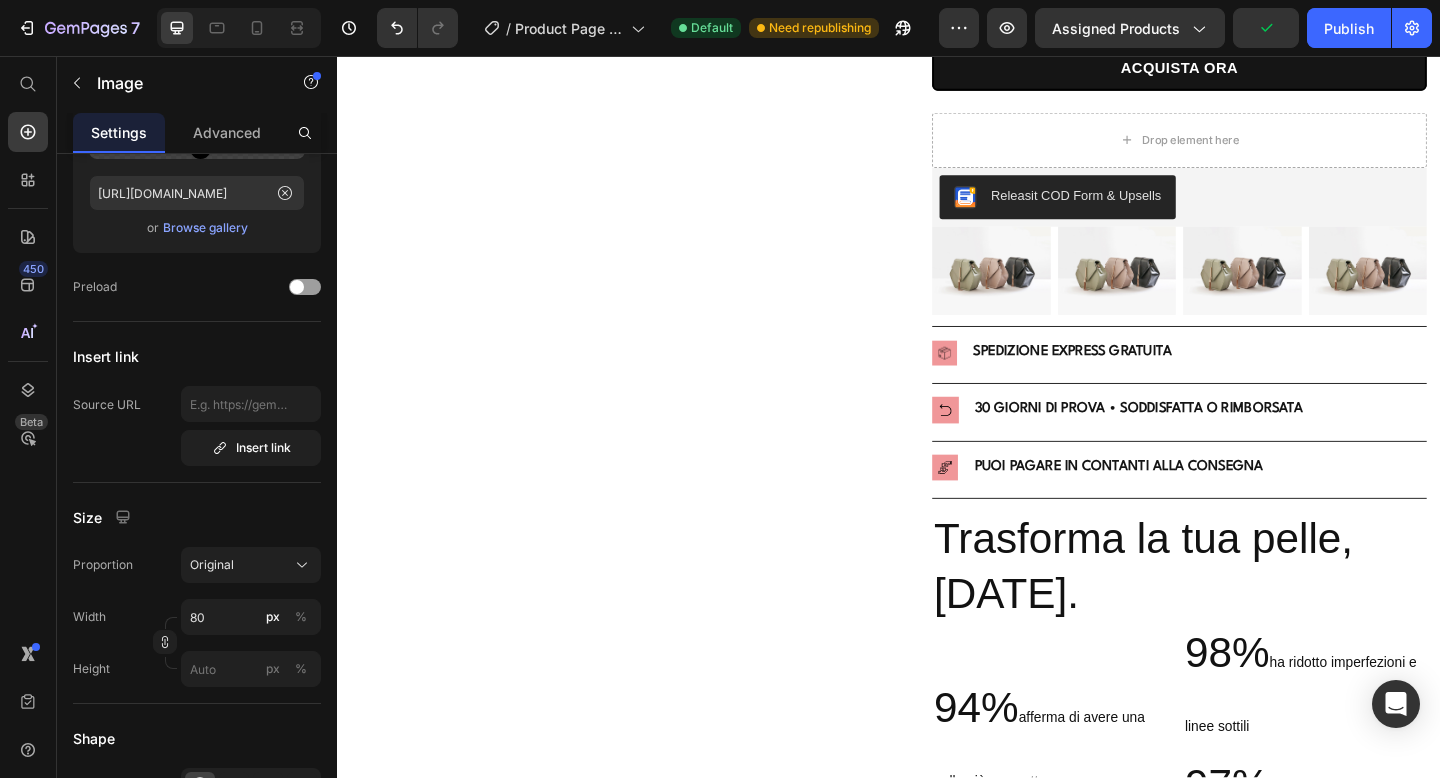 click on "Image   0" at bounding box center (444, -500) 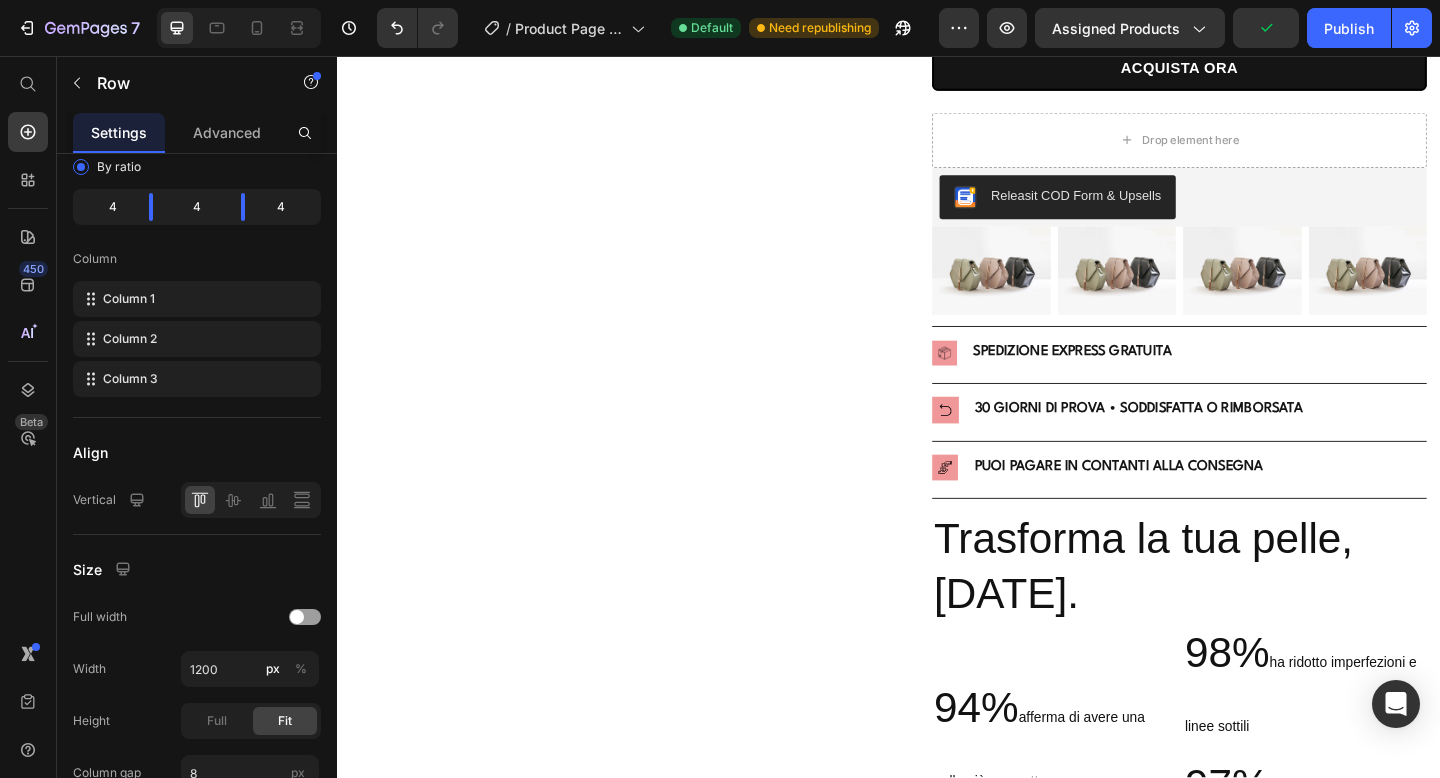 scroll, scrollTop: 0, scrollLeft: 0, axis: both 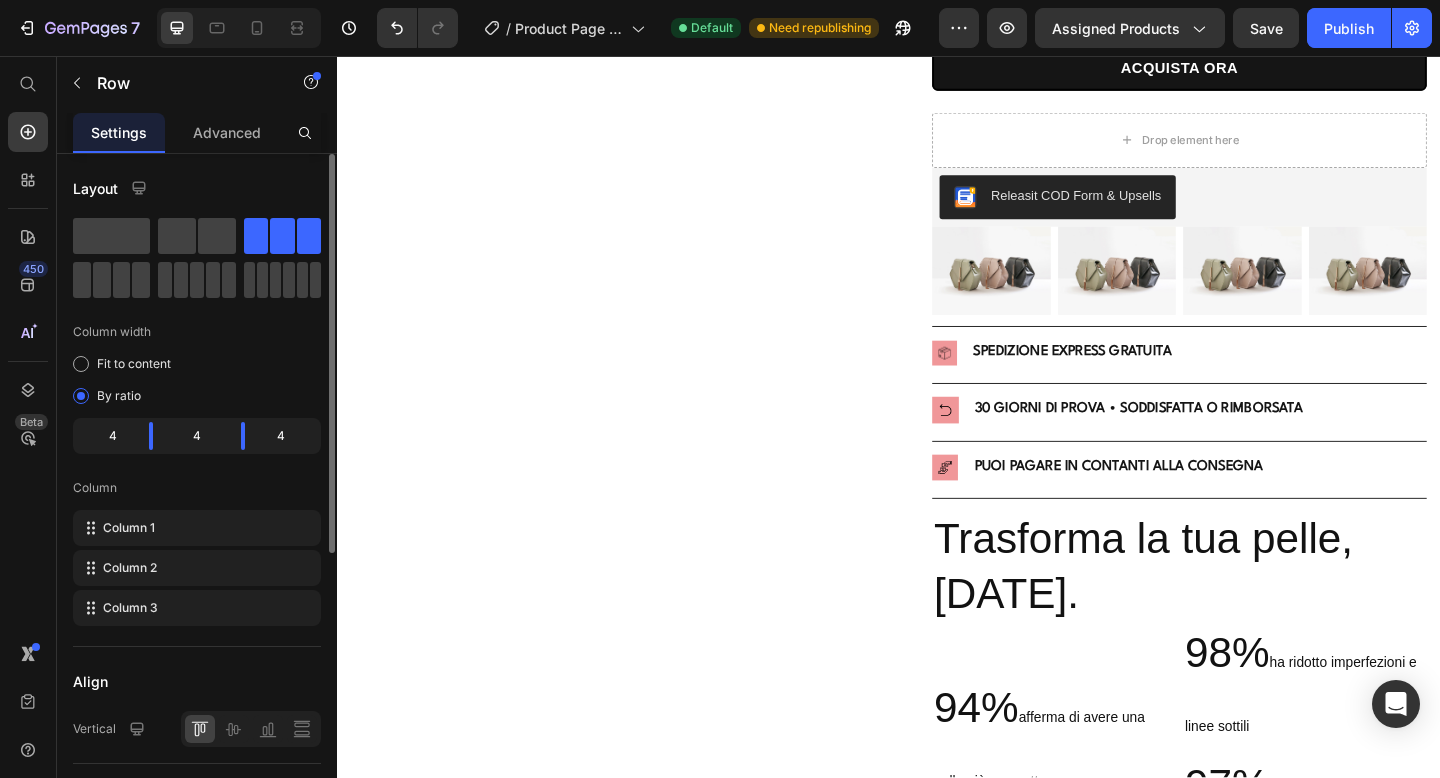 click at bounding box center [637, -500] 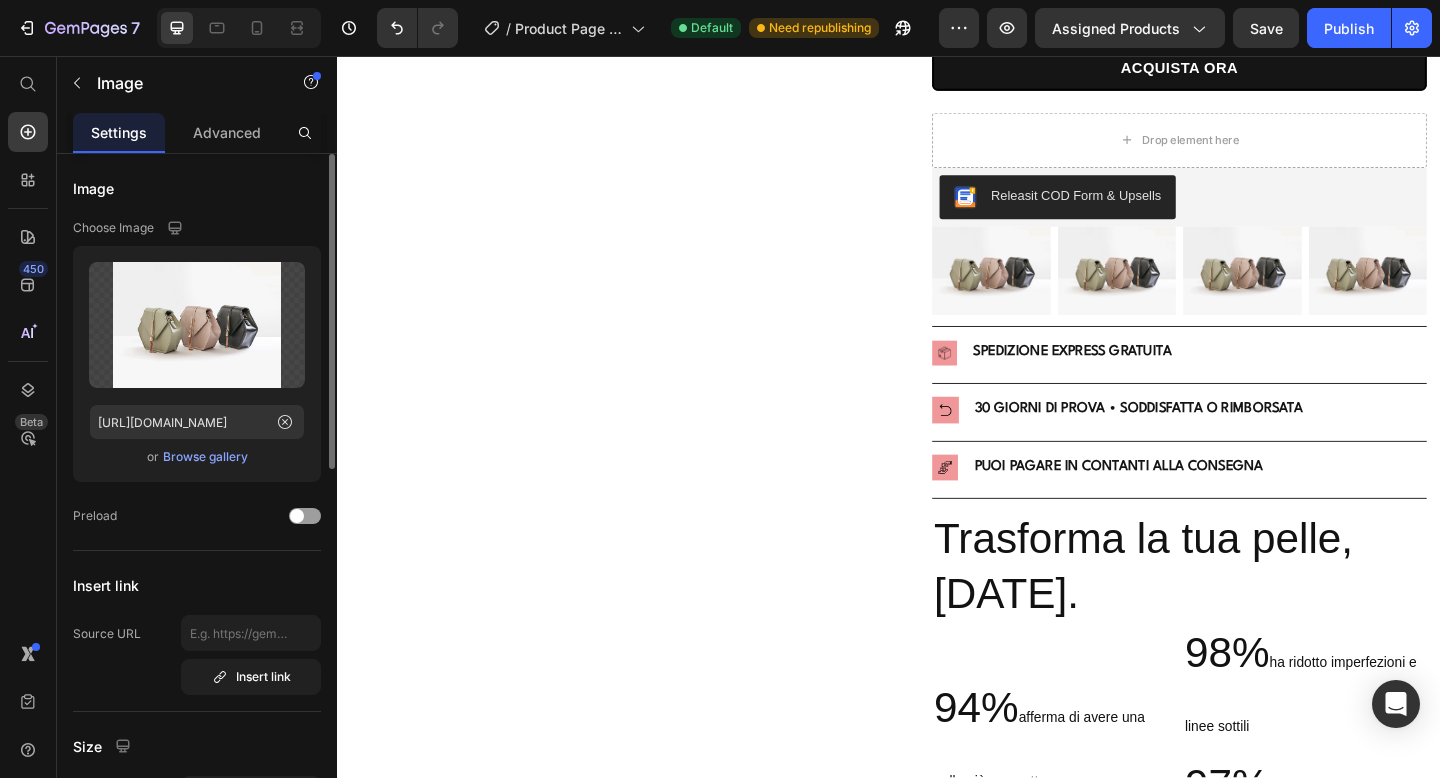 click on "Browse gallery" at bounding box center (205, 457) 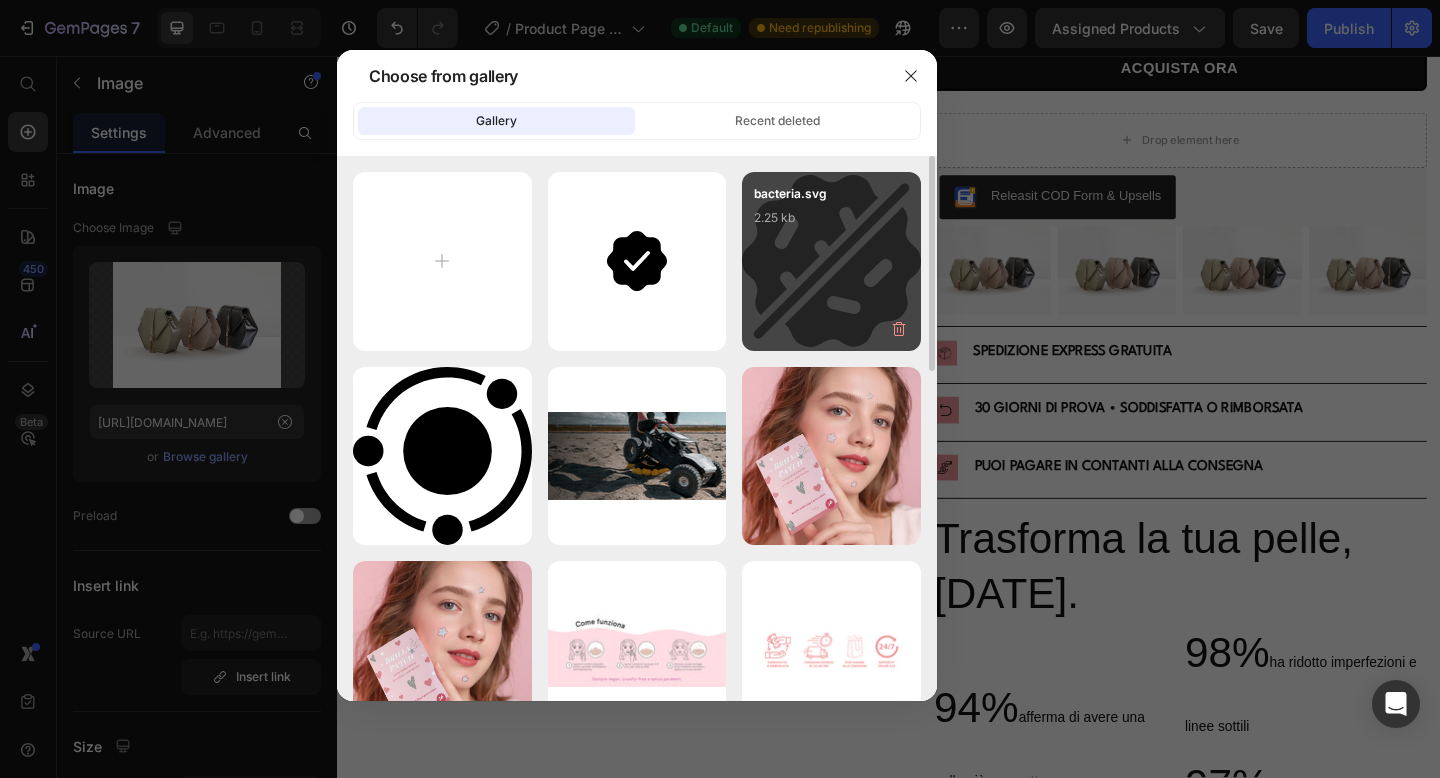click on "bacteria.svg 2.25 kb" at bounding box center [831, 261] 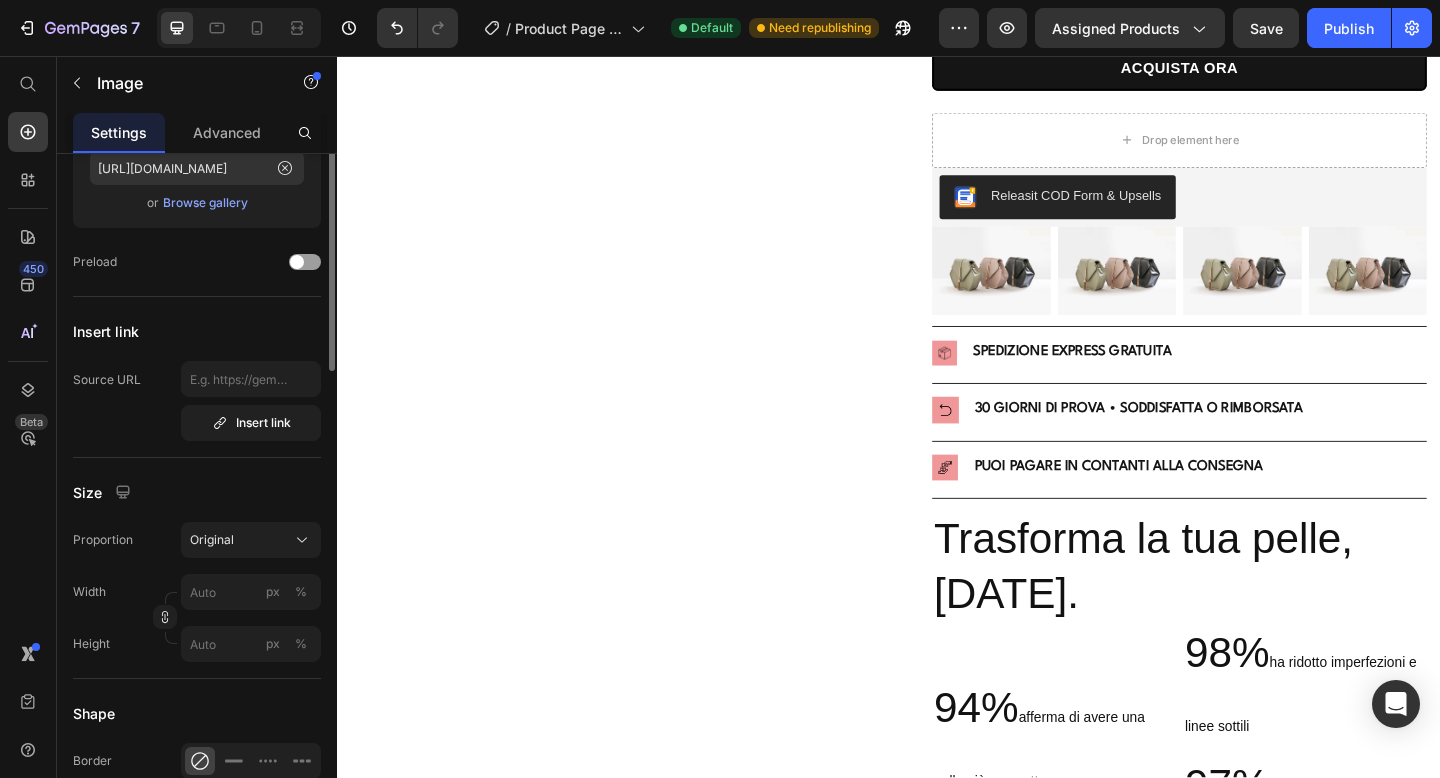 scroll, scrollTop: 349, scrollLeft: 0, axis: vertical 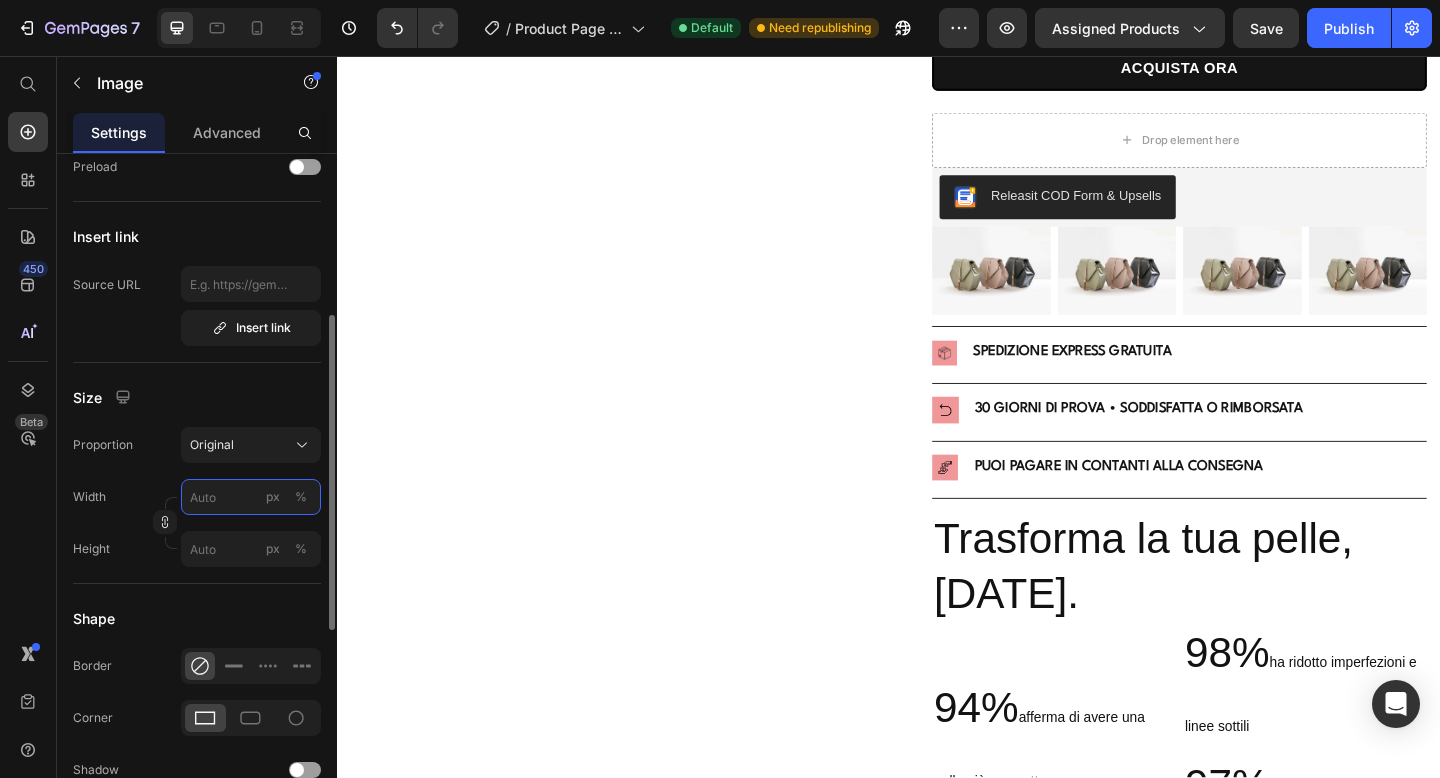 click on "px %" at bounding box center (251, 497) 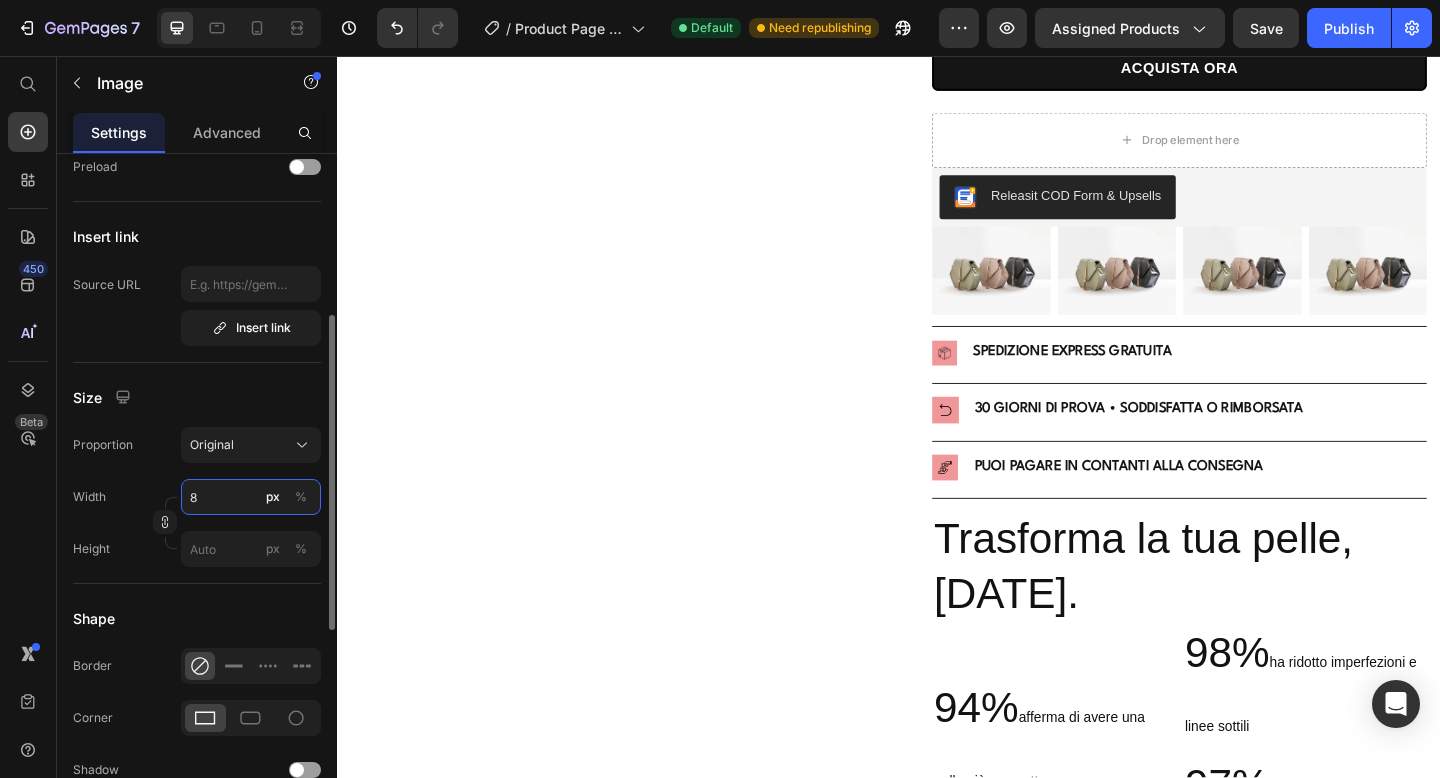 type on "80" 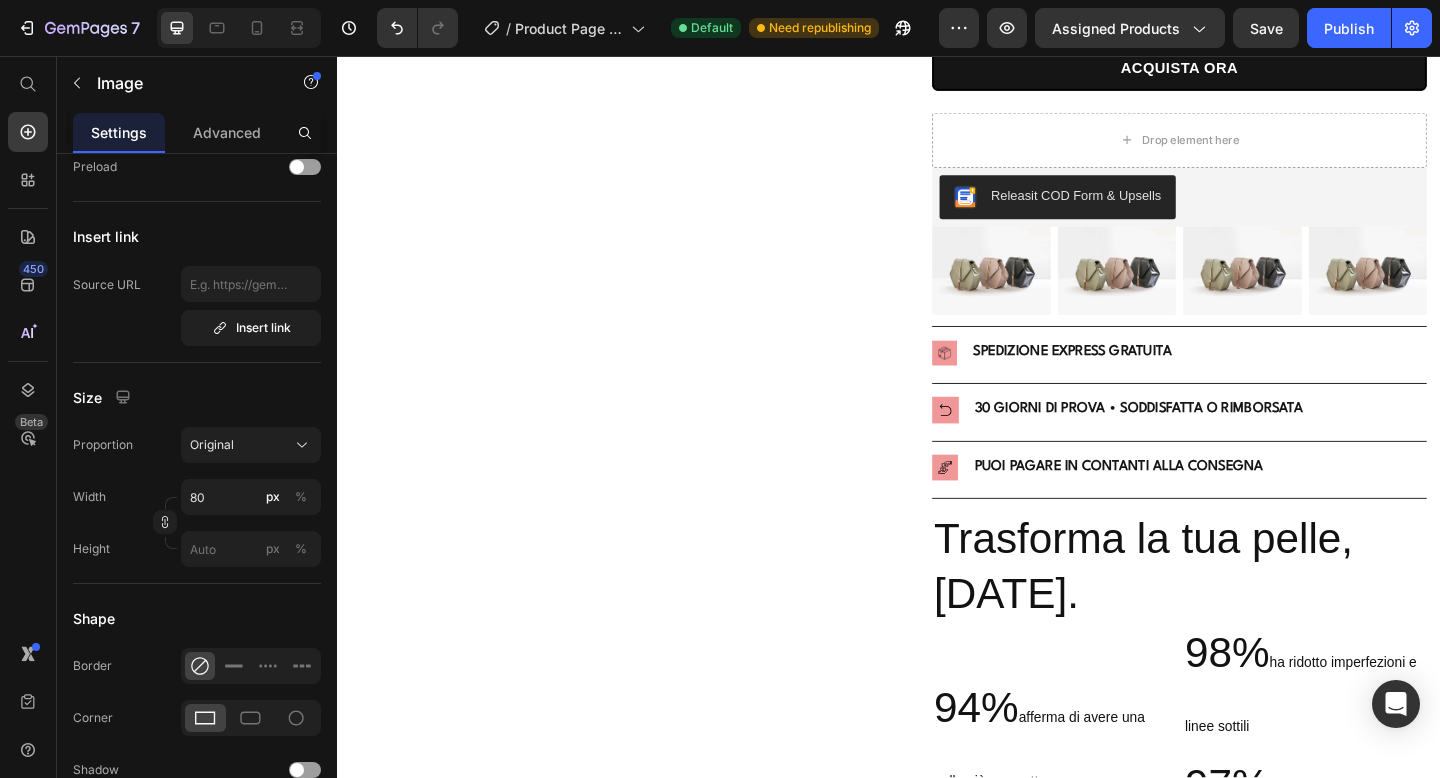 click at bounding box center [829, -500] 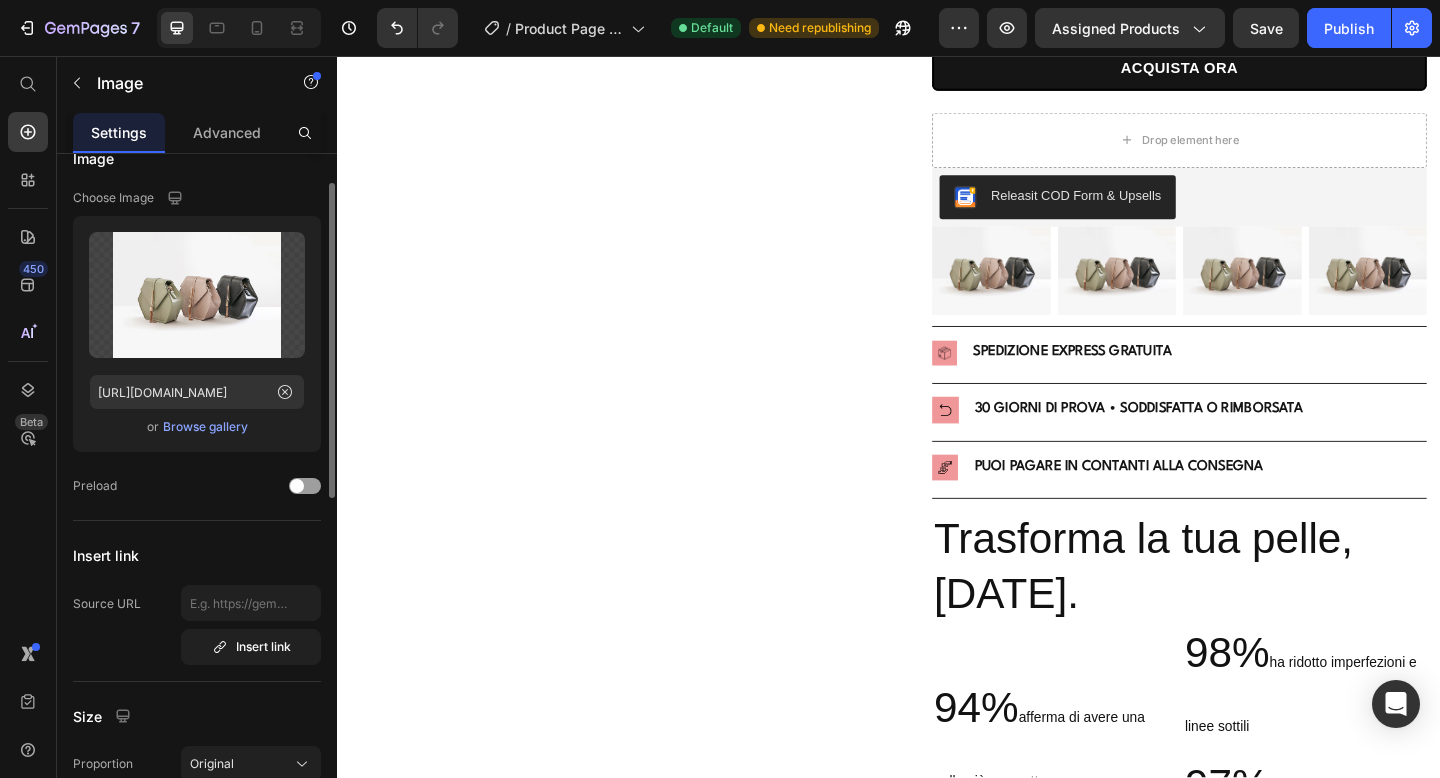 scroll, scrollTop: 18, scrollLeft: 0, axis: vertical 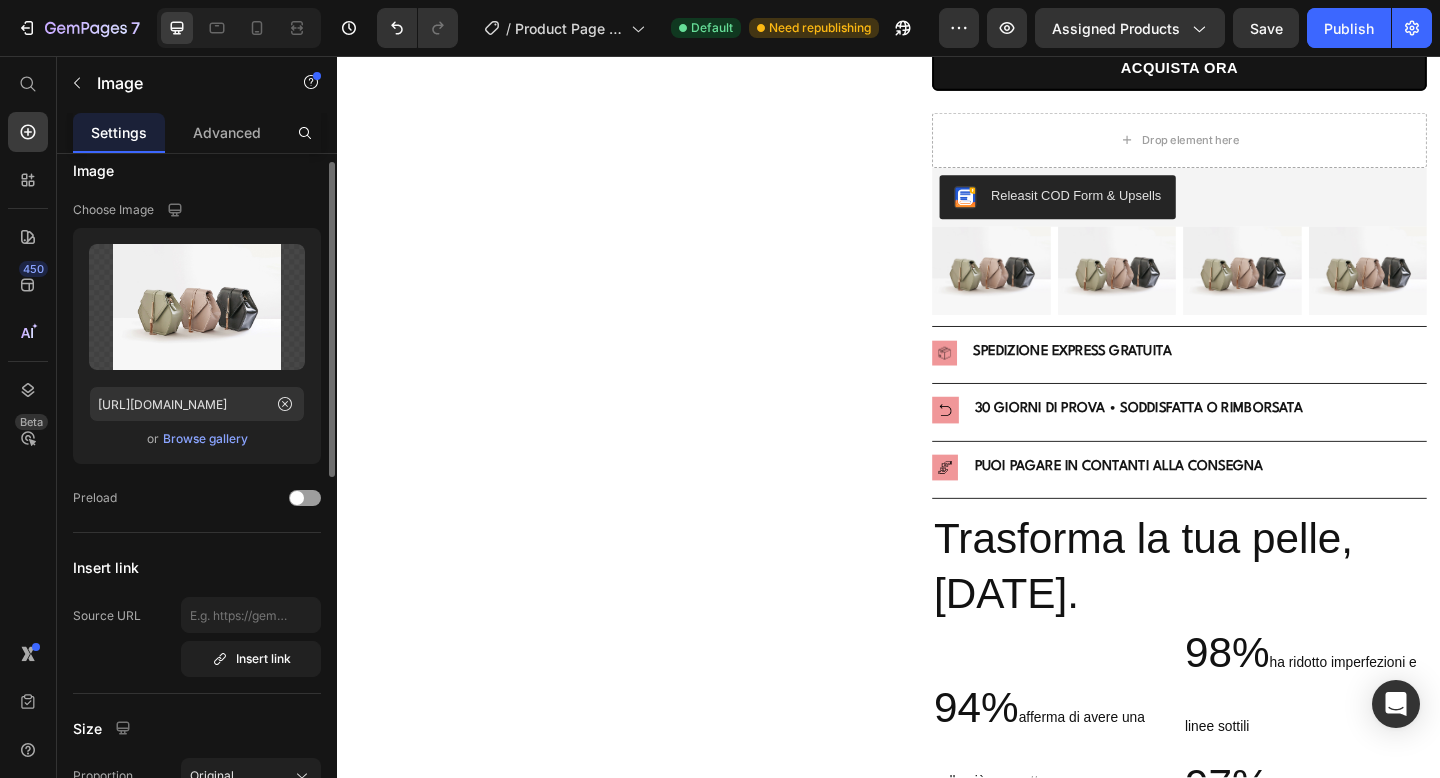 click on "Browse gallery" at bounding box center (205, 439) 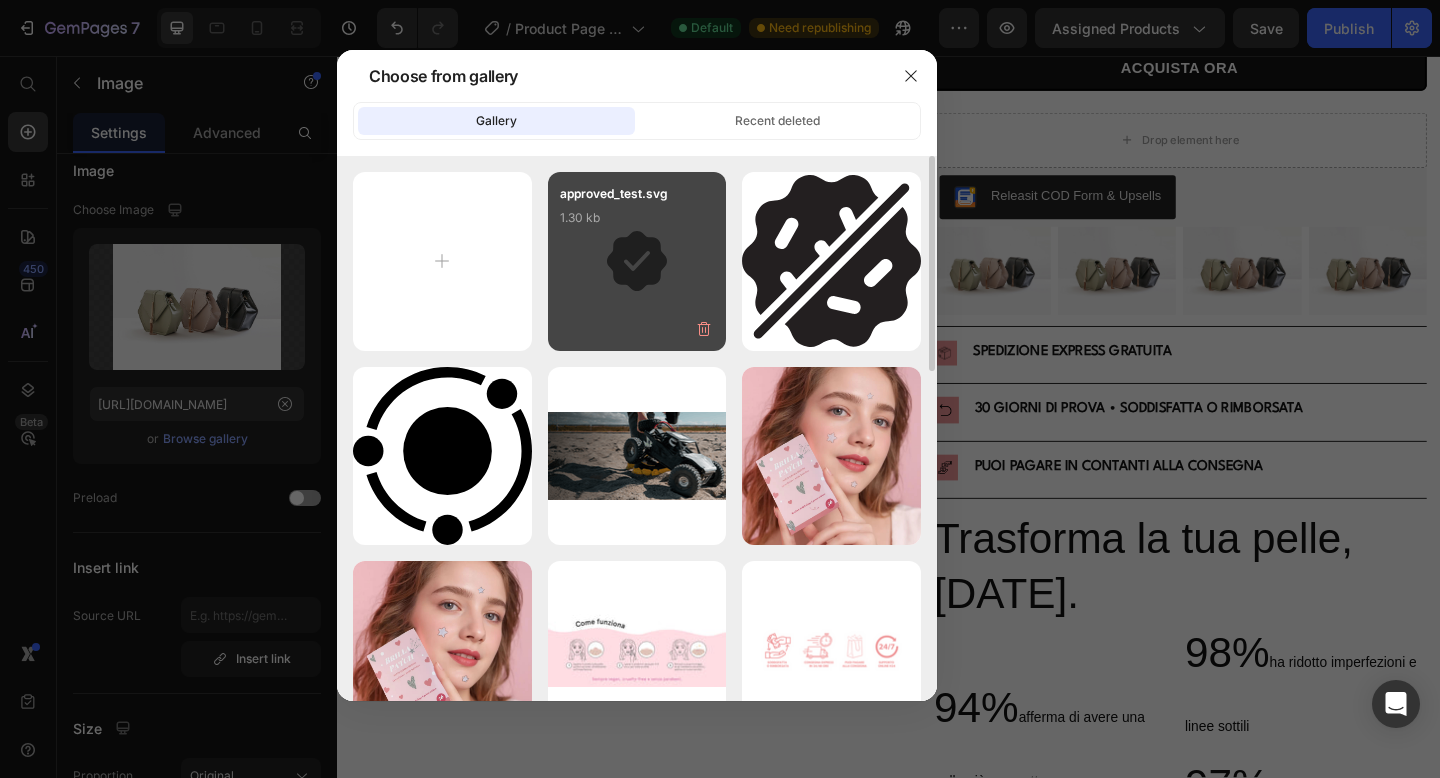 click on "approved_test.svg 1.30 kb" at bounding box center [637, 224] 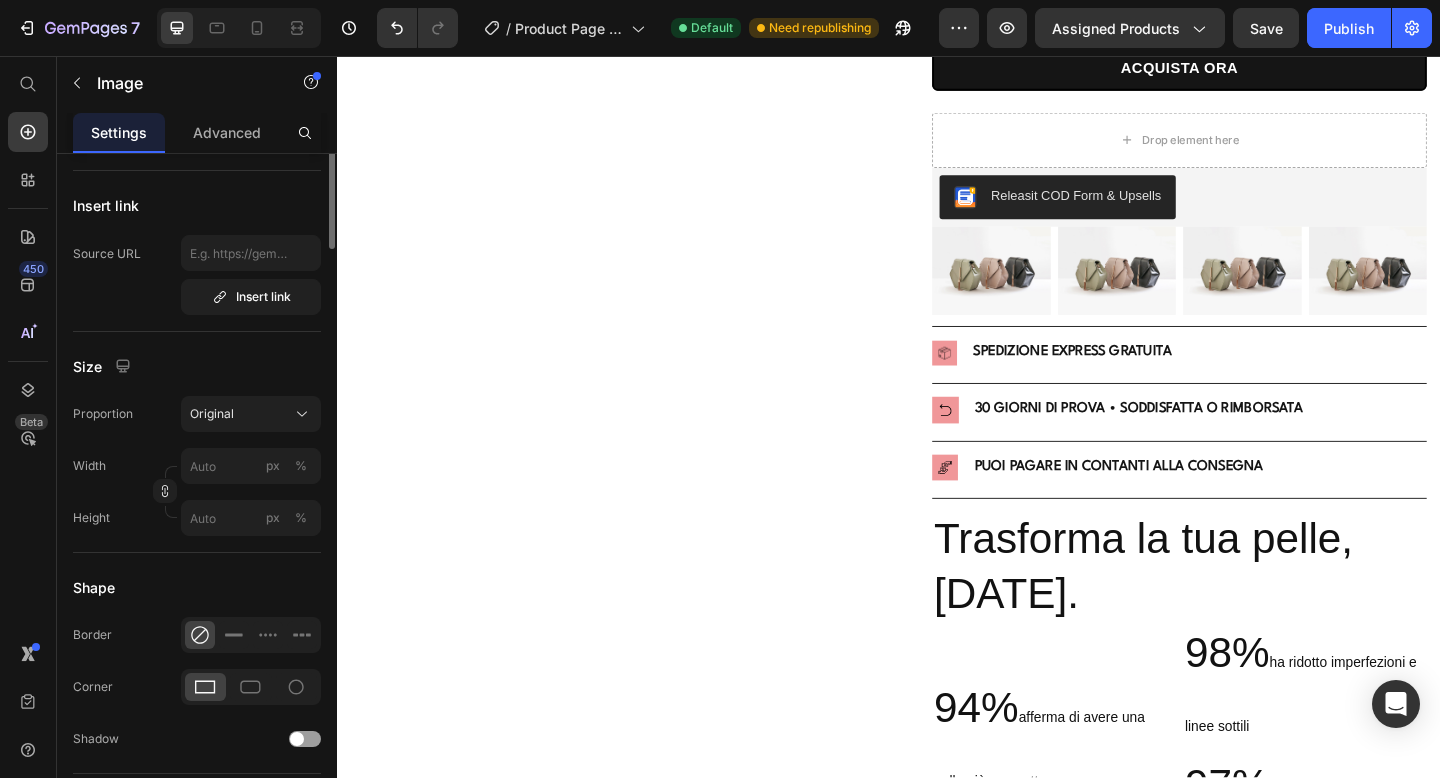 scroll, scrollTop: 419, scrollLeft: 0, axis: vertical 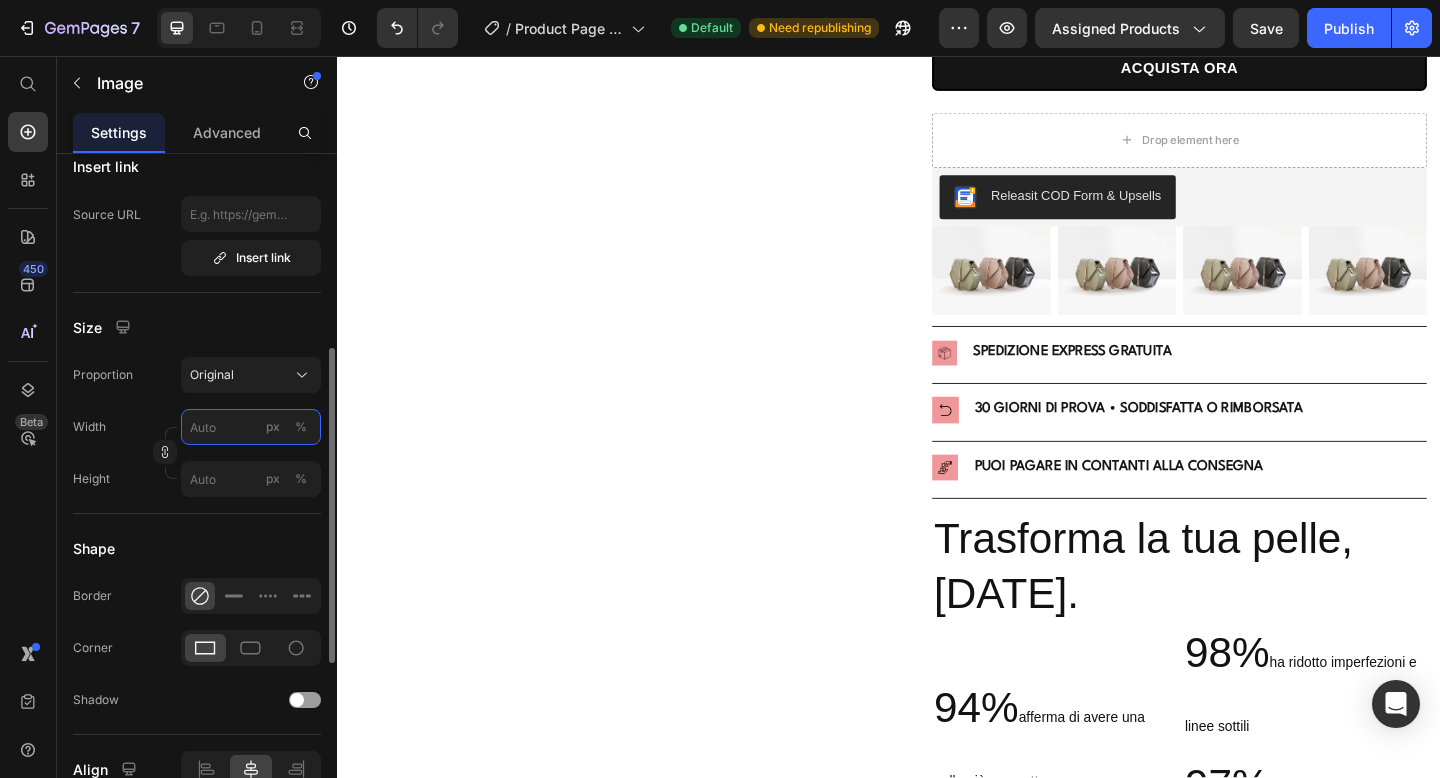 click on "px %" at bounding box center [251, 427] 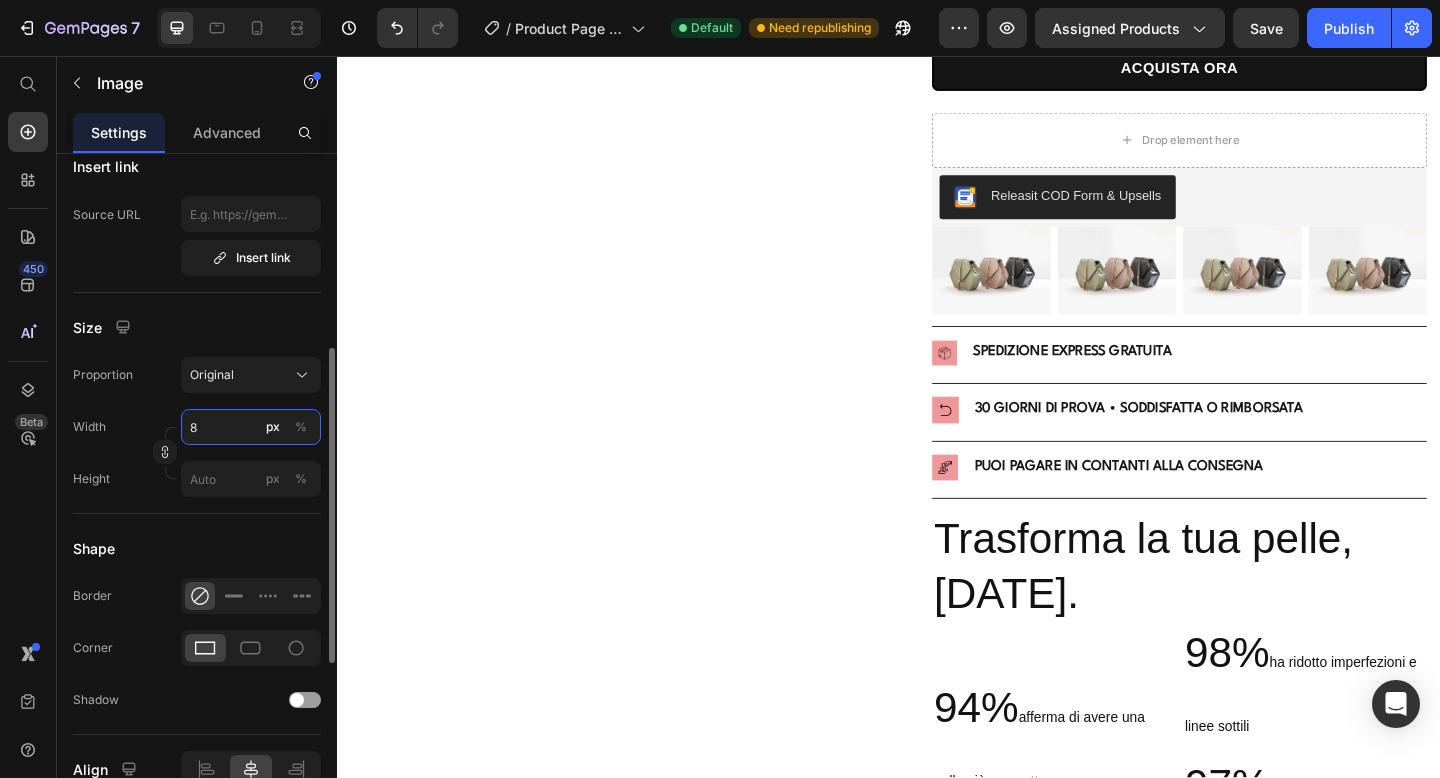 type on "80" 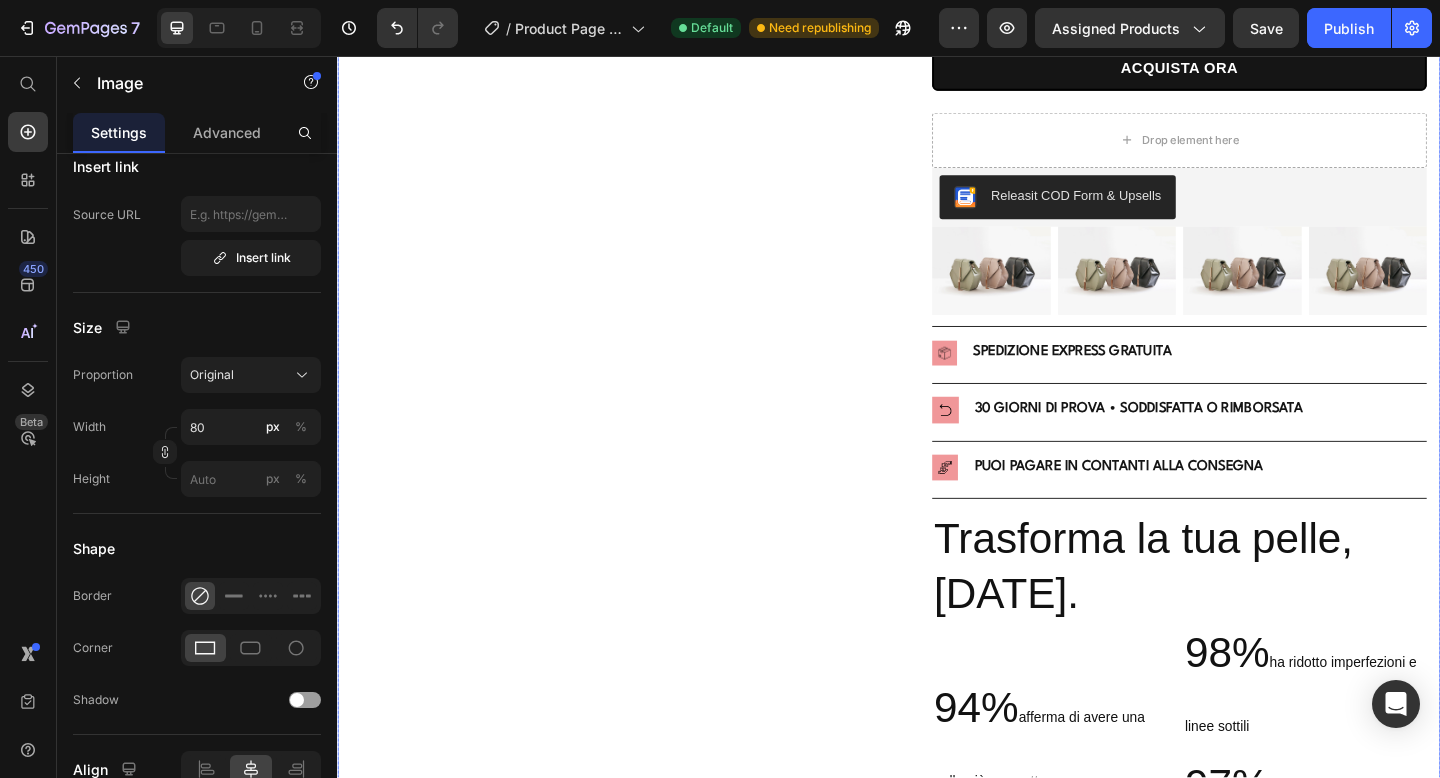 click on ""La trasformazione della mia pelle è stata scioccante! Non ho più rossori e sempre meno brufoli! Mi sveglio finalmente con pelle idratata perché la federa non mi assorbe la skincare, e capelli luminosissimi! Pazzesca!" Text block - [PERSON_NAME]. Text block
Verified buyer Item list Row Row Row Image Row Image
Image Image Image Image Image Image
Carousel Da [DATE], il tuo cuscino ti  fa la skincare. Heading Risultati professionali, ma a casa tua, mentre dormi. Text Block Row Image Image Image   0 Row Infusa con Argento Text Block Addio batteri Text Block Testata in Laboratorio Text Block Row L'argento ionico viene usato da anni come metodo naturale e sicuro per eliminare i batteri. Text Block Addio alla formazione di acne dovuta ai batteri sulla tua federa. Text Block Antibatterica per oltre 2 anni, puoi dormire sonni tranquilli sapendo che la tua federa funziona! Text Block Row +20'000 Heading #1" at bounding box center (637, 1282) 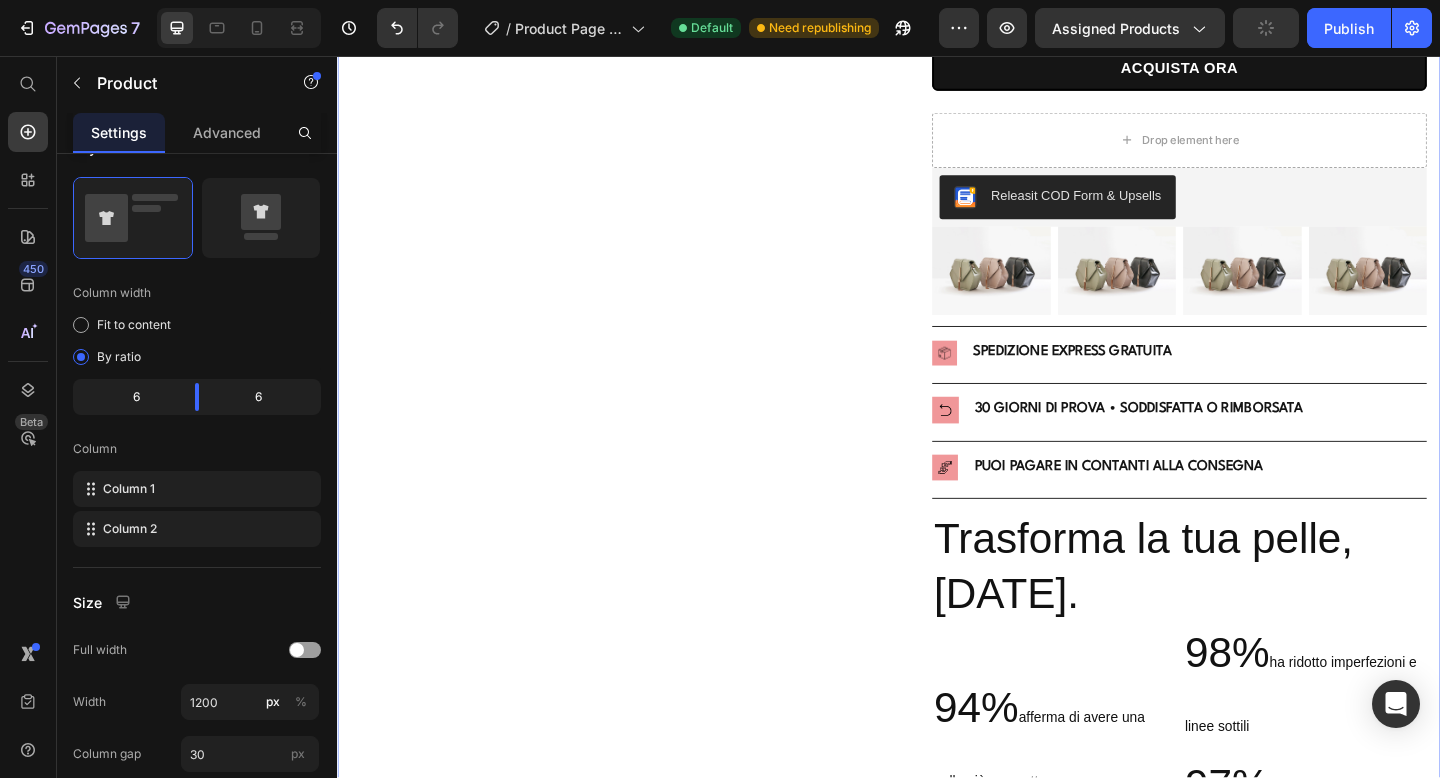 scroll, scrollTop: 0, scrollLeft: 0, axis: both 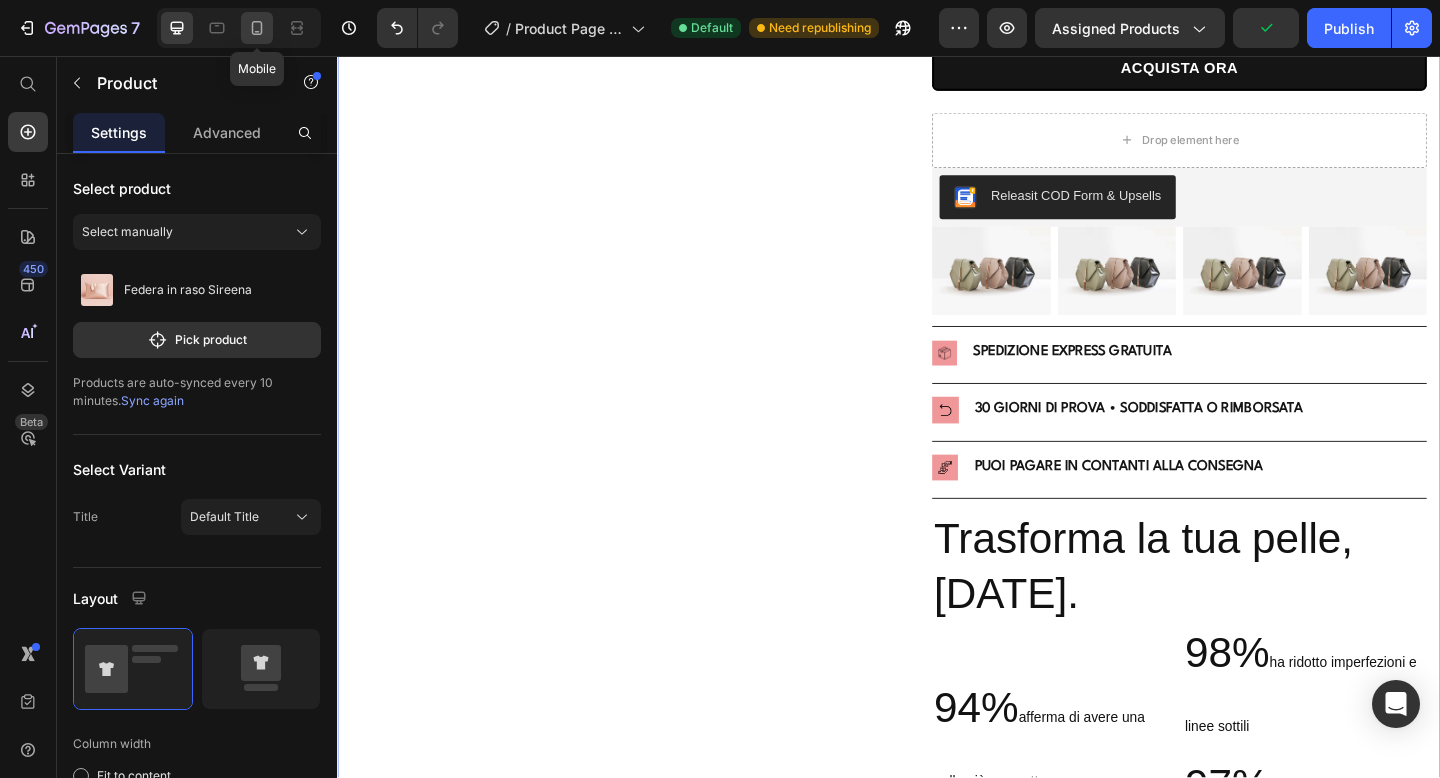 click 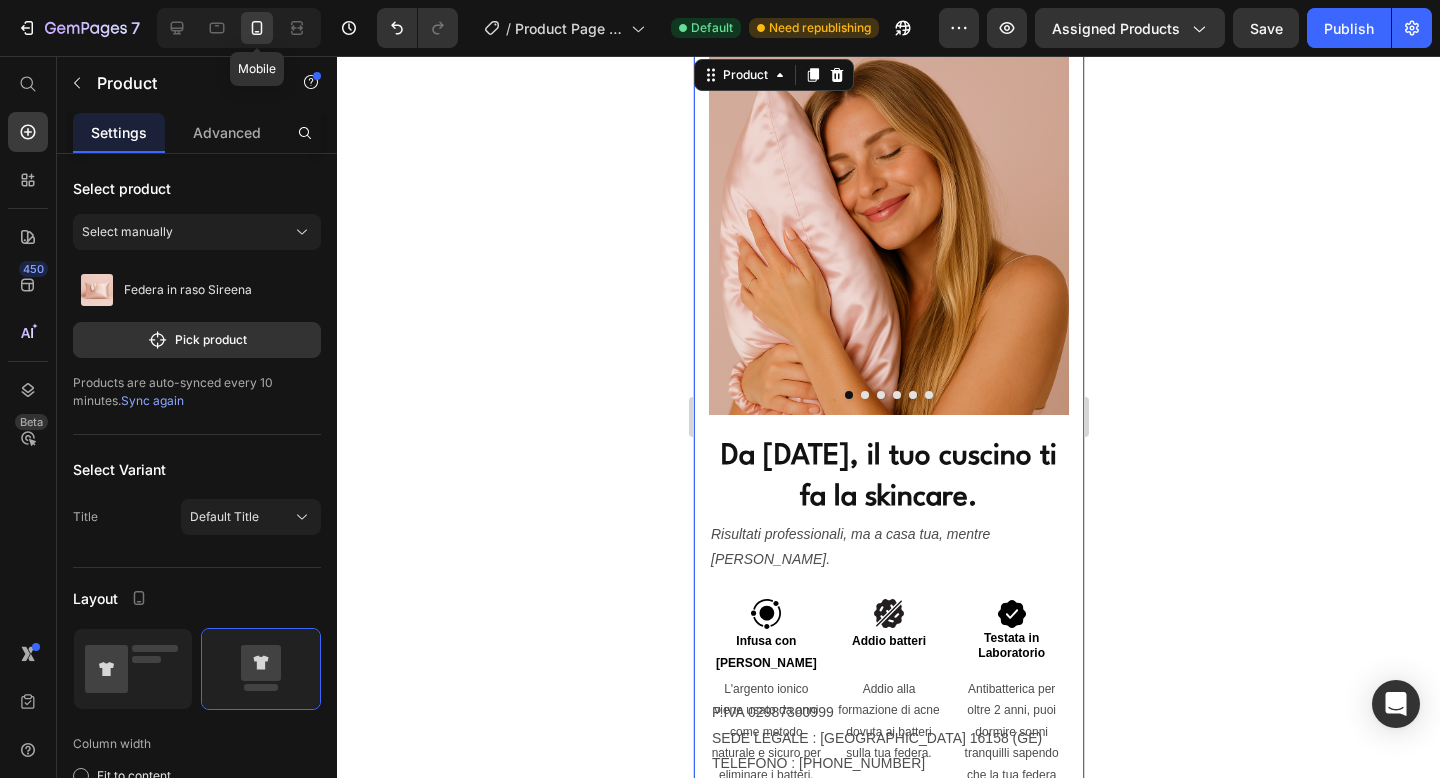 scroll, scrollTop: 29, scrollLeft: 0, axis: vertical 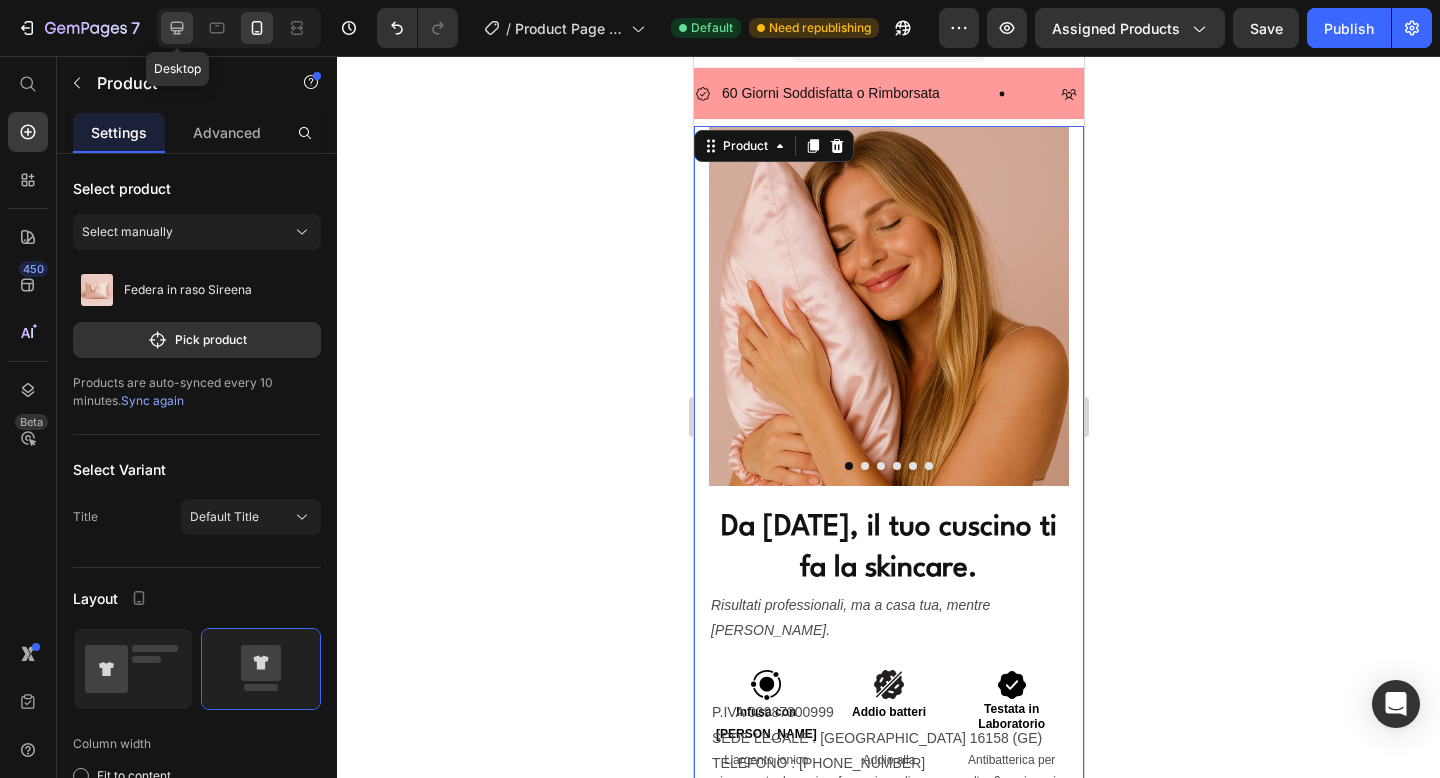 click 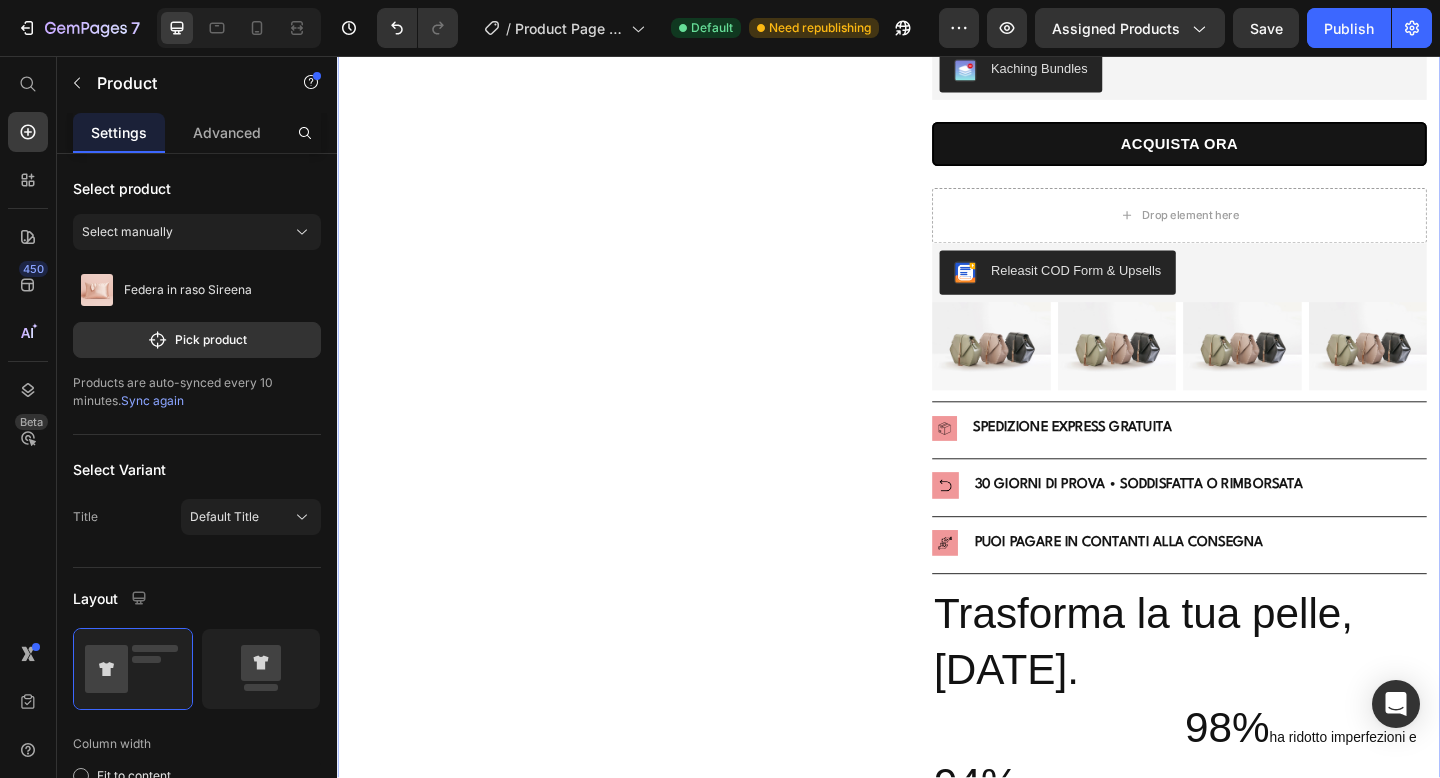 scroll, scrollTop: 2615, scrollLeft: 0, axis: vertical 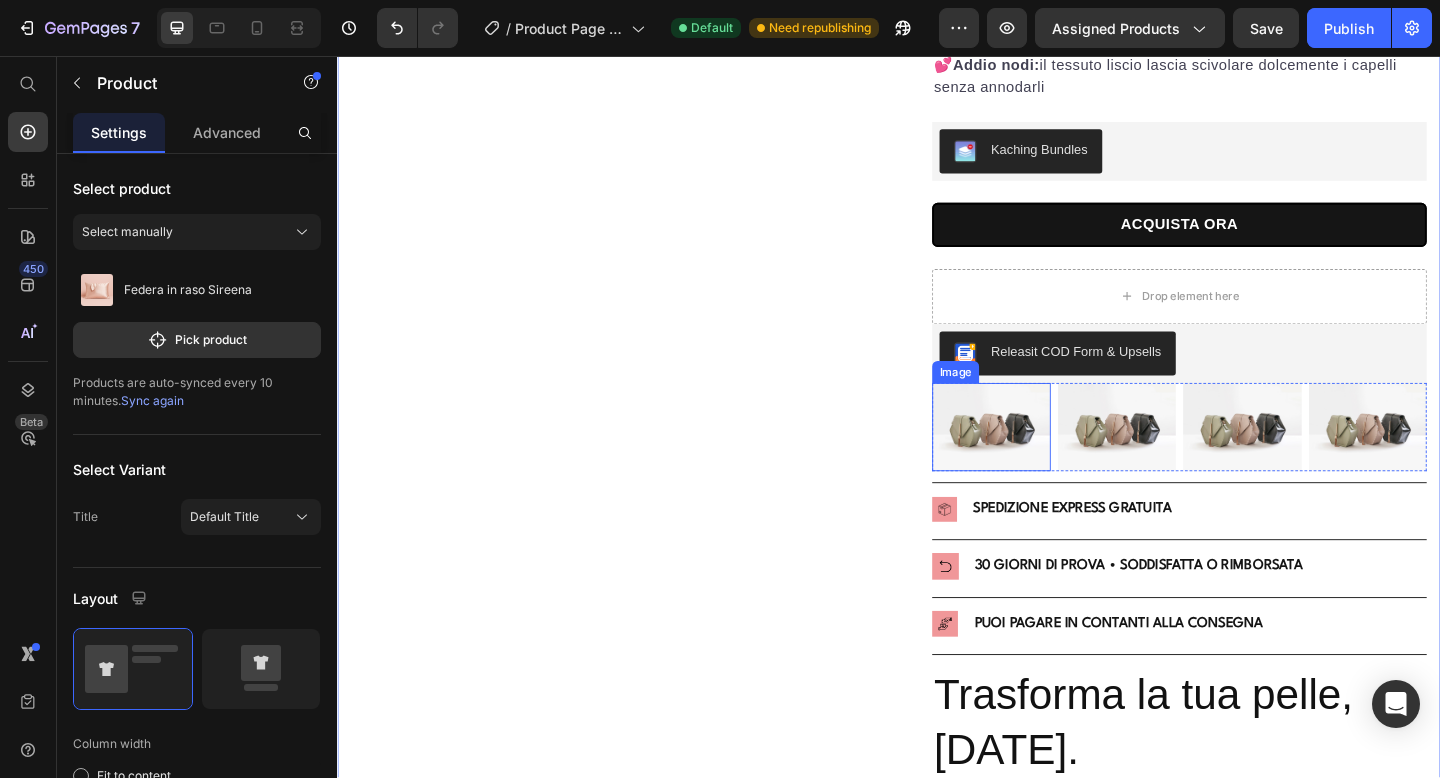 click at bounding box center [1048, 460] 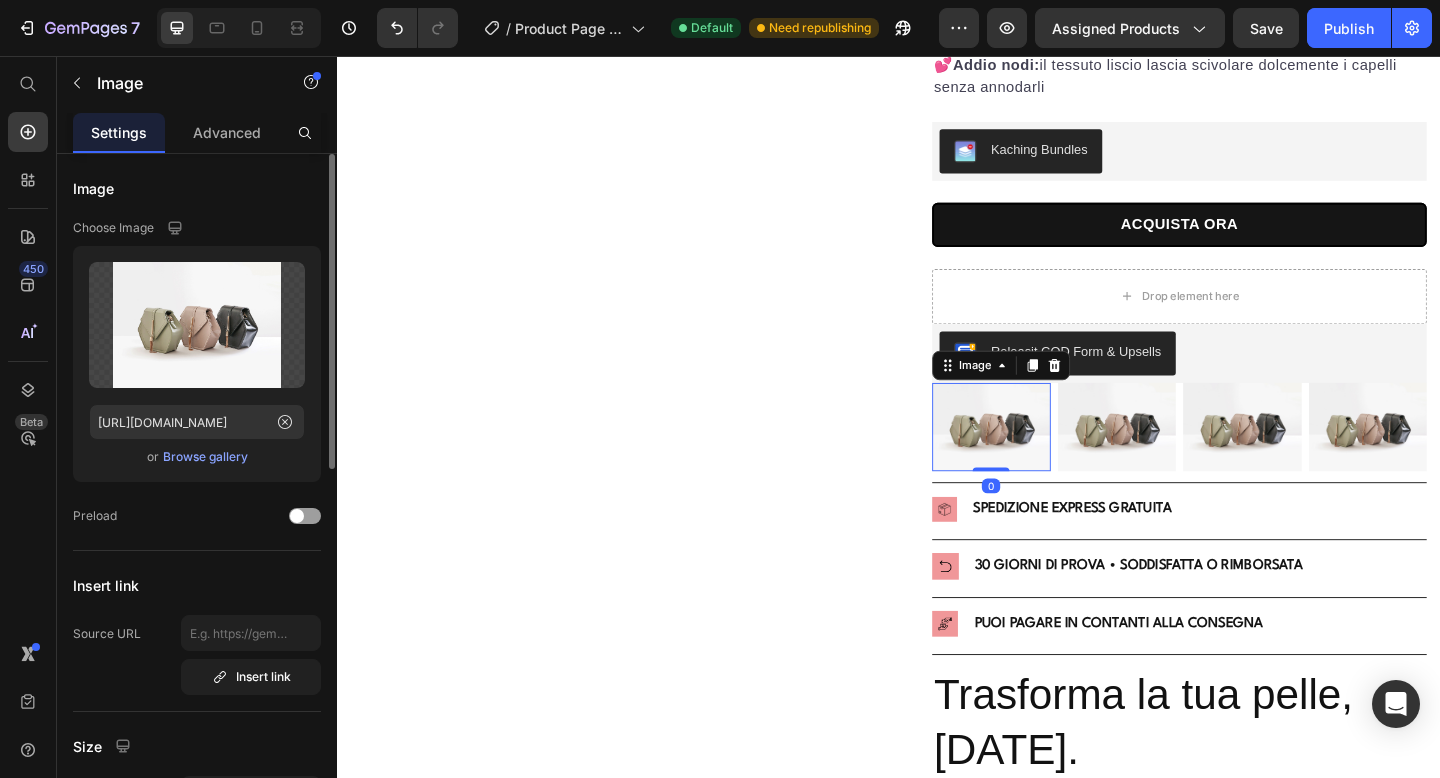 click on "Browse gallery" at bounding box center [205, 457] 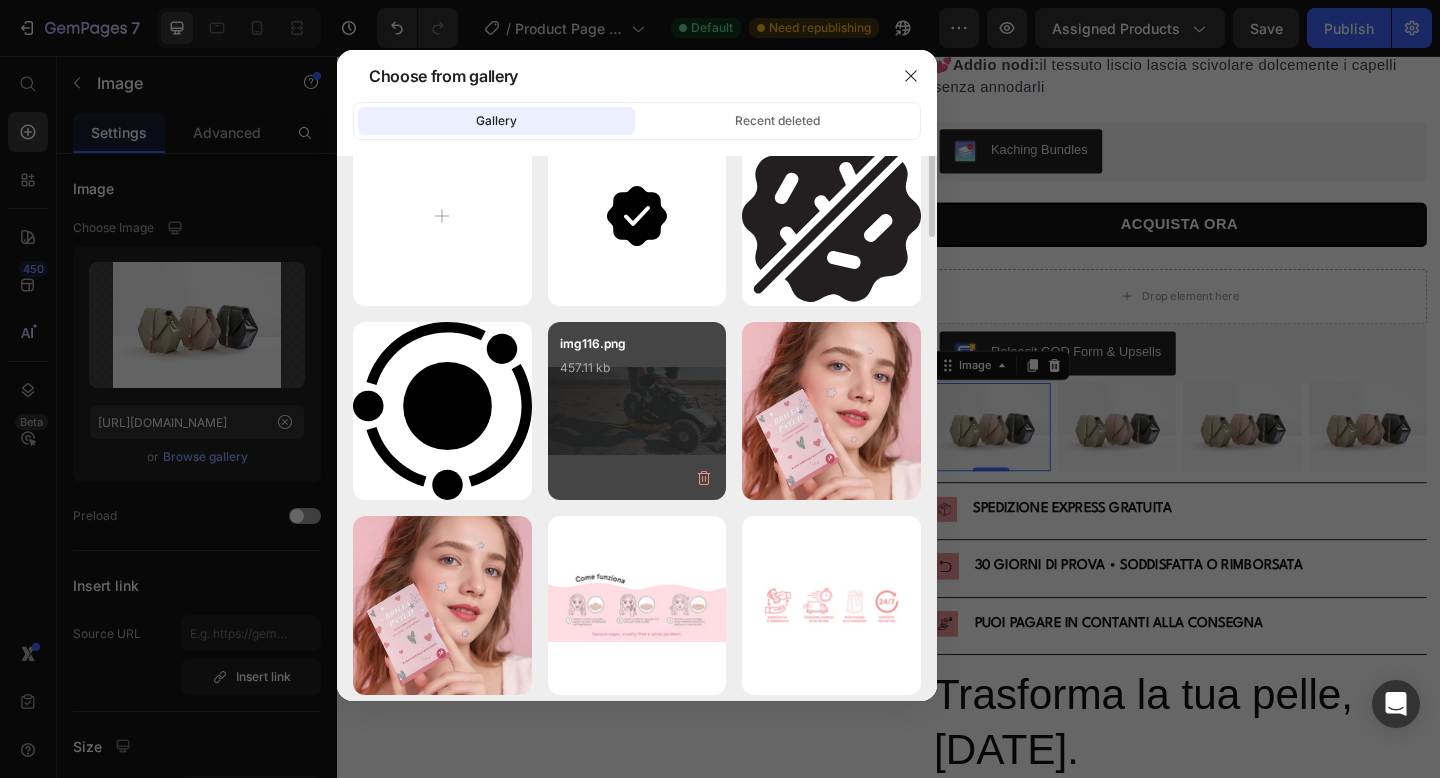 scroll, scrollTop: 0, scrollLeft: 0, axis: both 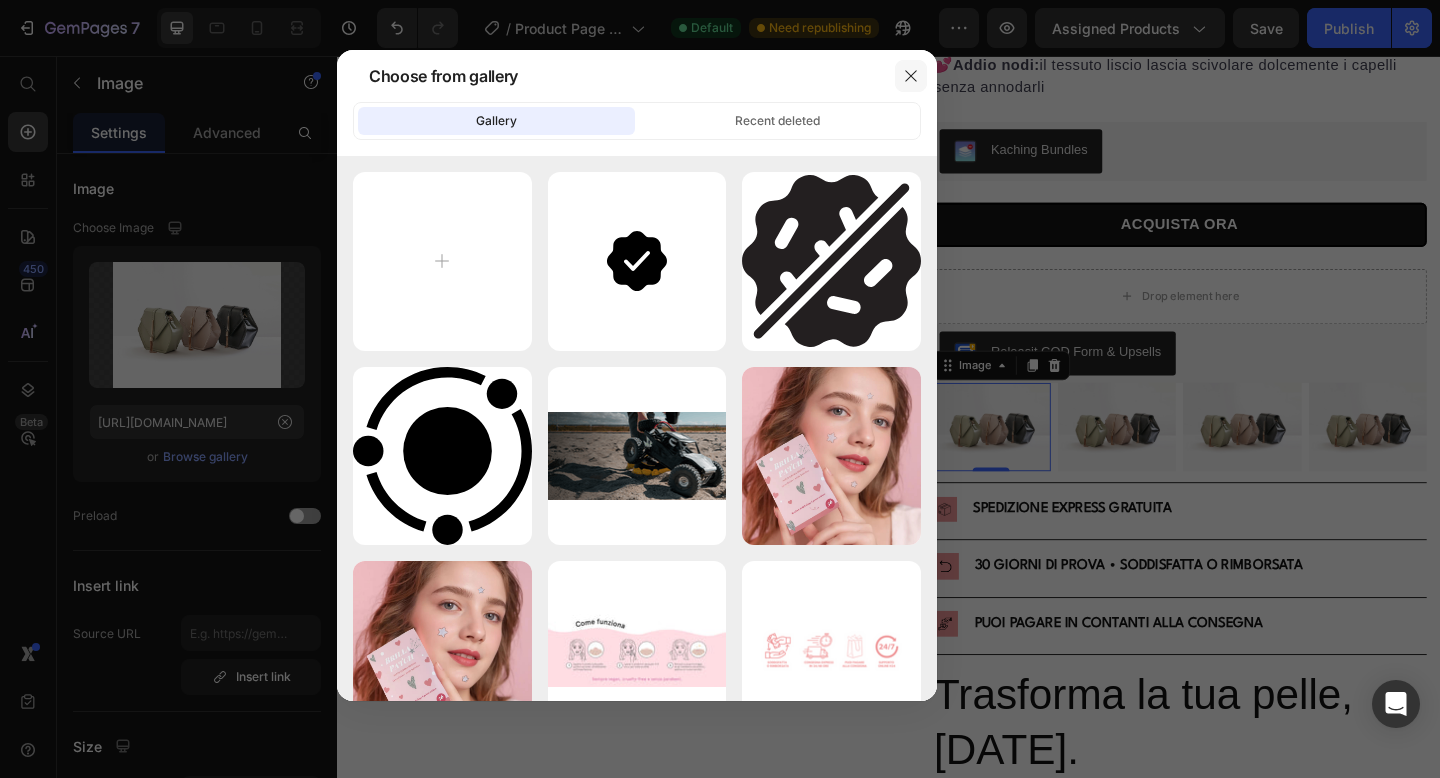 click 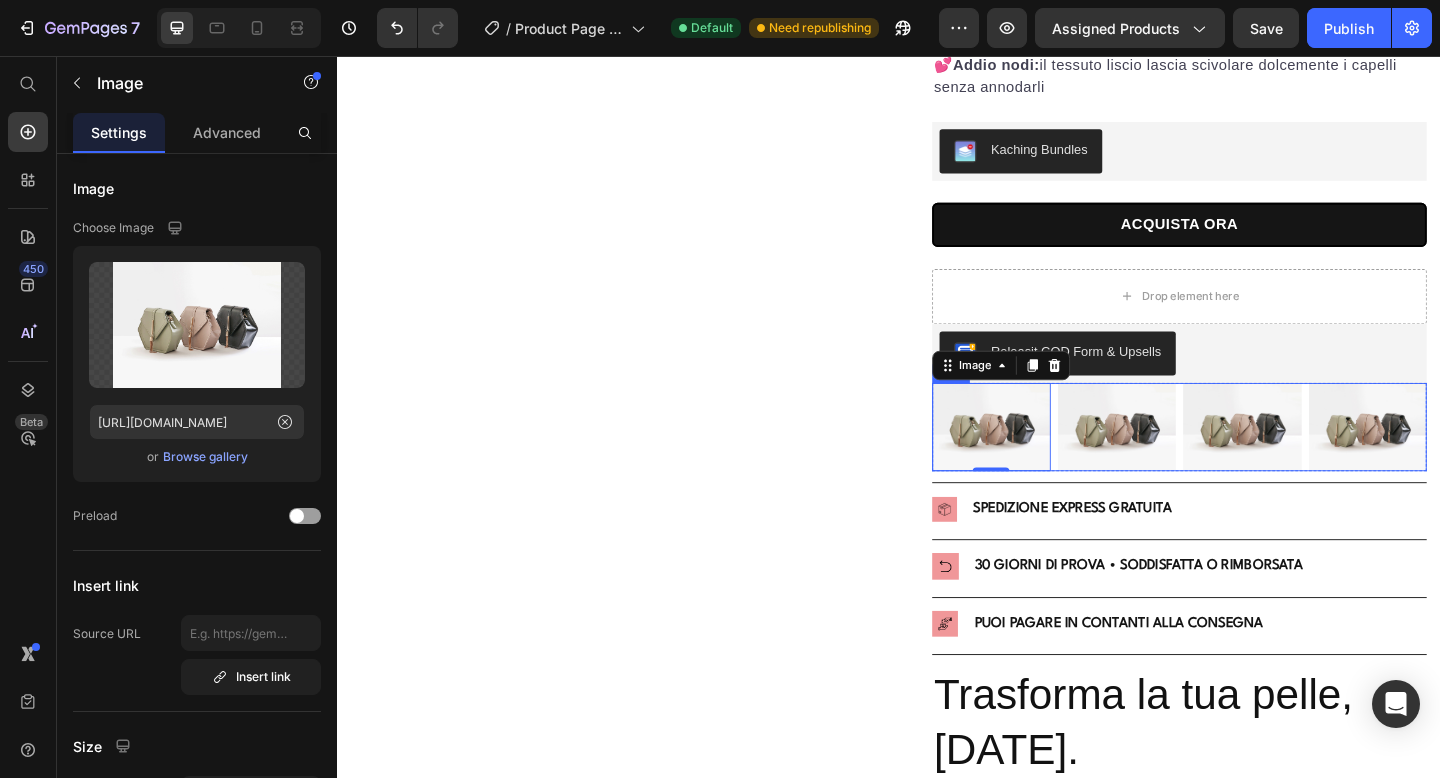 click on "Image   0 Image Image Image Row" at bounding box center [1253, 460] 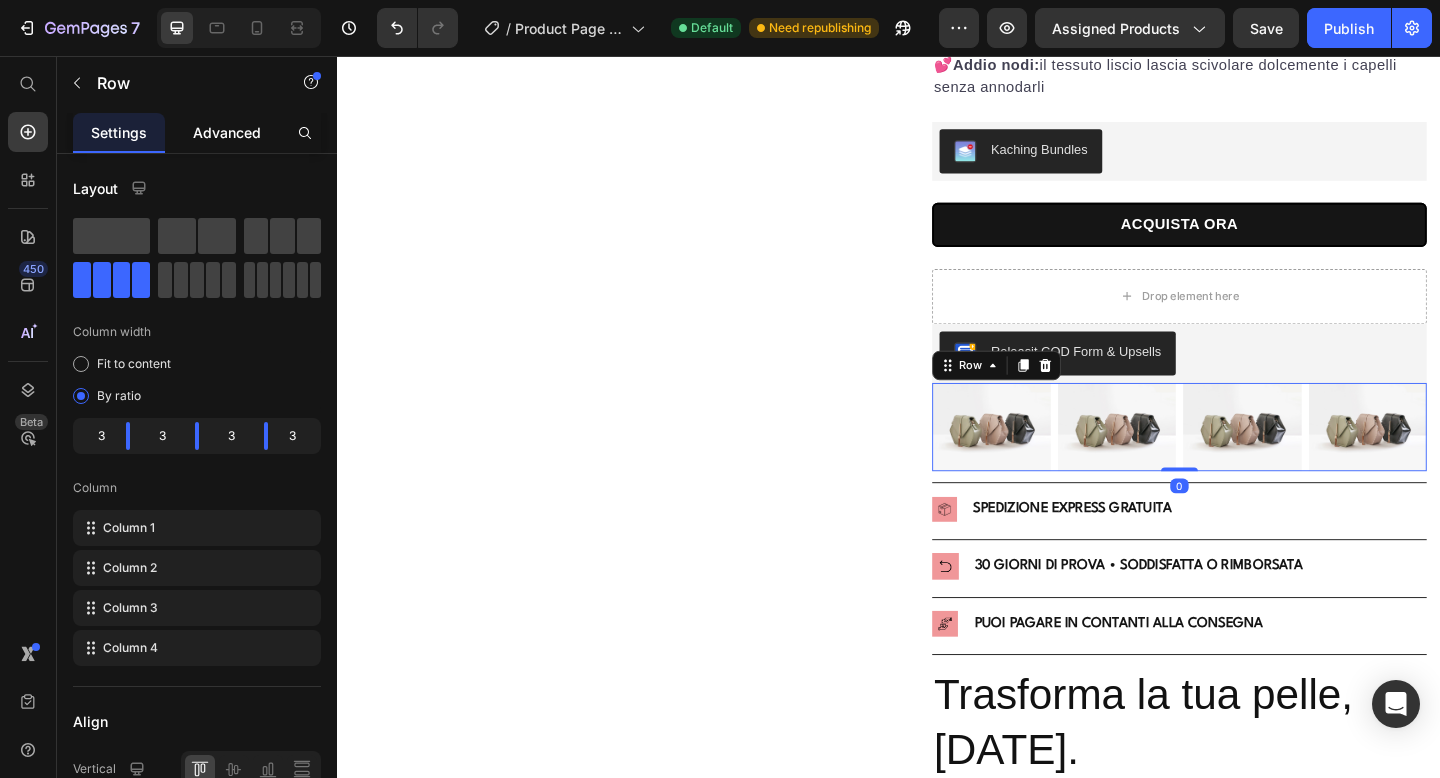 click on "Advanced" at bounding box center (227, 132) 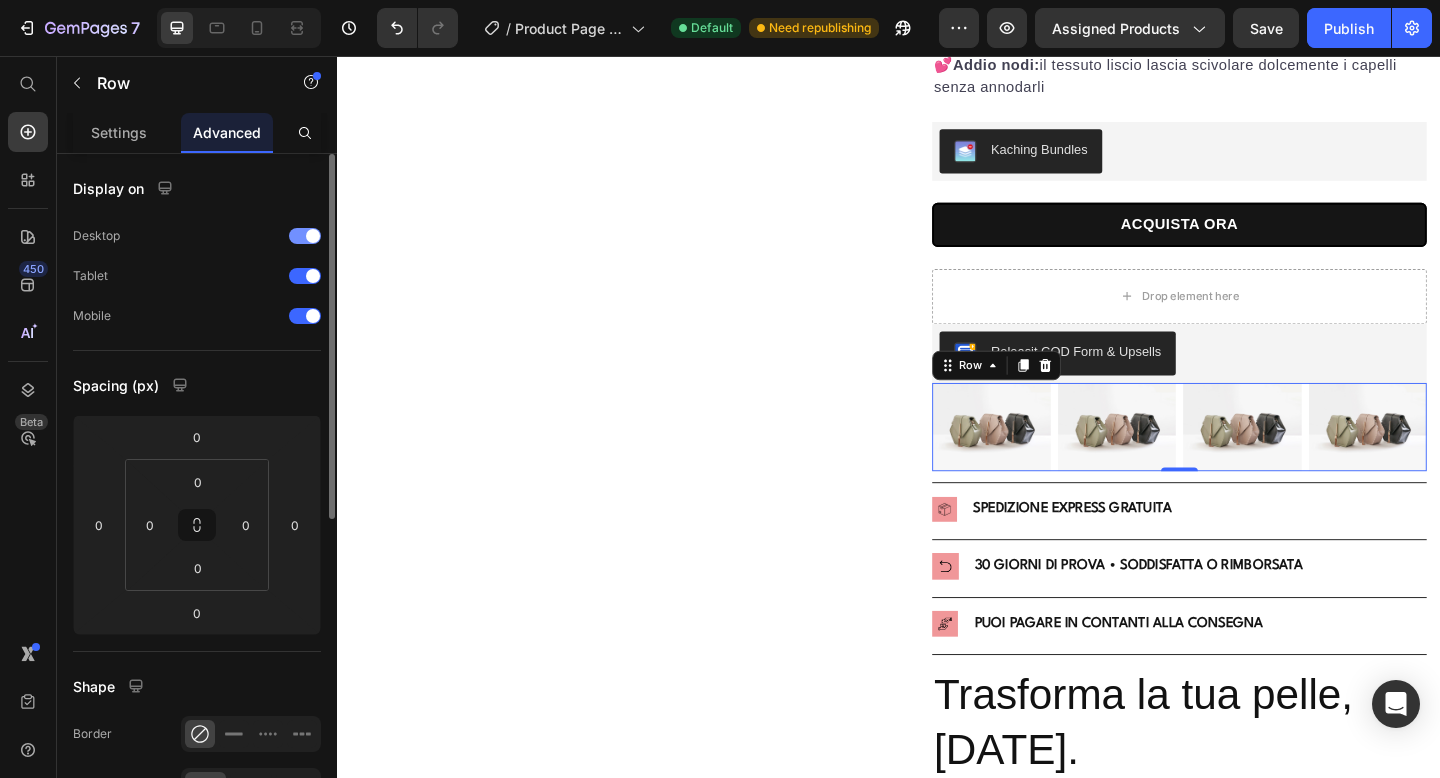 click at bounding box center [305, 236] 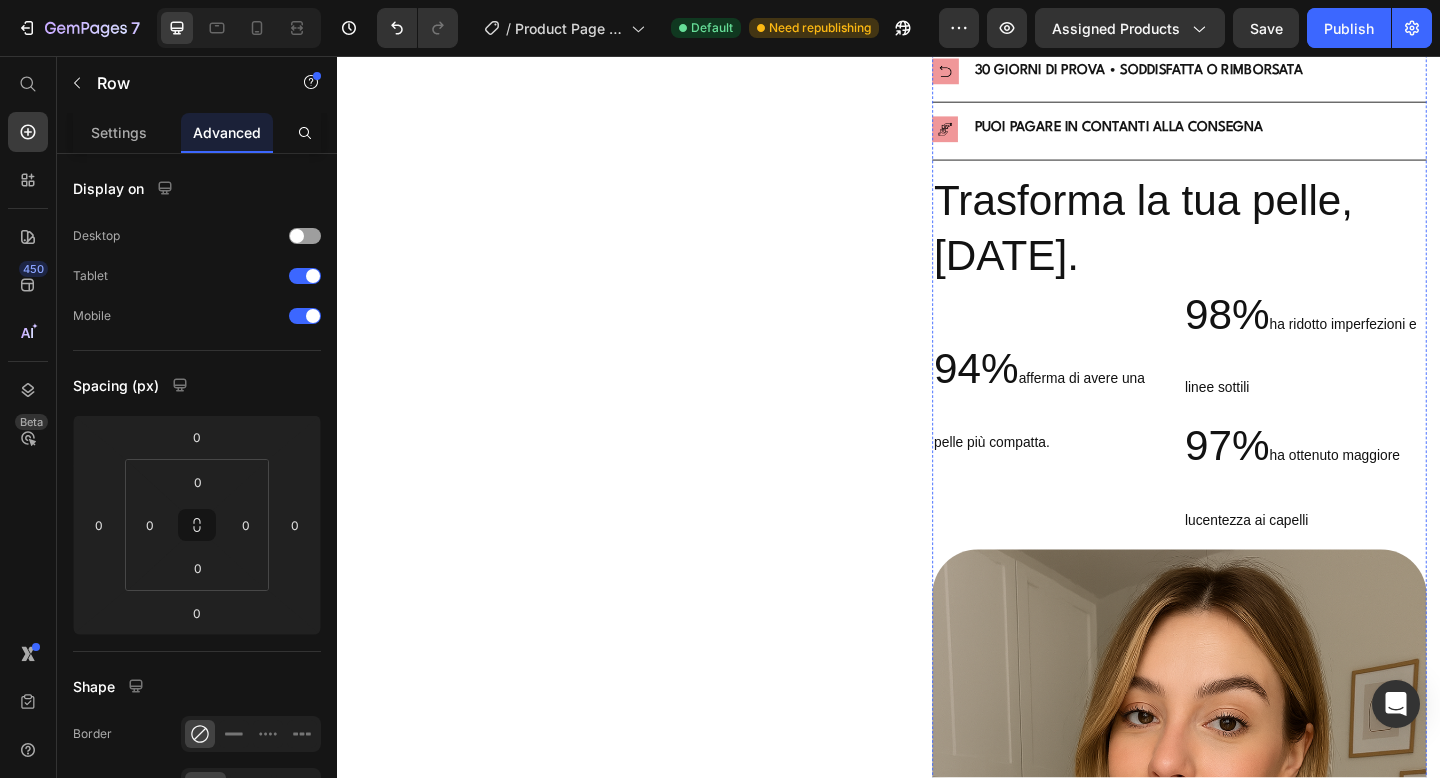 scroll, scrollTop: 3011, scrollLeft: 0, axis: vertical 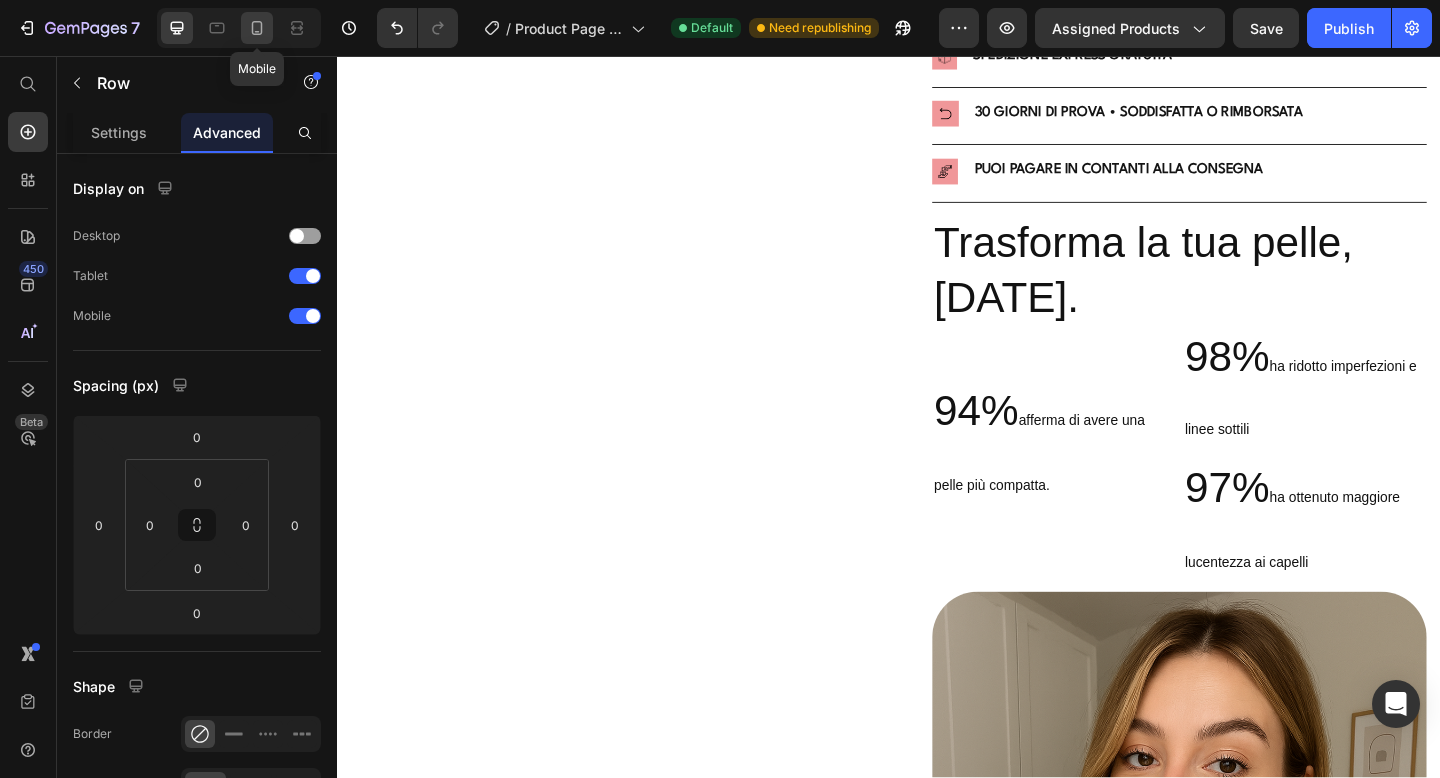 click 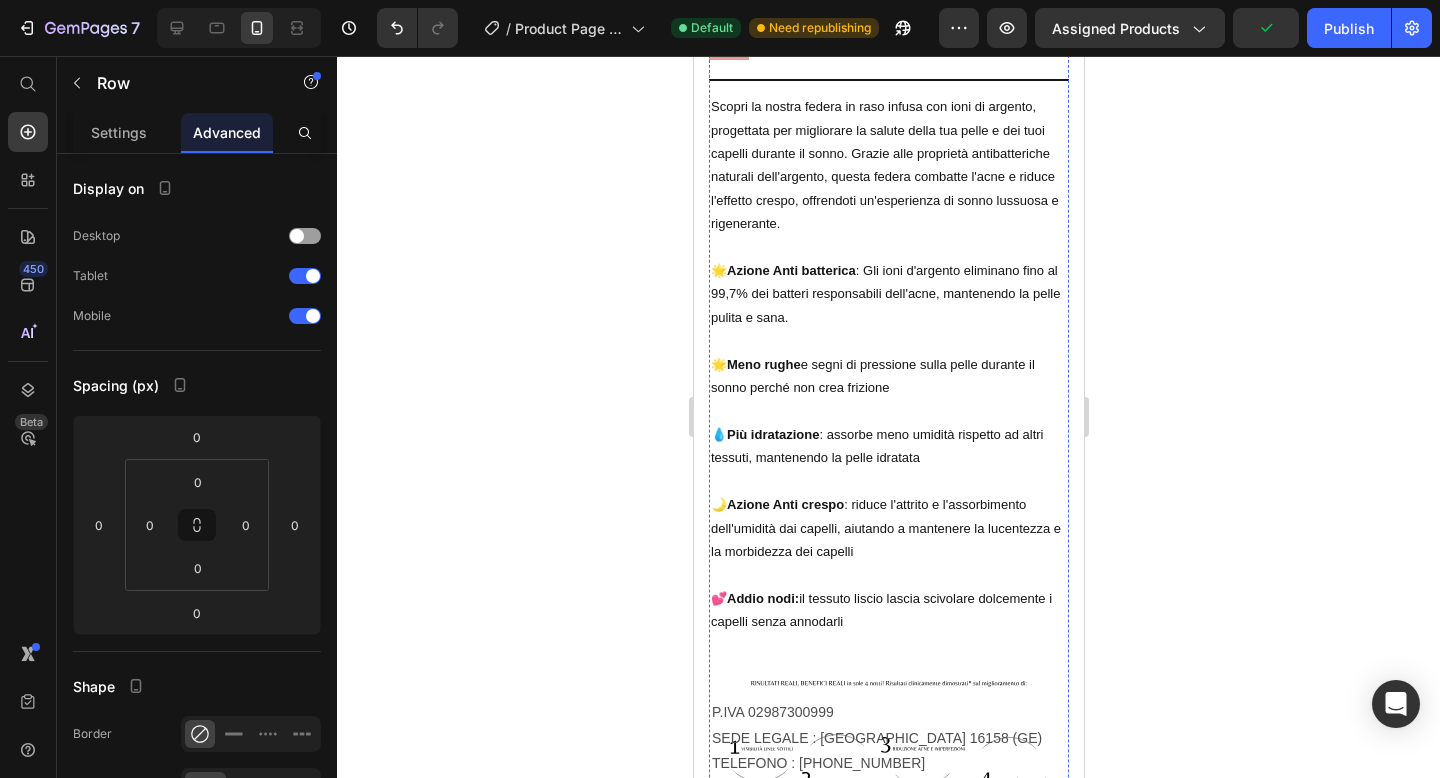 scroll, scrollTop: 2190, scrollLeft: 0, axis: vertical 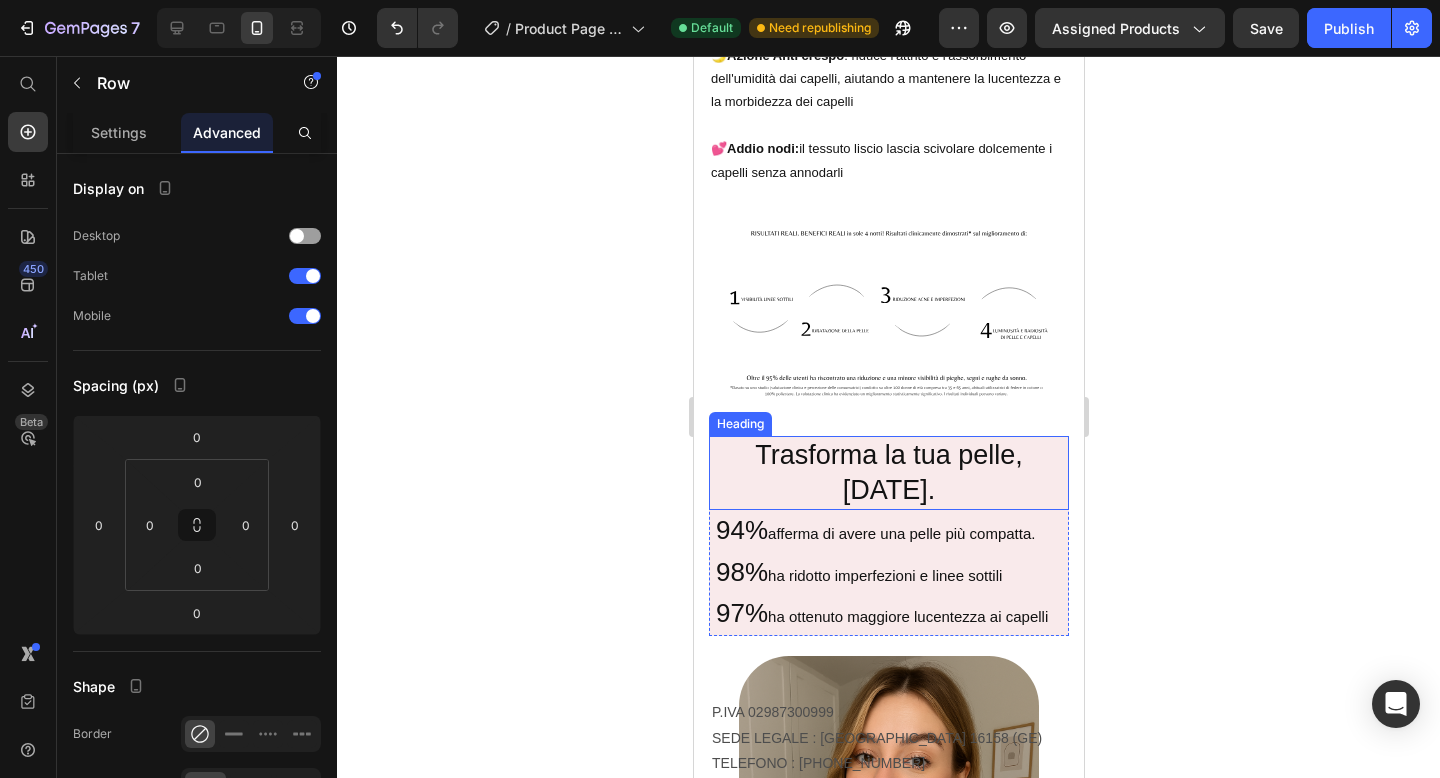click on "Heading" at bounding box center [739, 424] 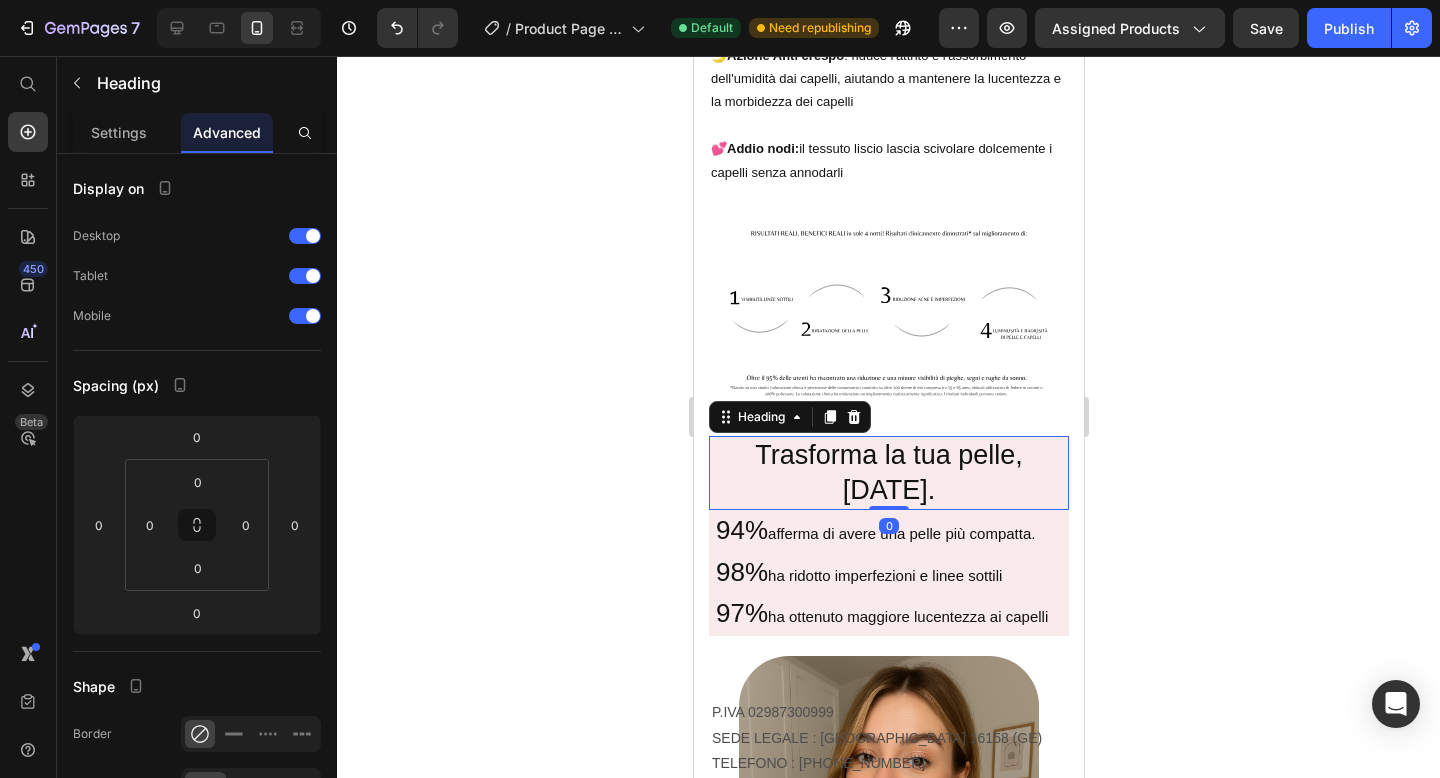 click on "Trasforma la tua pelle, [DATE]." at bounding box center (888, 473) 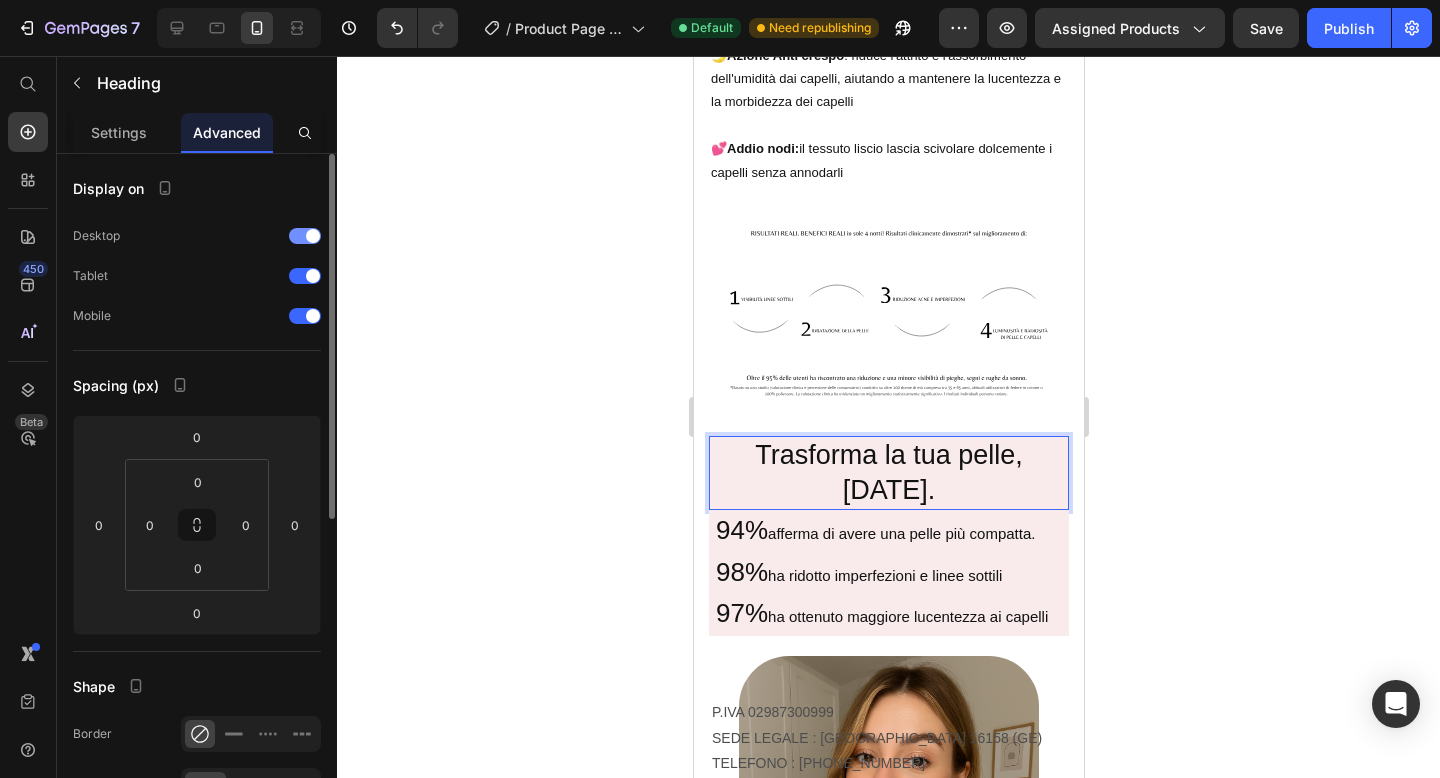 click at bounding box center (305, 236) 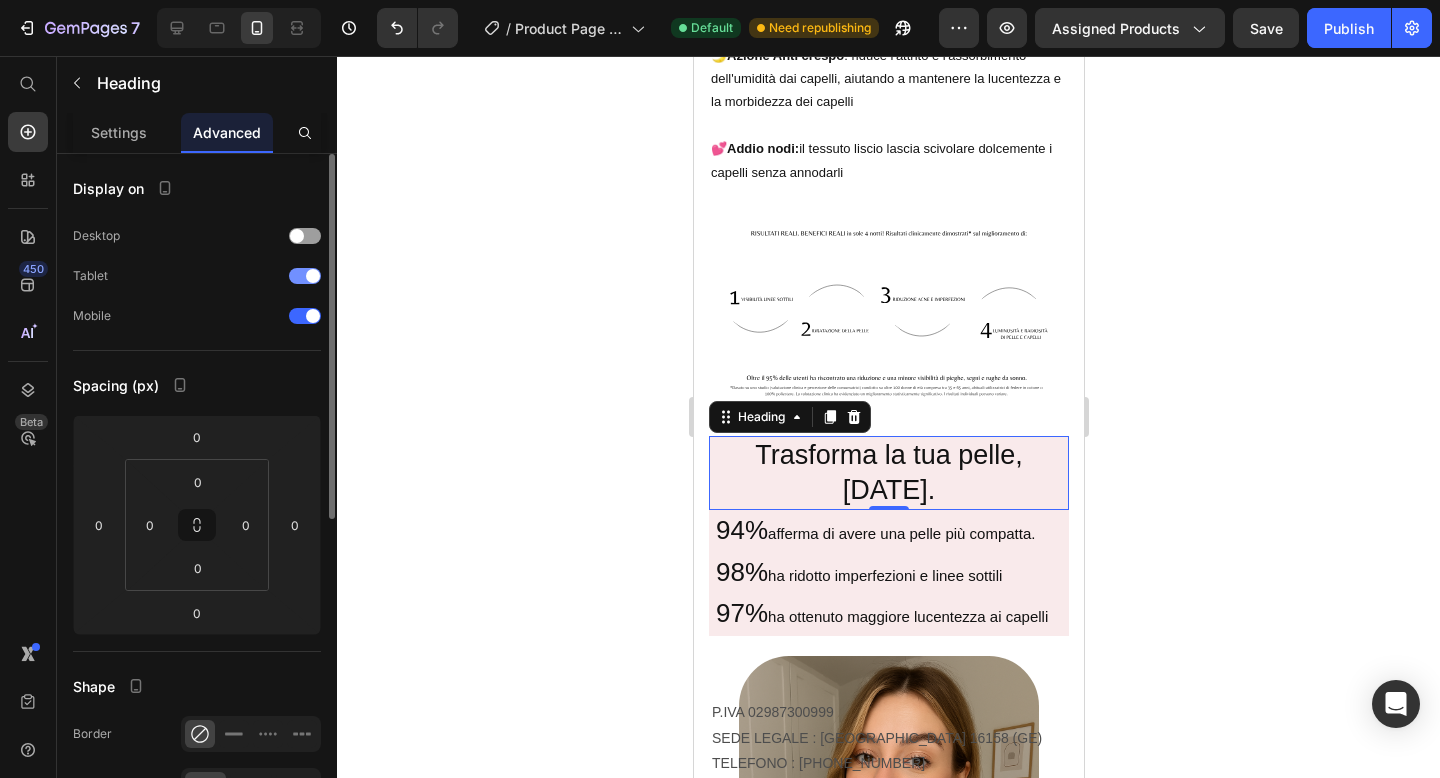 click at bounding box center [305, 276] 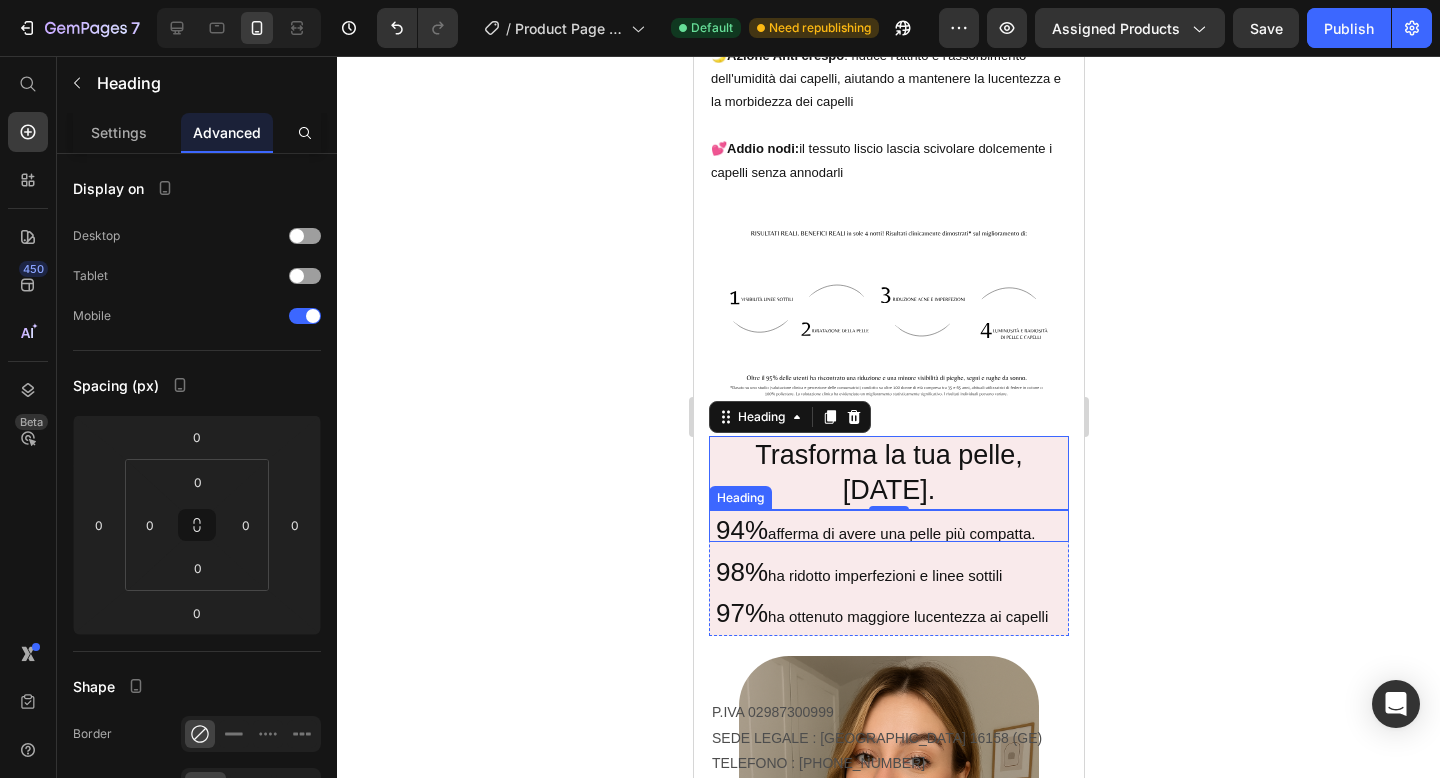 click on "94%  afferma di avere una pelle più compatta." at bounding box center (890, 526) 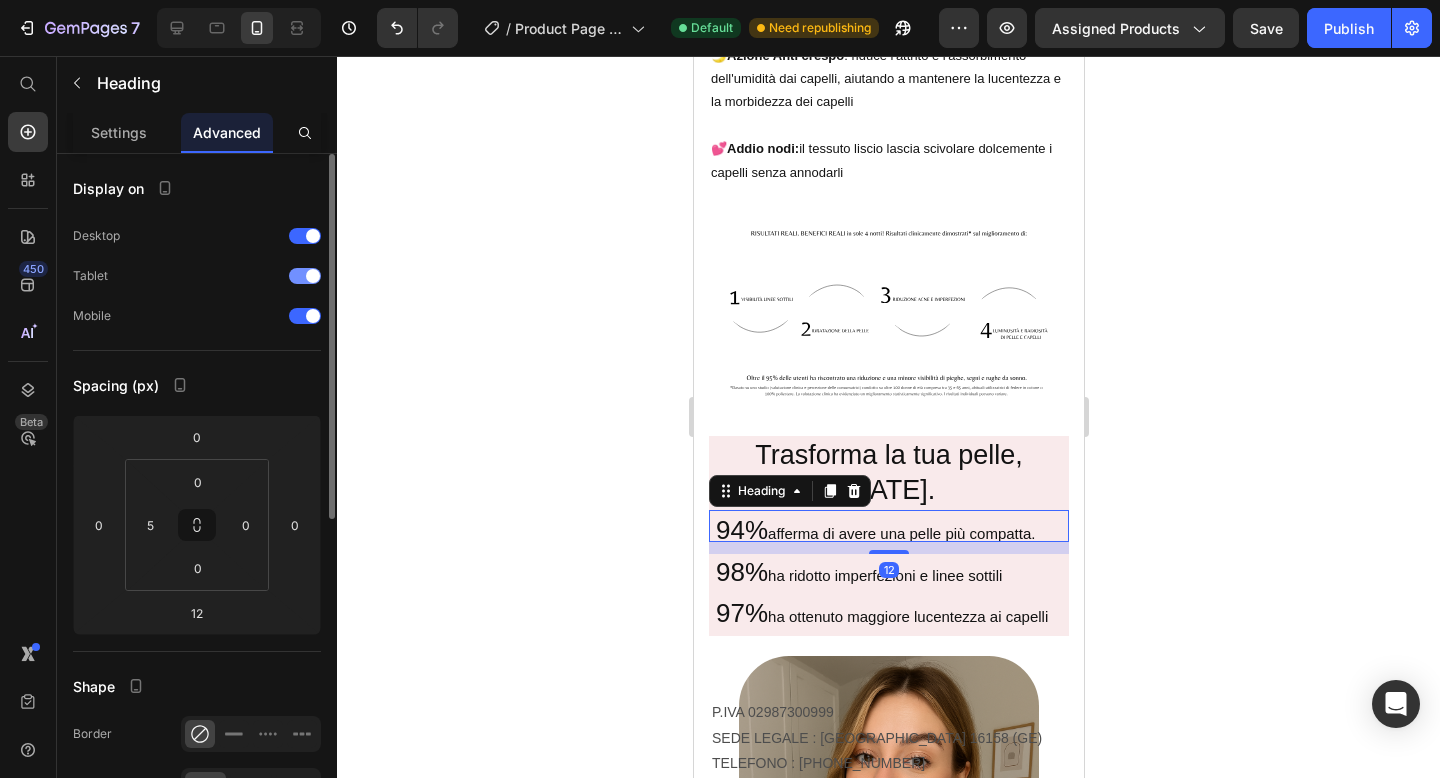 click at bounding box center (305, 276) 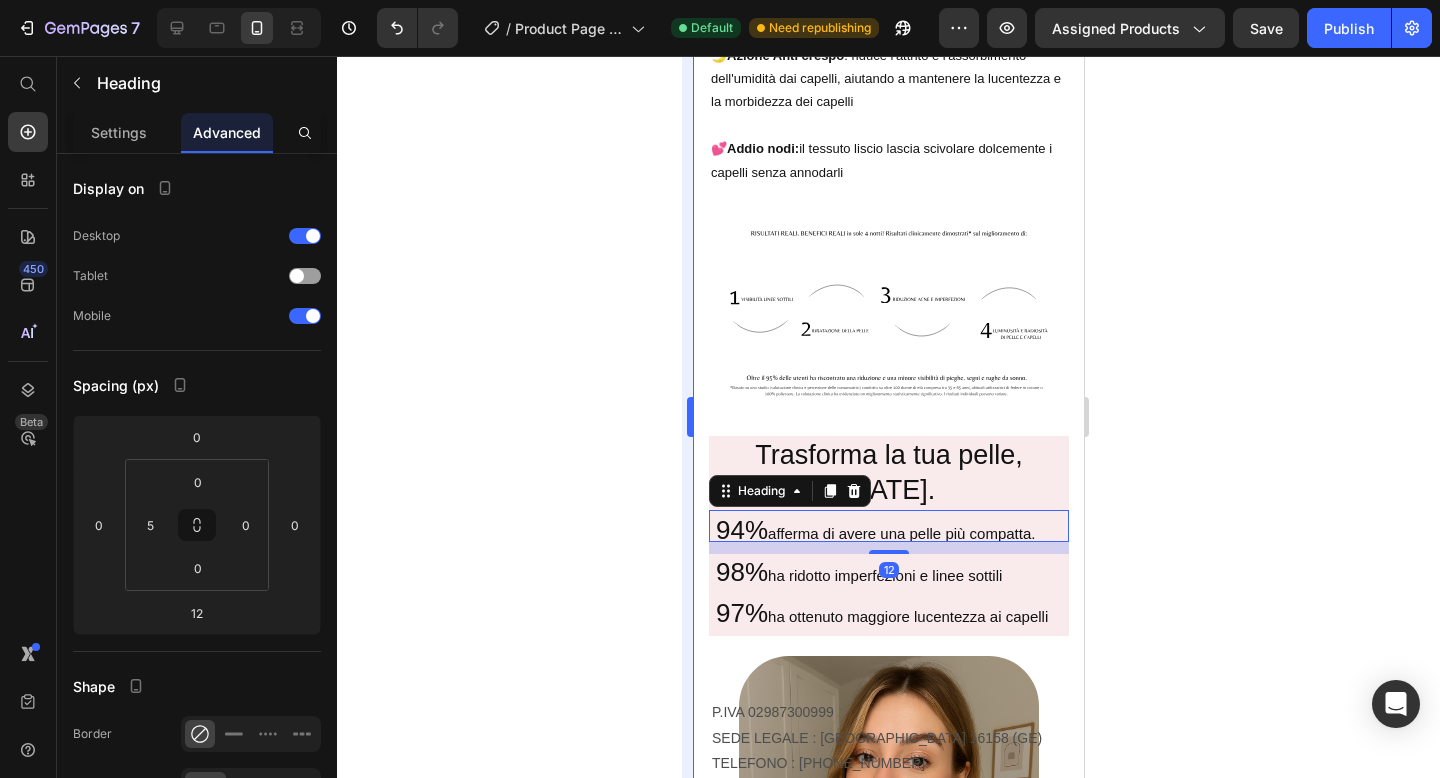 click at bounding box center [305, 236] 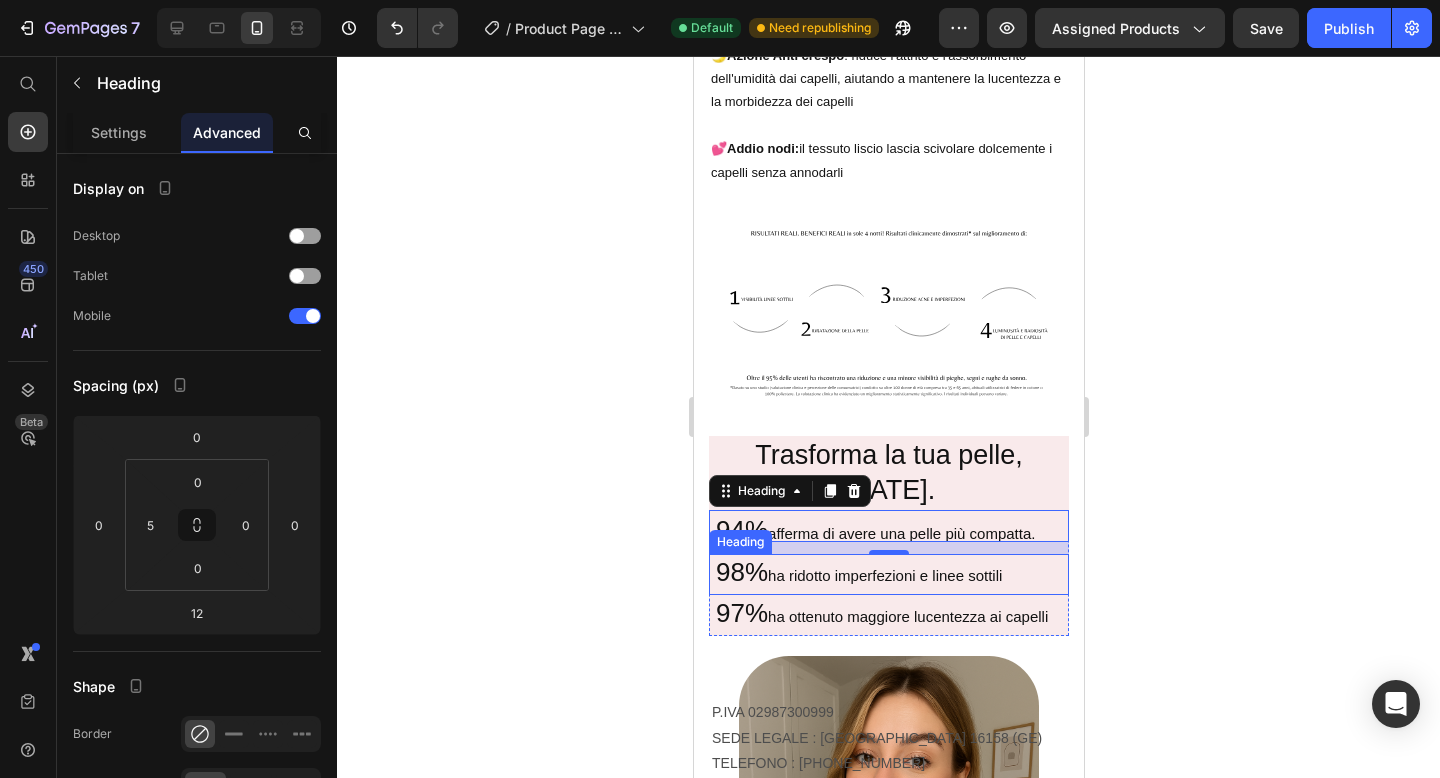 click on "98%  ha ridotto imperfezioni e linee sottili" at bounding box center (890, 574) 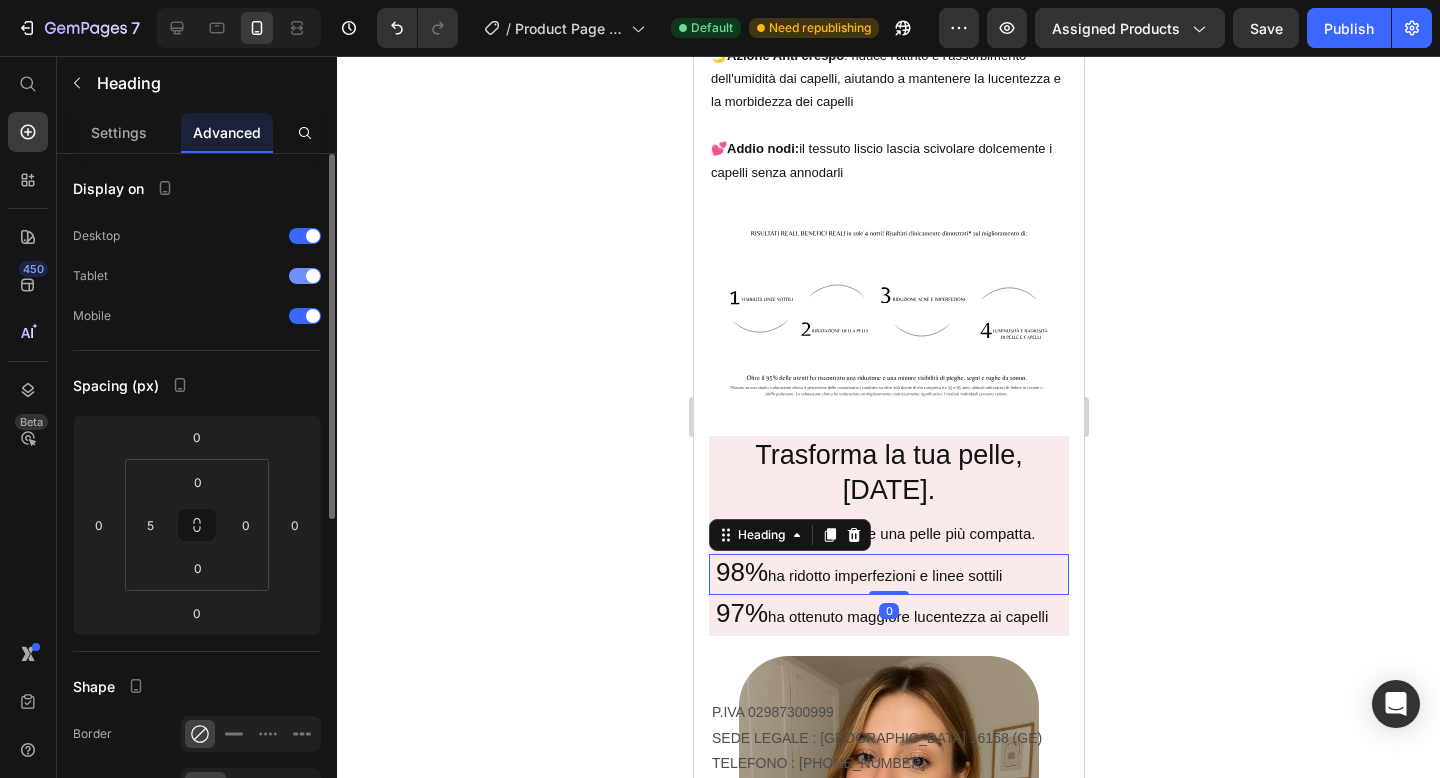click at bounding box center (313, 276) 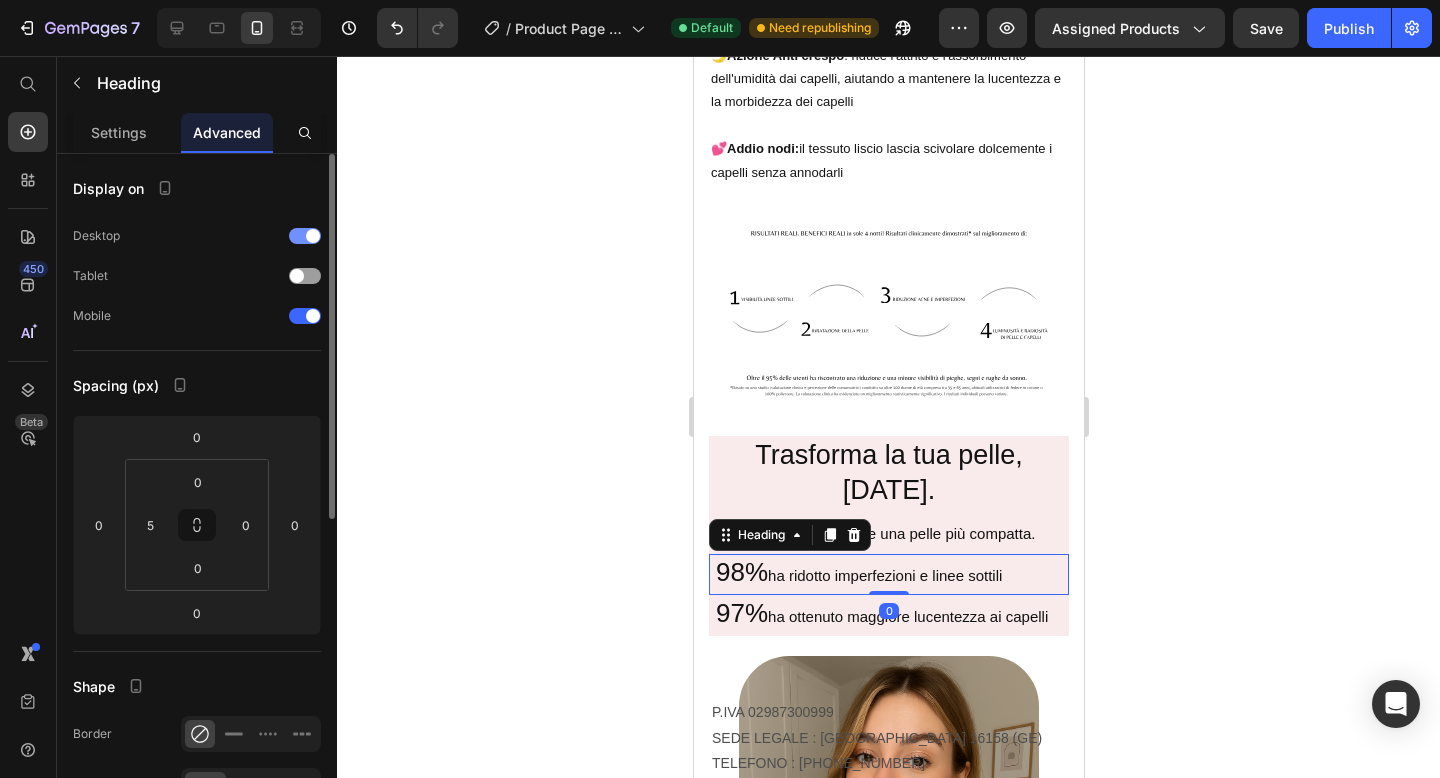 click at bounding box center [305, 236] 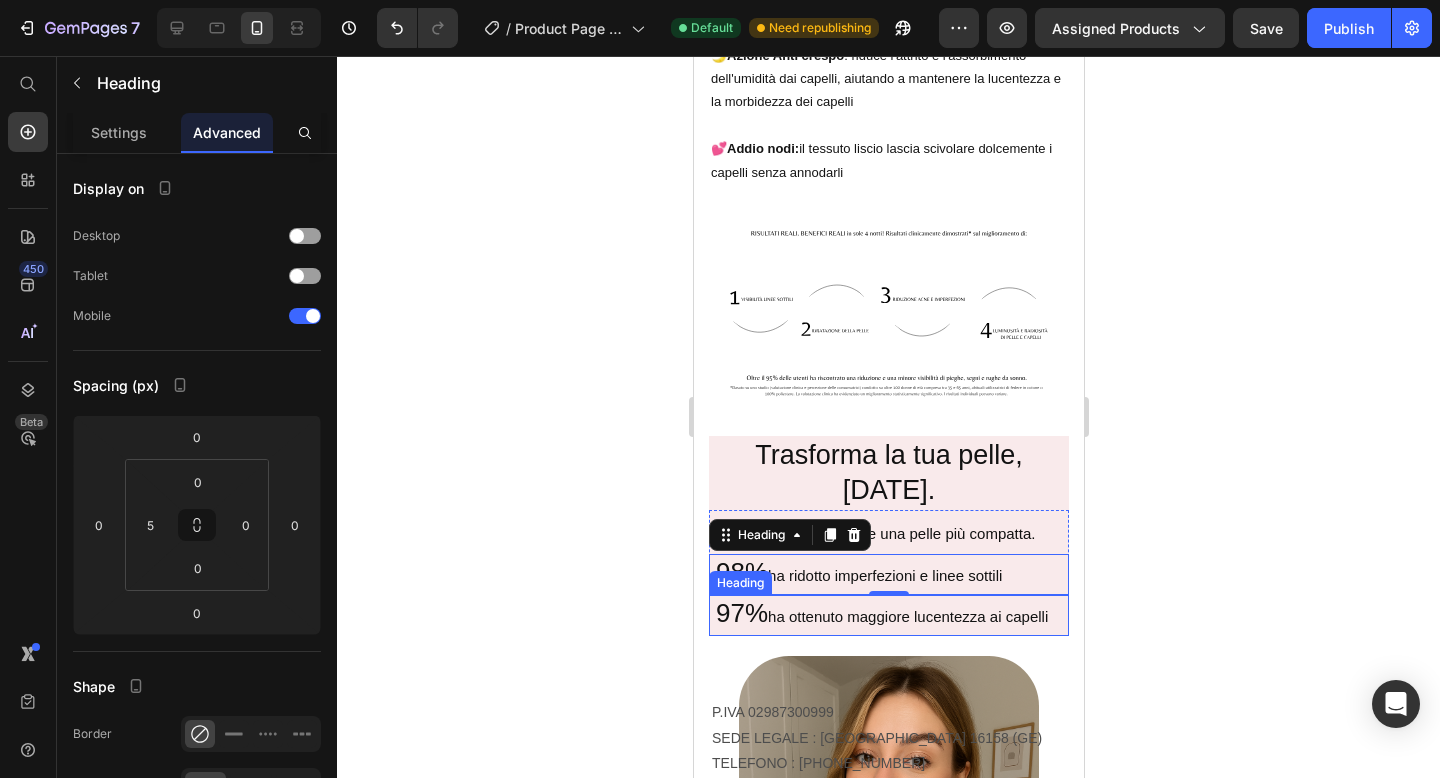 click on "97%  ha ottenuto maggiore lucentezza ai capelli" at bounding box center [890, 615] 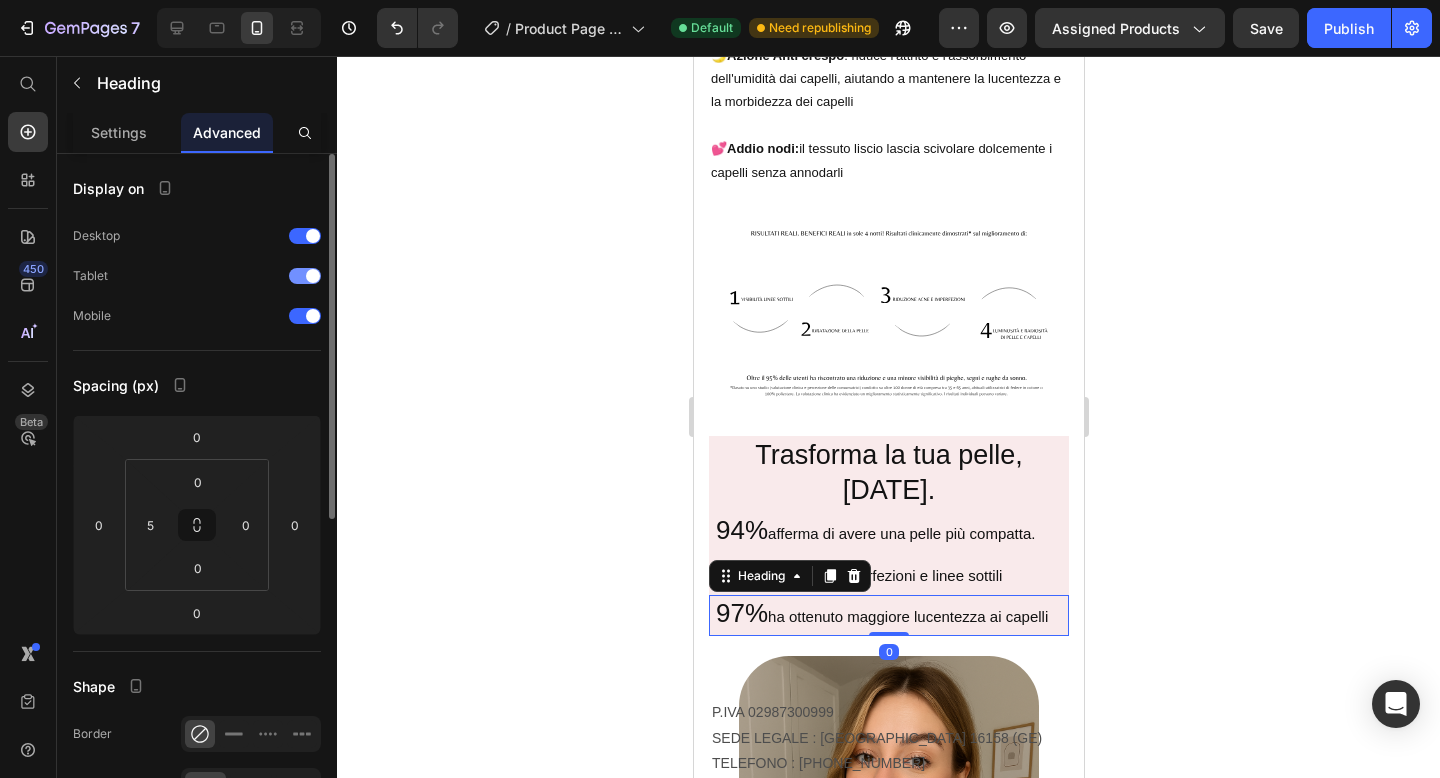 click at bounding box center [305, 276] 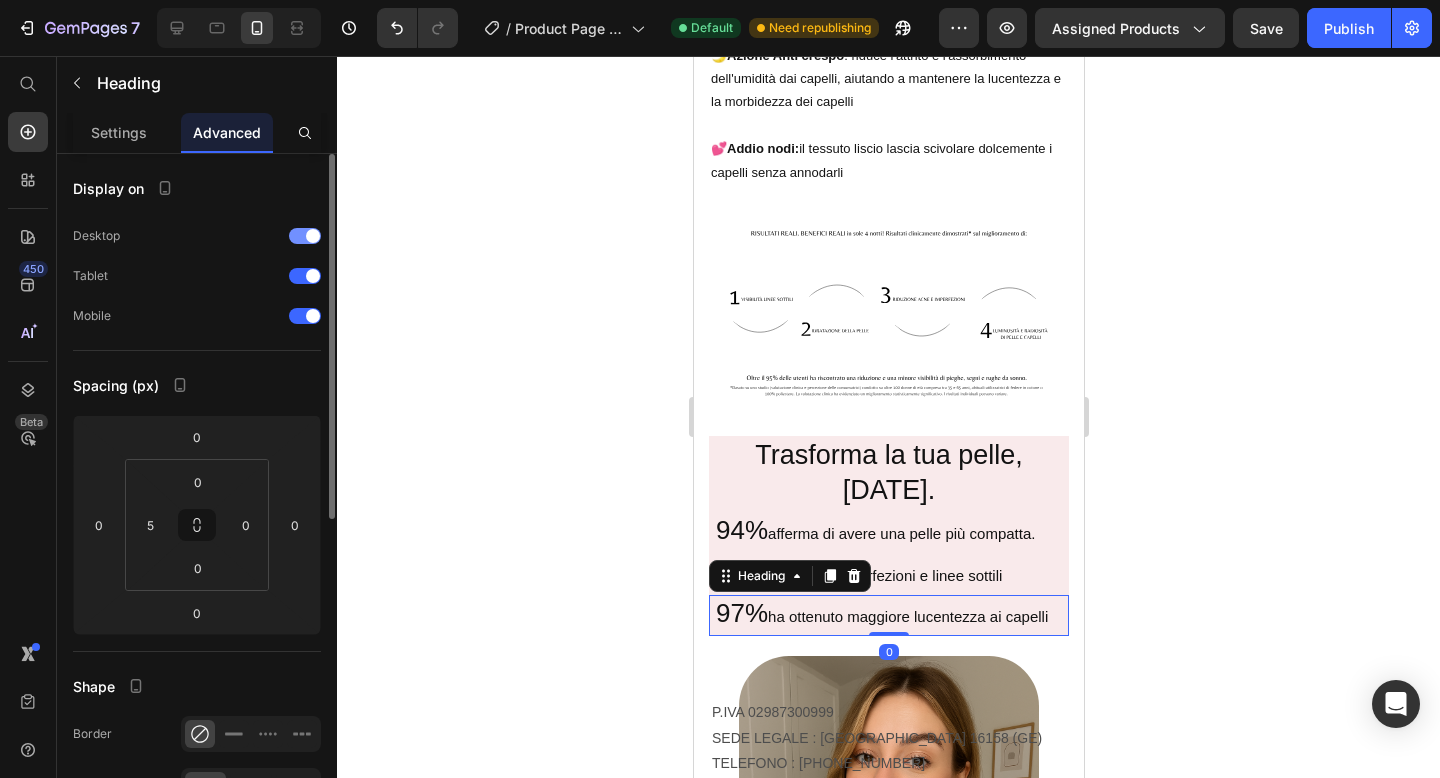 click at bounding box center [305, 236] 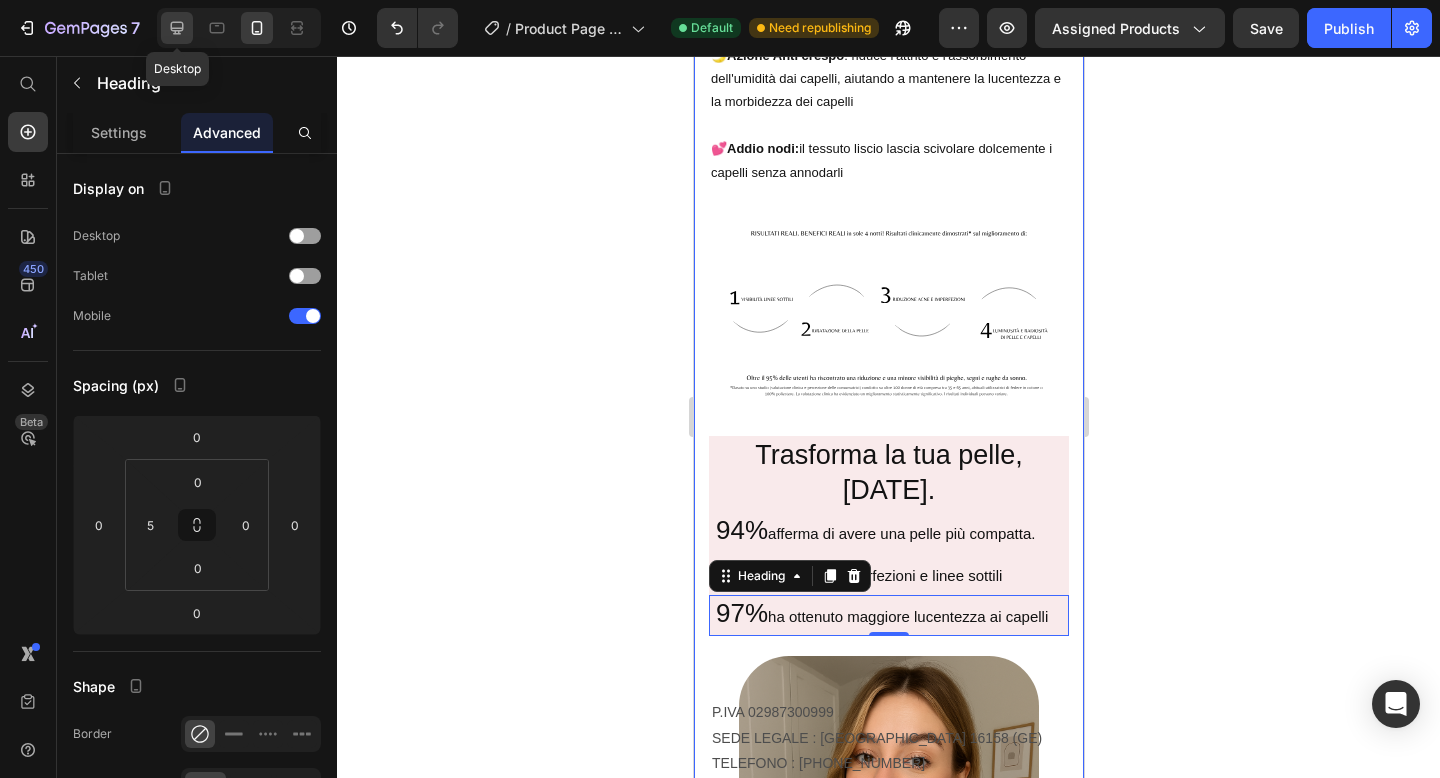 click 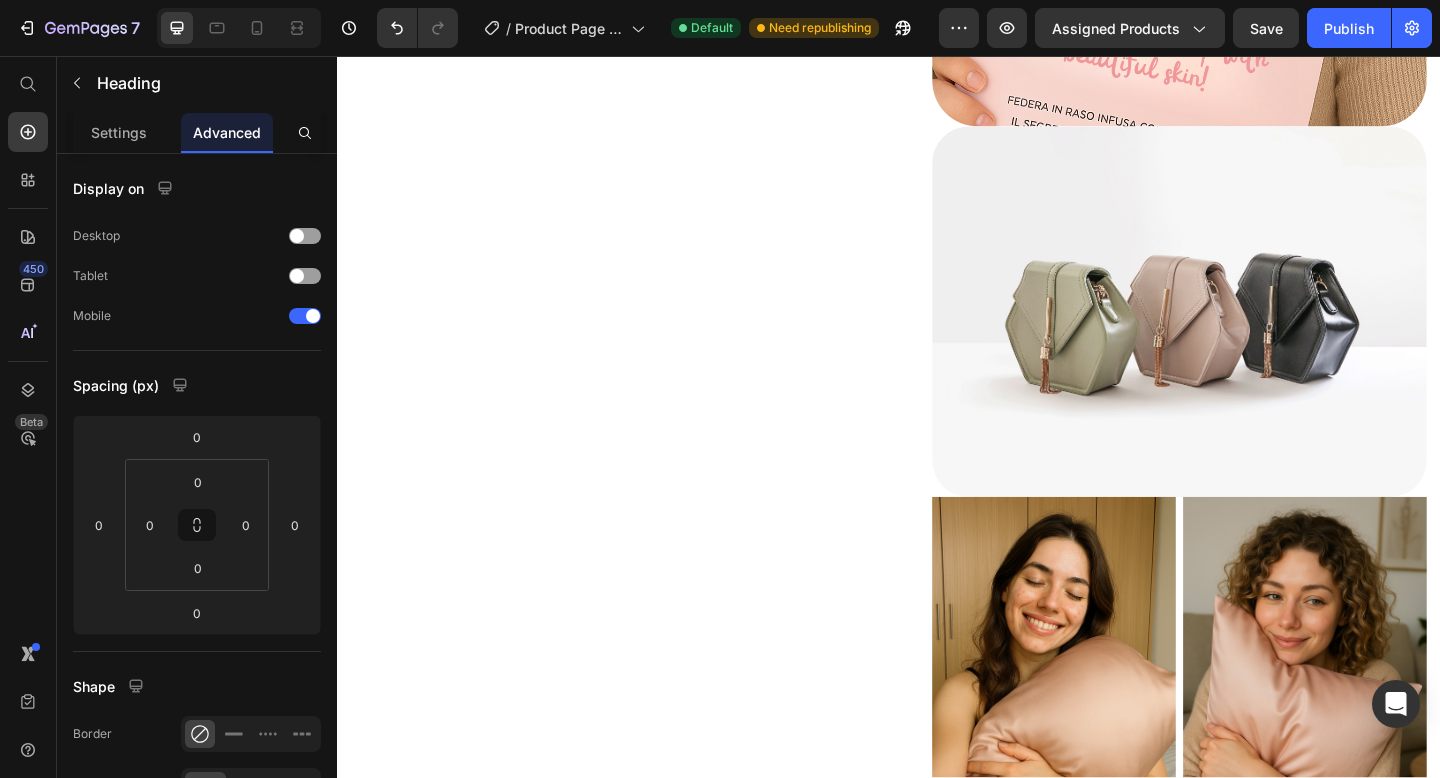 scroll, scrollTop: 3456, scrollLeft: 0, axis: vertical 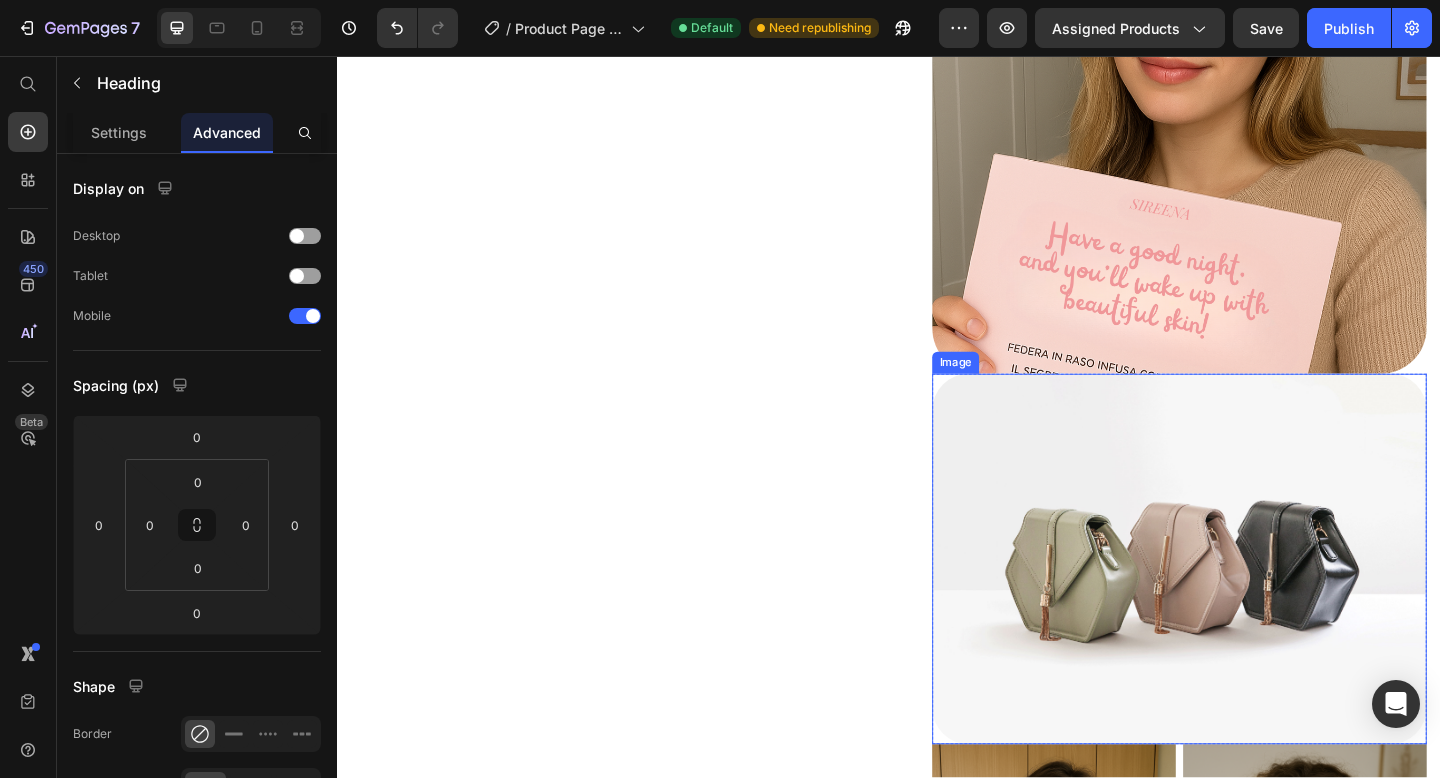 click at bounding box center (1253, 604) 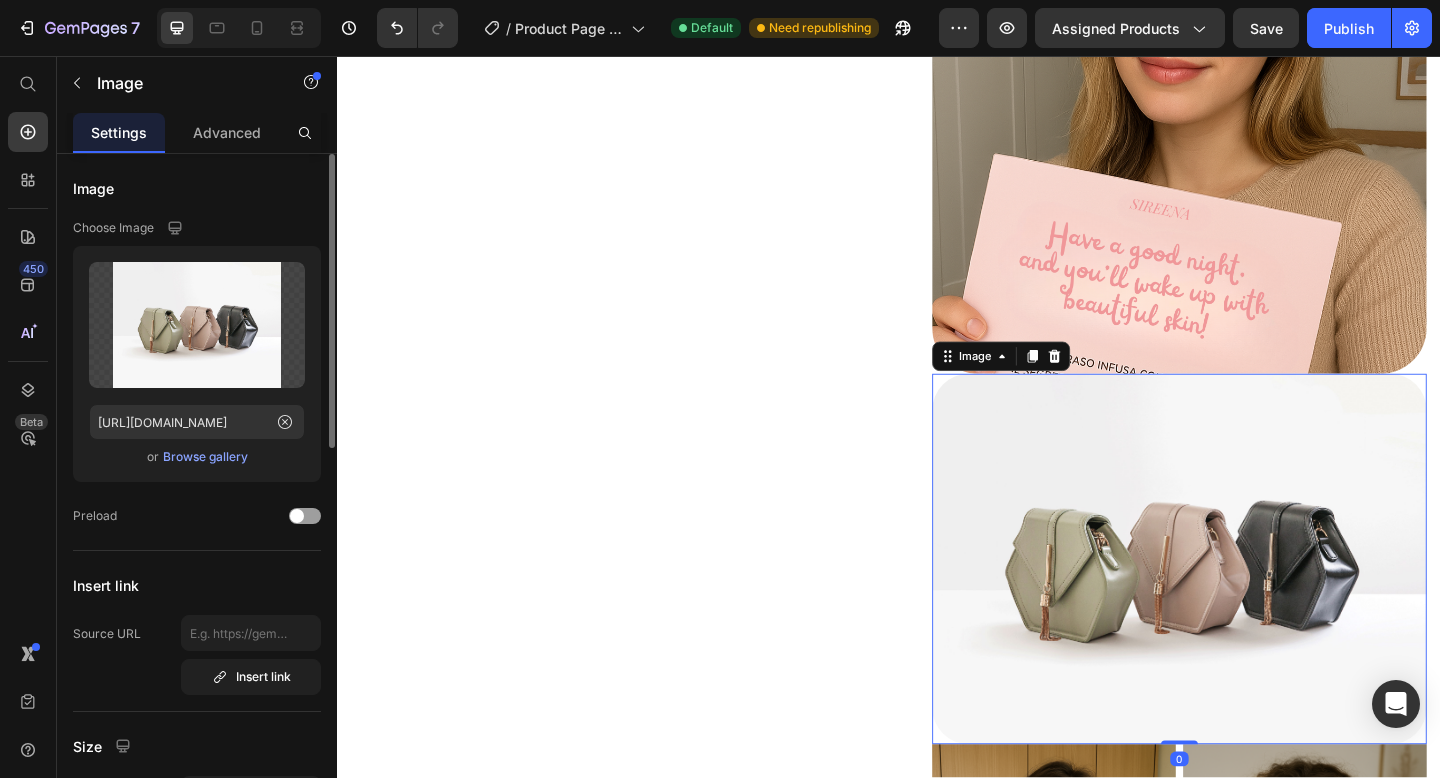 click on "Browse gallery" at bounding box center (205, 457) 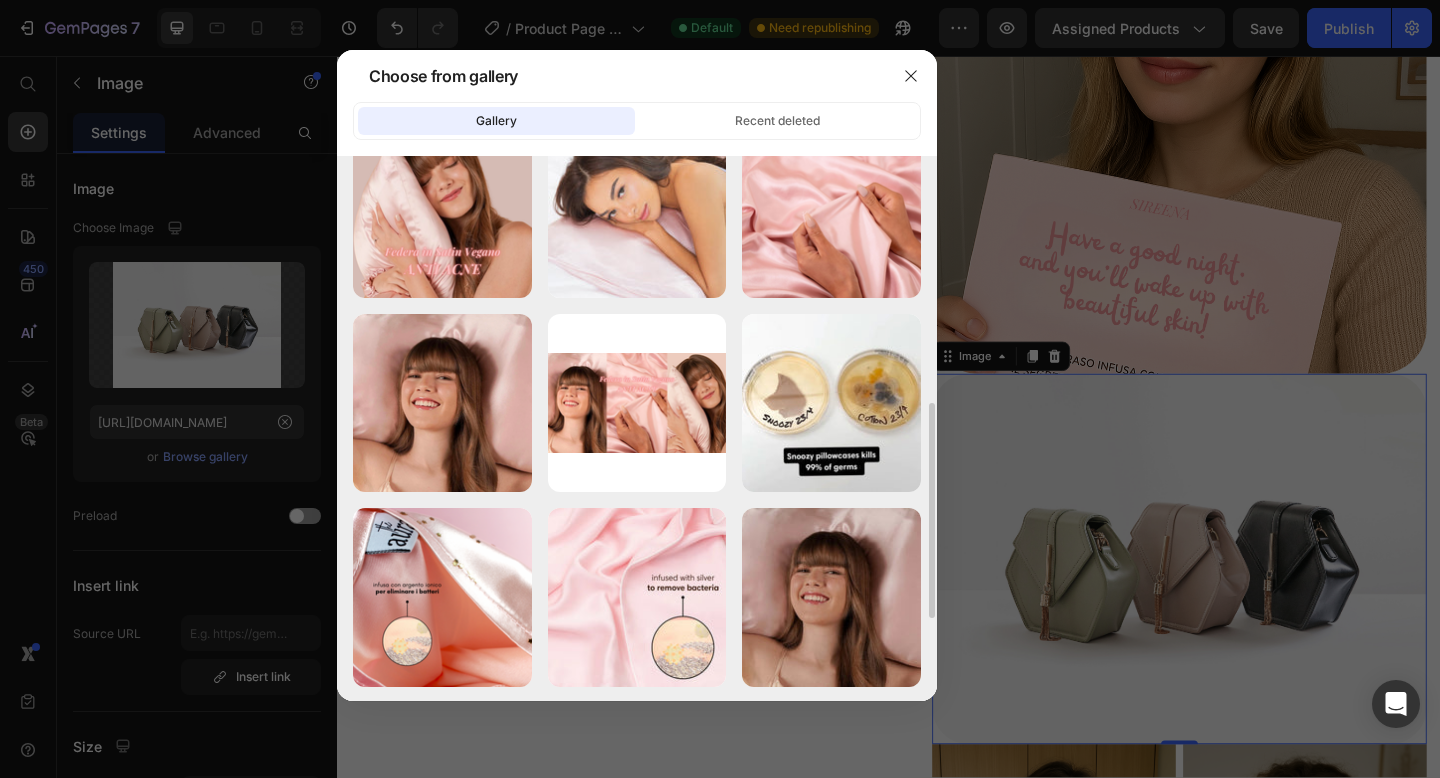 scroll, scrollTop: 642, scrollLeft: 0, axis: vertical 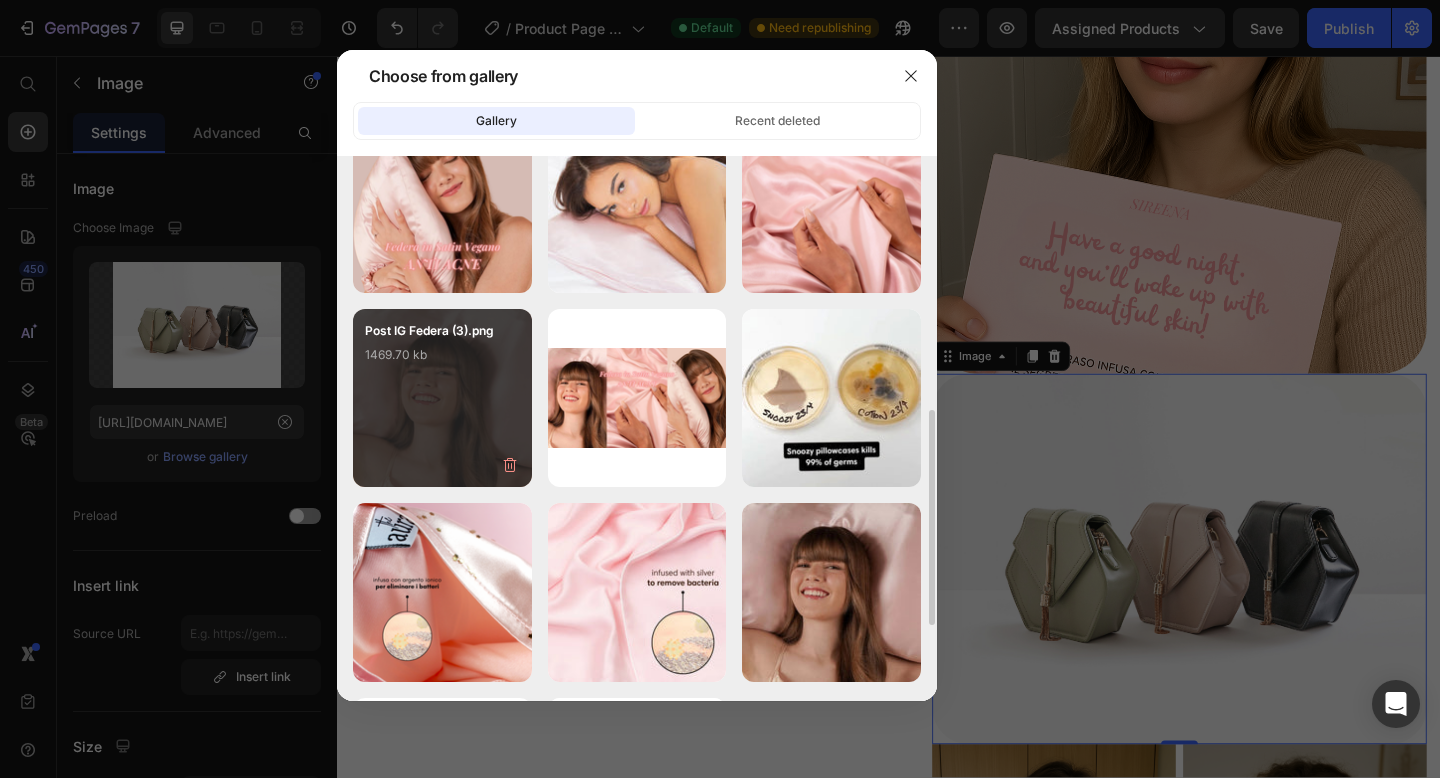 click on "Post IG Federa (3).png 1469.70 kb" at bounding box center [442, 361] 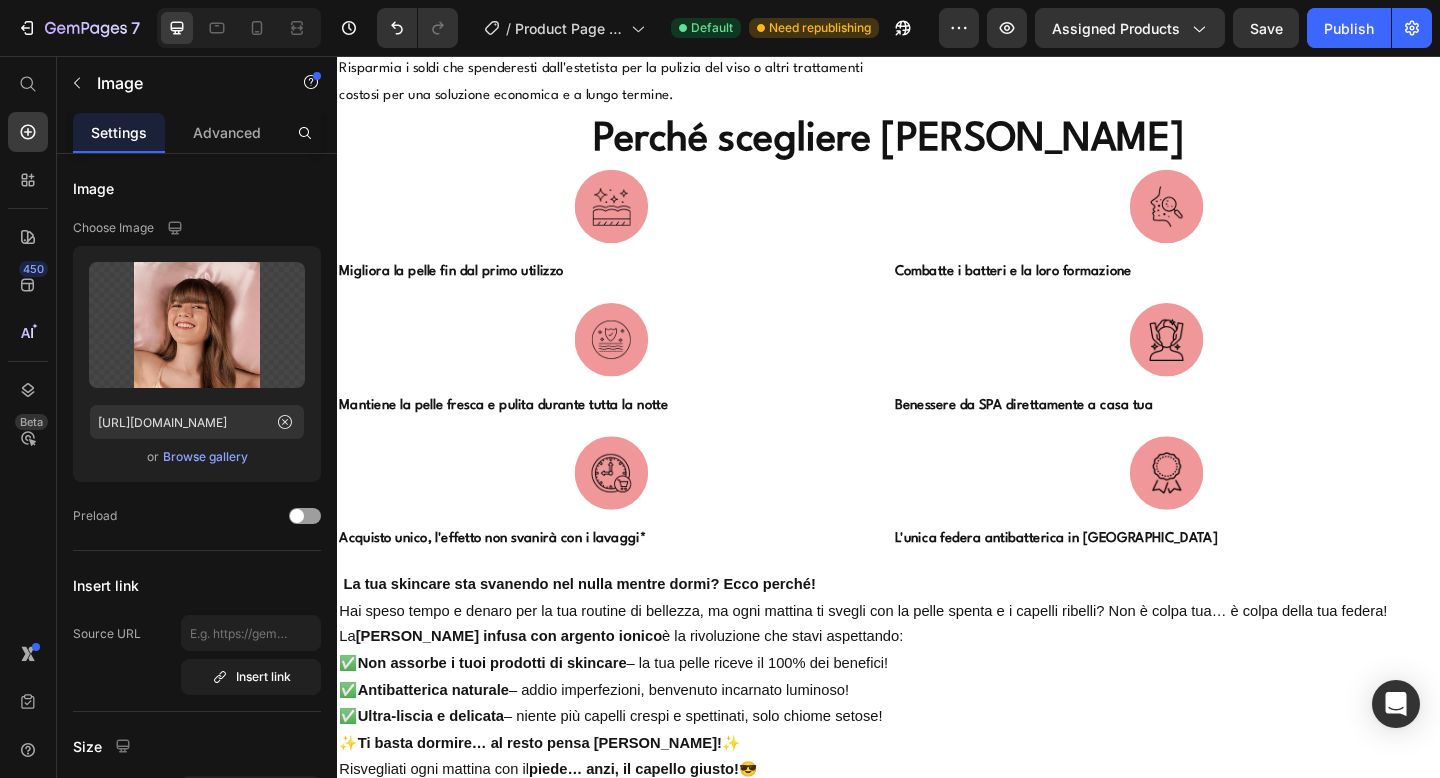 scroll, scrollTop: 8292, scrollLeft: 0, axis: vertical 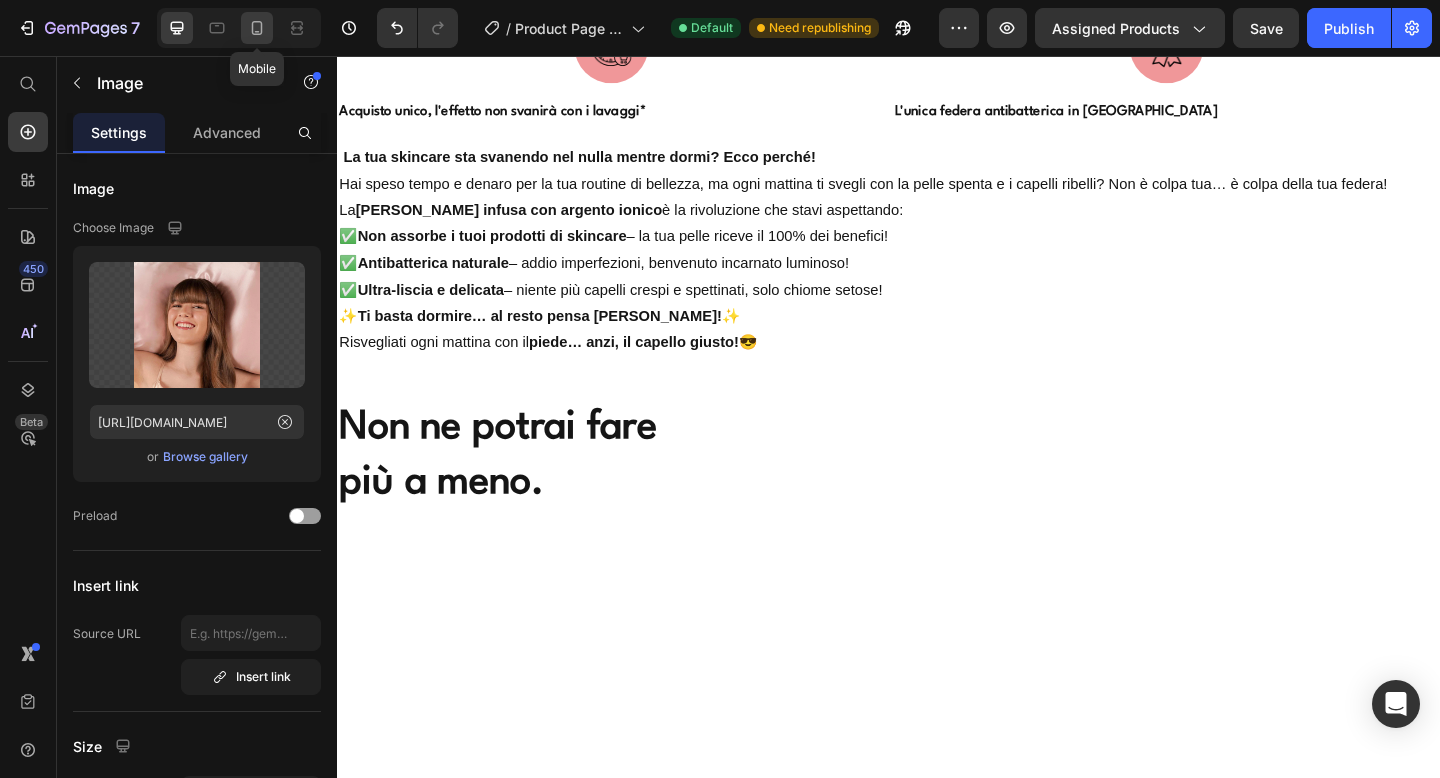 click 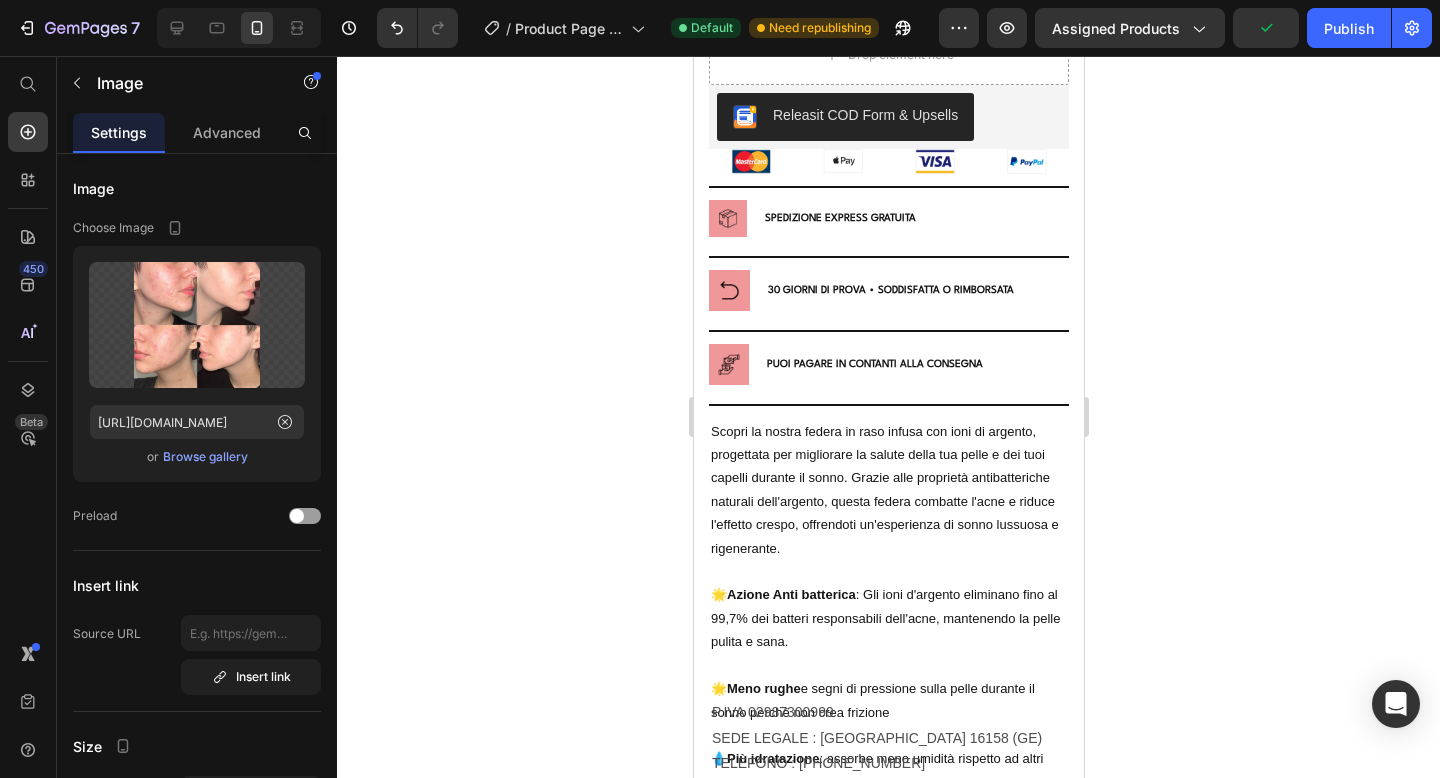 scroll, scrollTop: 2951, scrollLeft: 0, axis: vertical 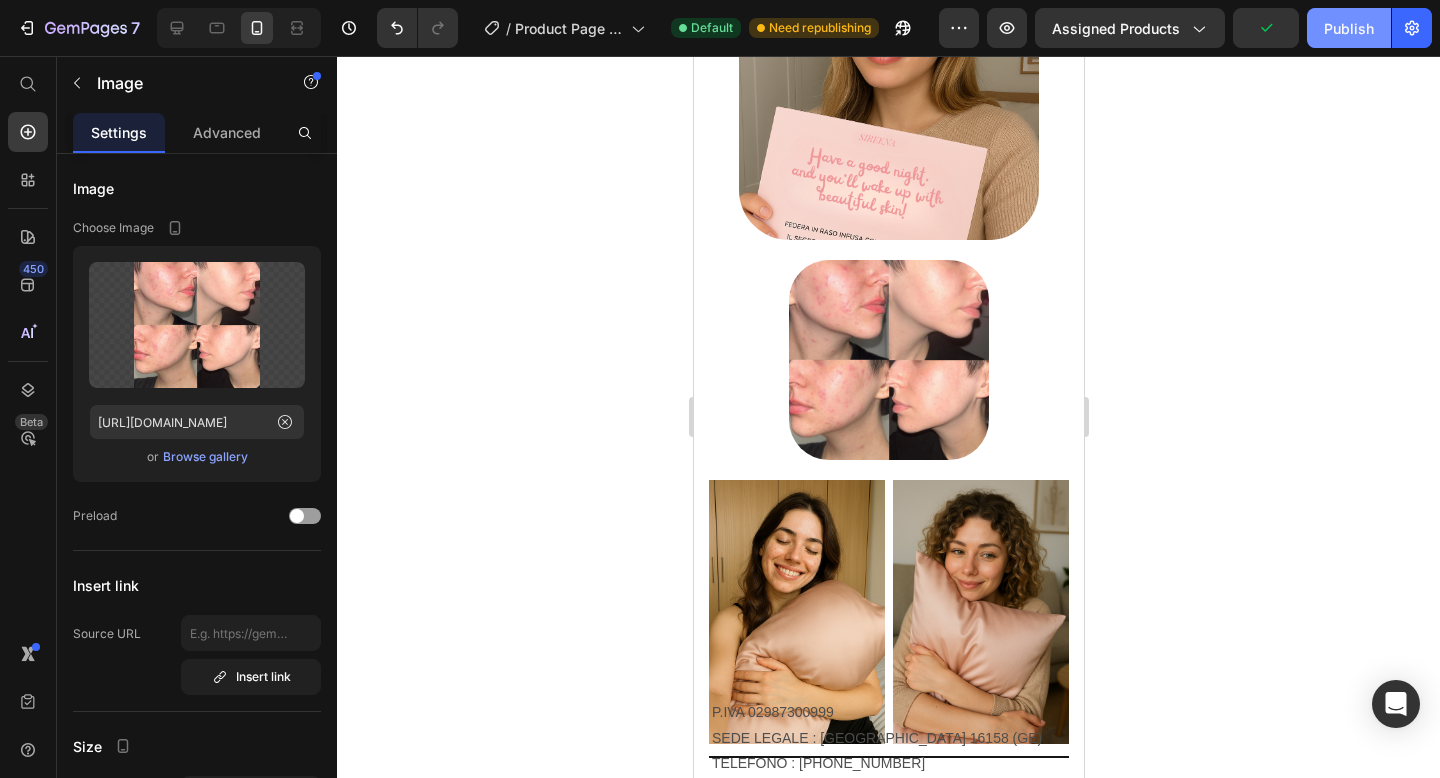 click on "Publish" at bounding box center [1349, 28] 